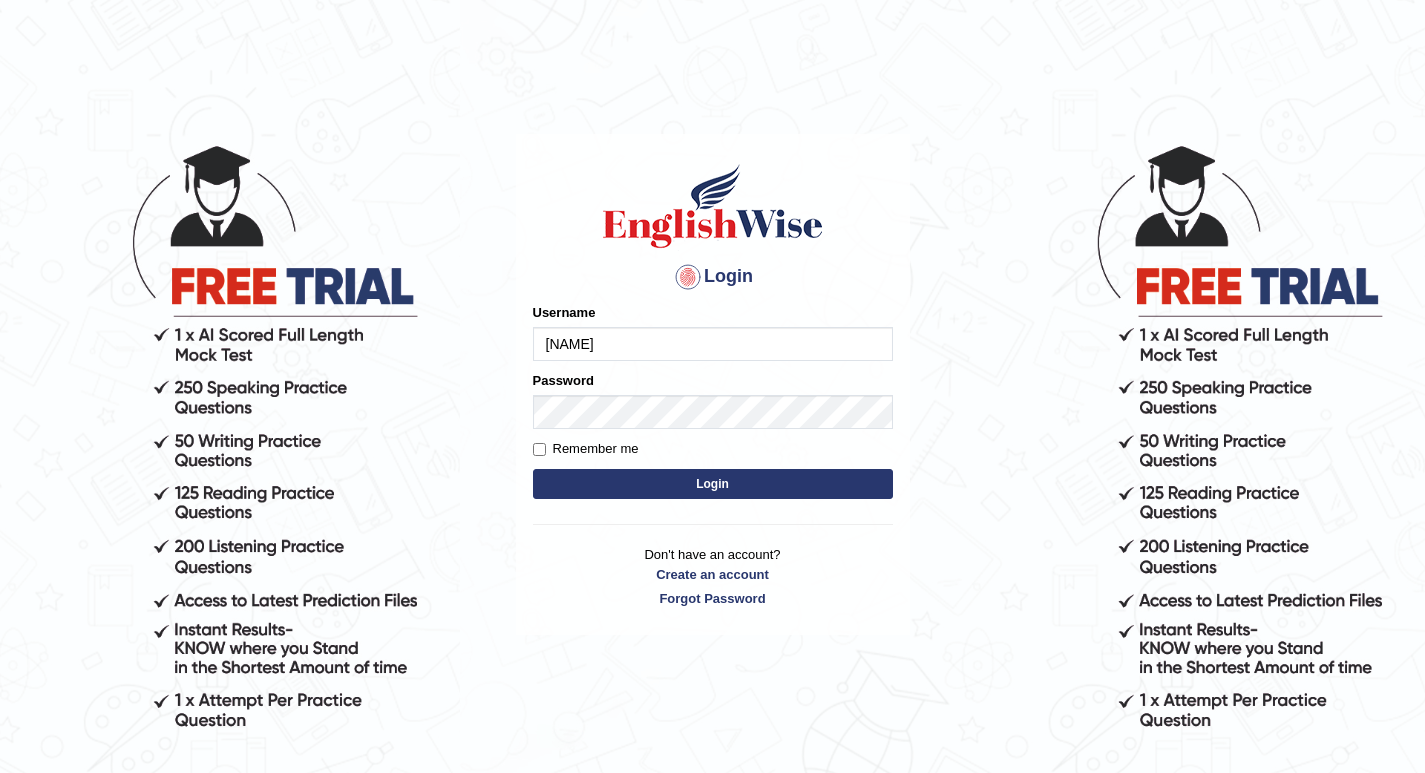 click on "misato79" at bounding box center (713, 344) 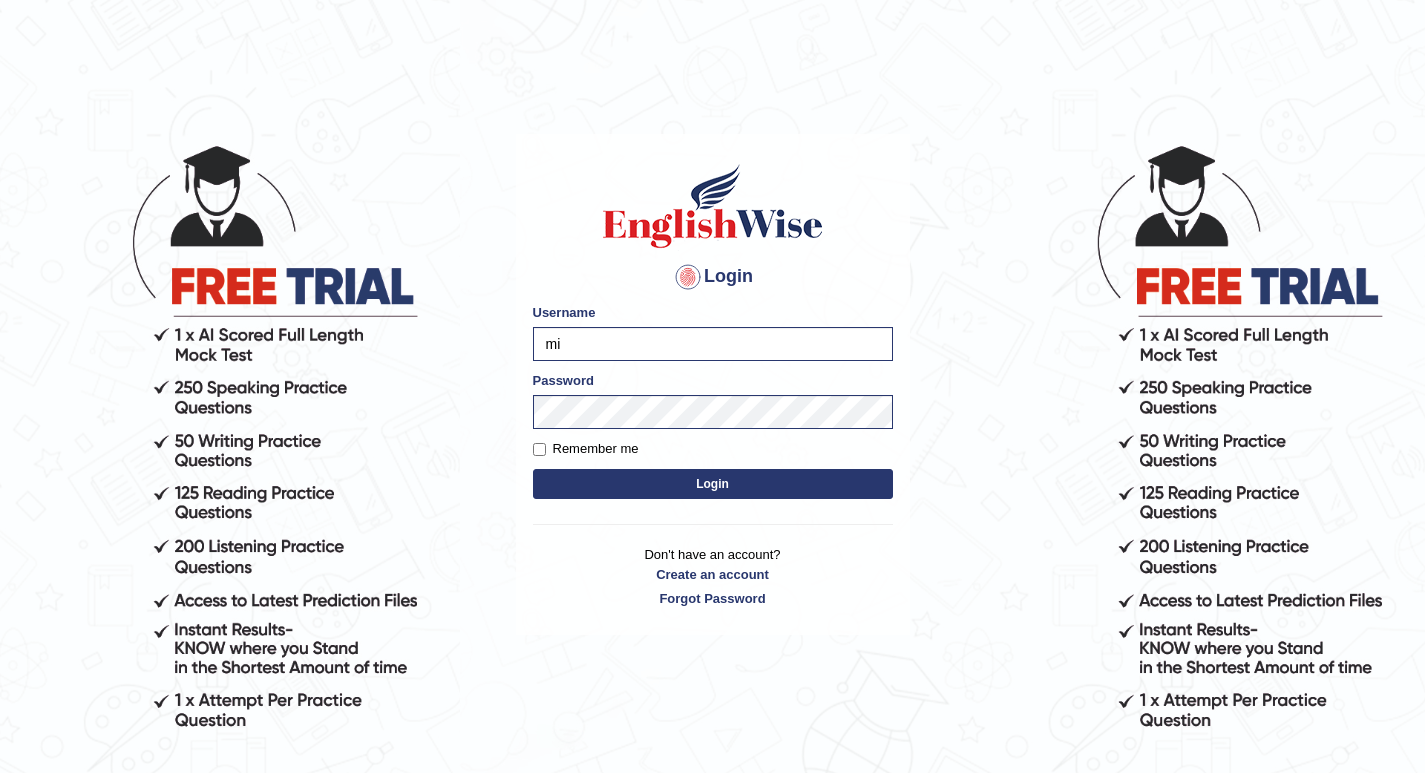 type on "m" 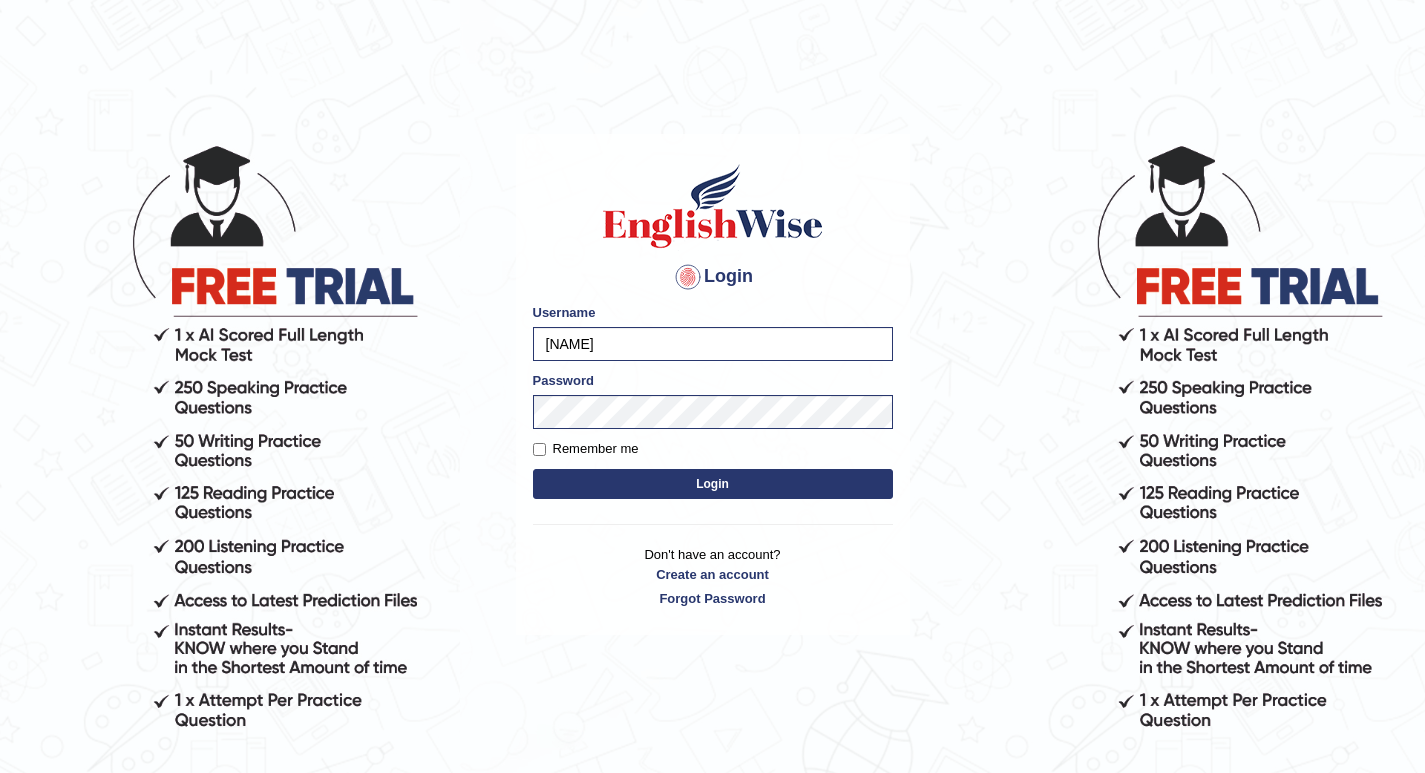 type on "Alexs" 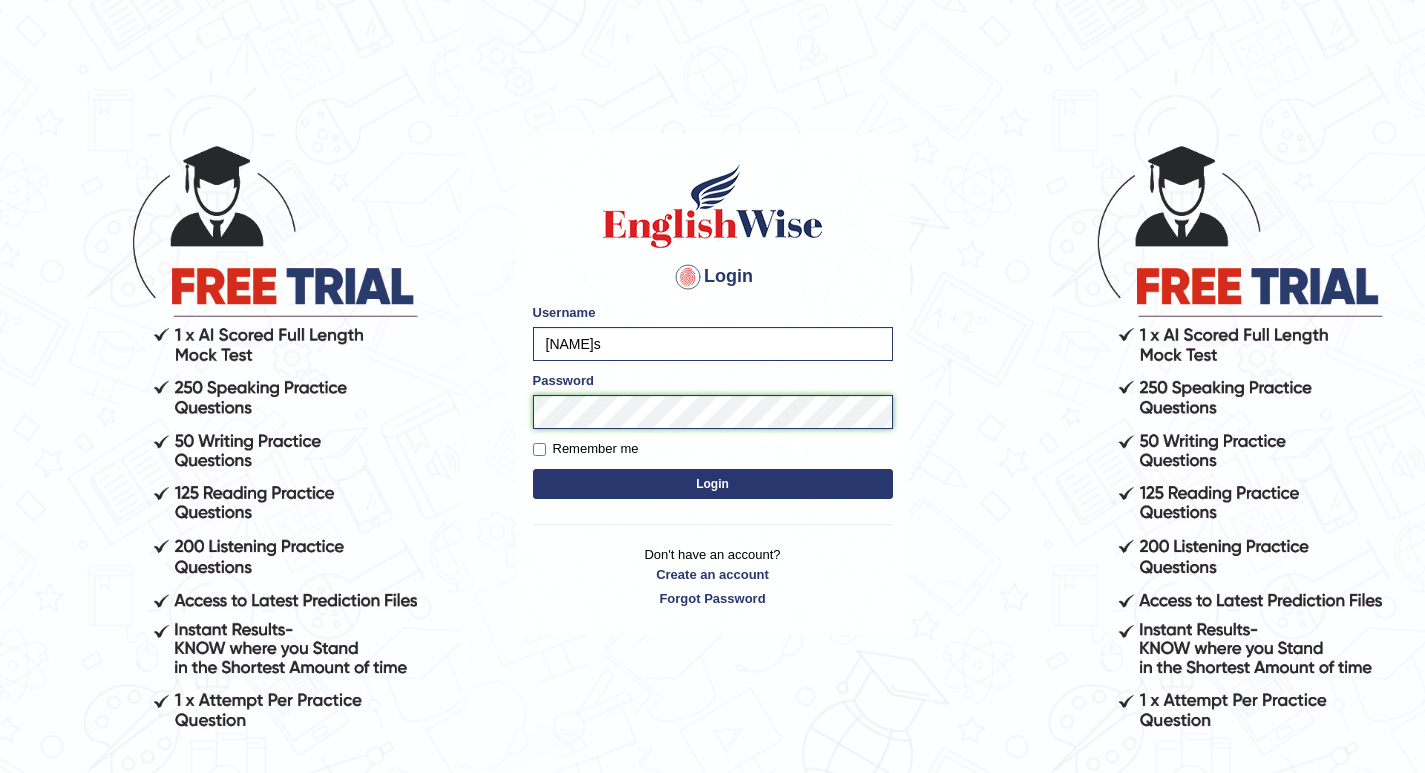 click on "Login" 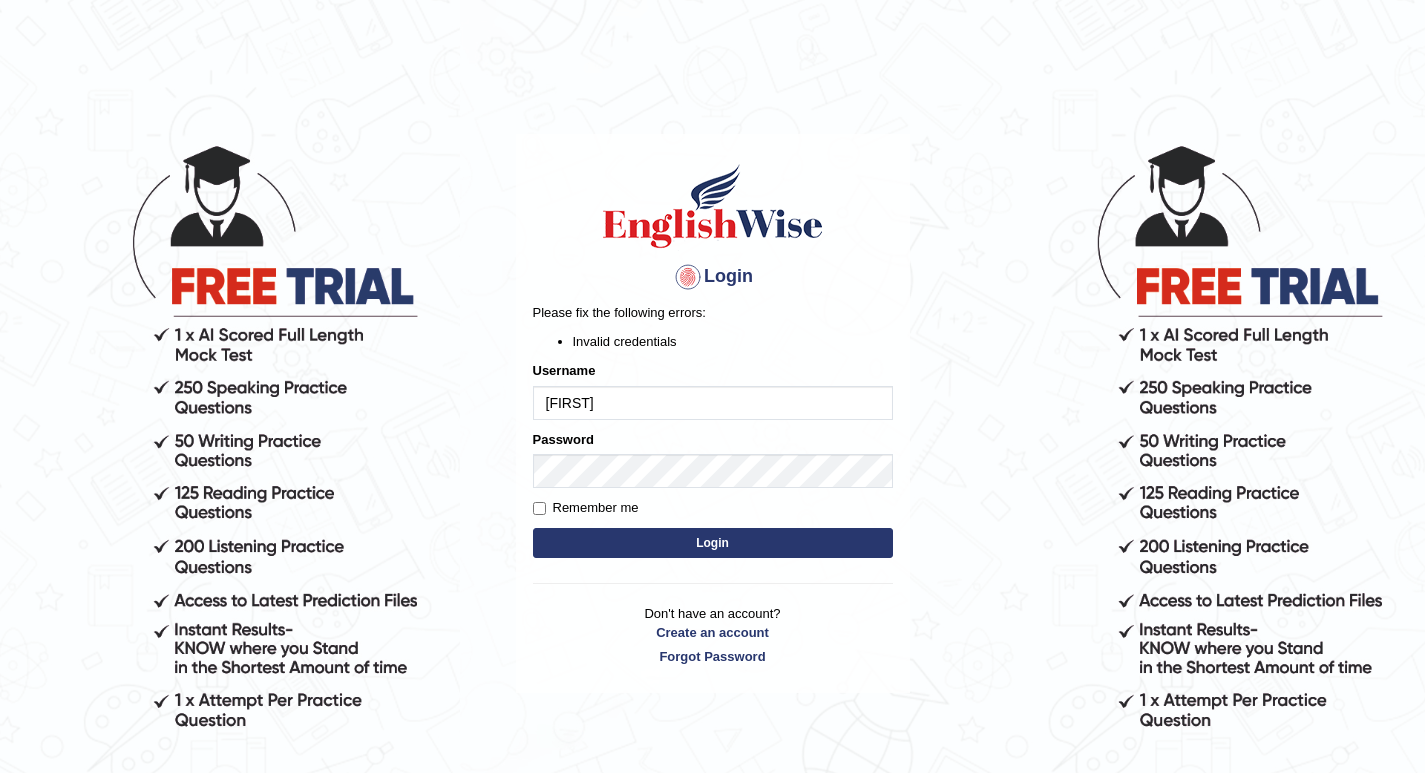 scroll, scrollTop: 0, scrollLeft: 0, axis: both 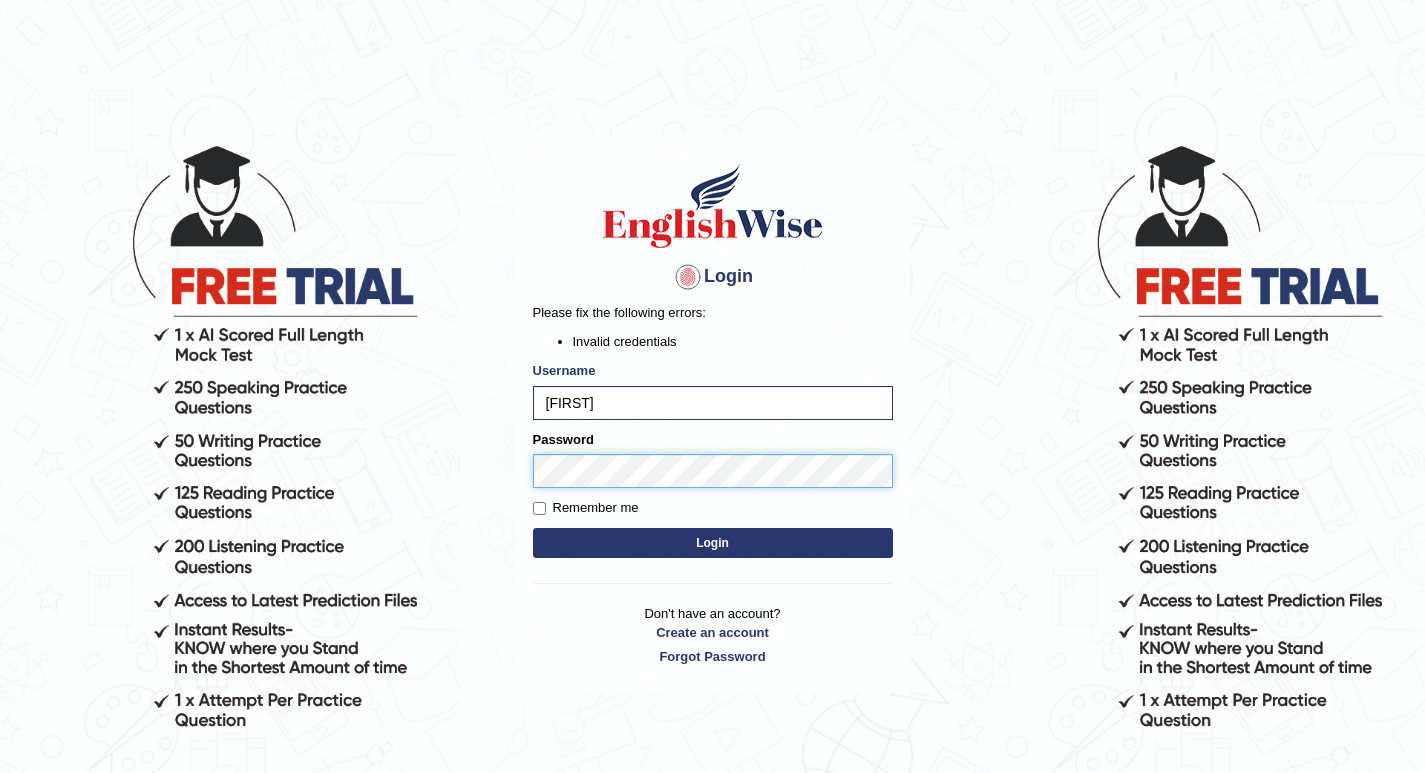 click on "Login
Please fix the following errors: Invalid credentials
Username
[USERNAME]
Password
Remember me
Login
Don't have an account?
Create an account
Forgot Password
2025 ©  English Wise.  All Rights Reserved  Back to English Wise" 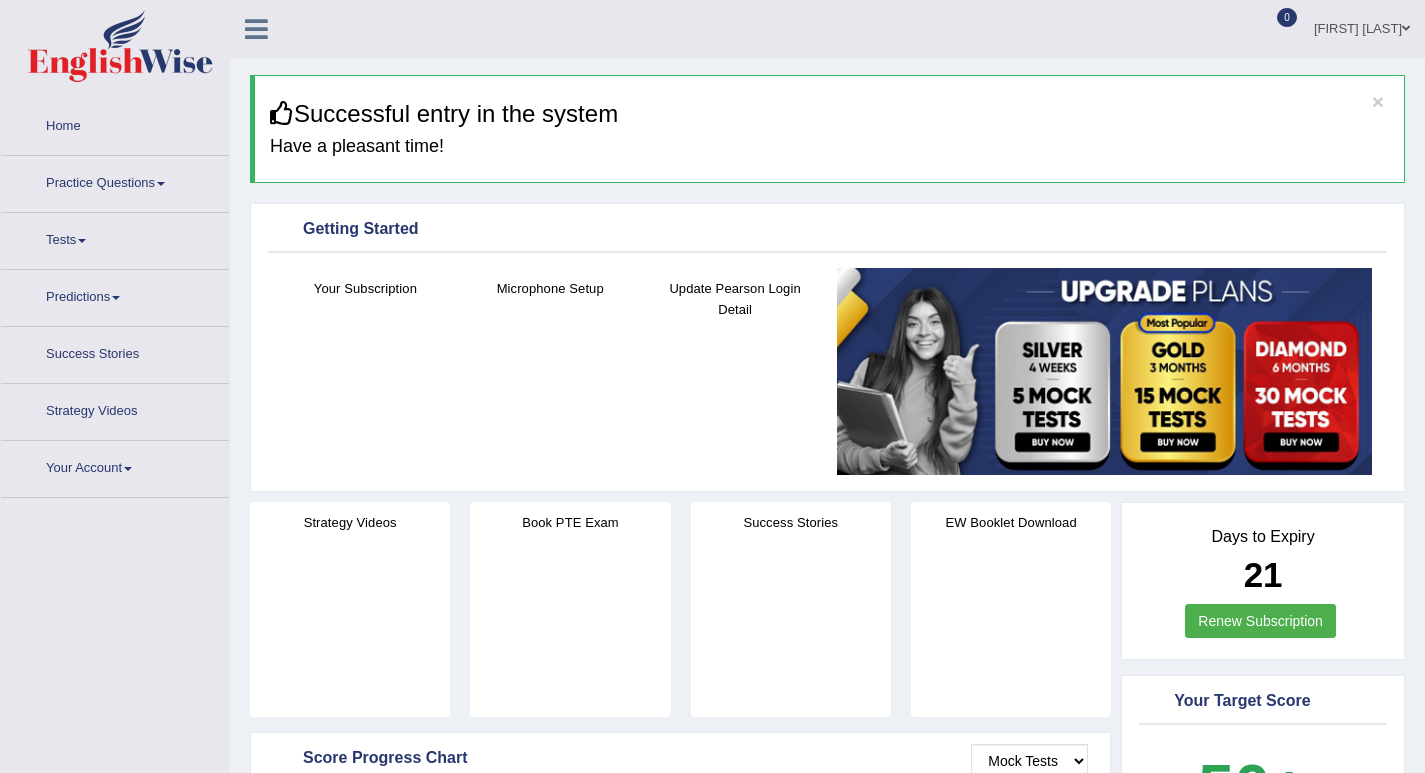 scroll, scrollTop: 0, scrollLeft: 0, axis: both 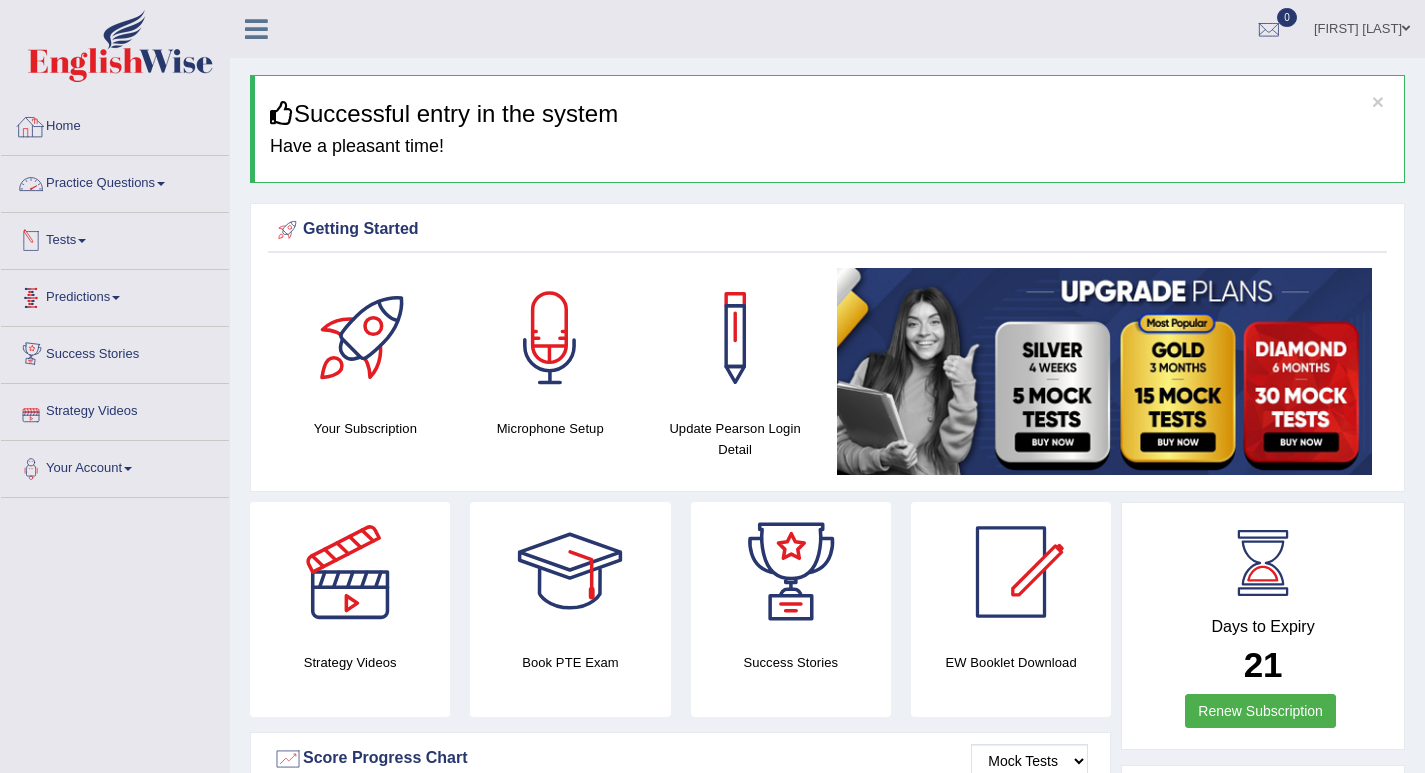 click on "Practice Questions" at bounding box center (115, 181) 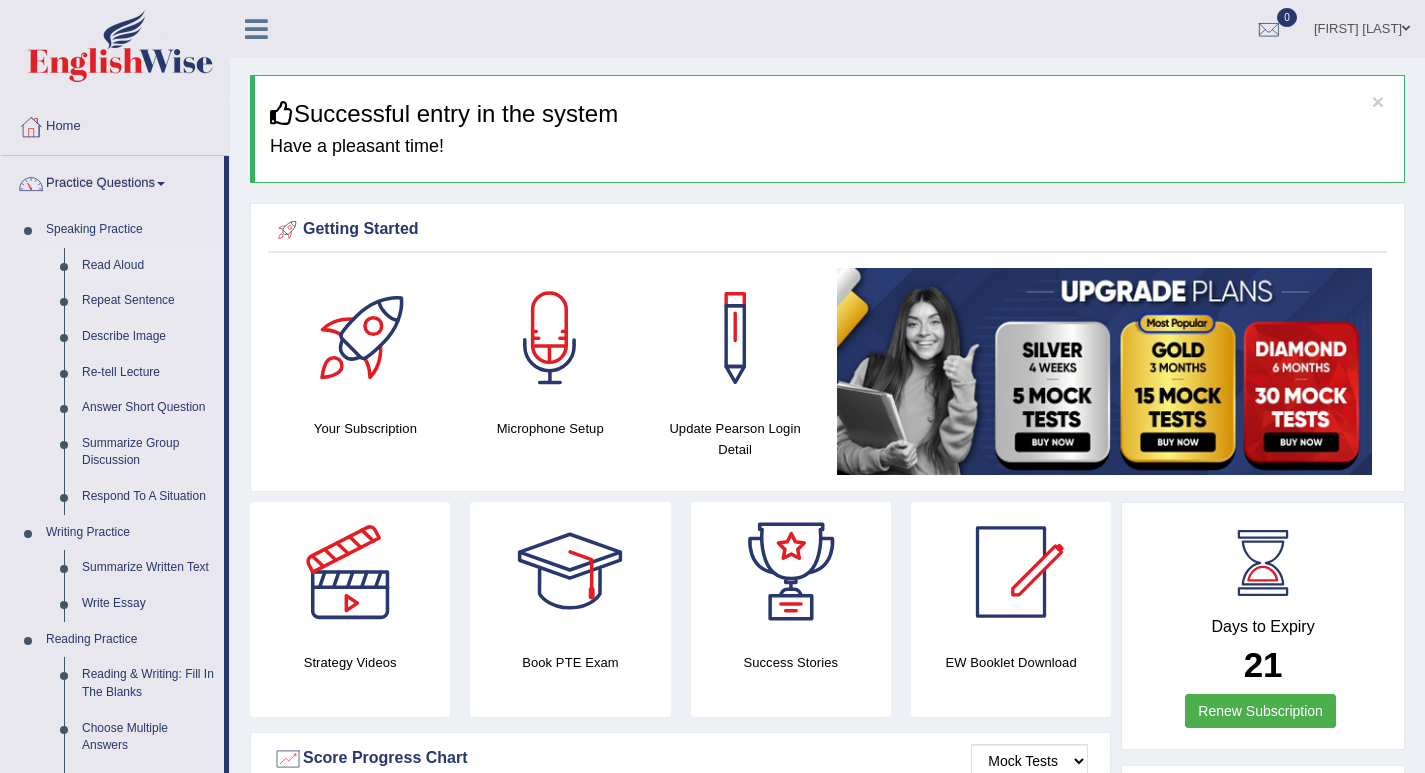 click on "Read Aloud" at bounding box center [148, 266] 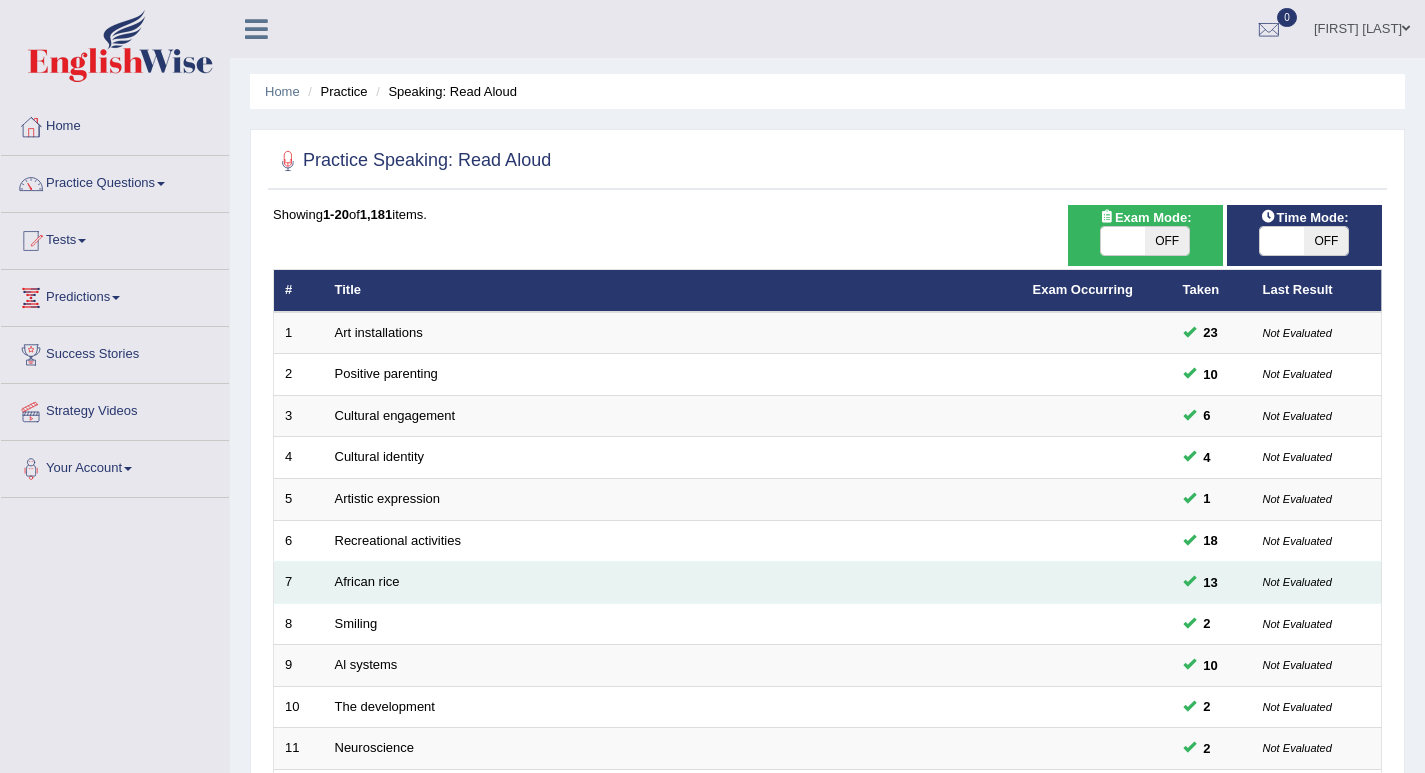 scroll, scrollTop: 0, scrollLeft: 0, axis: both 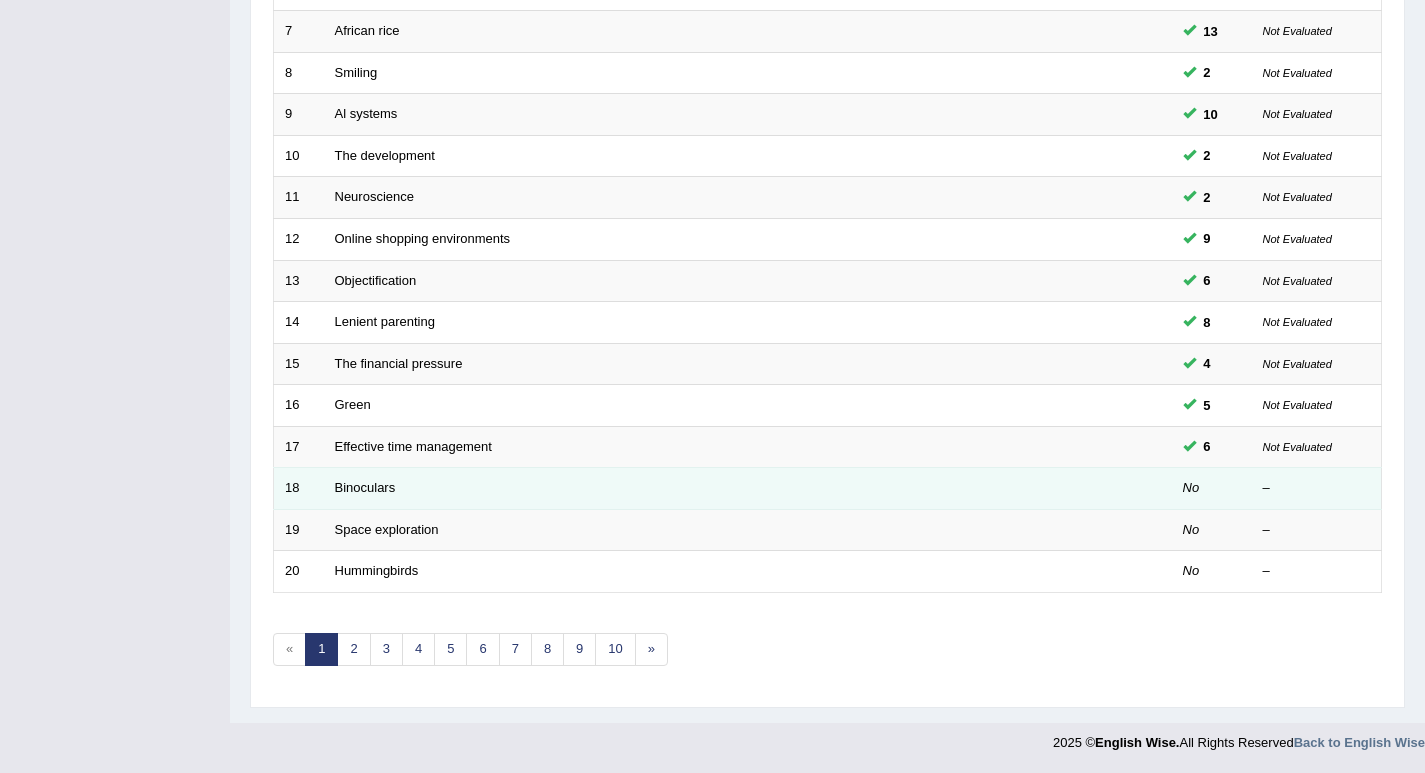 click on "Binoculars" at bounding box center (673, 489) 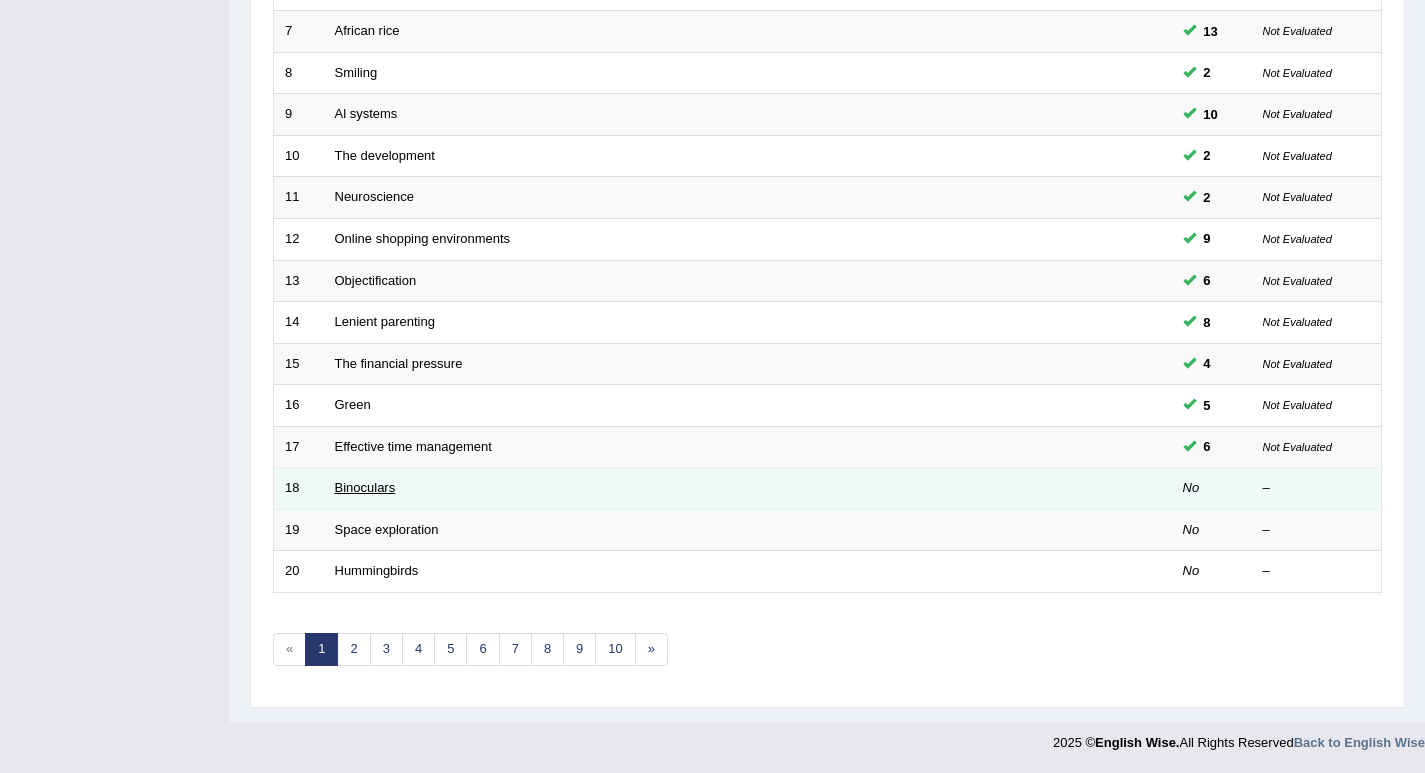 click on "Binoculars" at bounding box center (365, 487) 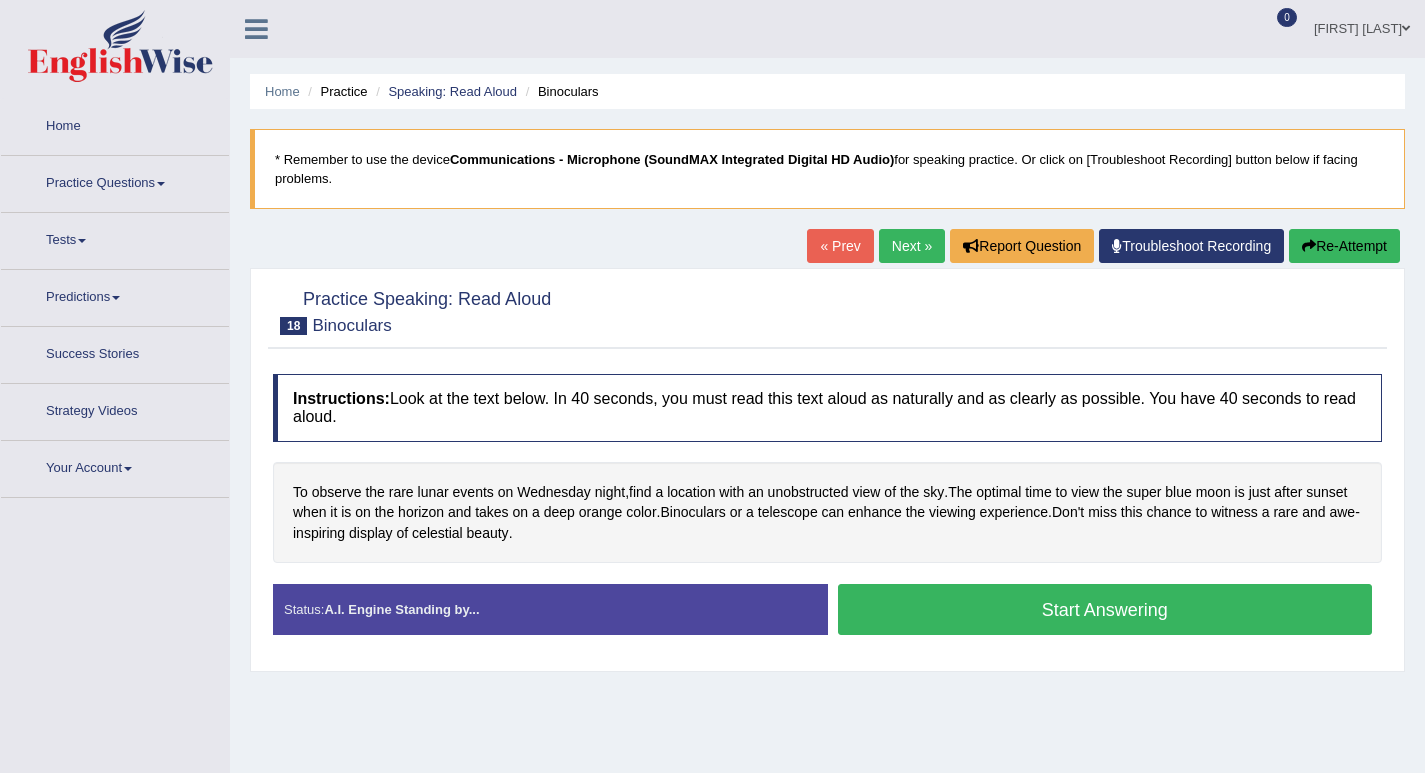 scroll, scrollTop: 0, scrollLeft: 0, axis: both 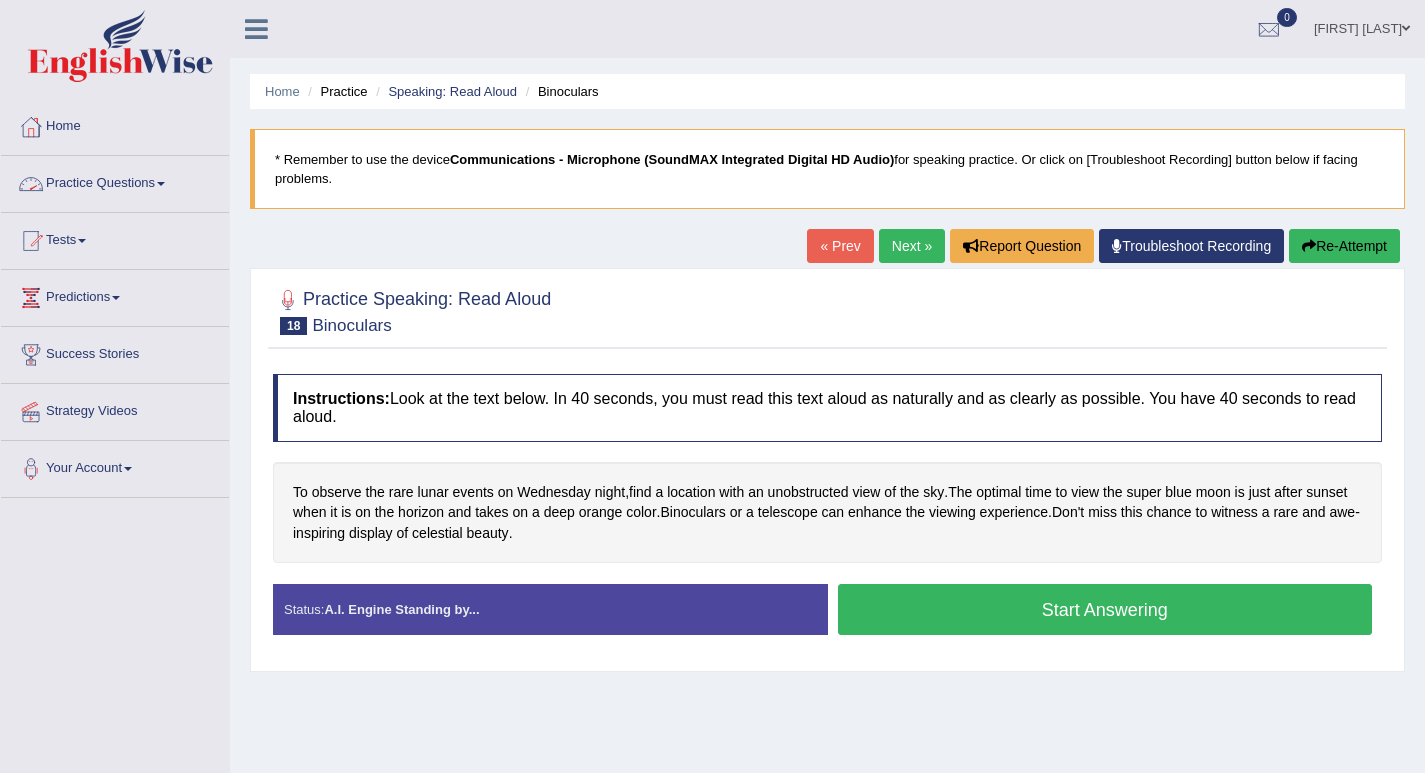 click on "Practice Questions" at bounding box center [115, 181] 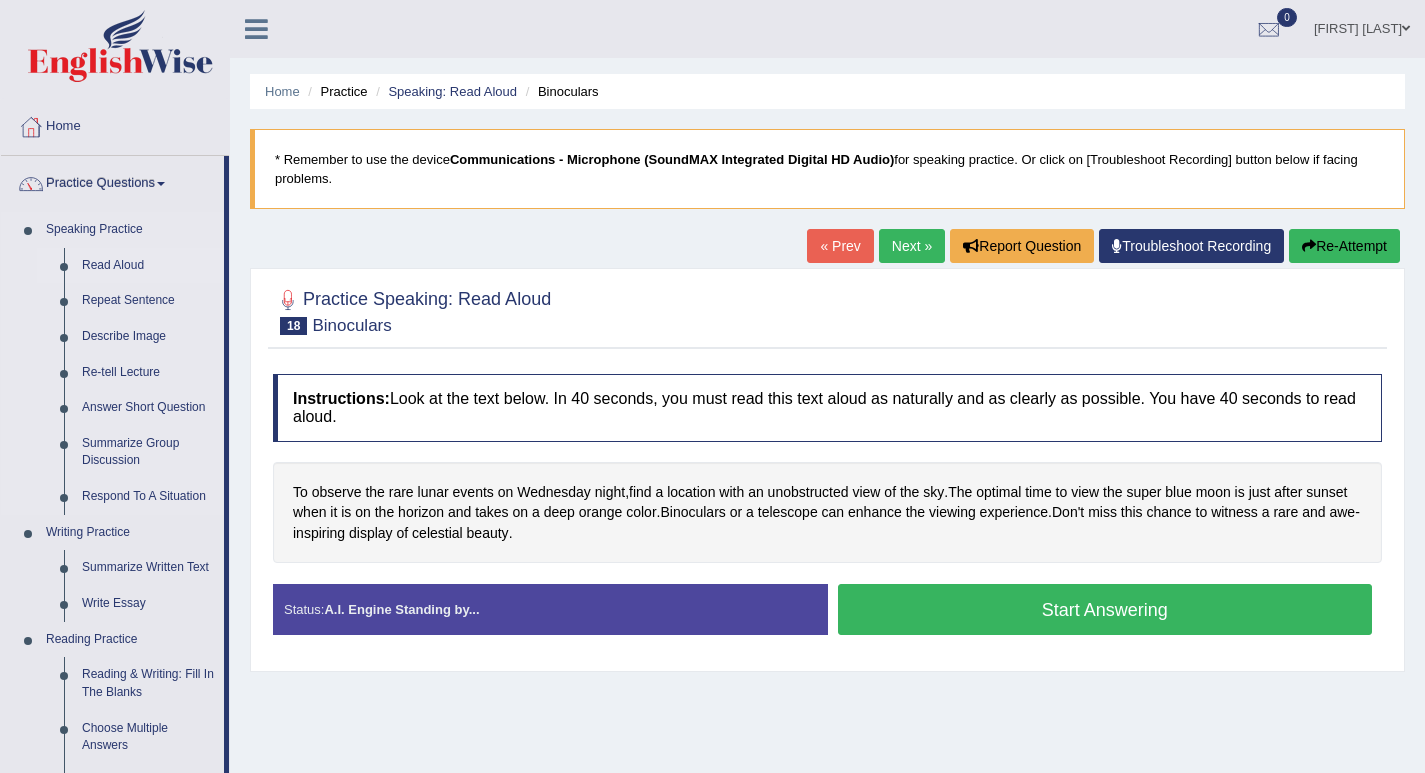 click on "Read Aloud" at bounding box center (148, 266) 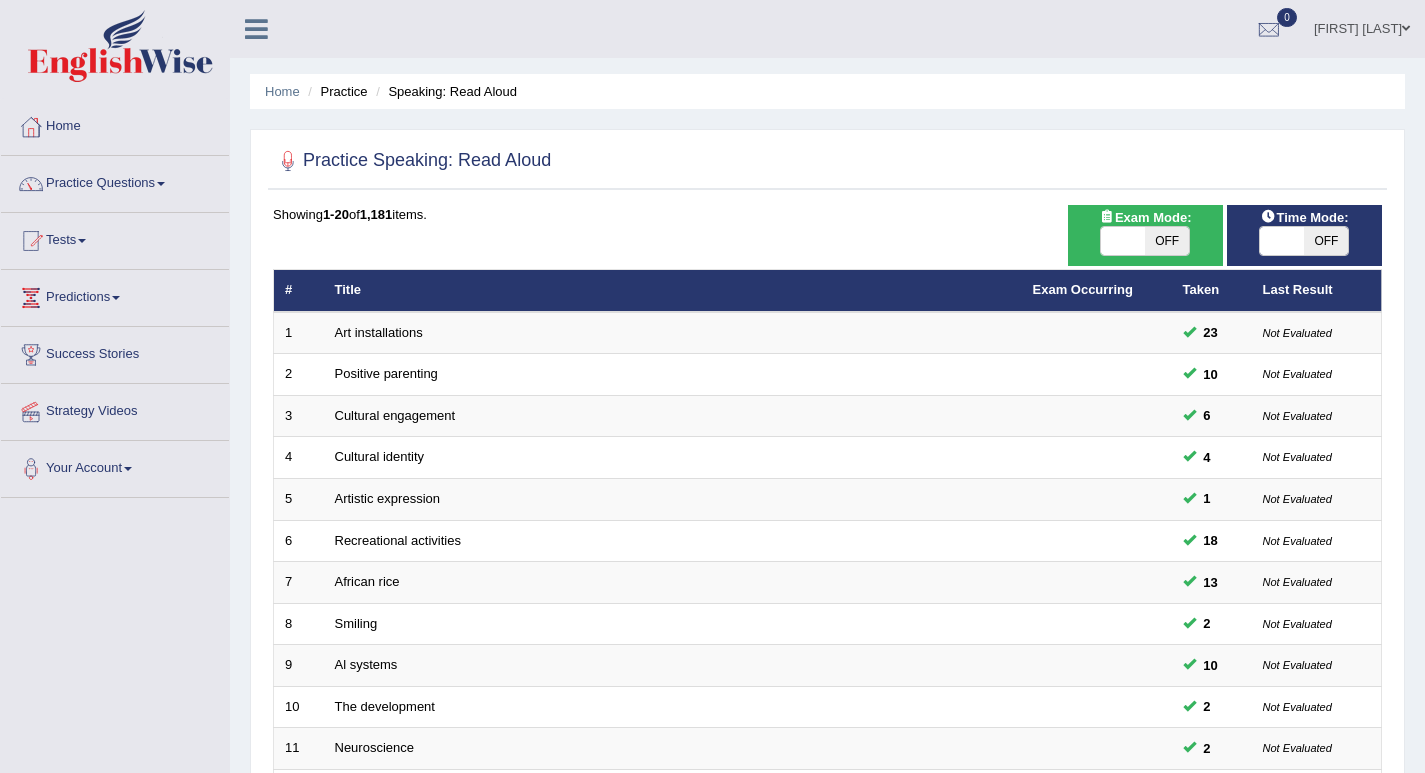 scroll, scrollTop: 0, scrollLeft: 0, axis: both 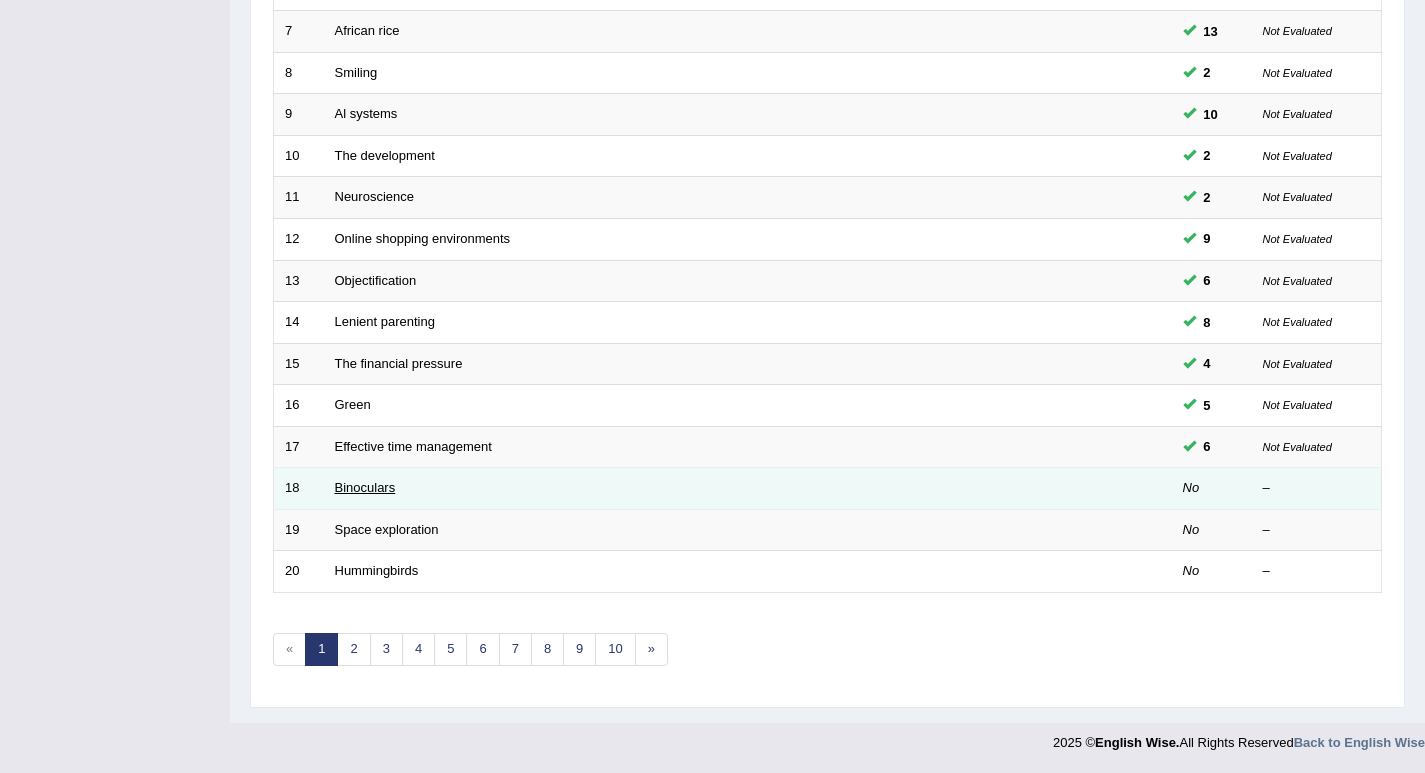 click on "Binoculars" at bounding box center [365, 487] 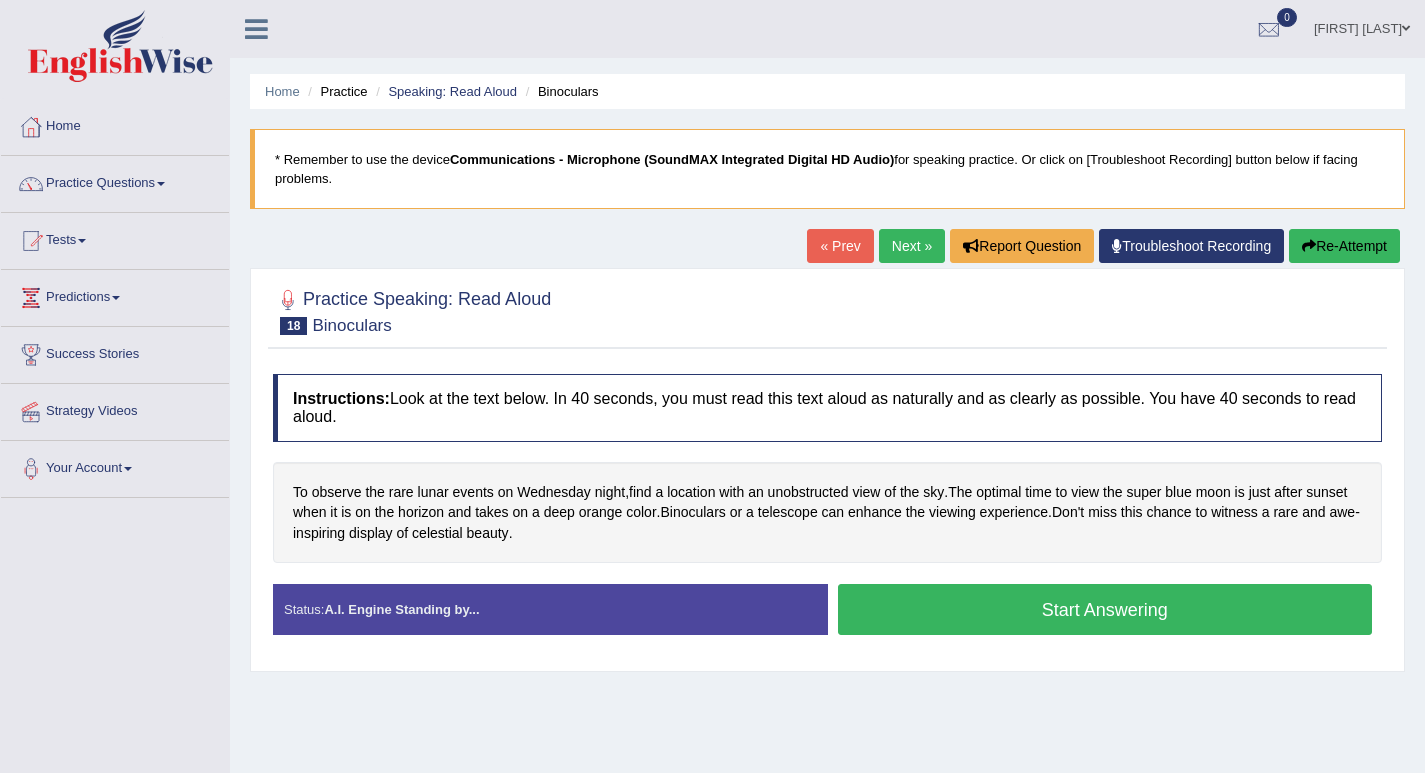 scroll, scrollTop: 0, scrollLeft: 0, axis: both 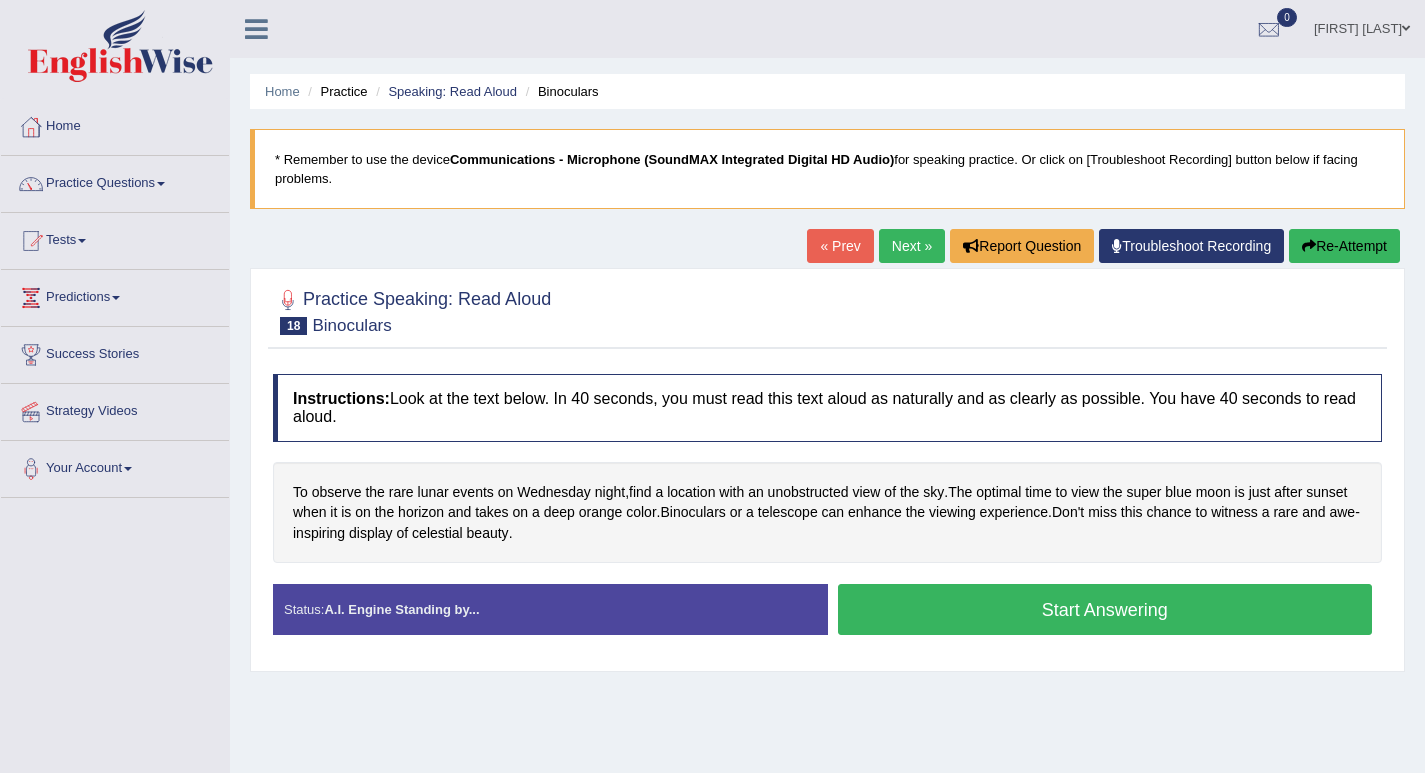click on "Start Answering" at bounding box center (1105, 609) 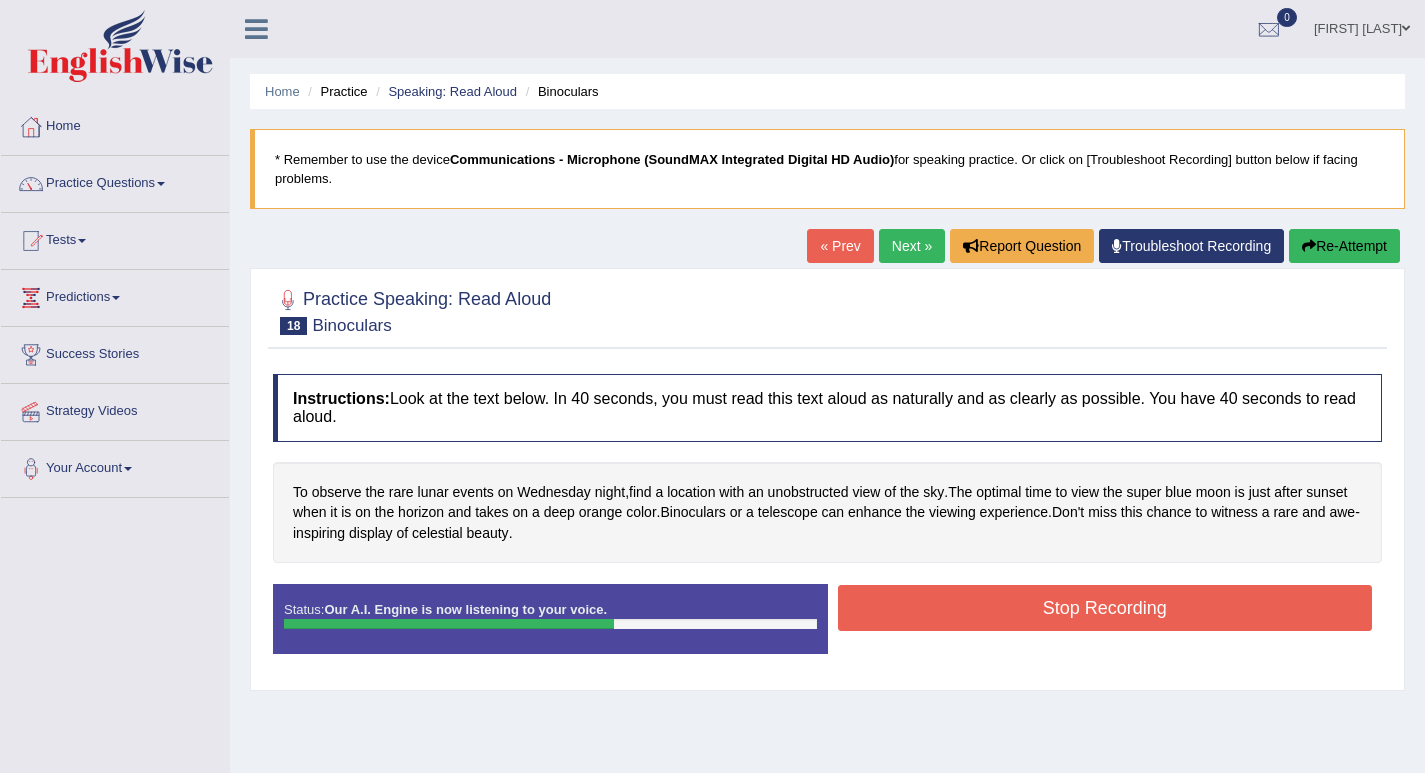 click on "Stop Recording" at bounding box center [1105, 608] 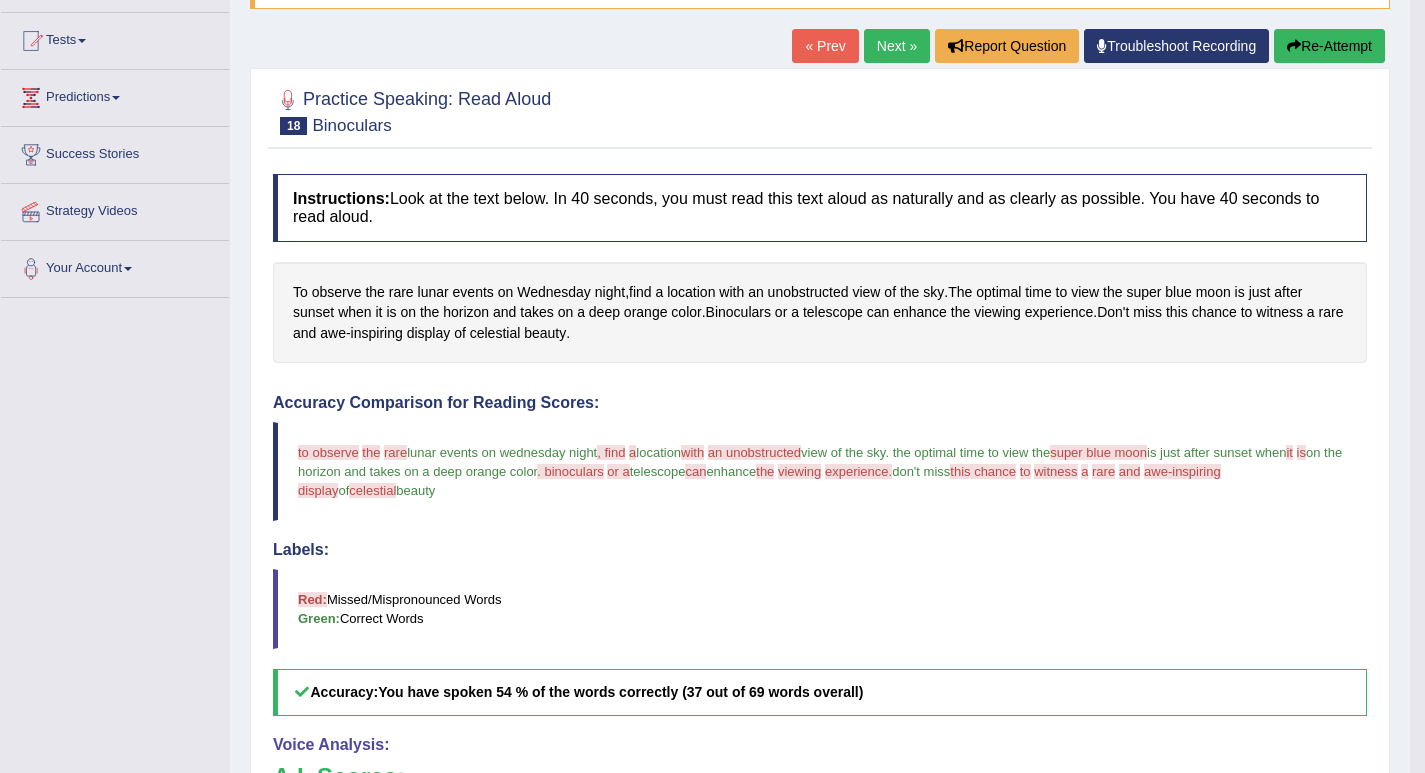 scroll, scrollTop: 100, scrollLeft: 0, axis: vertical 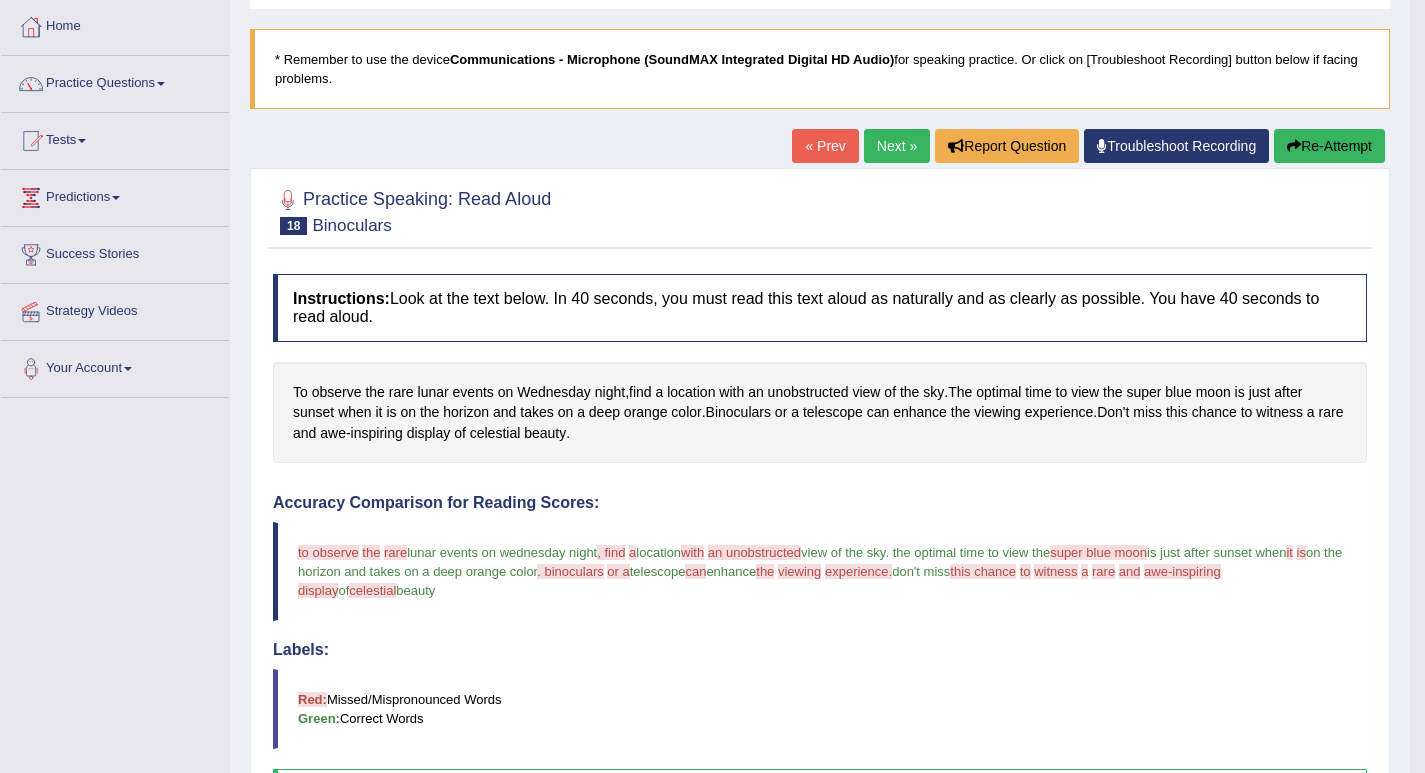 click on "Re-Attempt" at bounding box center (1329, 146) 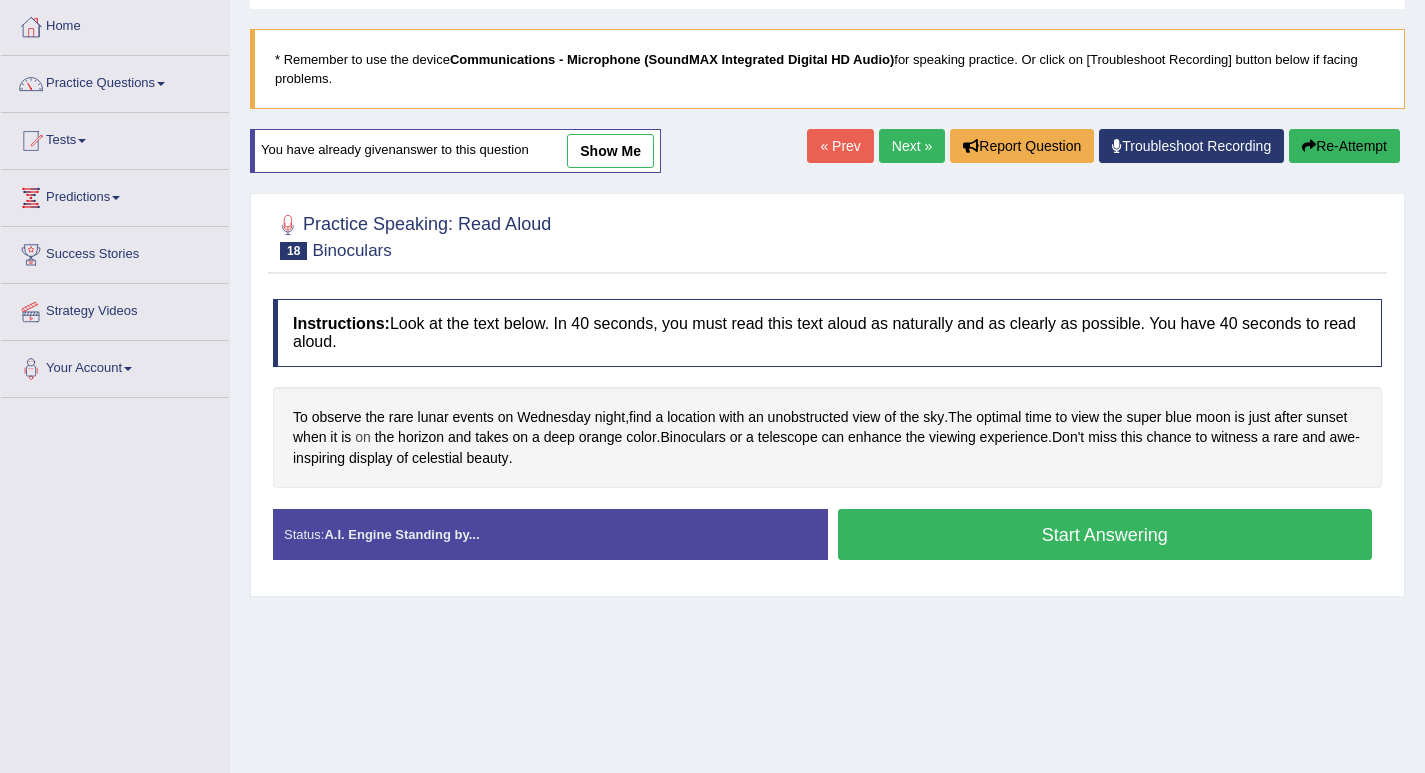 scroll, scrollTop: 100, scrollLeft: 0, axis: vertical 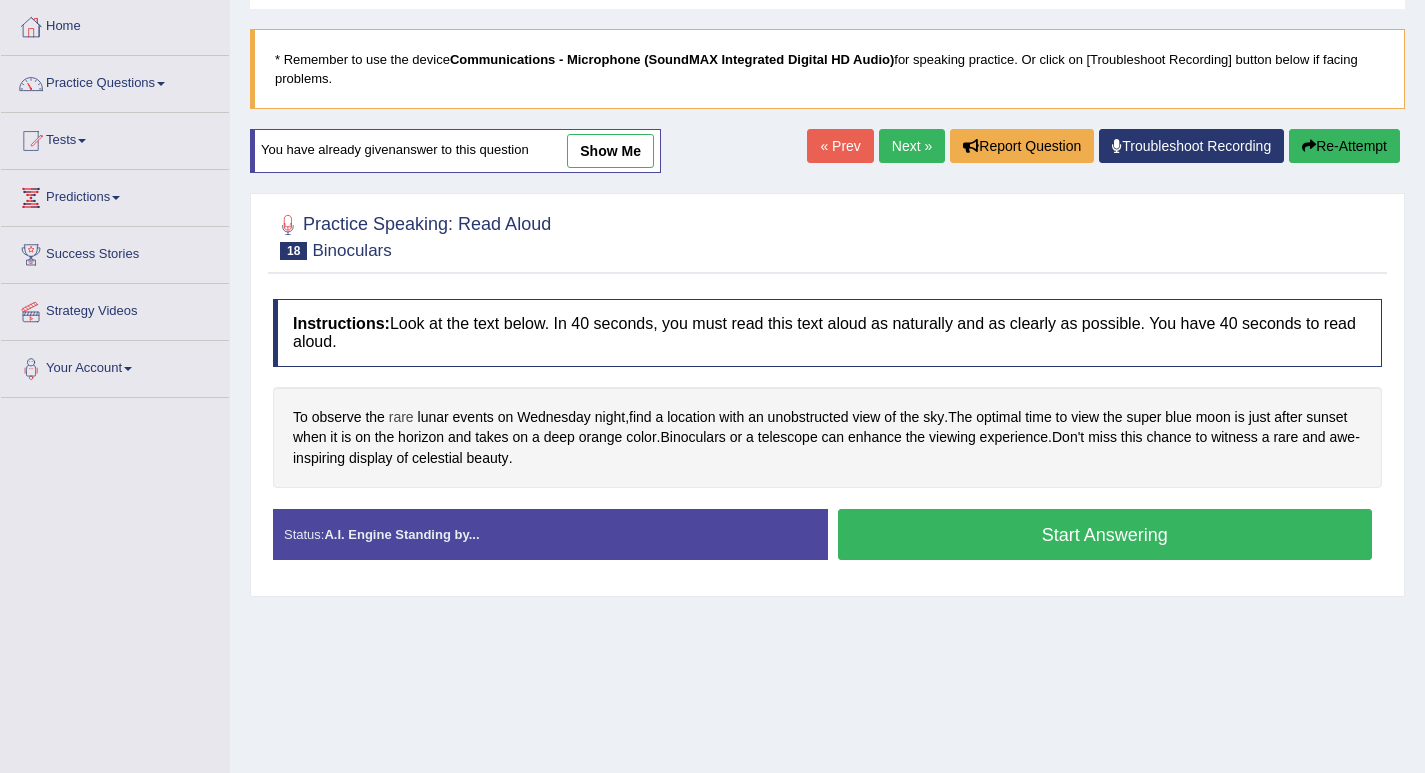 click on "rare" at bounding box center [401, 417] 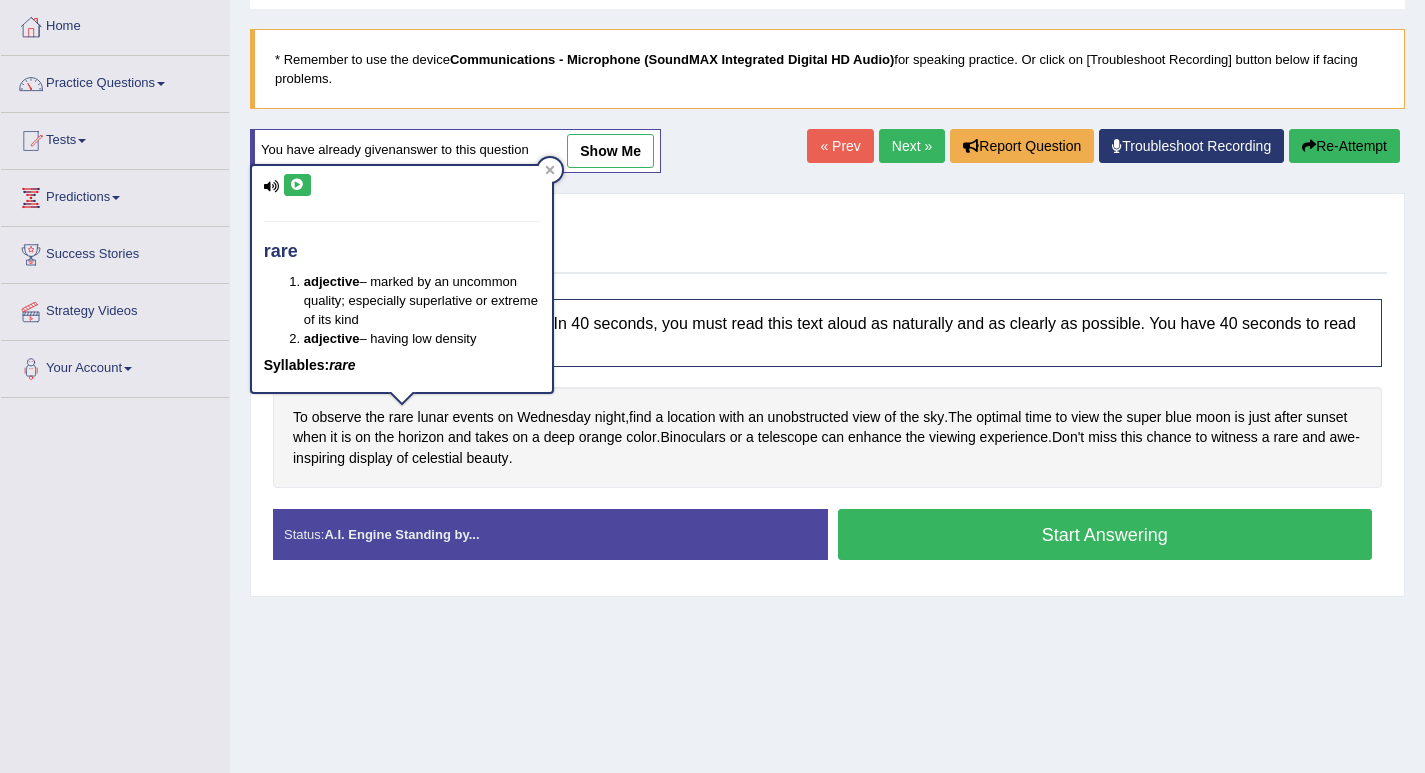 click at bounding box center [297, 185] 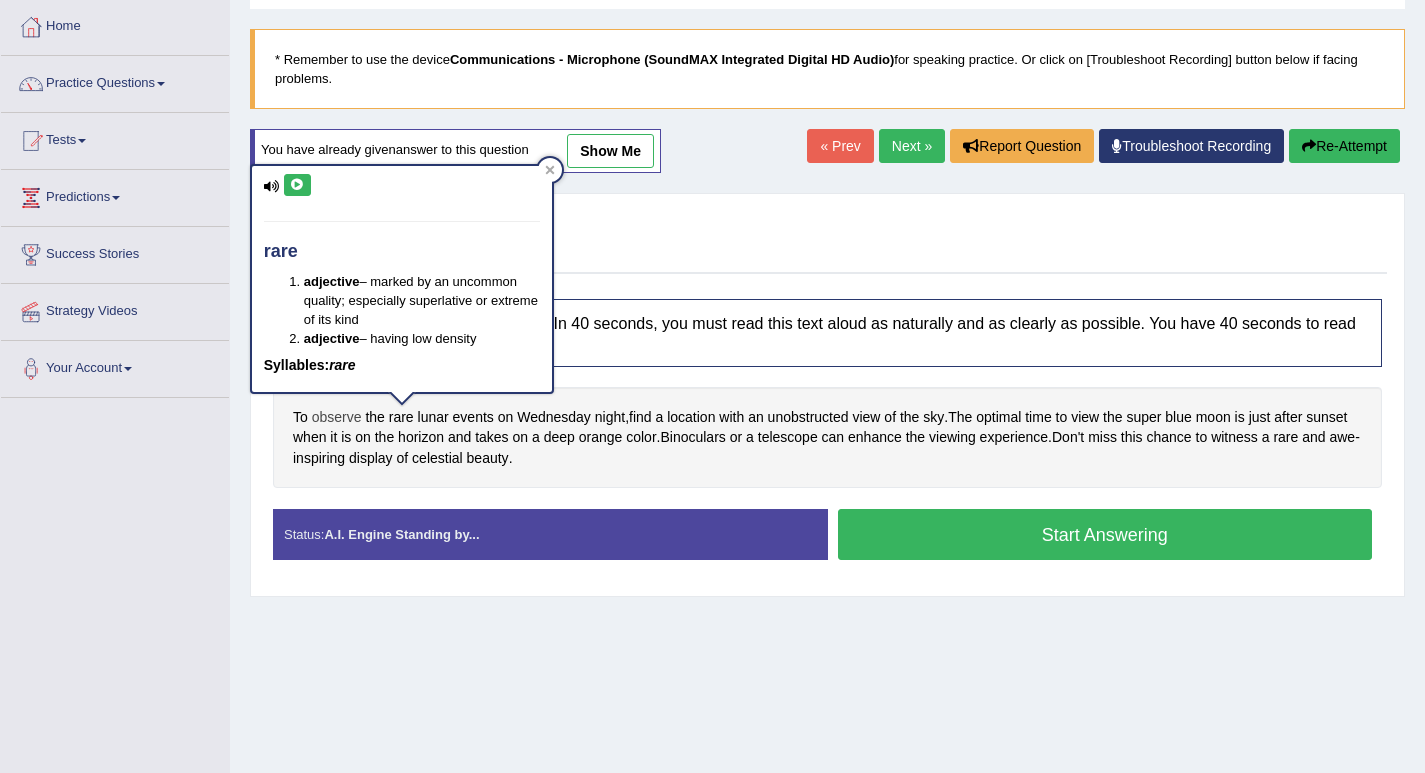 click on "observe" at bounding box center [337, 417] 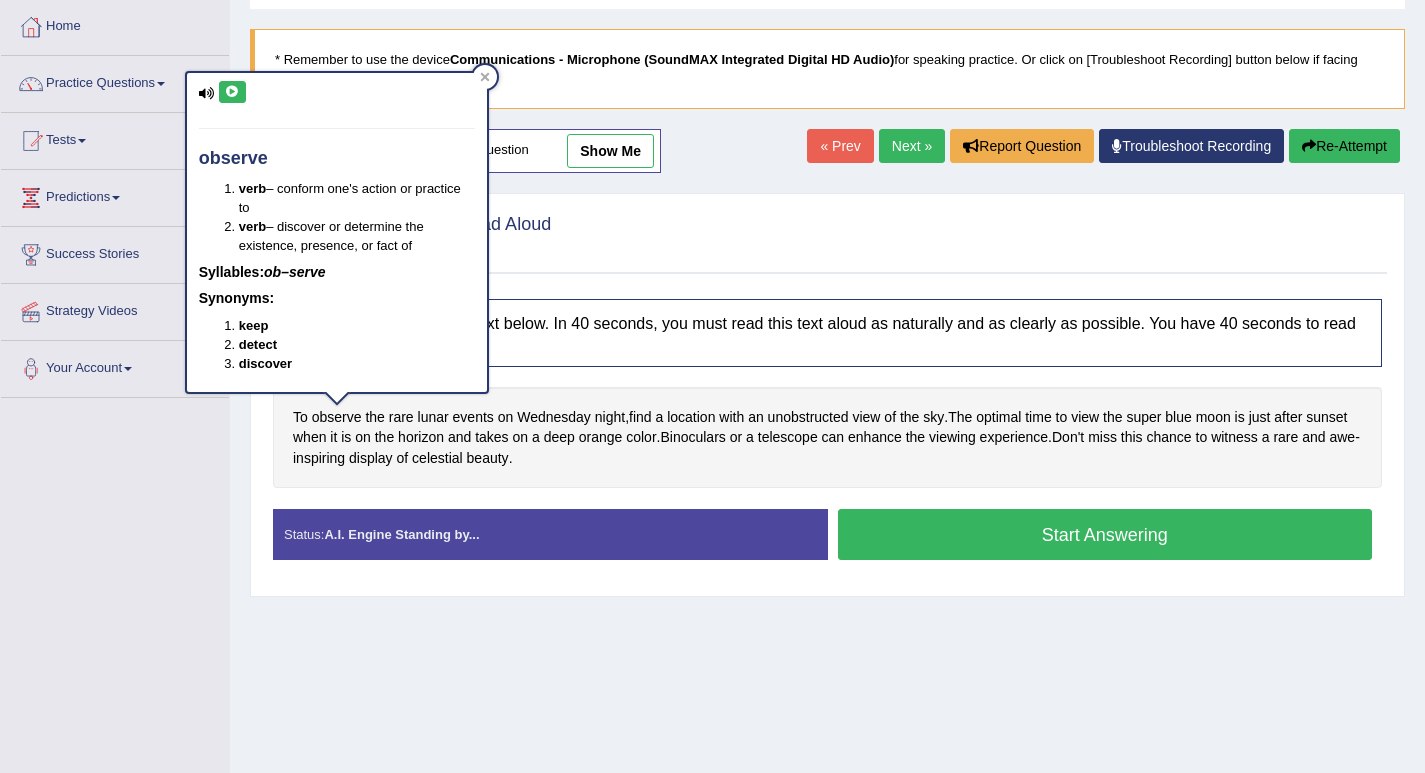click at bounding box center [232, 92] 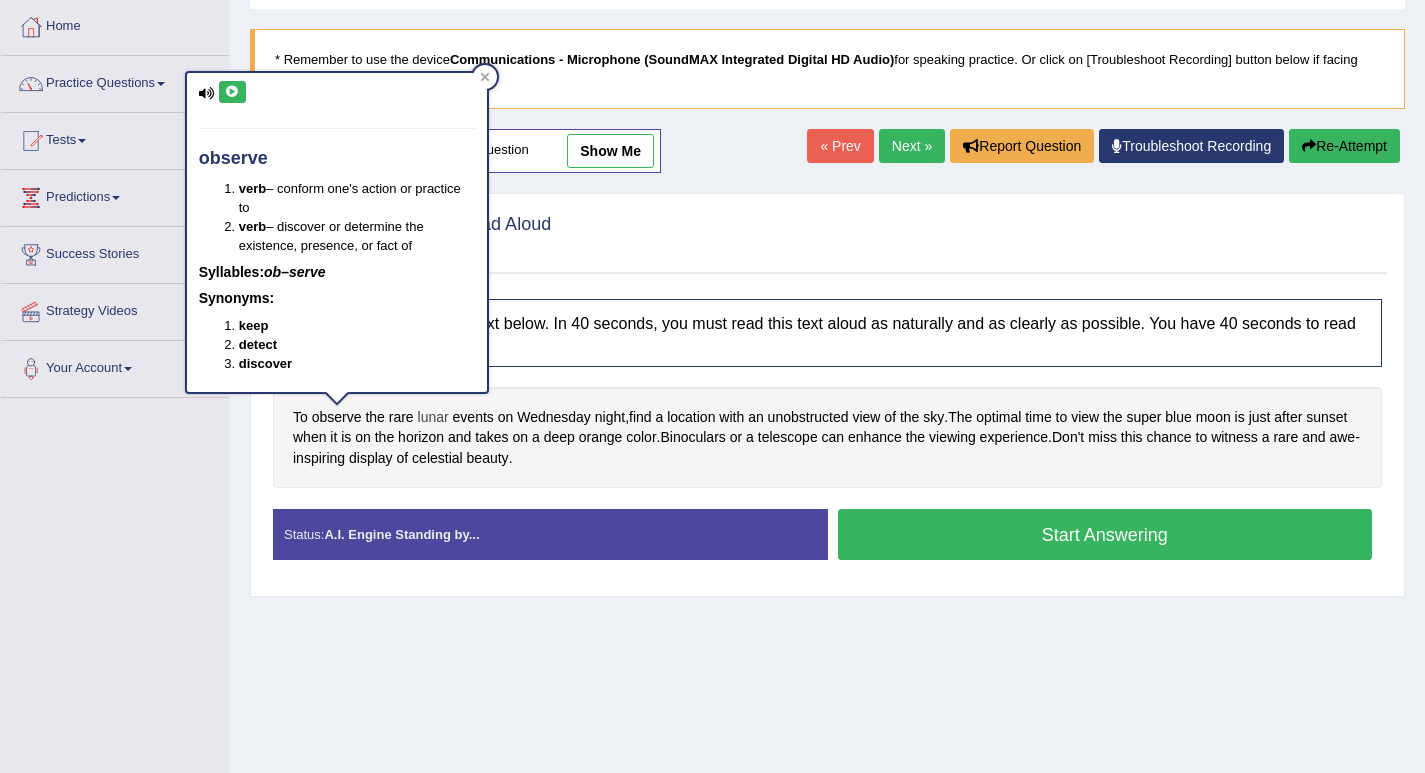 click on "lunar" at bounding box center [433, 417] 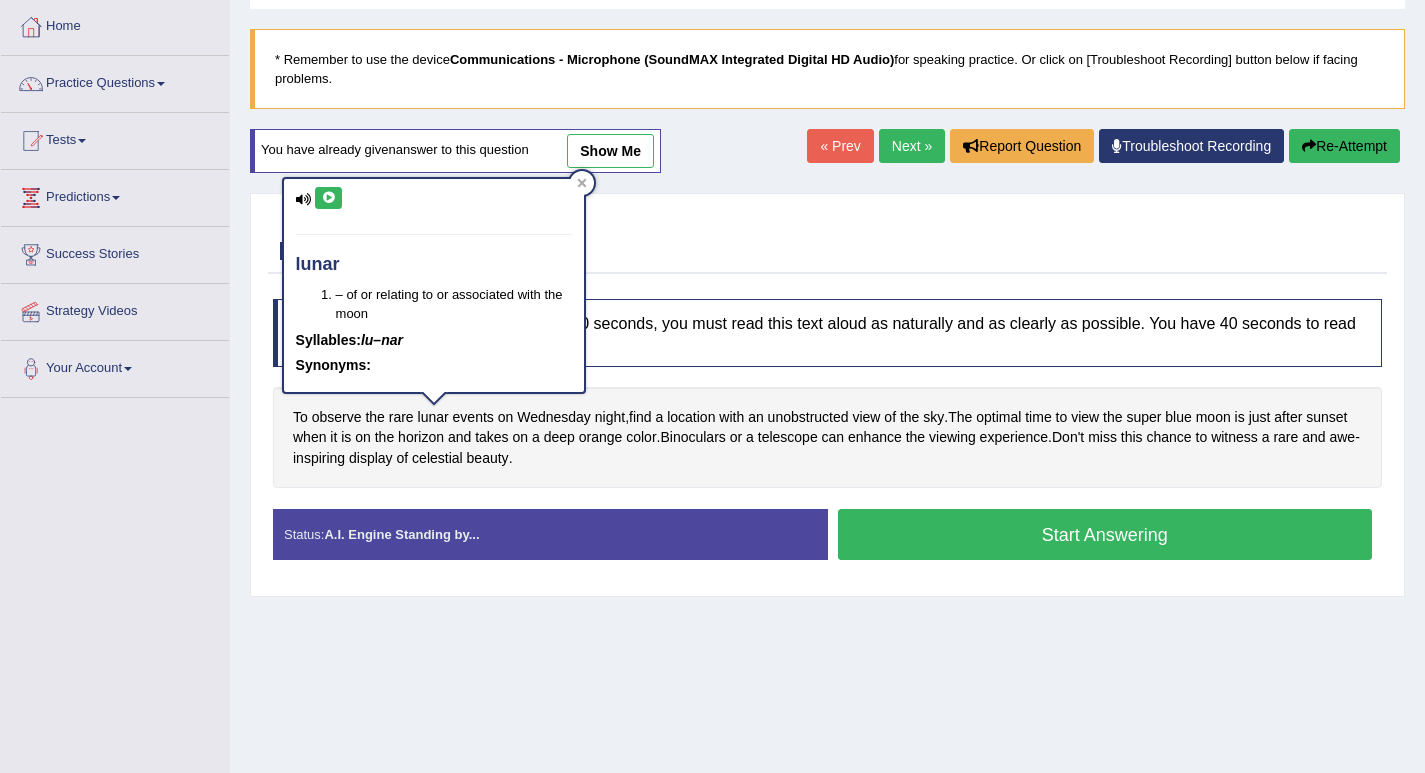 click at bounding box center [328, 198] 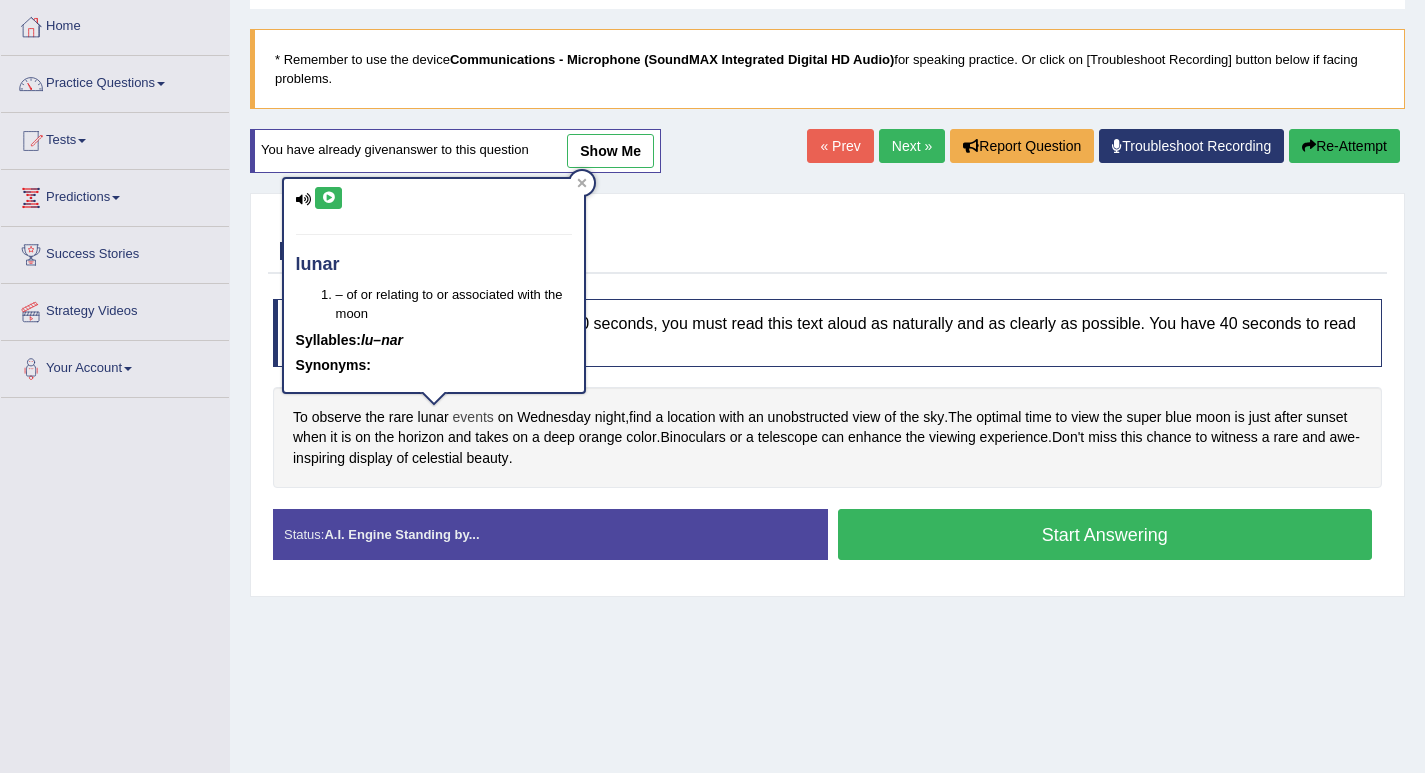 click on "events" at bounding box center [473, 417] 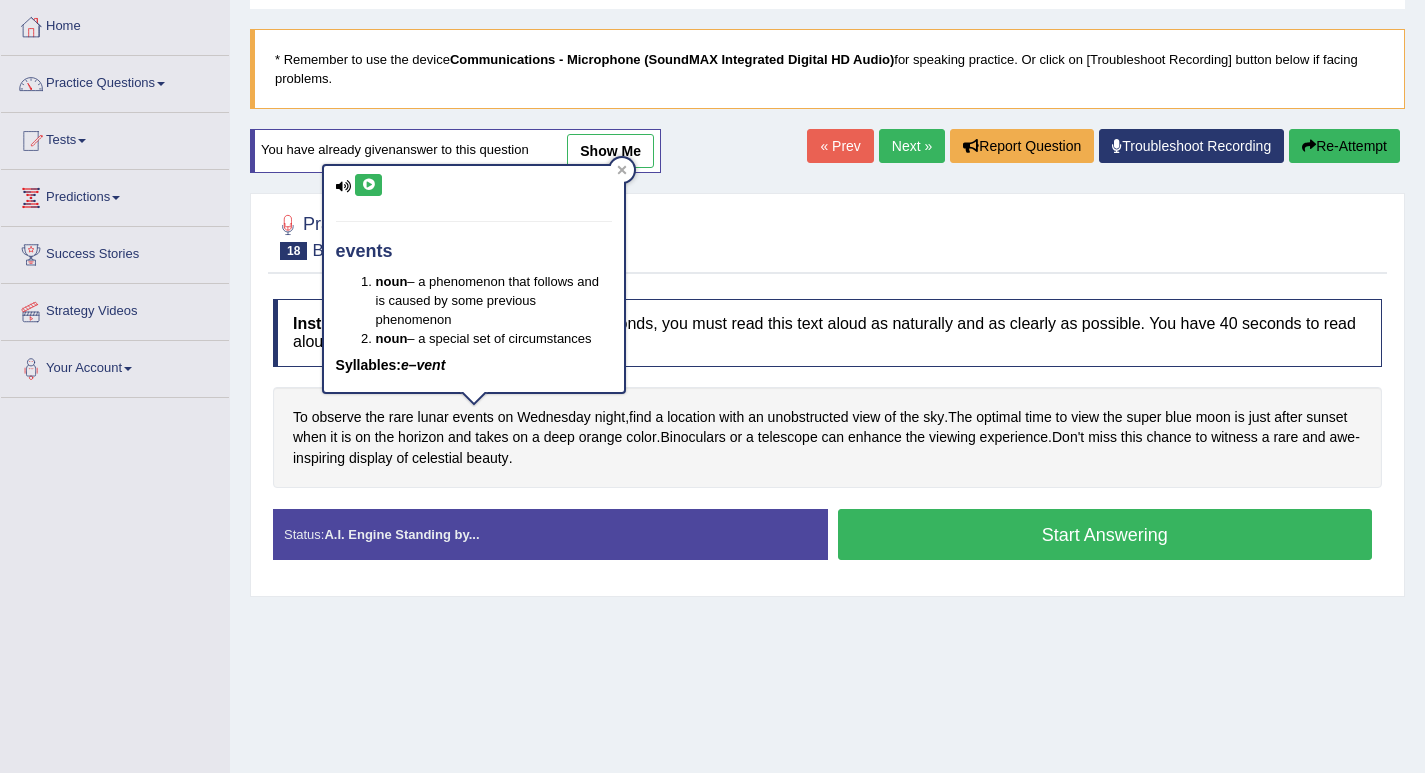 click at bounding box center [368, 185] 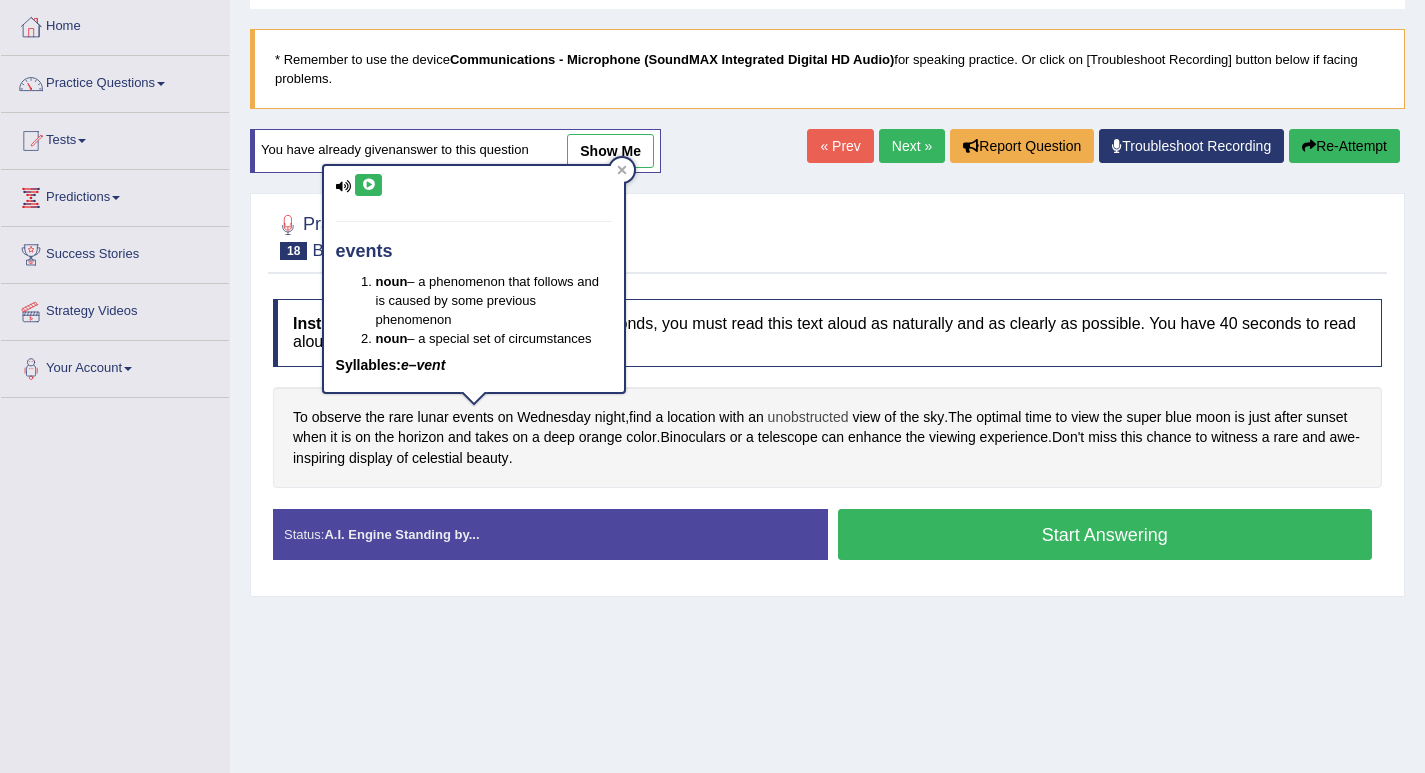 click on "unobstructed" at bounding box center (808, 417) 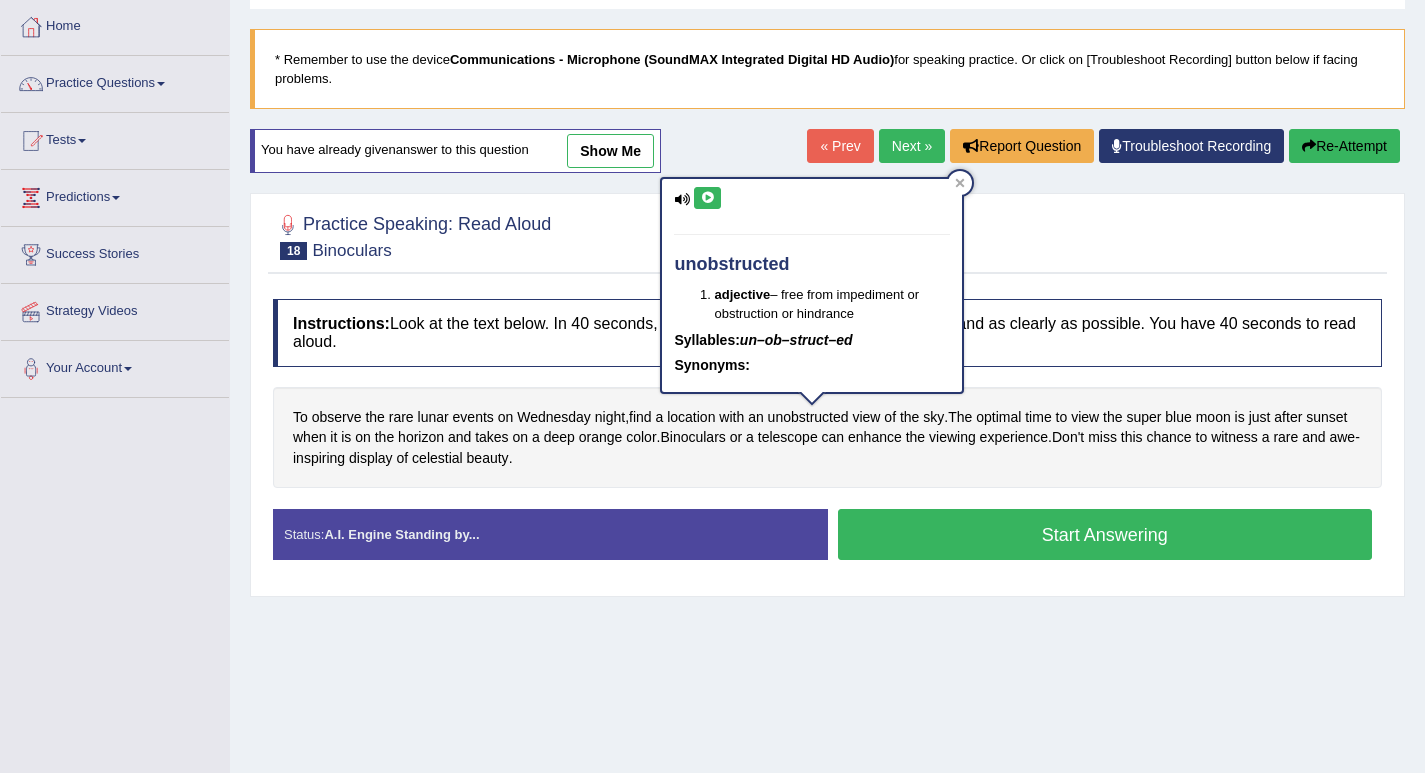 click at bounding box center (707, 198) 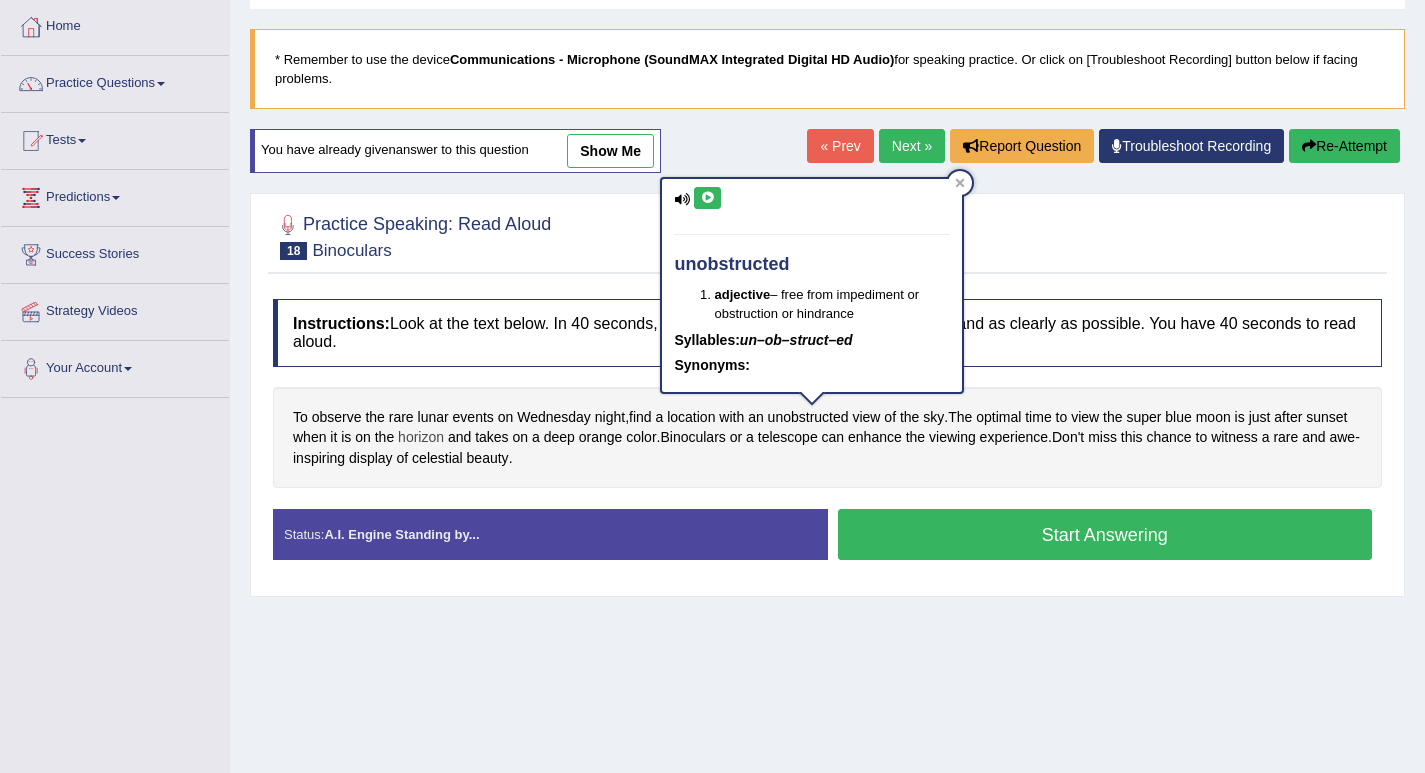 click on "horizon" at bounding box center [421, 437] 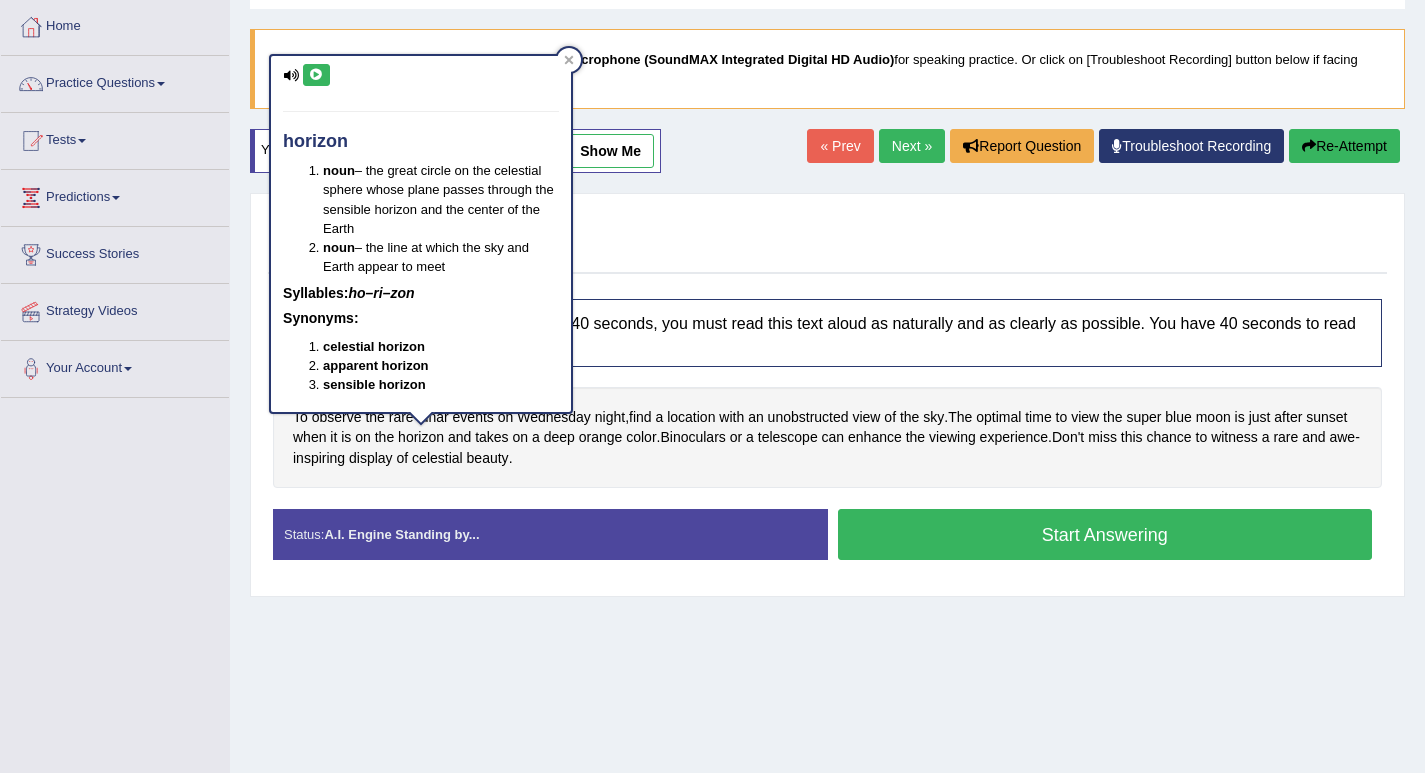 click at bounding box center (316, 75) 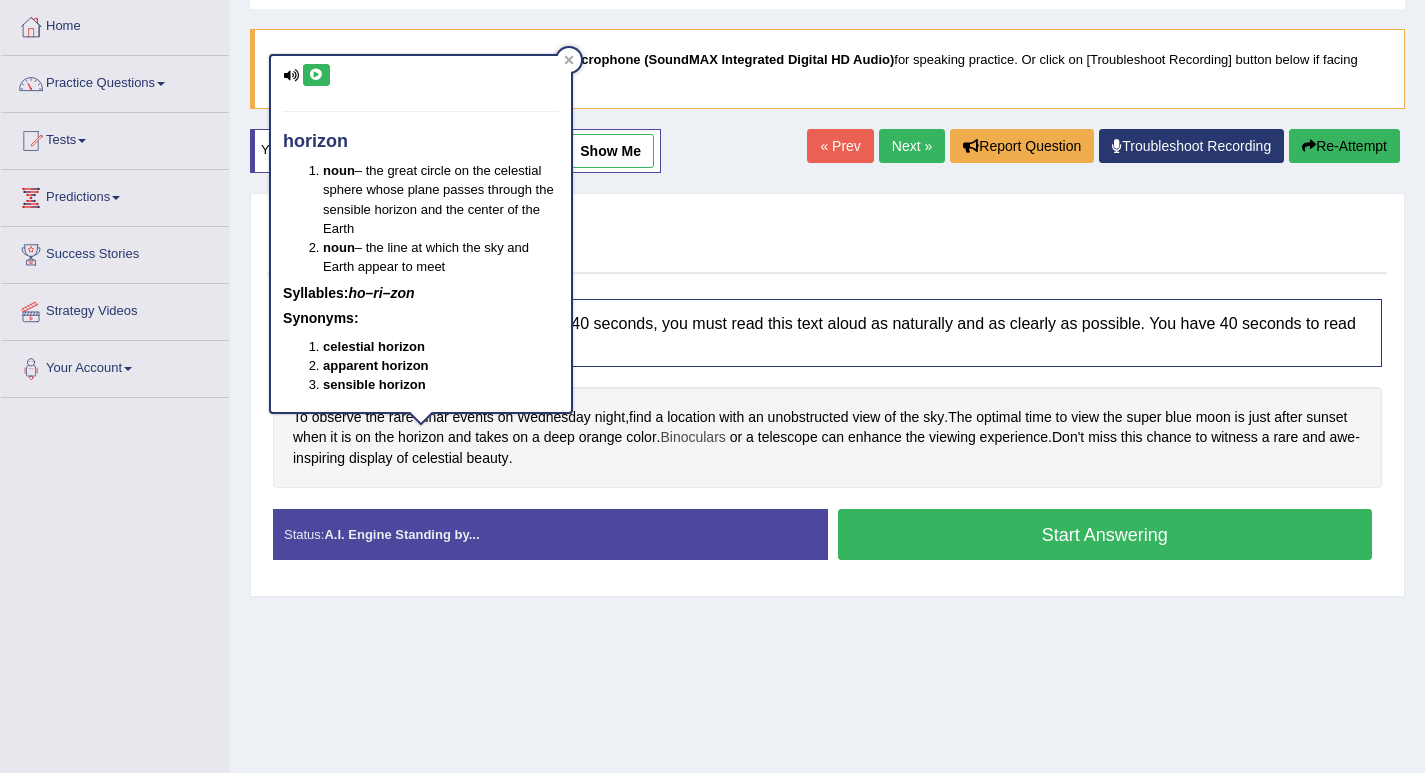 click on "Binoculars" at bounding box center (692, 437) 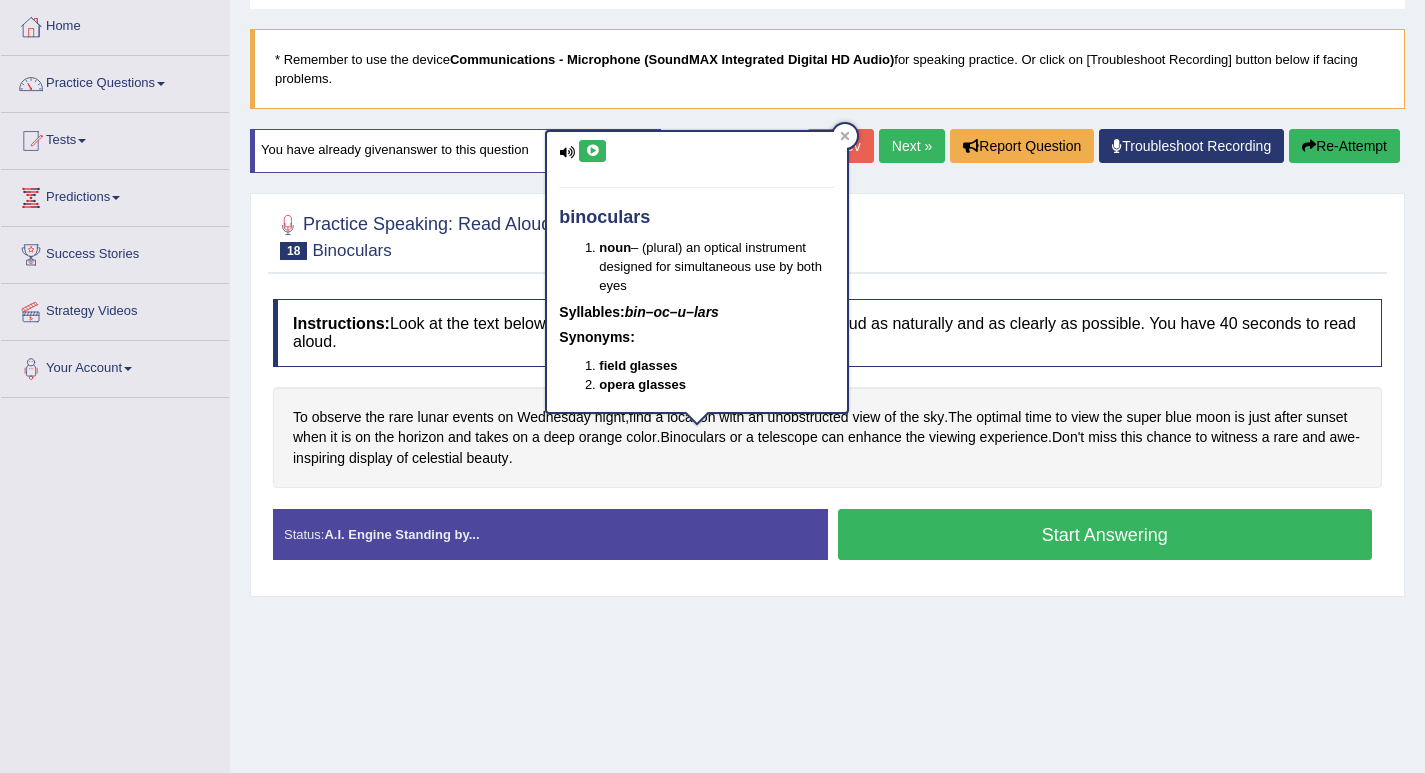 click at bounding box center [592, 151] 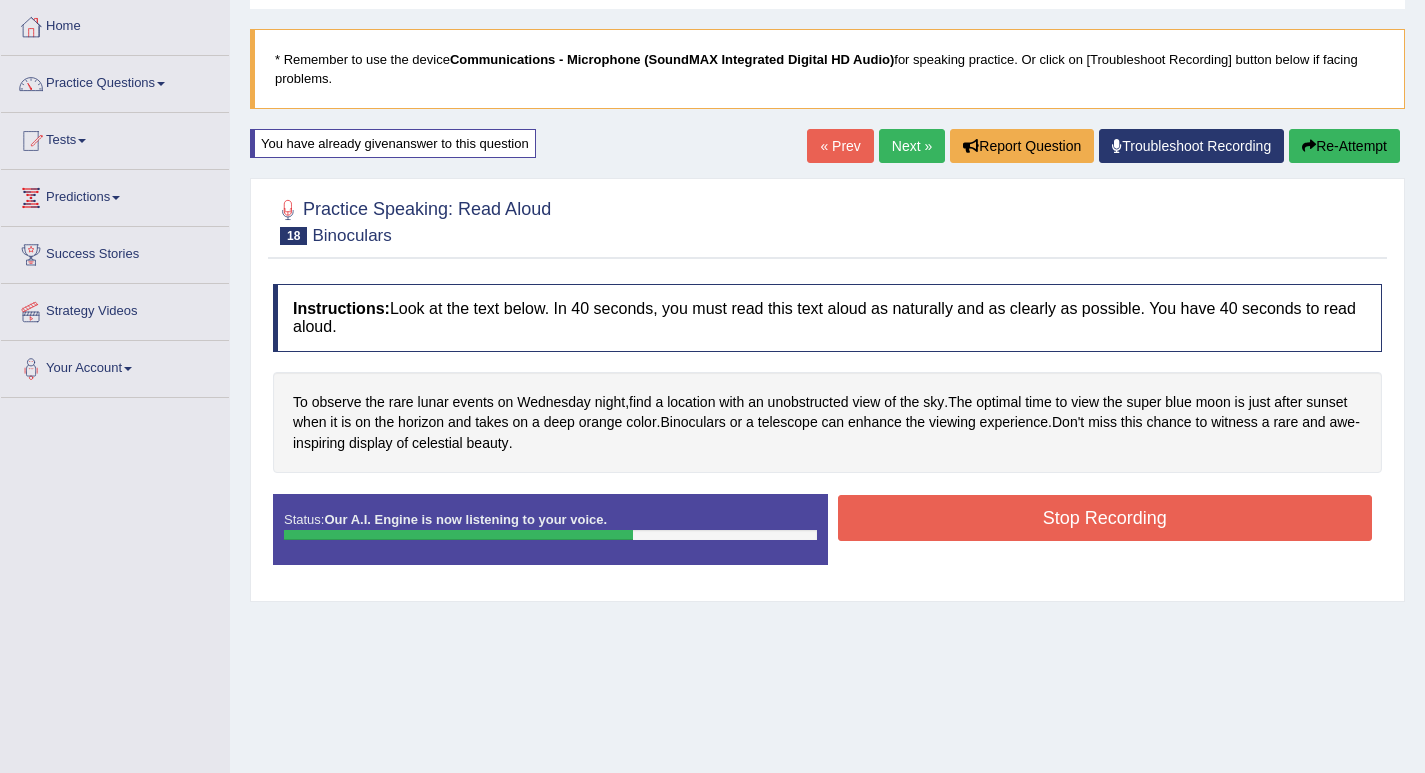 click on "Stop Recording" at bounding box center [1105, 518] 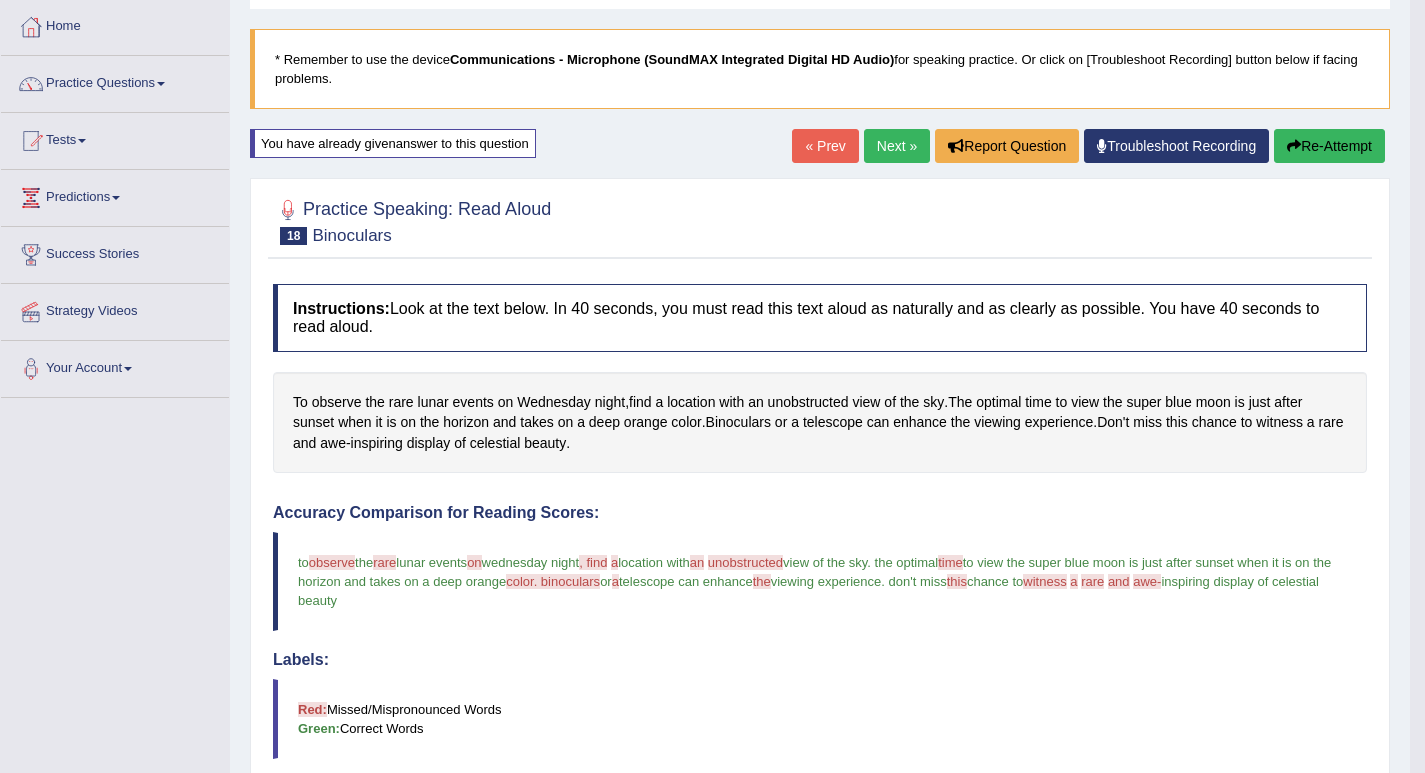 scroll, scrollTop: 0, scrollLeft: 0, axis: both 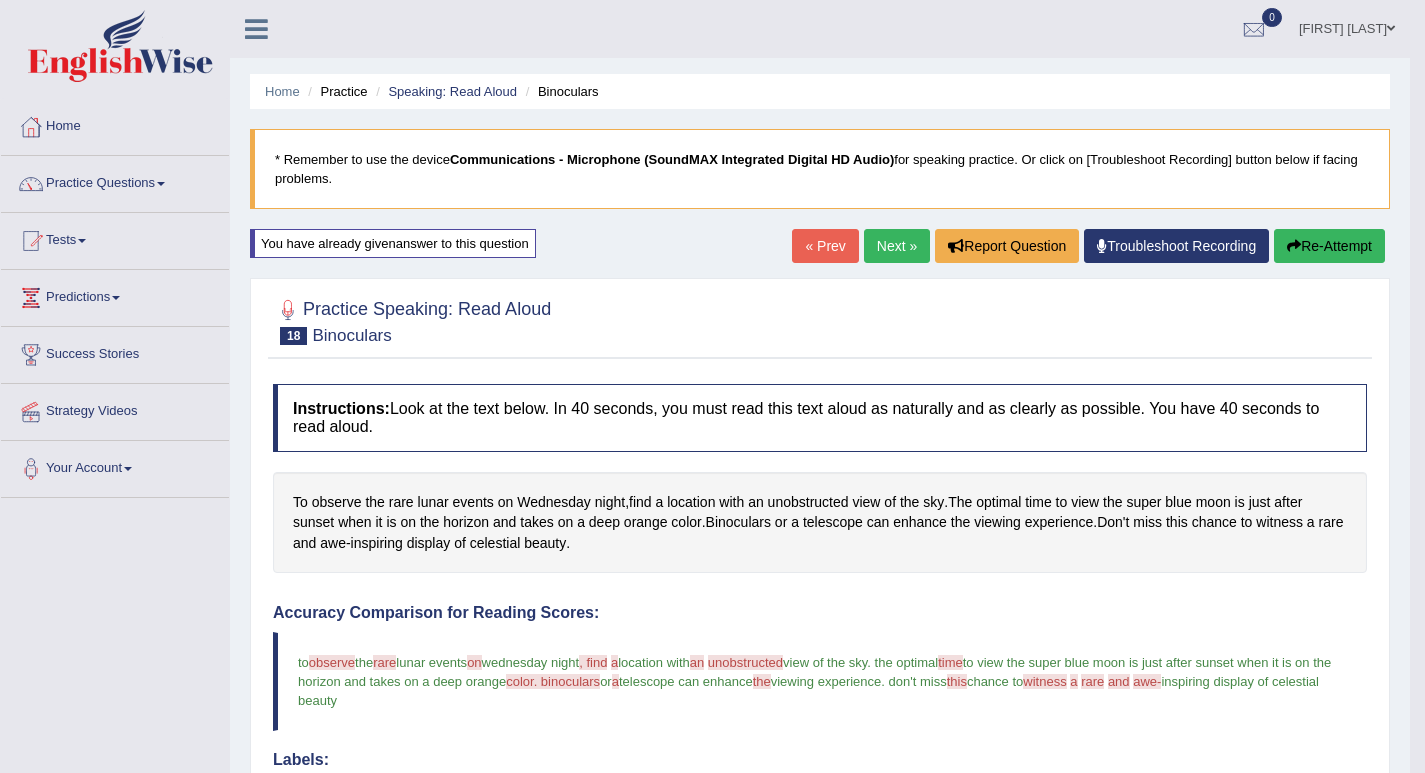 click on "Next »" at bounding box center (897, 246) 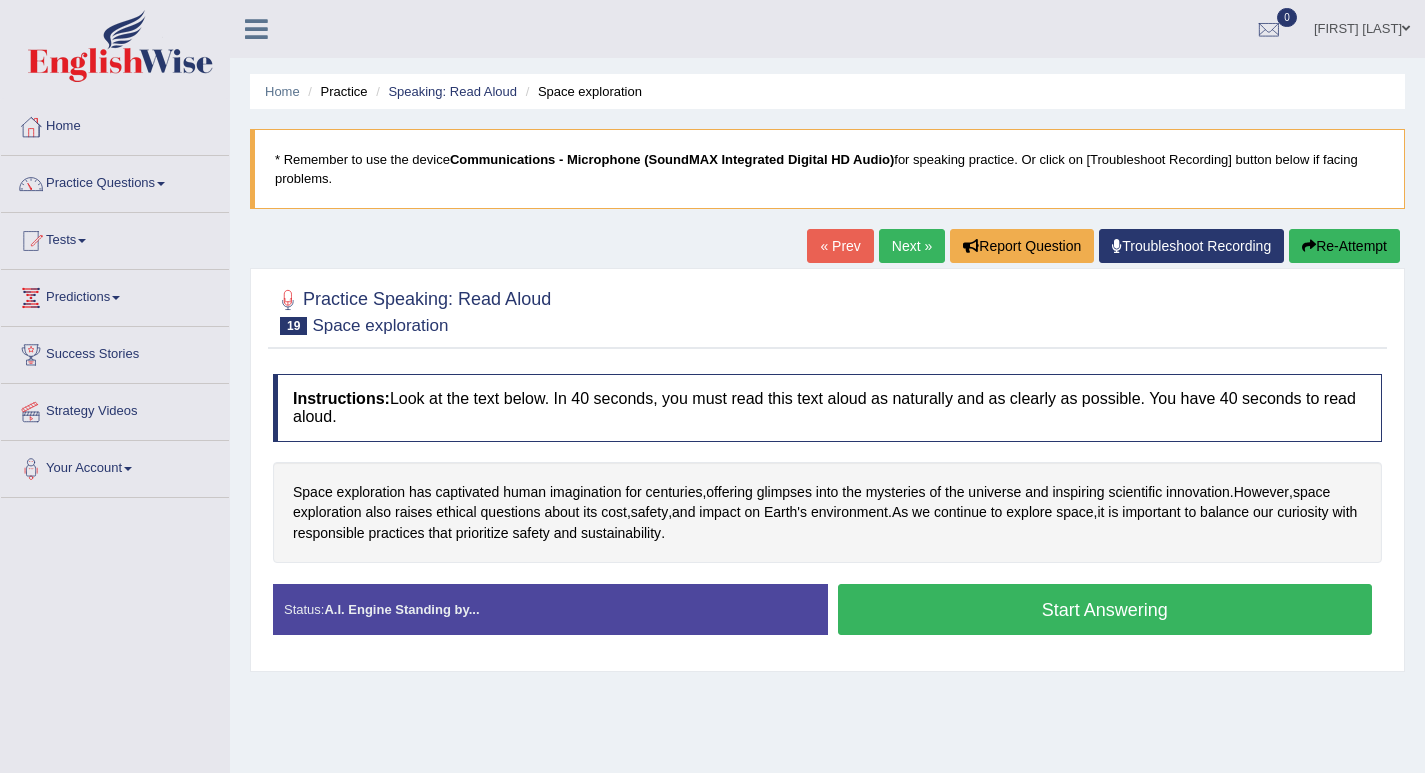 scroll, scrollTop: 0, scrollLeft: 0, axis: both 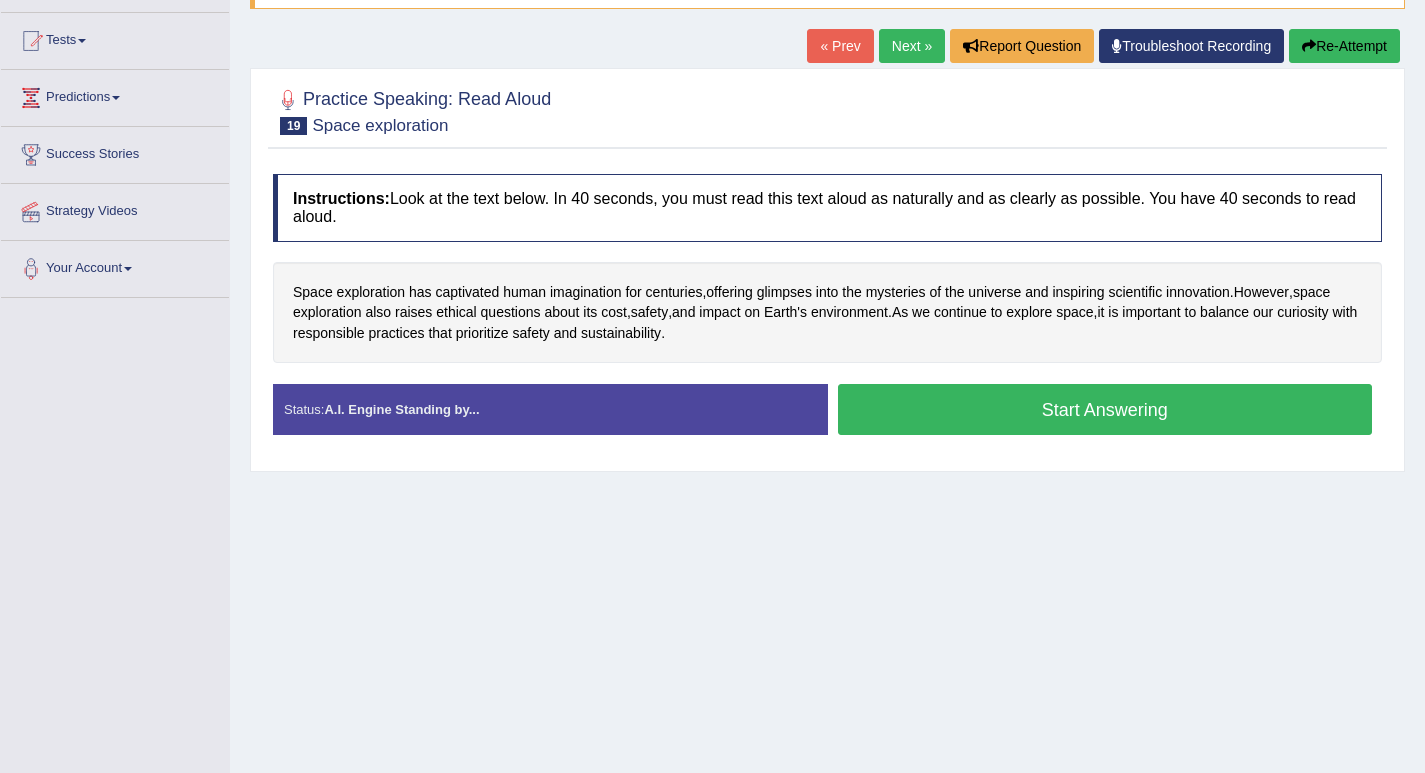 click on "Start Answering" at bounding box center (1105, 409) 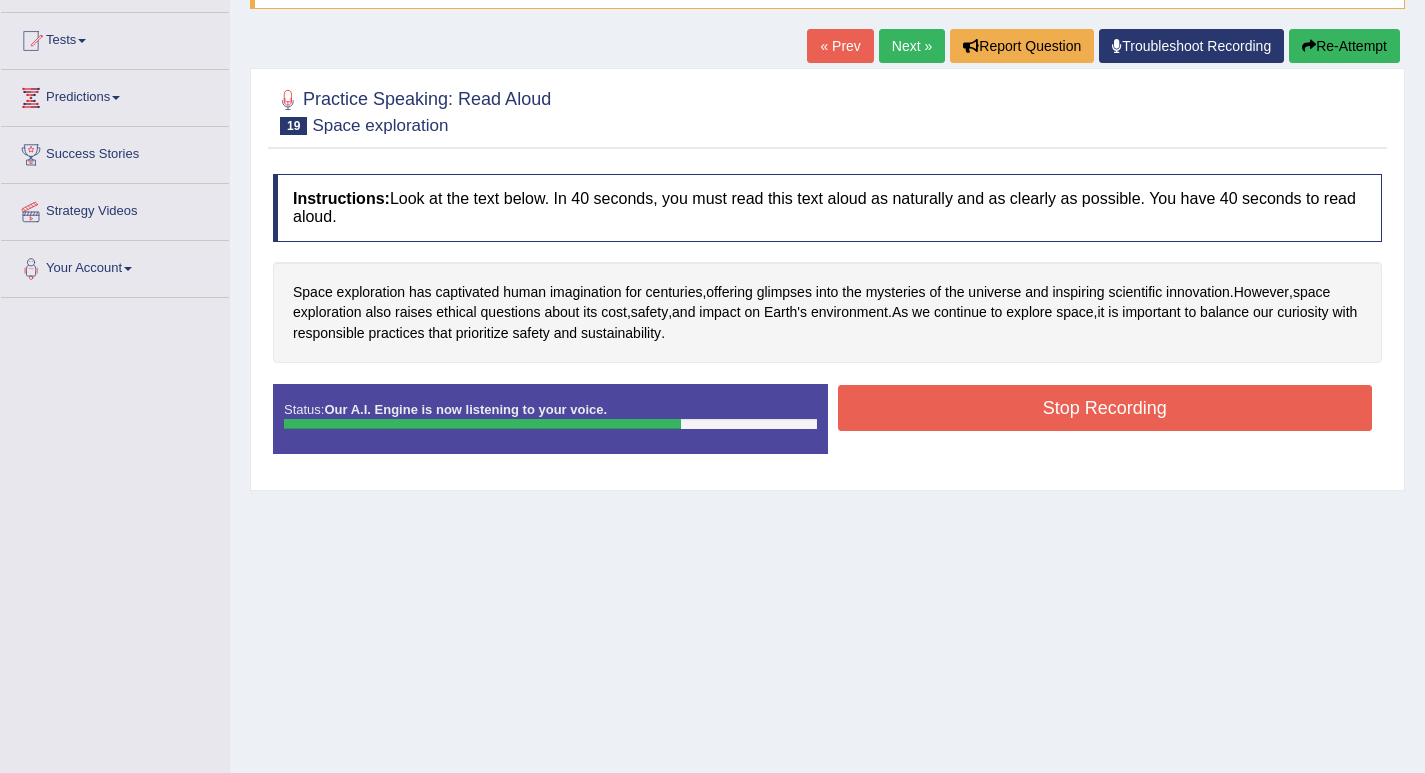 click on "Stop Recording" at bounding box center [1105, 408] 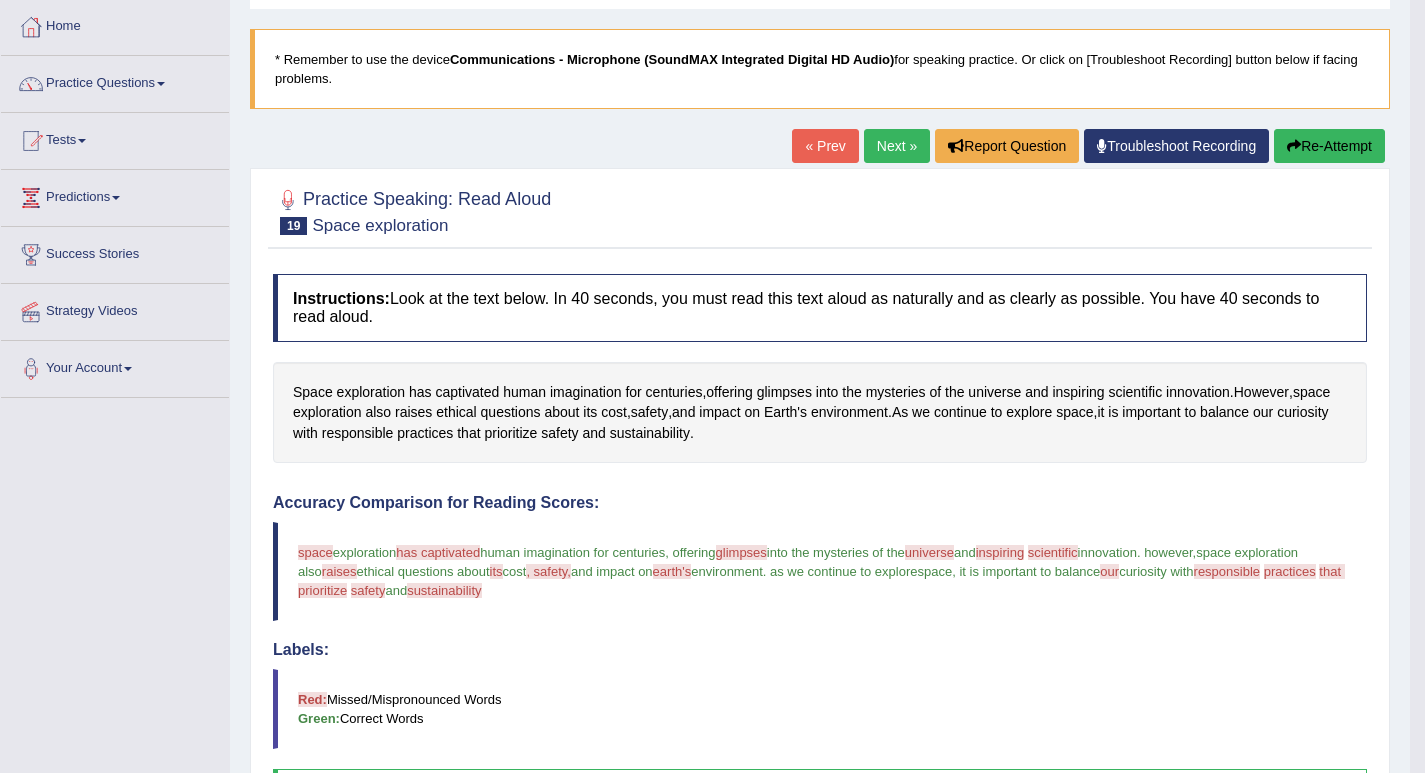 scroll, scrollTop: 0, scrollLeft: 0, axis: both 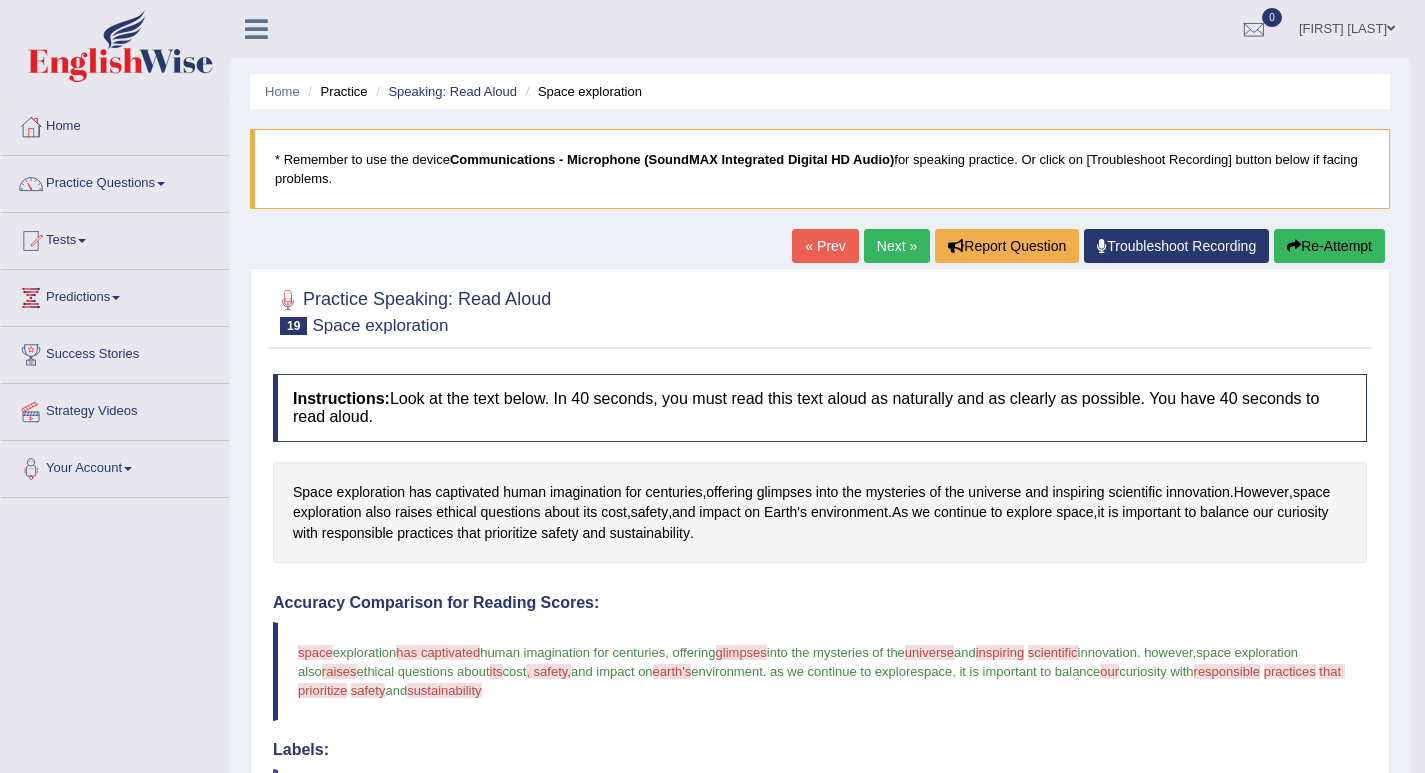 click on "Re-Attempt" at bounding box center [1329, 246] 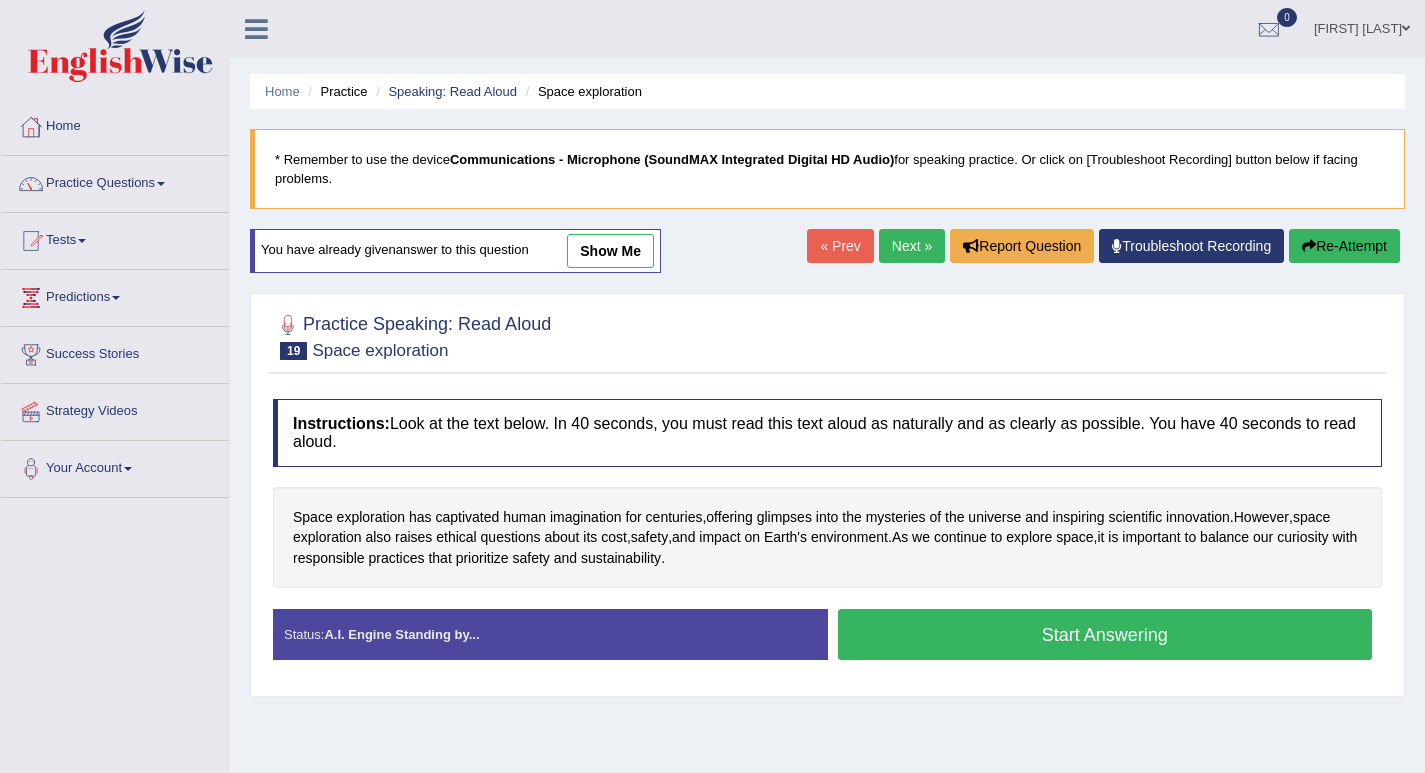 scroll, scrollTop: 0, scrollLeft: 0, axis: both 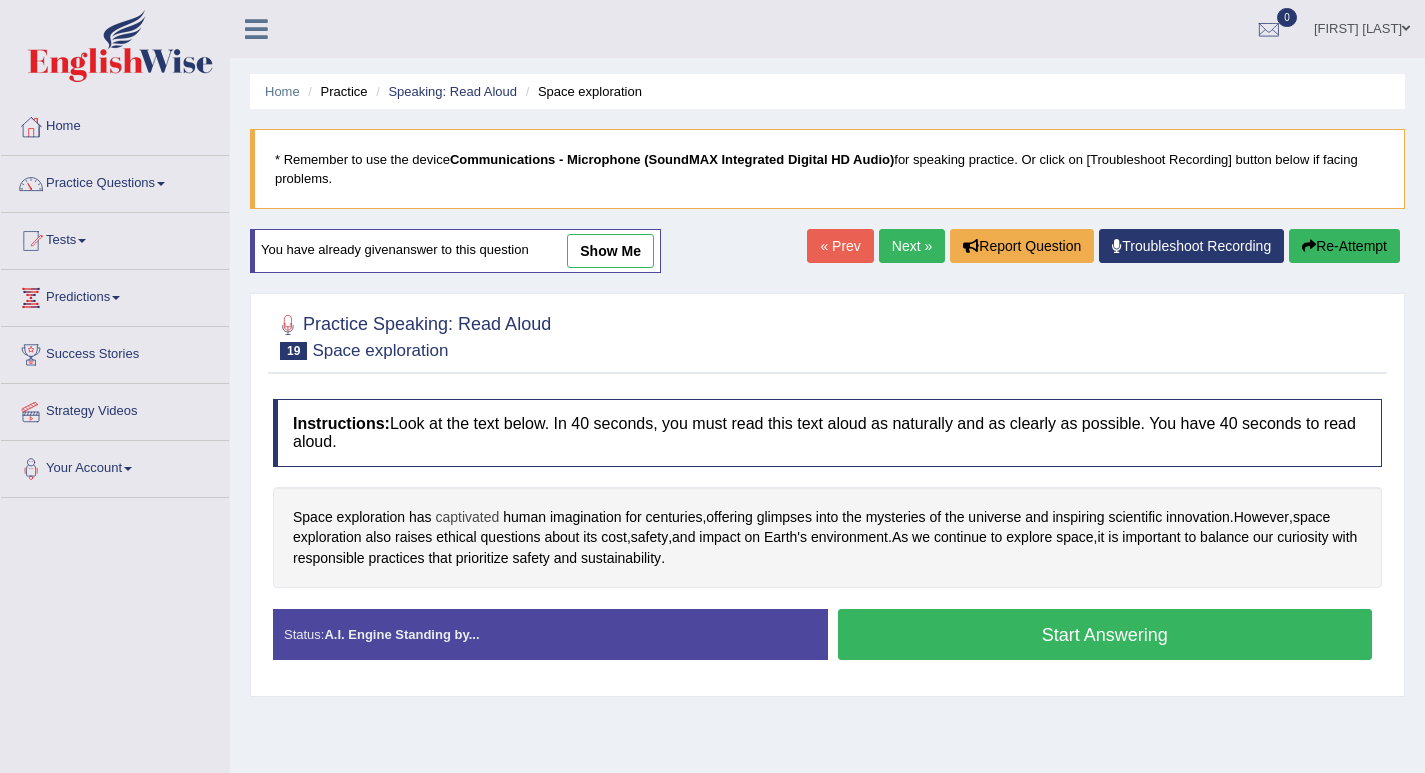 click on "captivated" at bounding box center (467, 517) 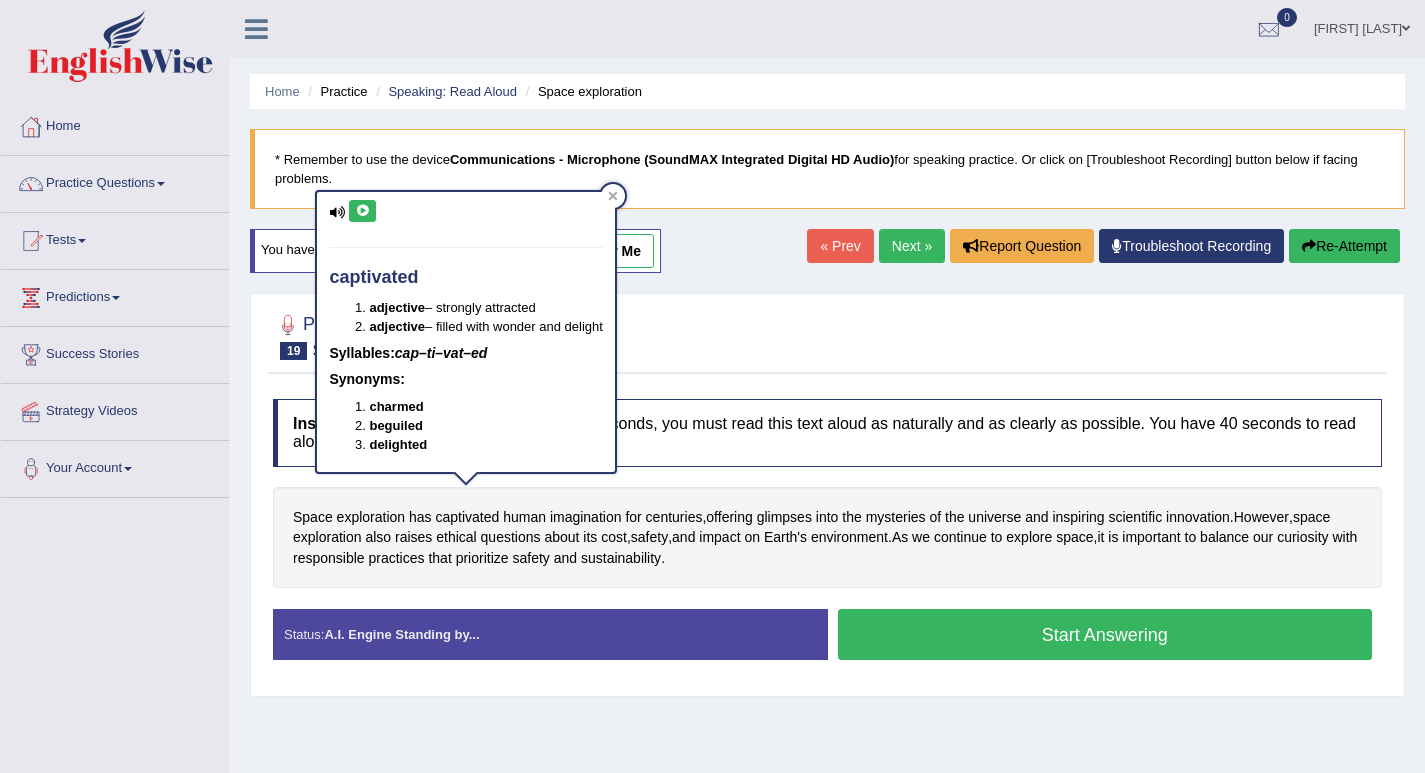 click at bounding box center (362, 211) 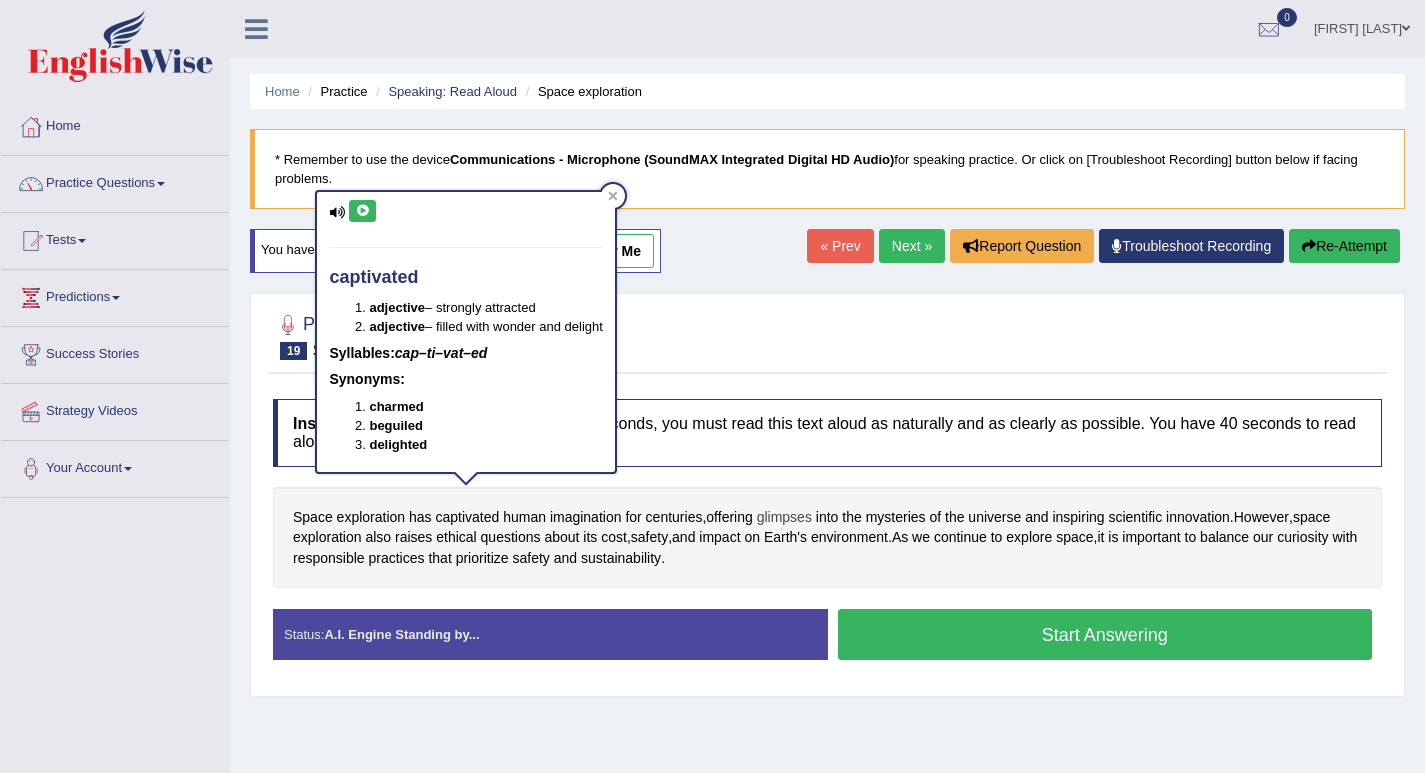 click on "glimpses" at bounding box center (784, 517) 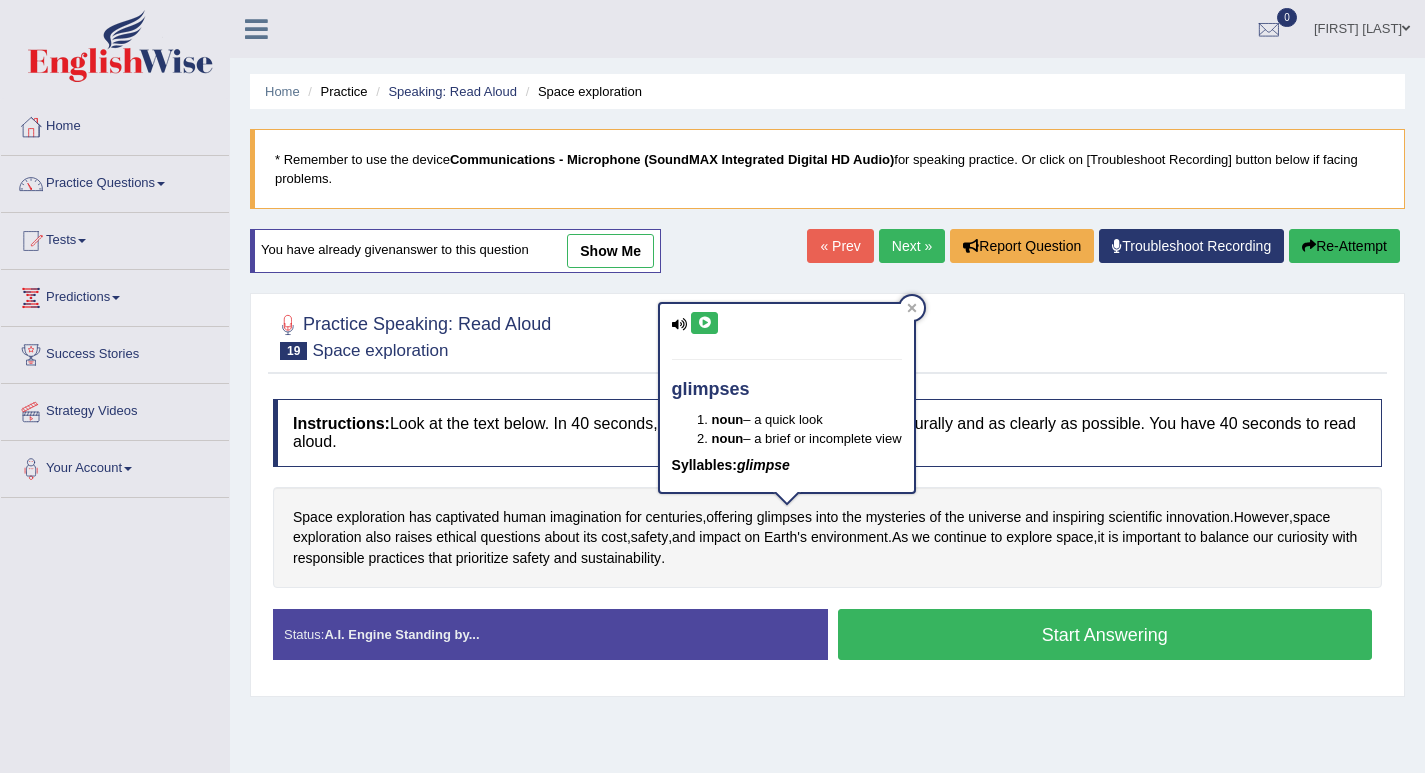 click at bounding box center (704, 323) 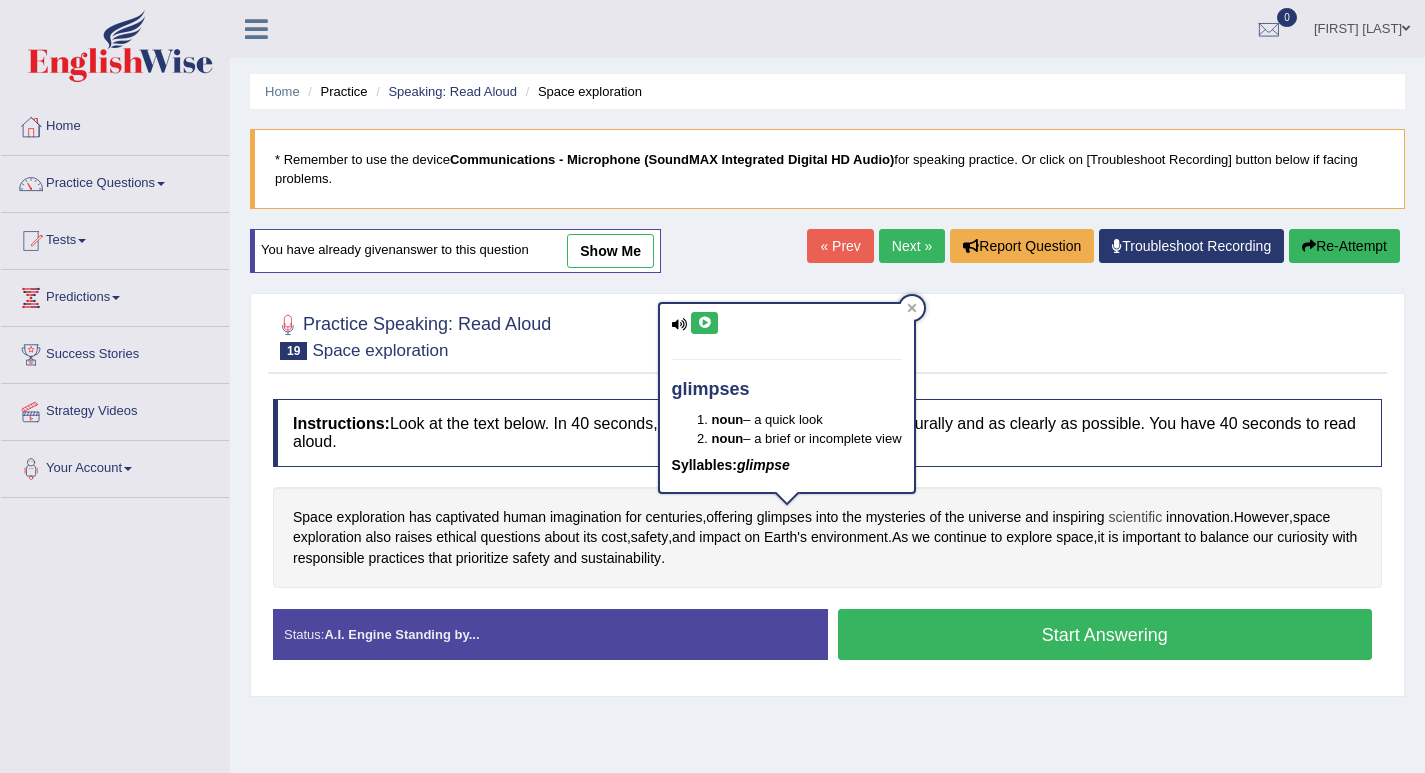 click on "scientific" at bounding box center (1135, 517) 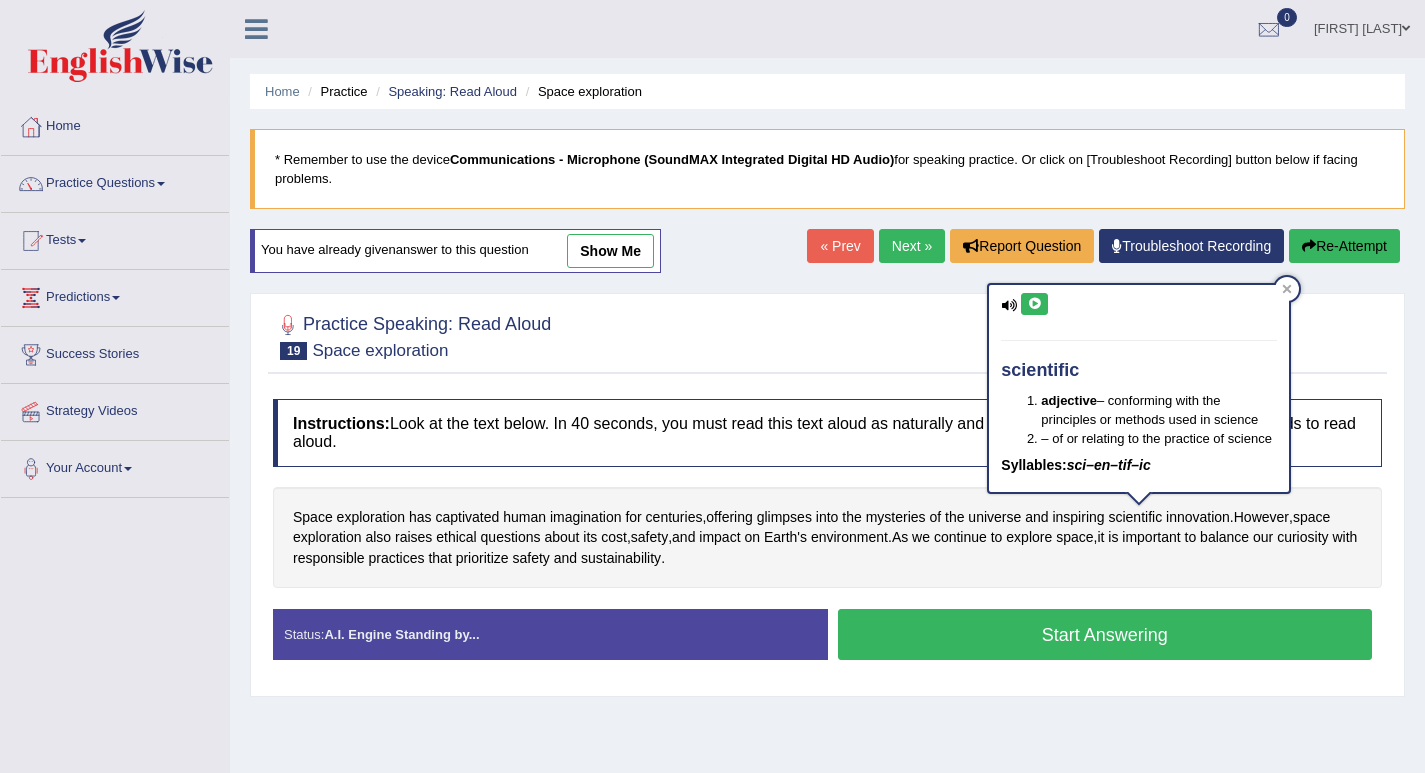 click at bounding box center [1034, 304] 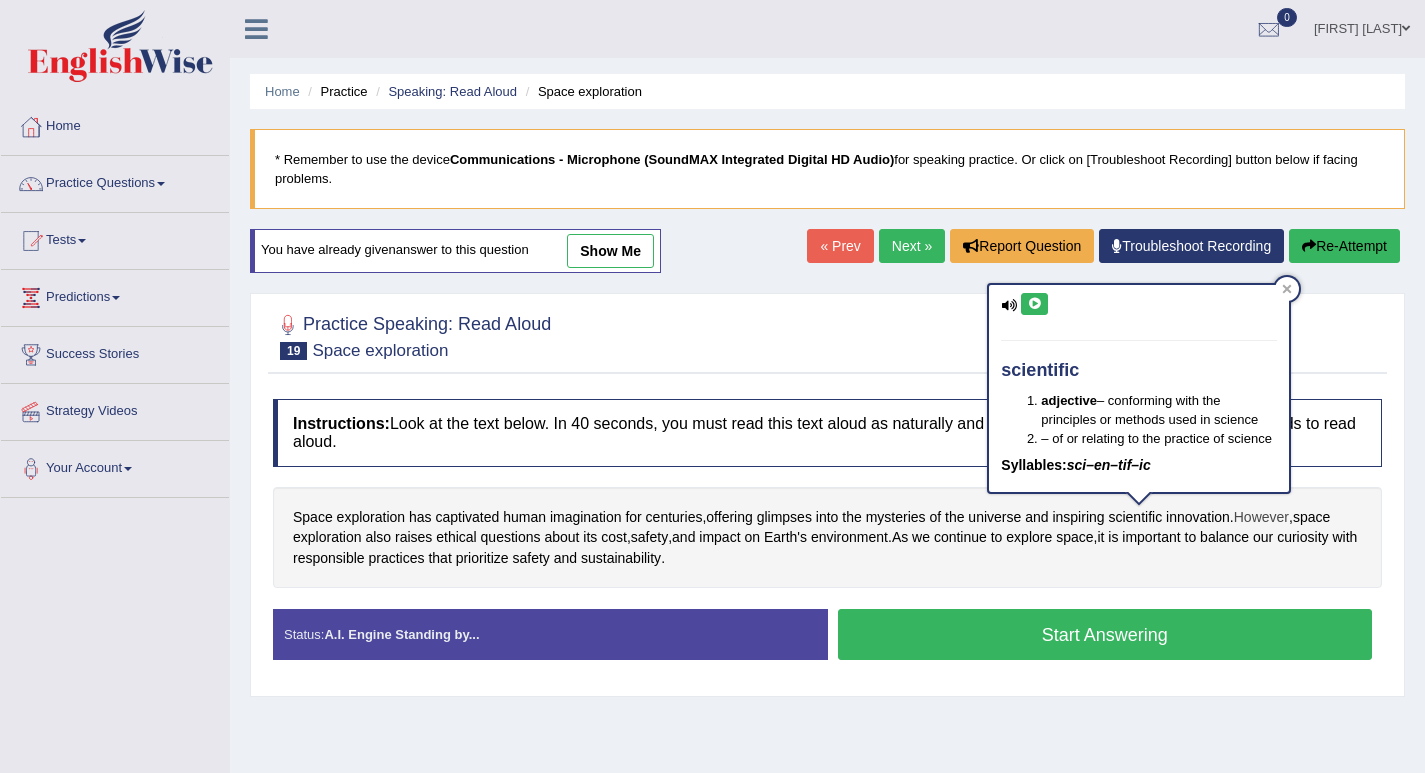 click on "However" at bounding box center (1261, 517) 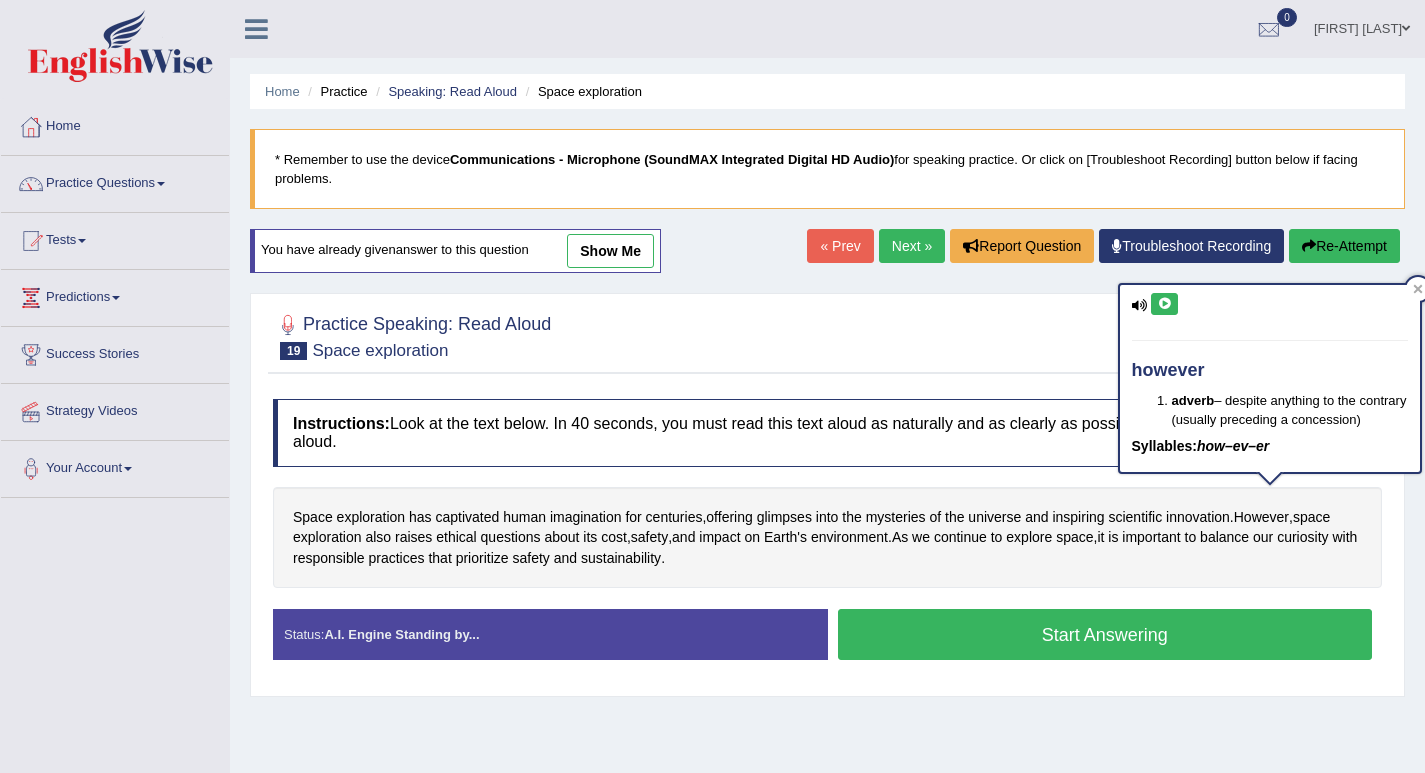 click at bounding box center [1164, 304] 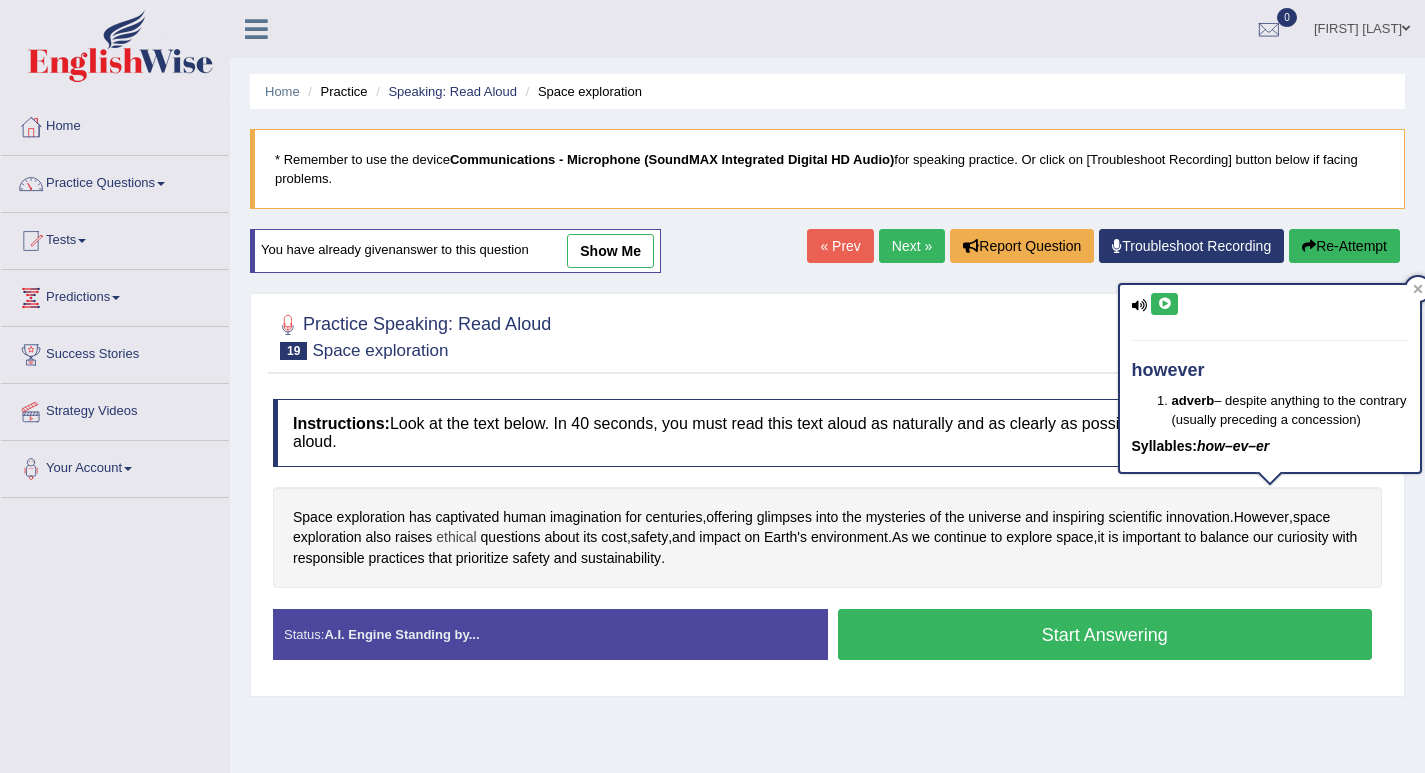 click on "ethical" at bounding box center (456, 537) 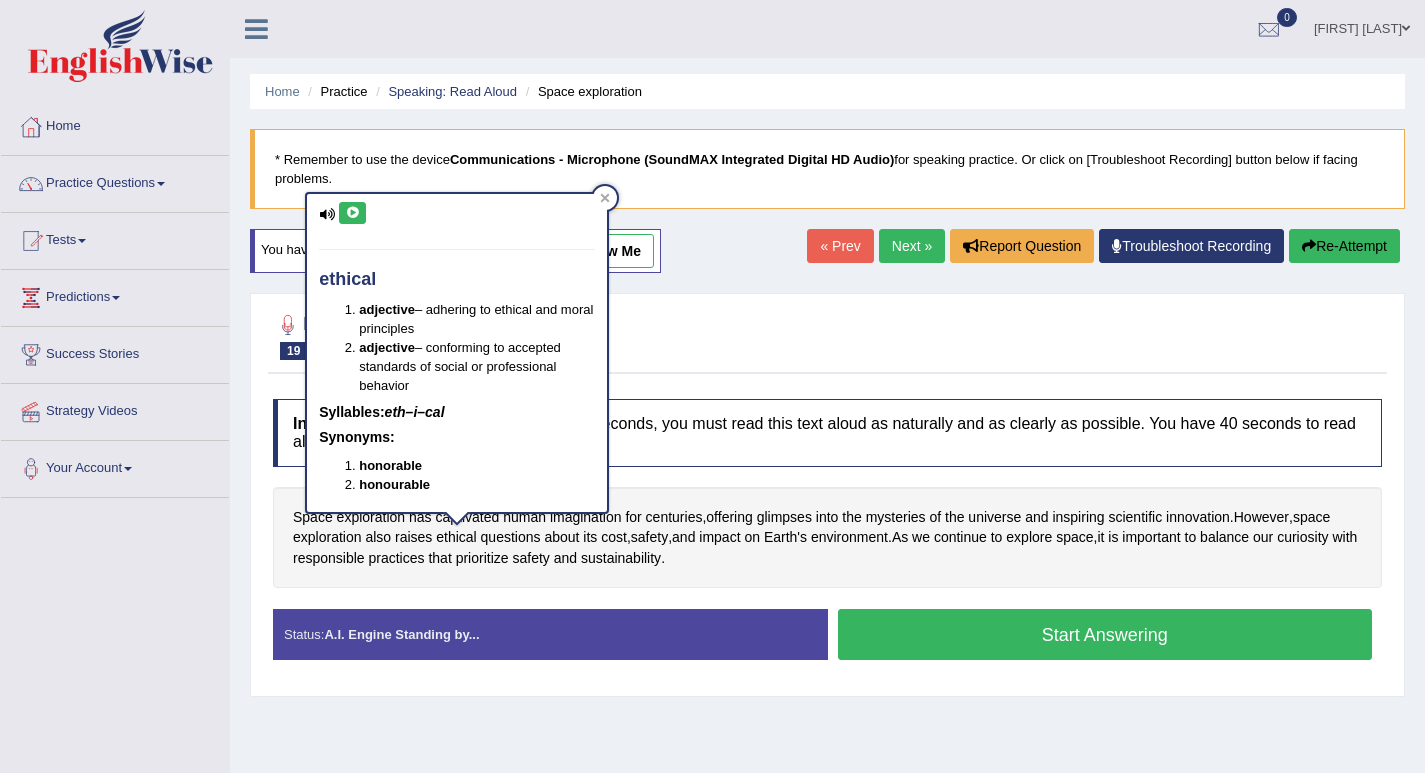 click at bounding box center [352, 213] 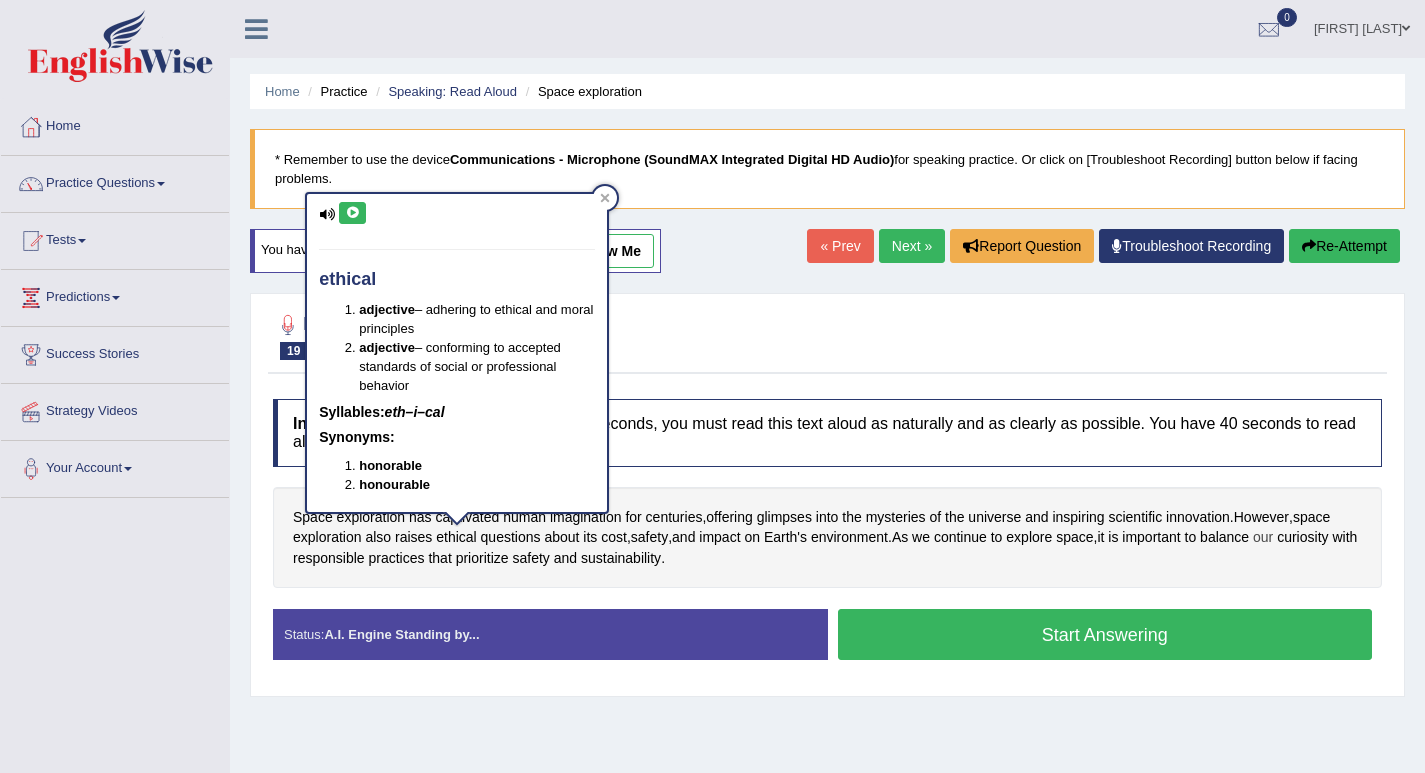 click on "our" at bounding box center (1263, 537) 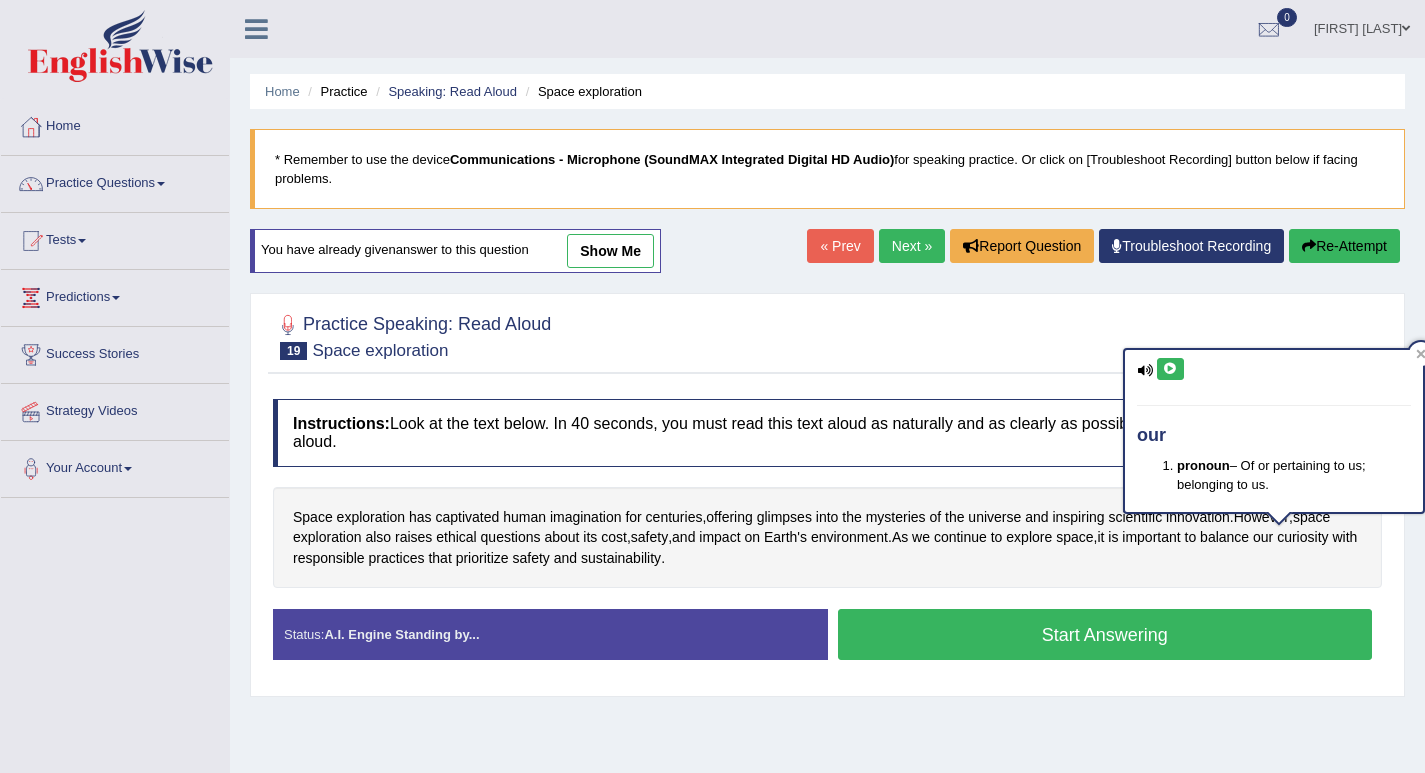 click at bounding box center [1170, 369] 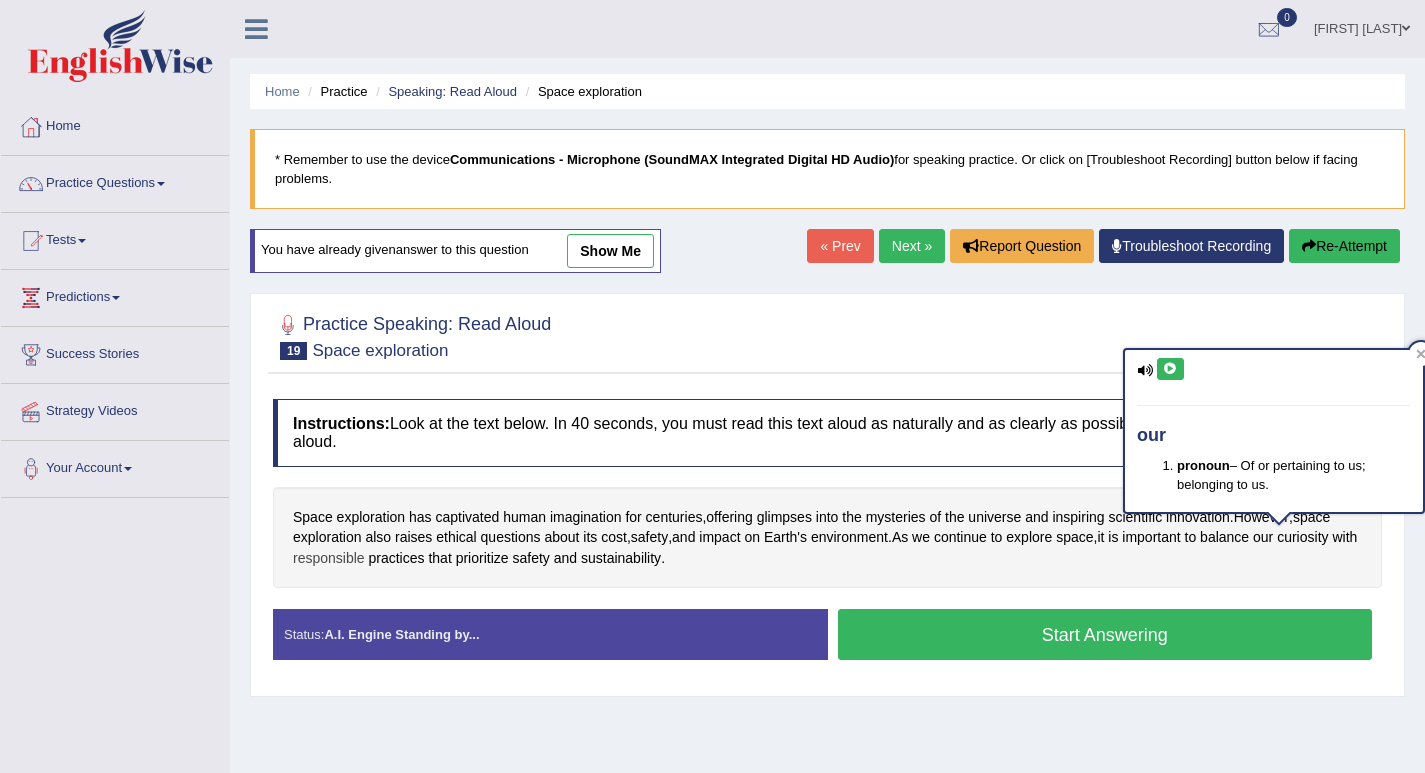 click on "responsible" at bounding box center [329, 558] 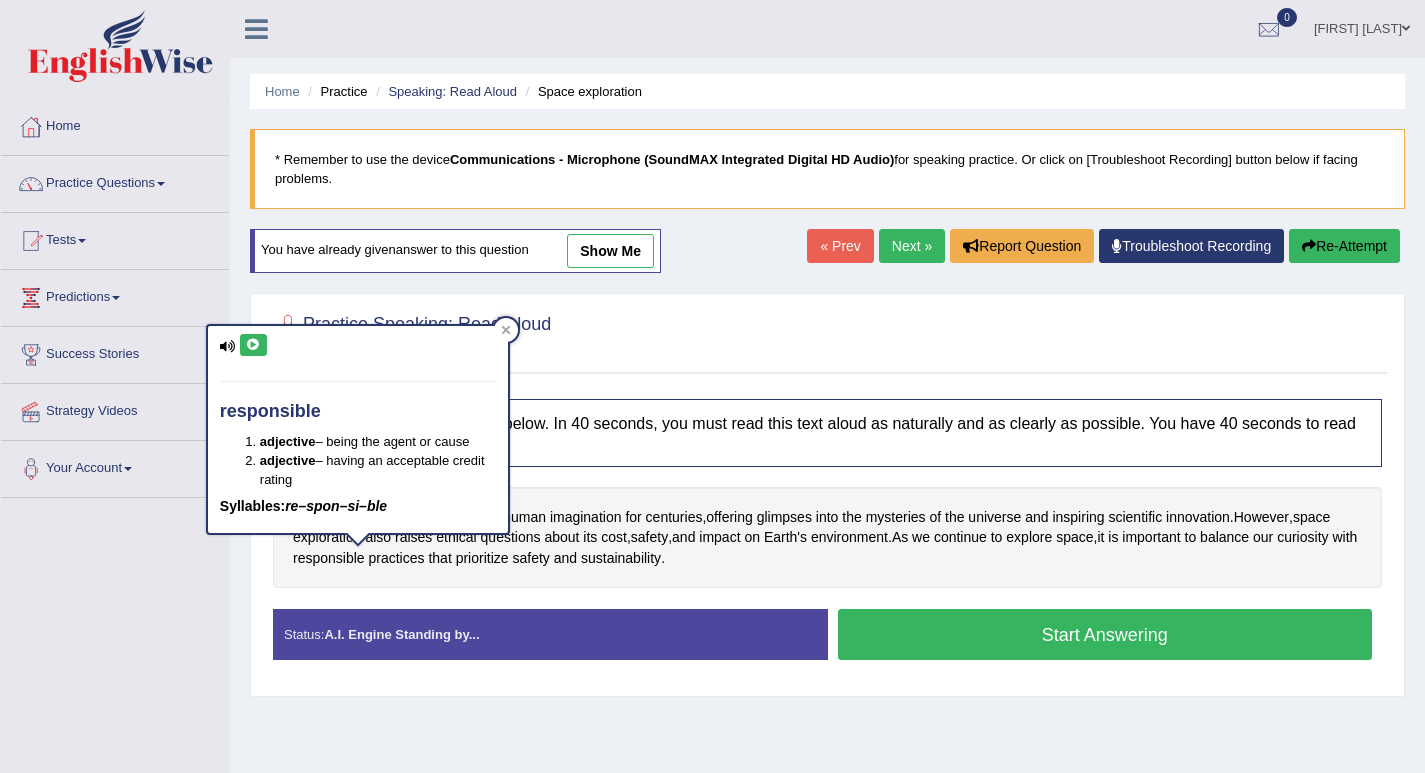 click at bounding box center (253, 345) 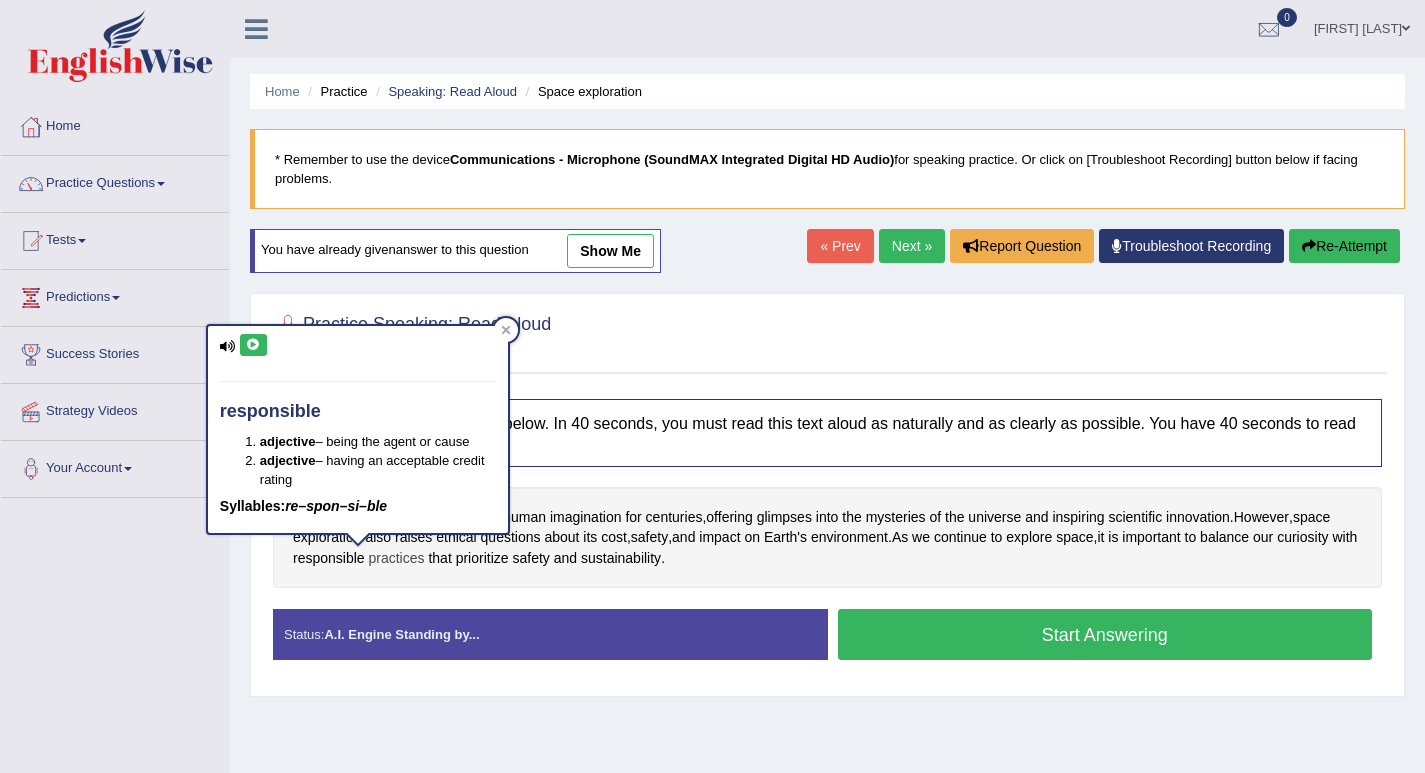click on "practices" at bounding box center [397, 558] 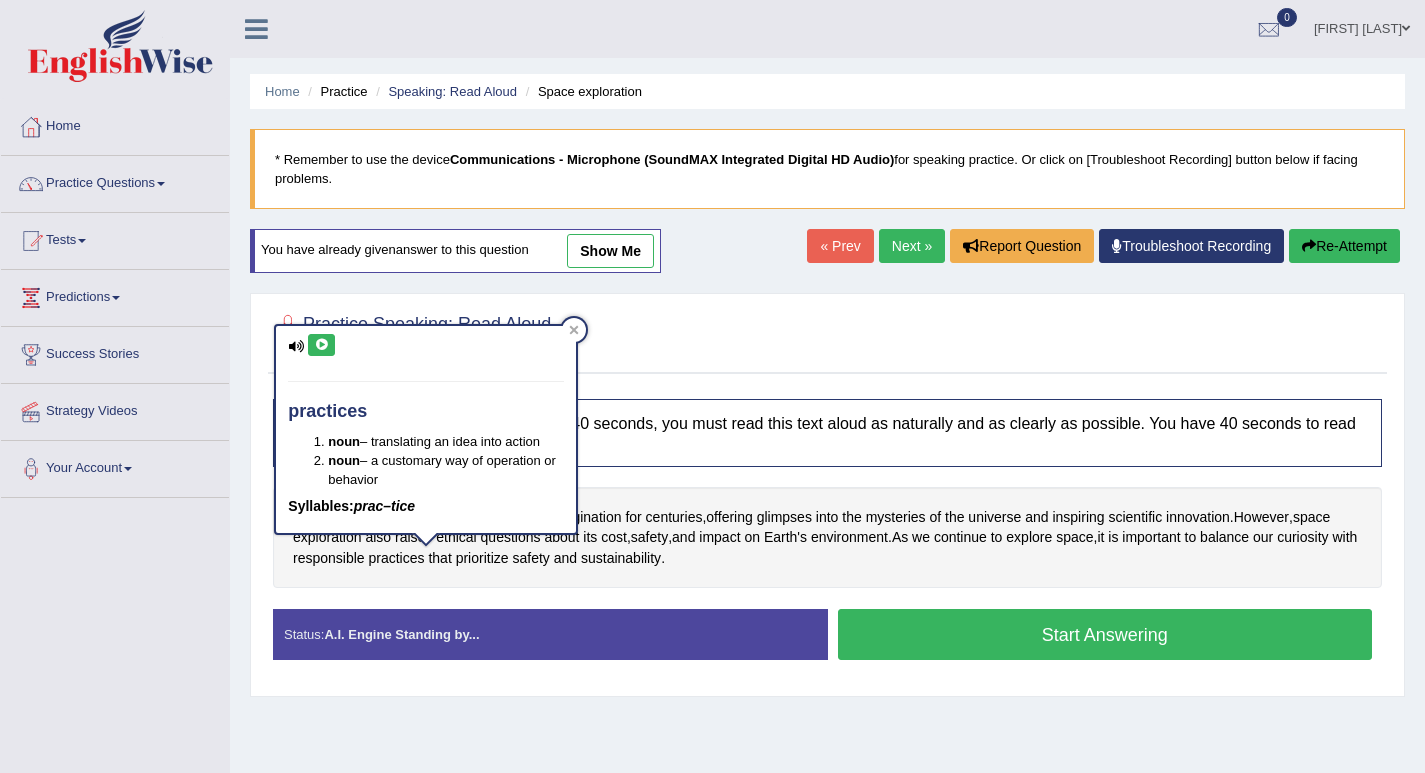 click at bounding box center [321, 345] 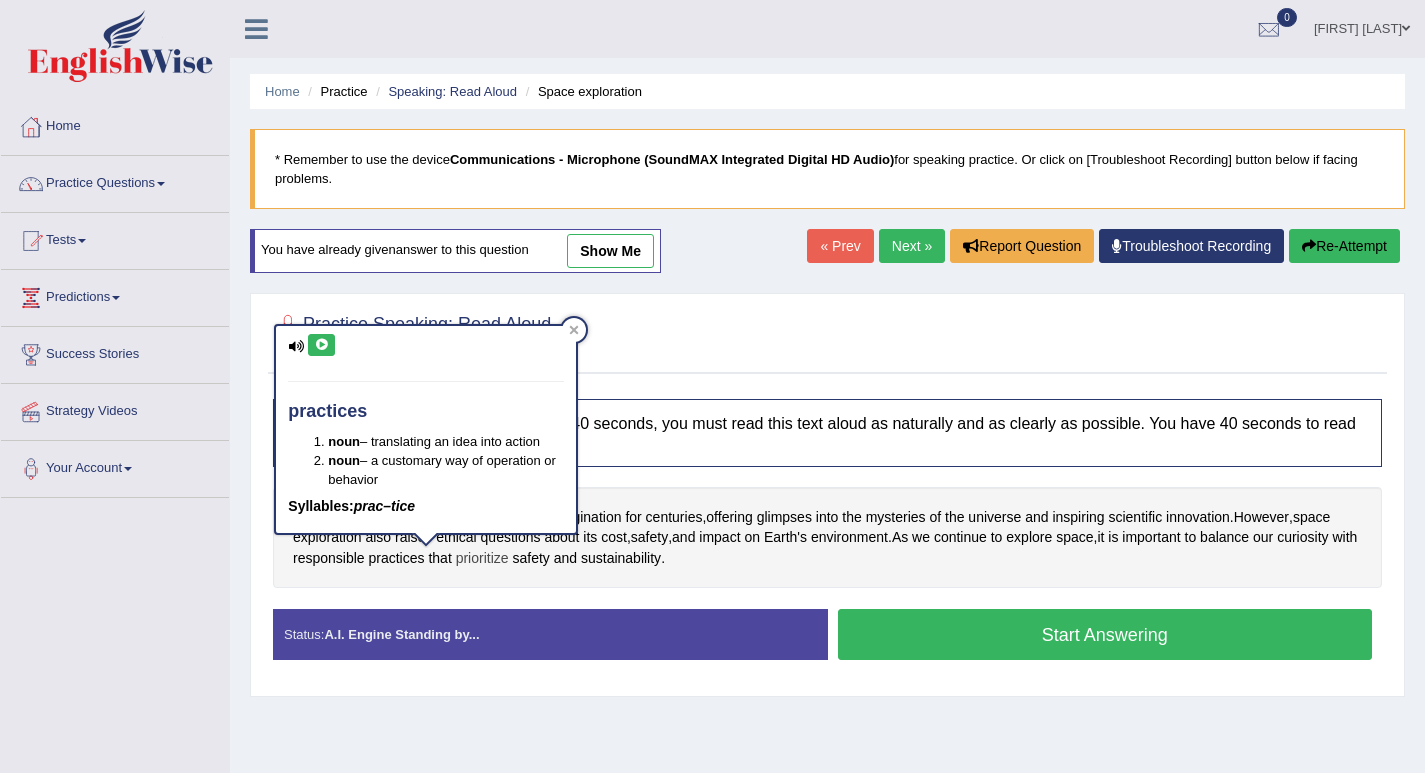 click on "prioritize" at bounding box center [482, 558] 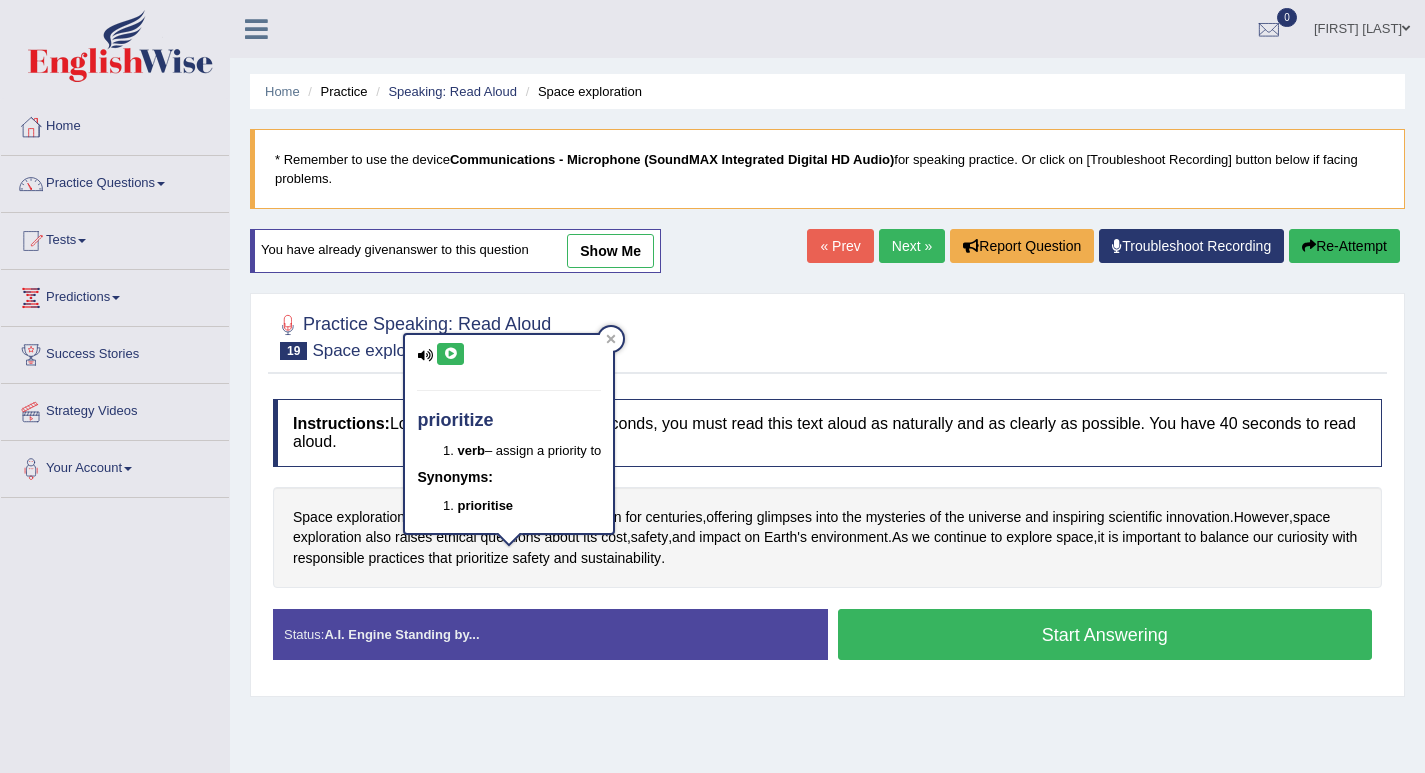 click at bounding box center [450, 354] 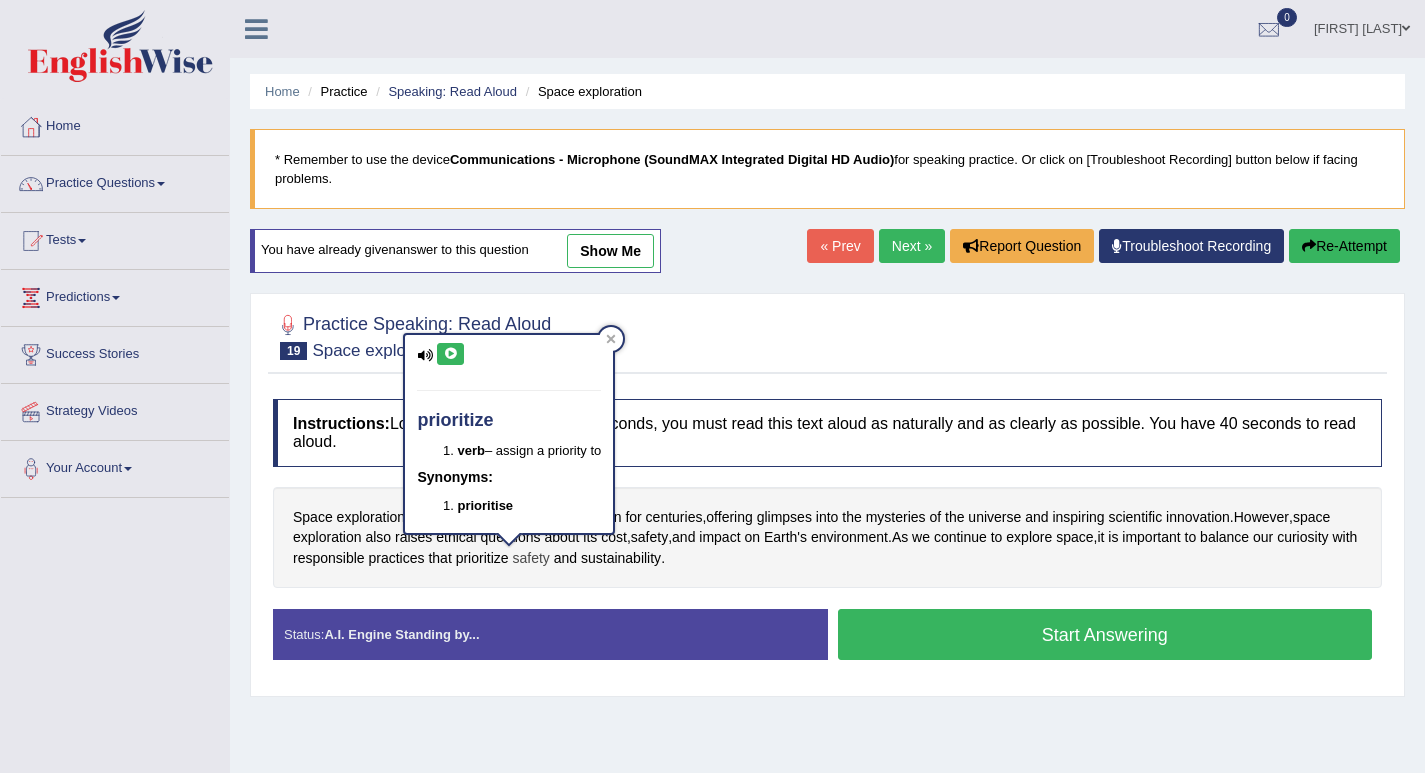 click on "safety" at bounding box center [530, 558] 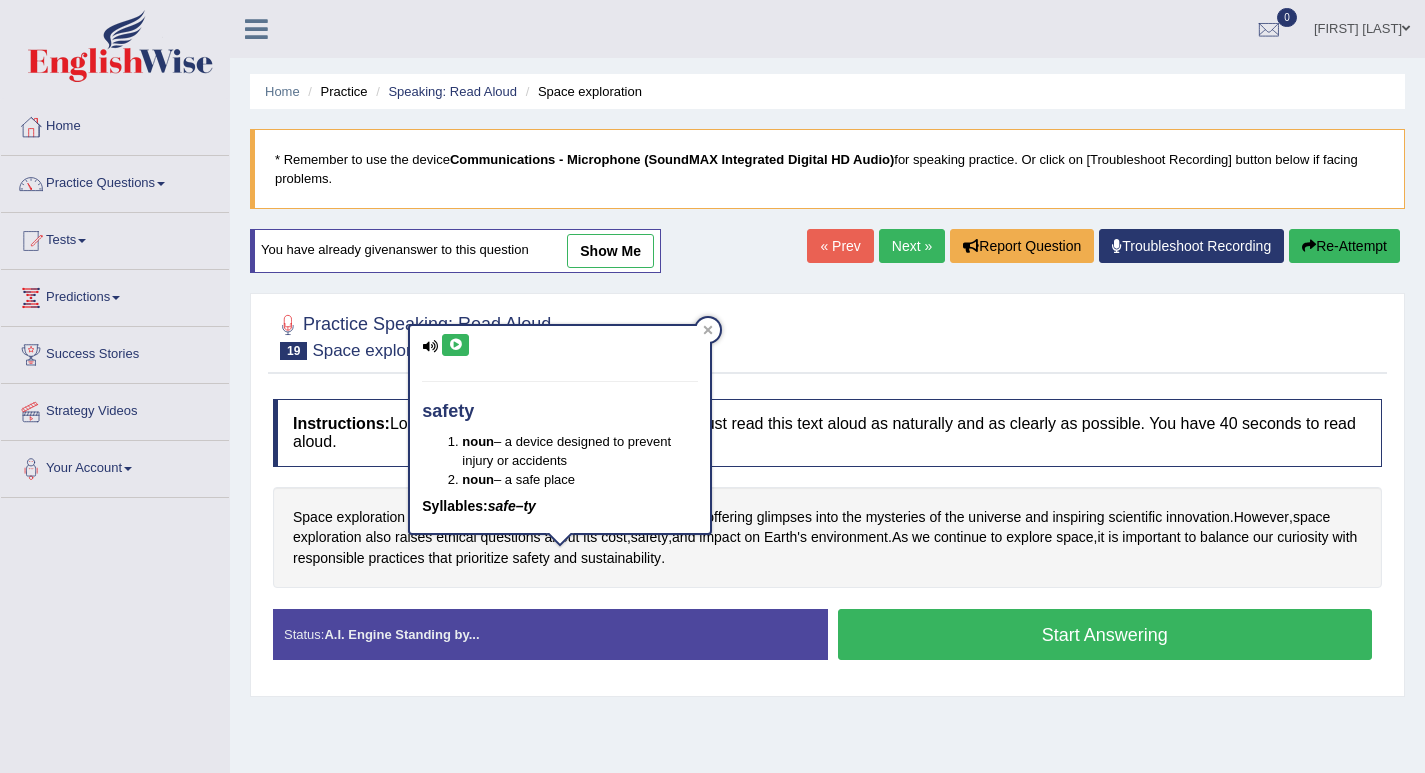 click at bounding box center (455, 345) 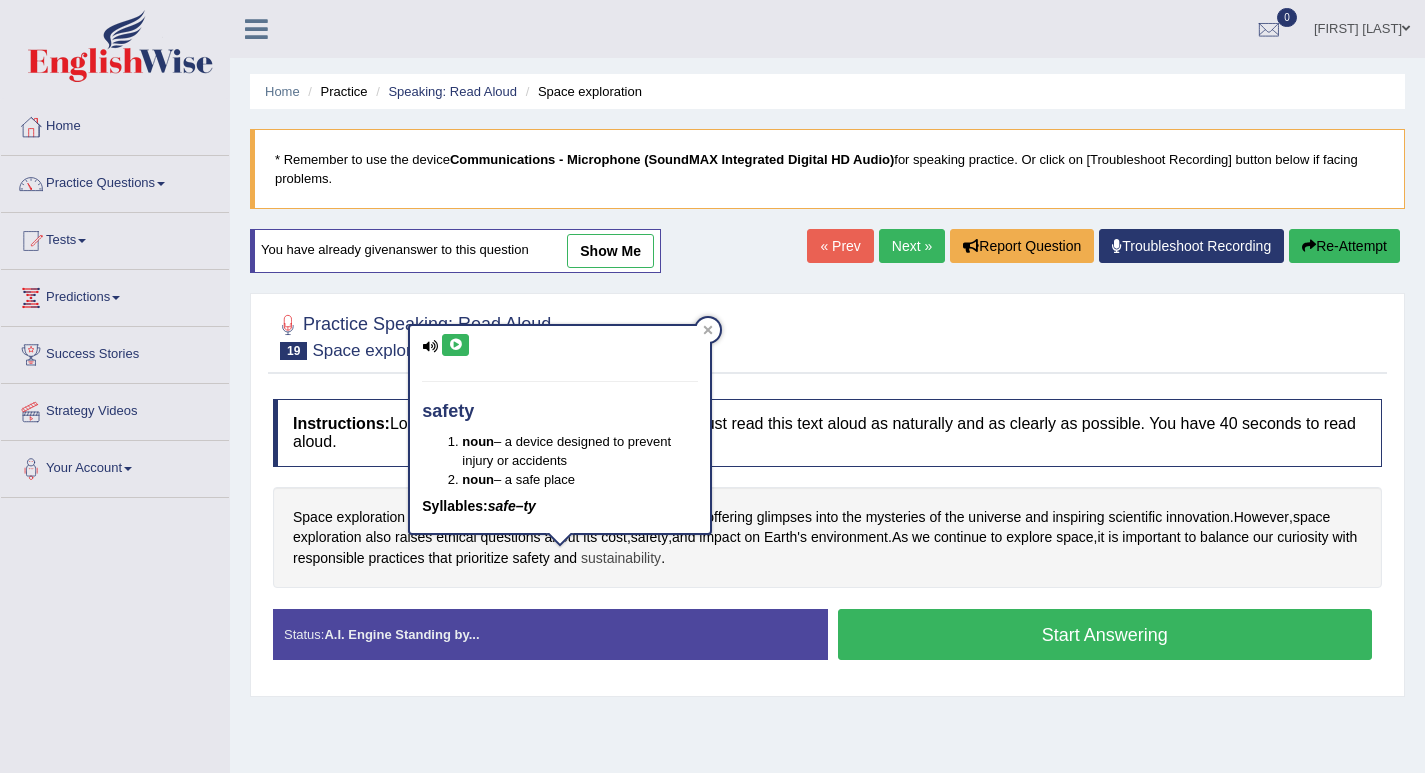 click on "sustainability" at bounding box center [621, 558] 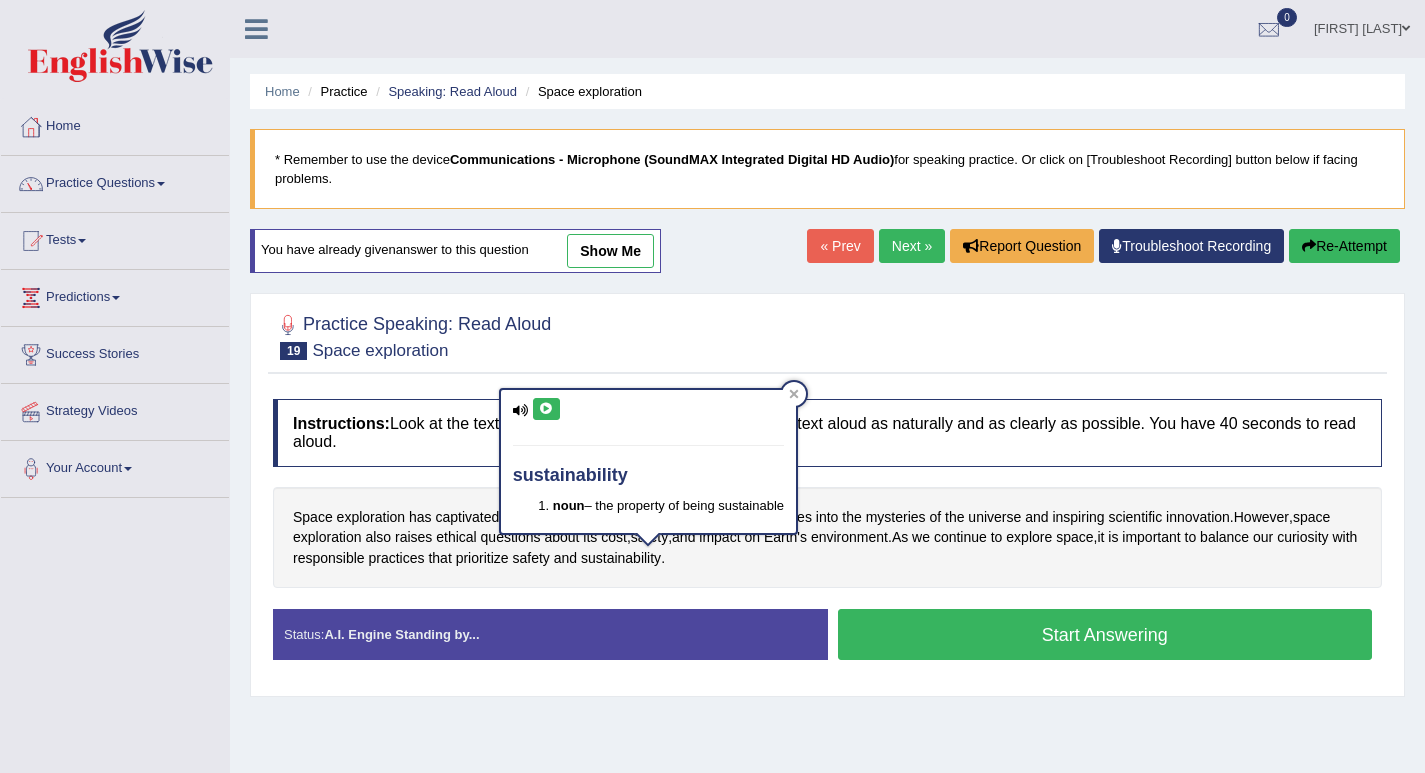 click at bounding box center (546, 409) 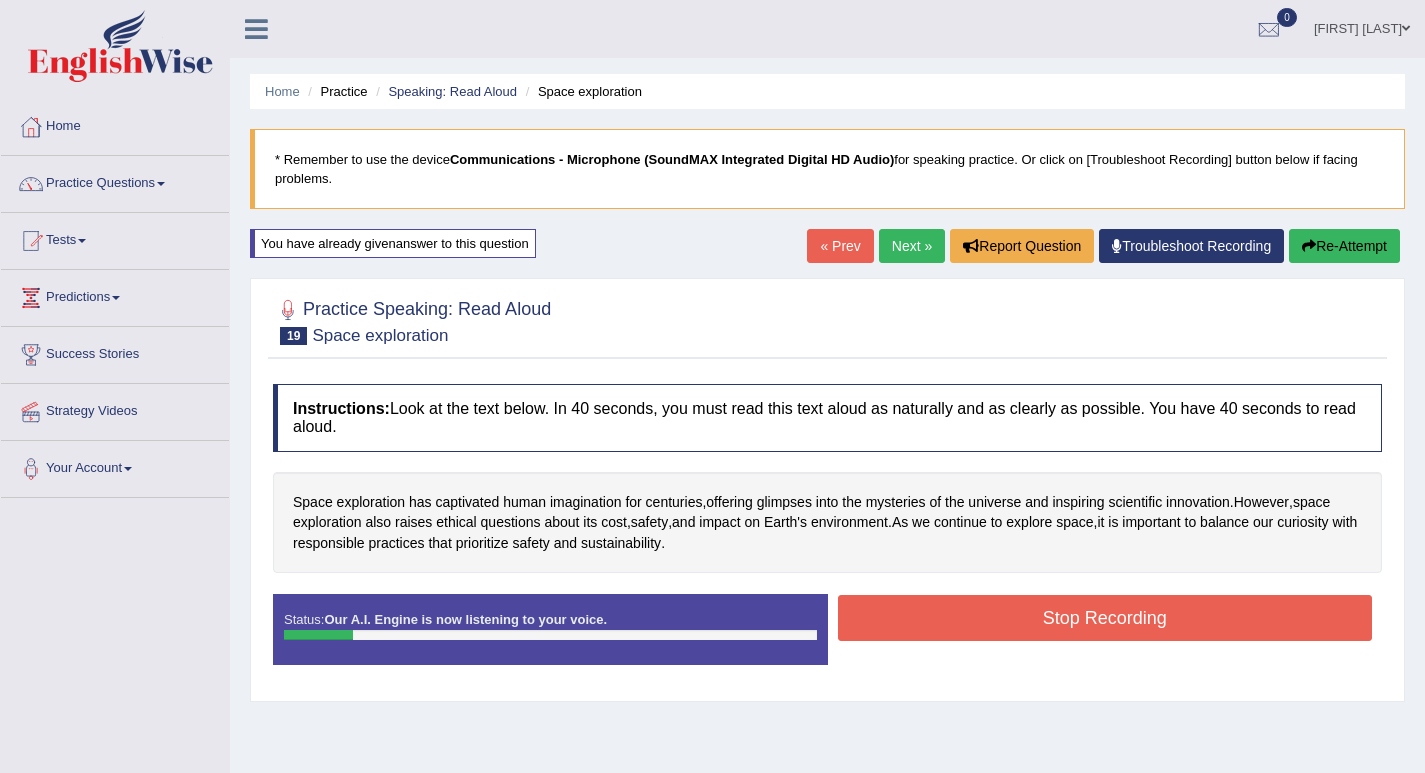 click on "Stop Recording" at bounding box center (1105, 618) 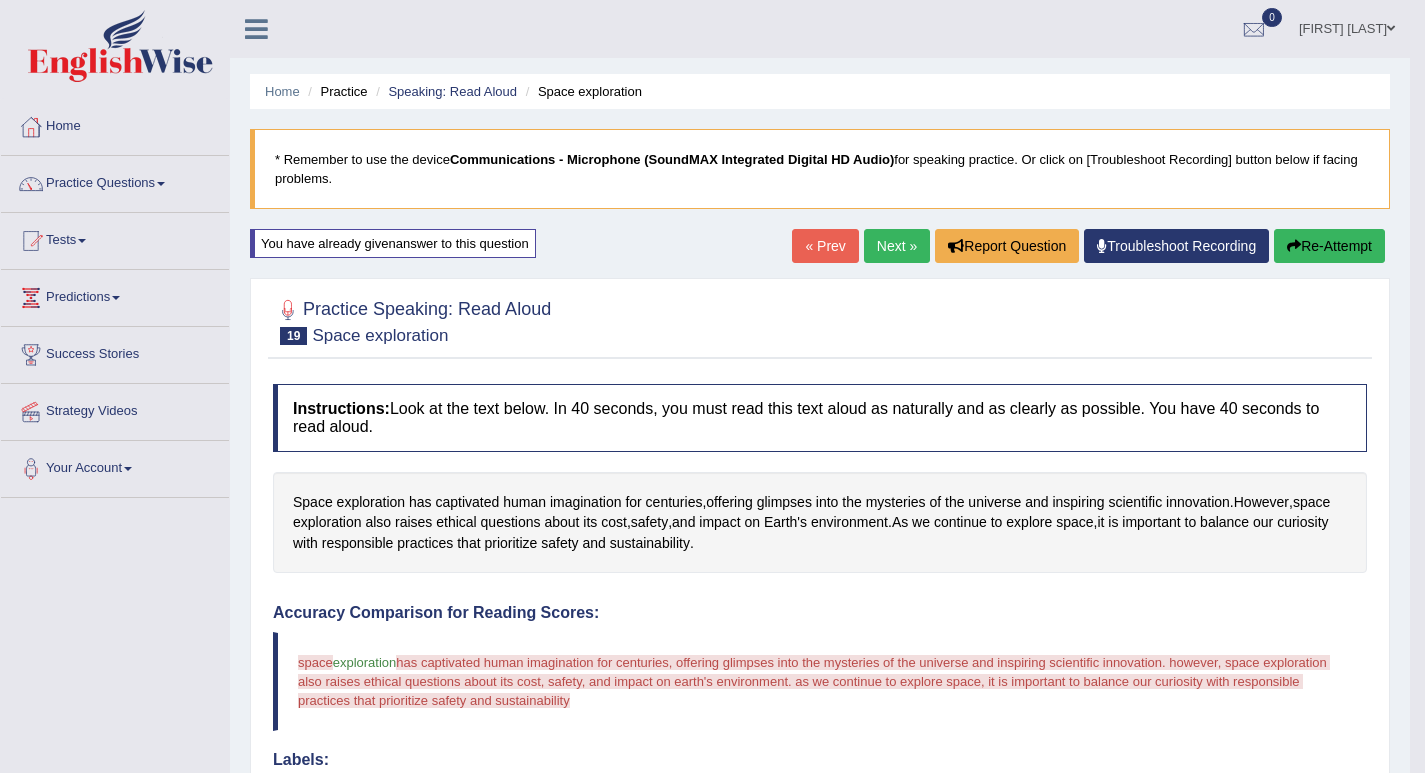 click on "Re-Attempt" at bounding box center [1329, 246] 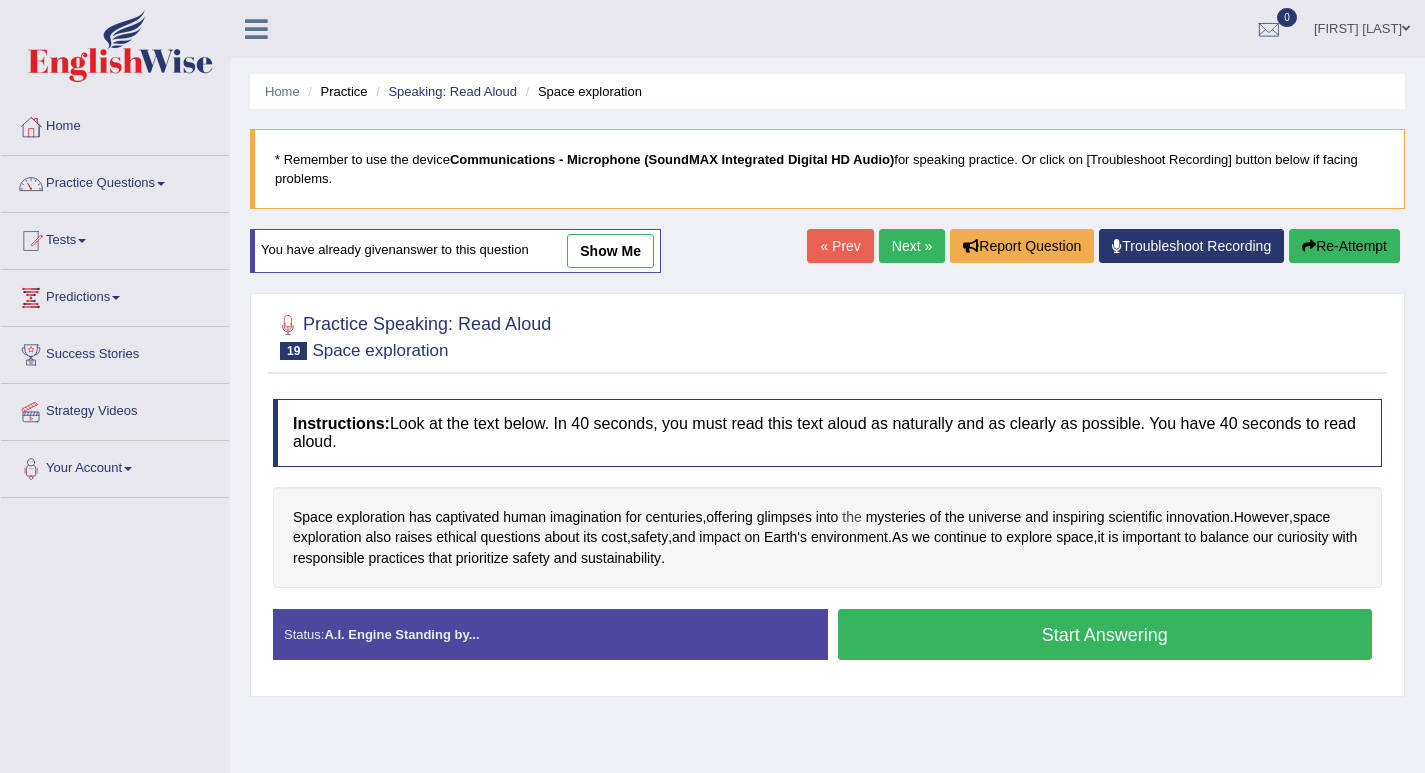 scroll, scrollTop: 0, scrollLeft: 0, axis: both 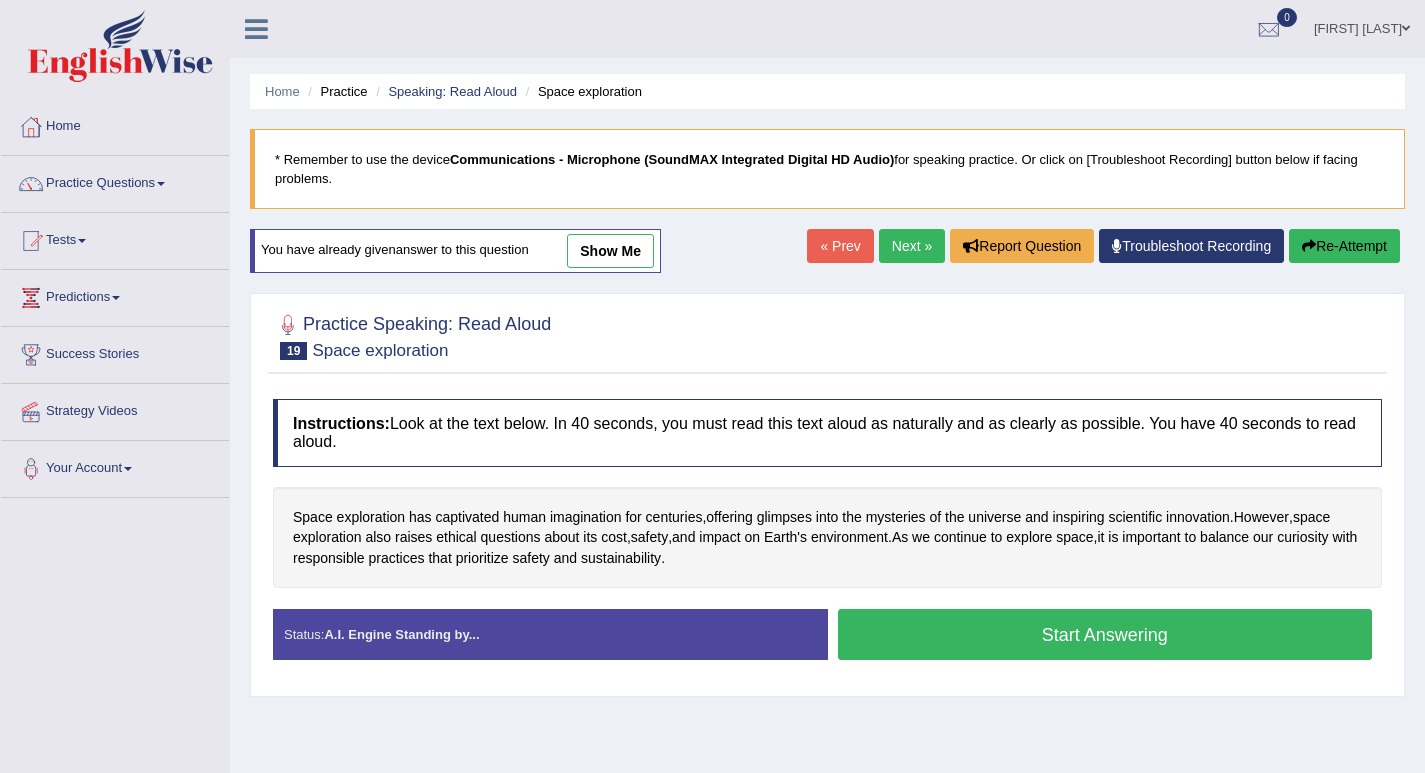 click on "Start Answering" at bounding box center (1105, 634) 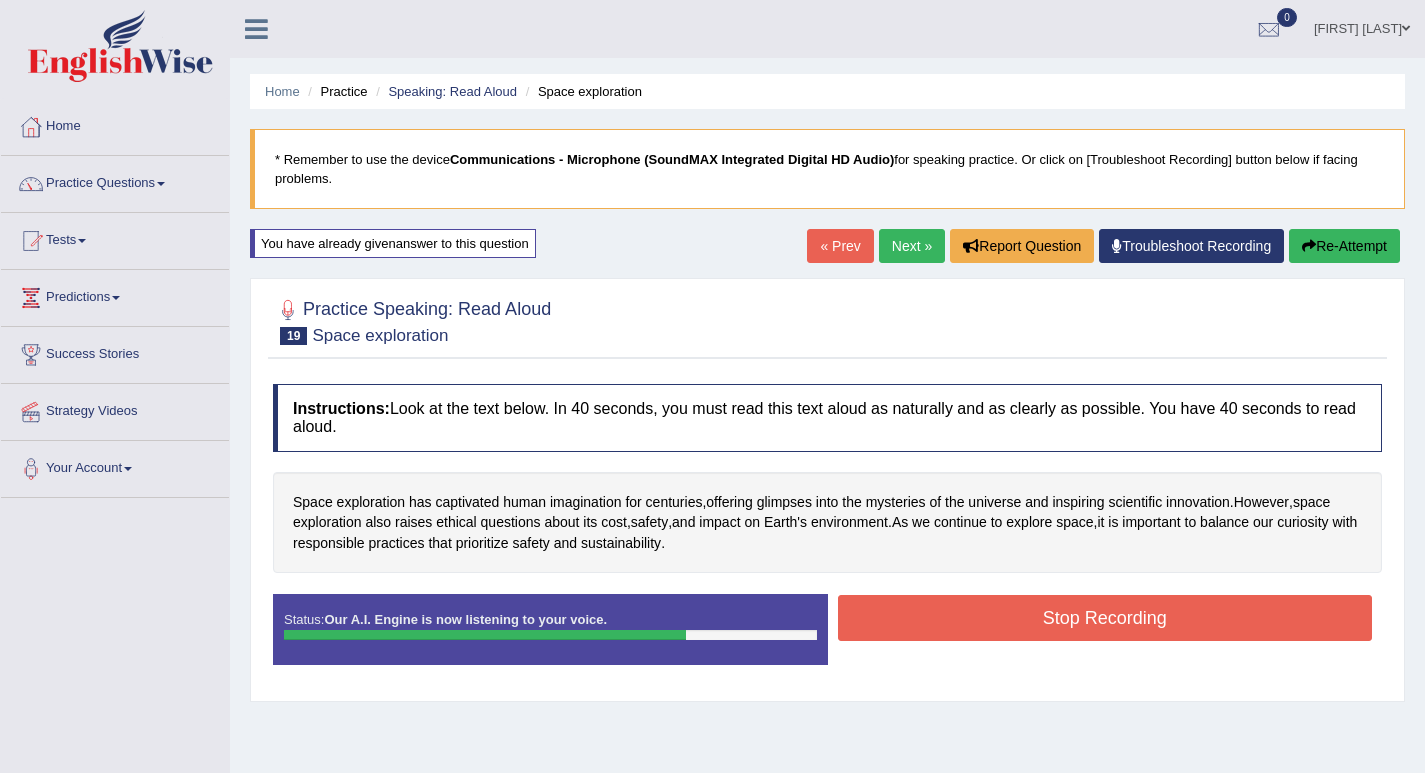 click on "Stop Recording" at bounding box center [1105, 618] 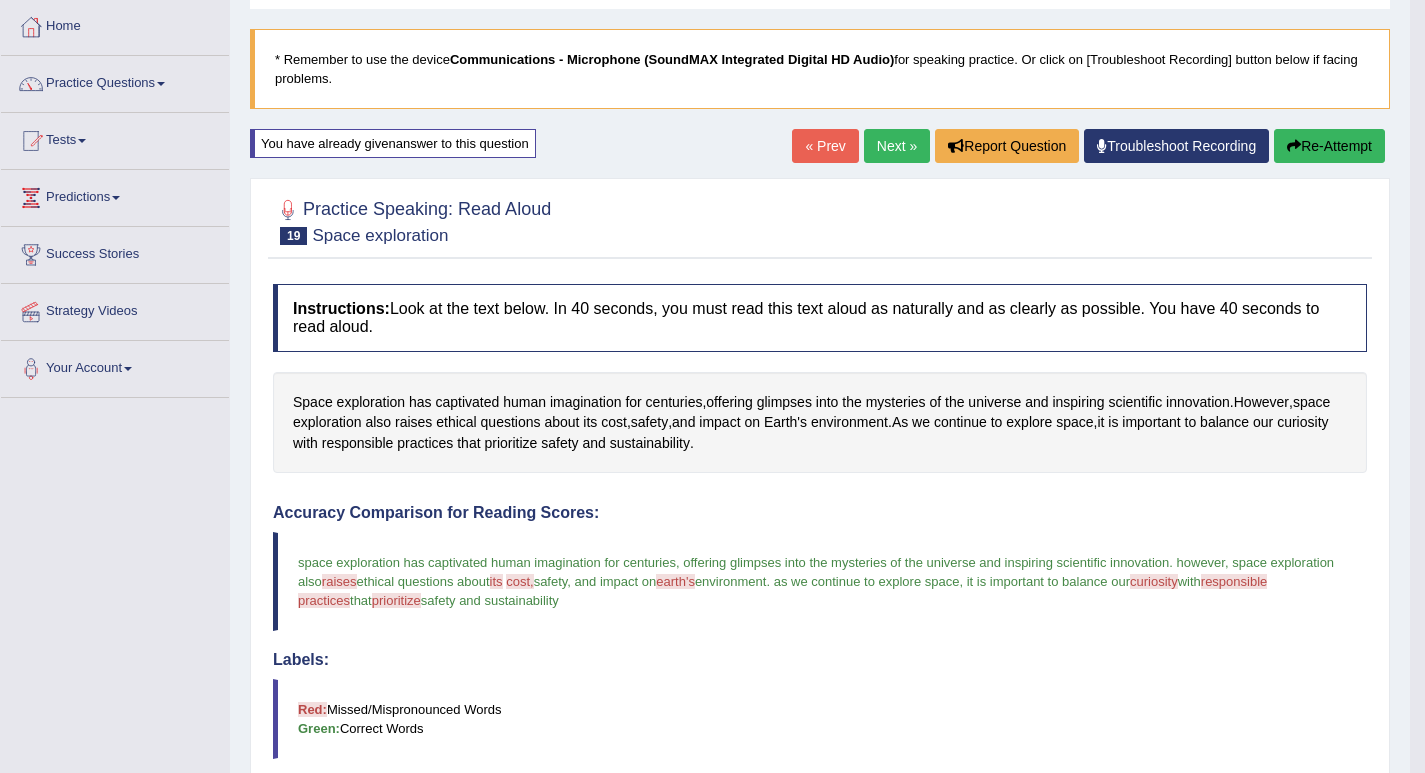 scroll, scrollTop: 0, scrollLeft: 0, axis: both 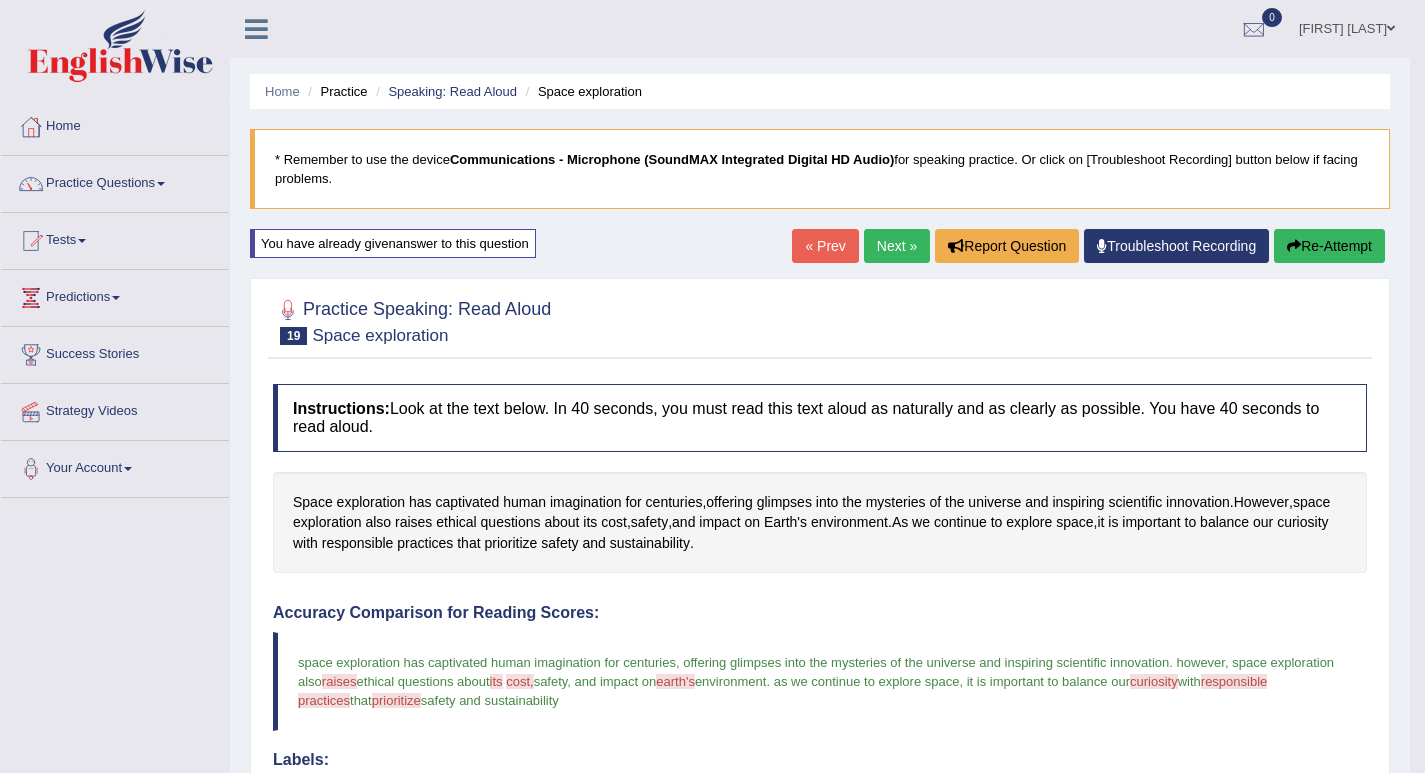 click on "Re-Attempt" at bounding box center [1329, 246] 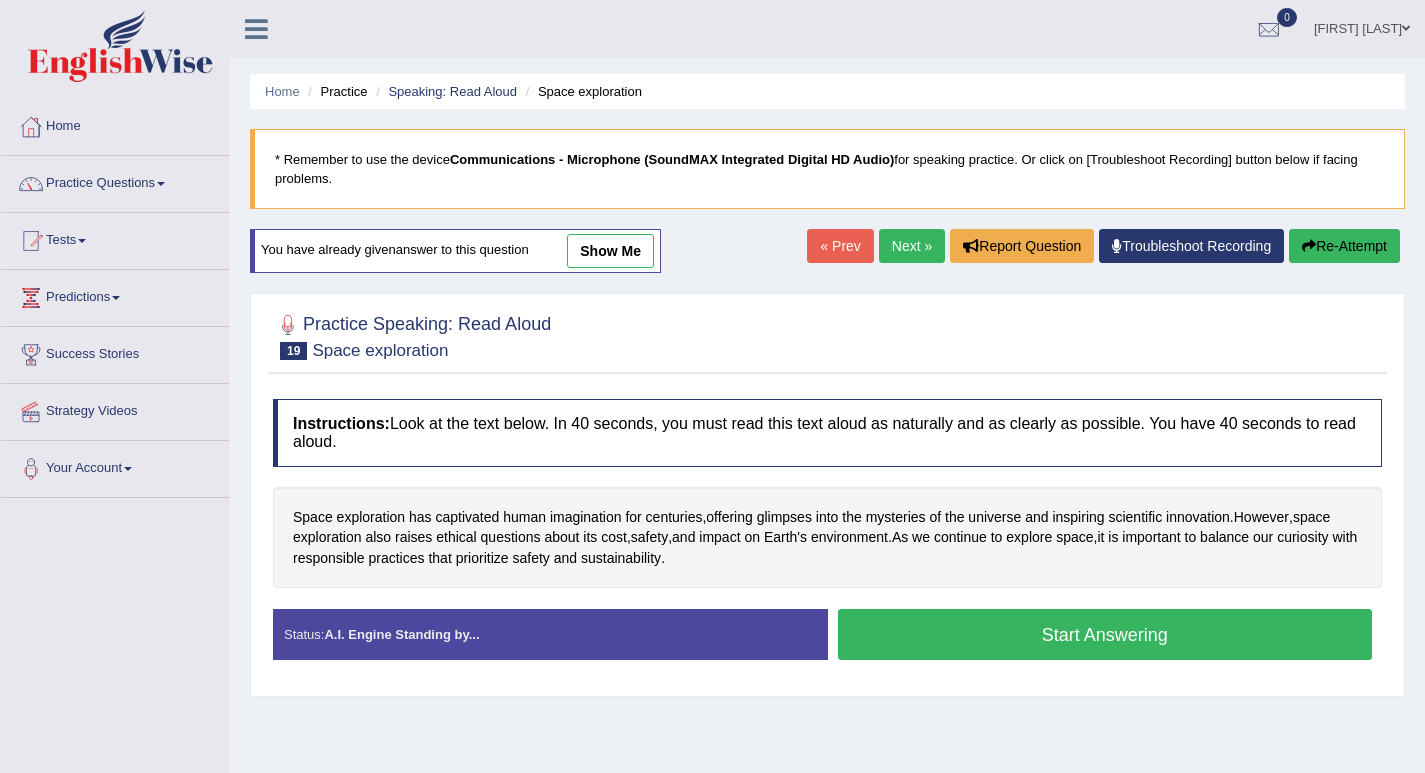 scroll, scrollTop: 0, scrollLeft: 0, axis: both 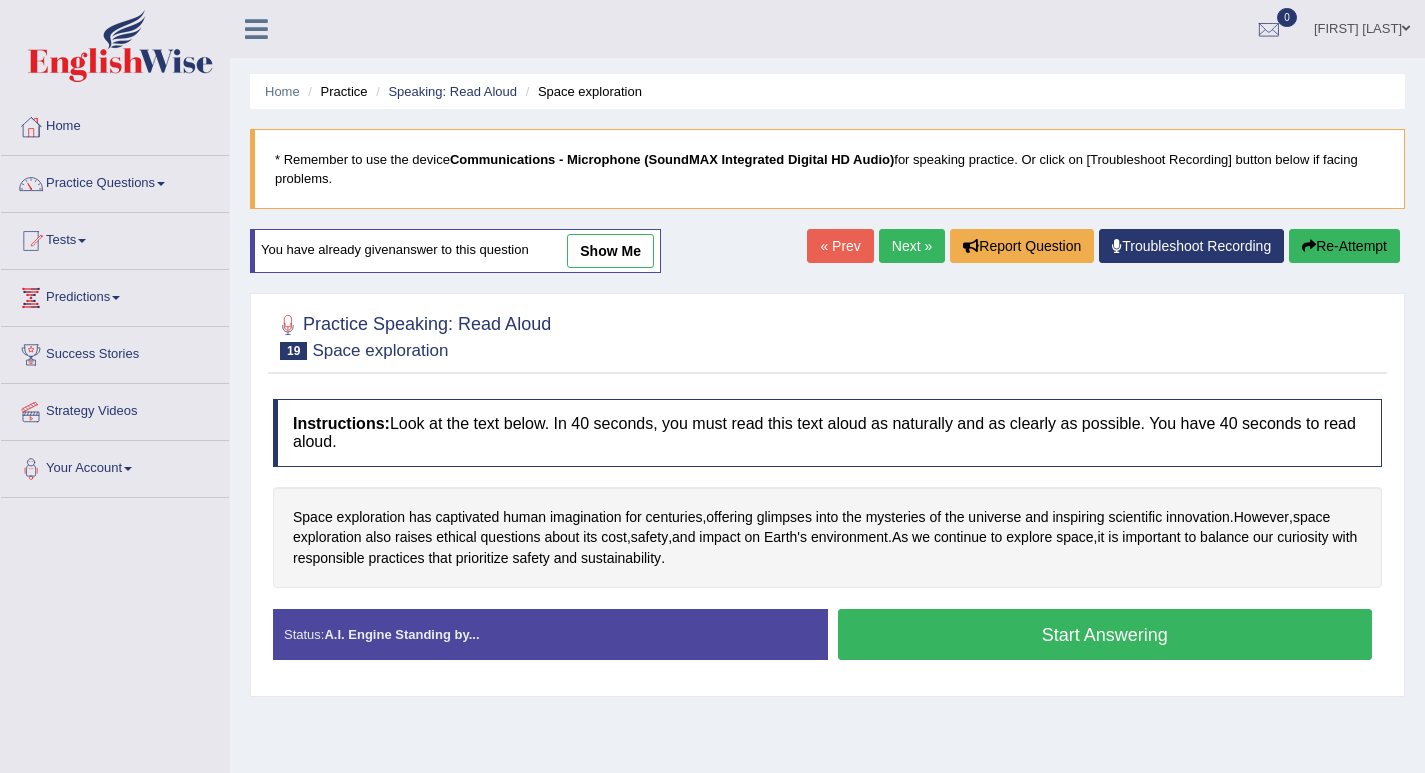 click on "Start Answering" at bounding box center (1105, 634) 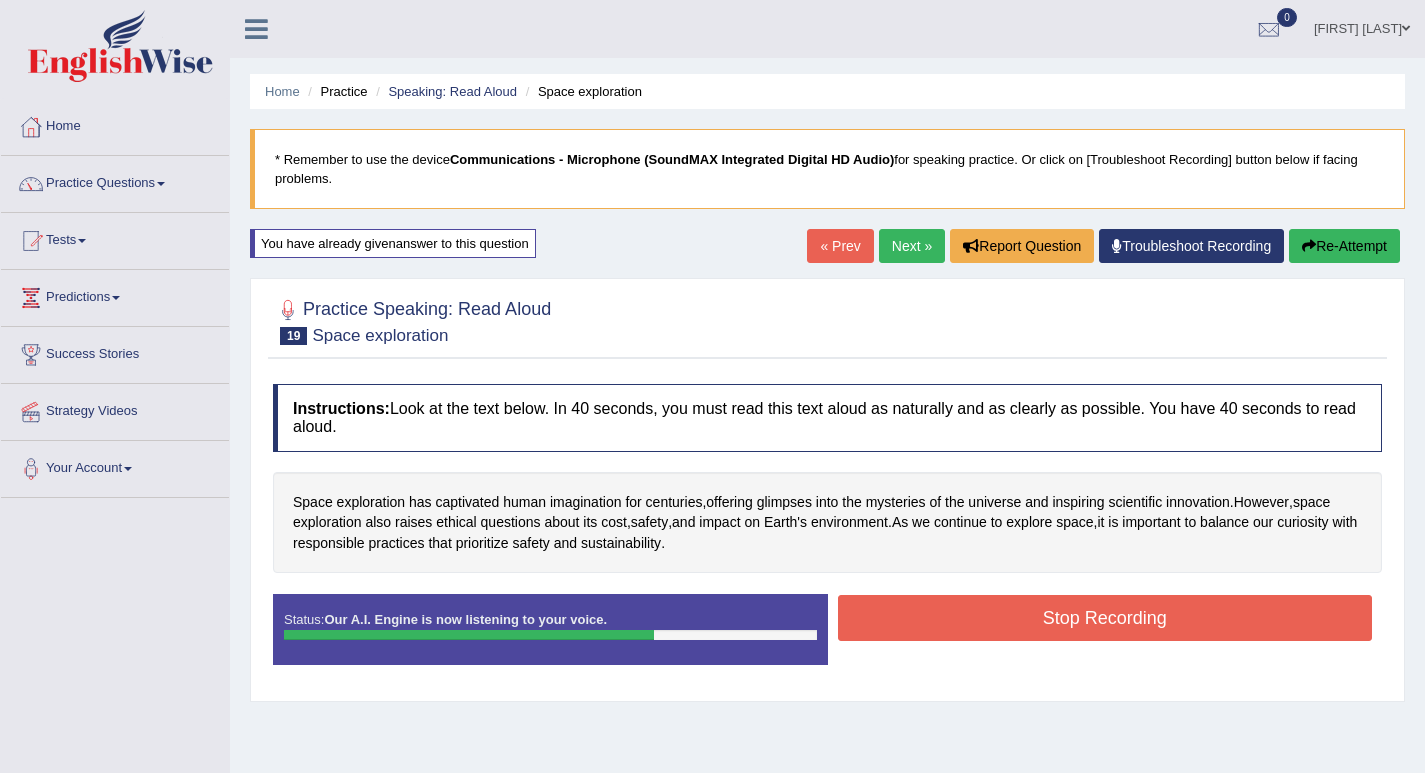 click on "Stop Recording" at bounding box center (1105, 618) 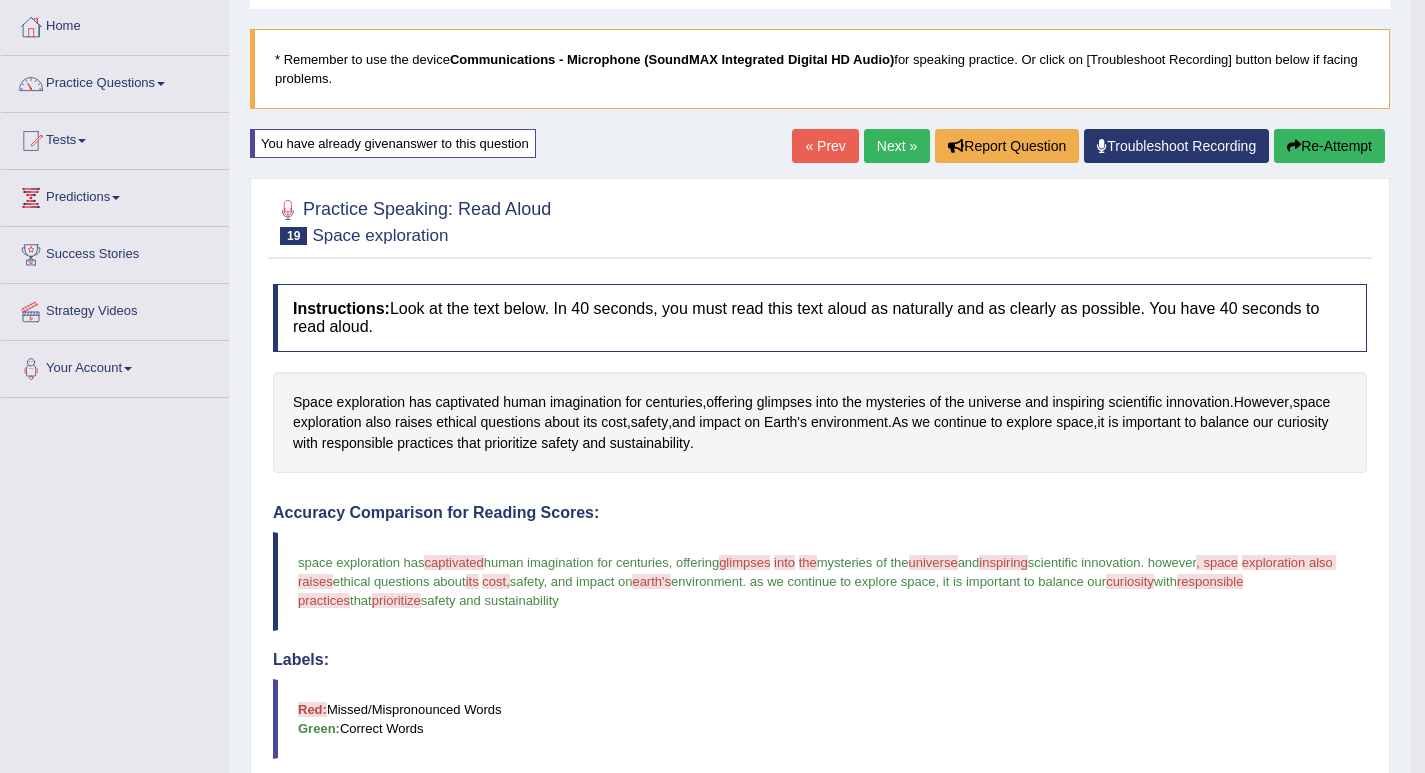 scroll, scrollTop: 0, scrollLeft: 0, axis: both 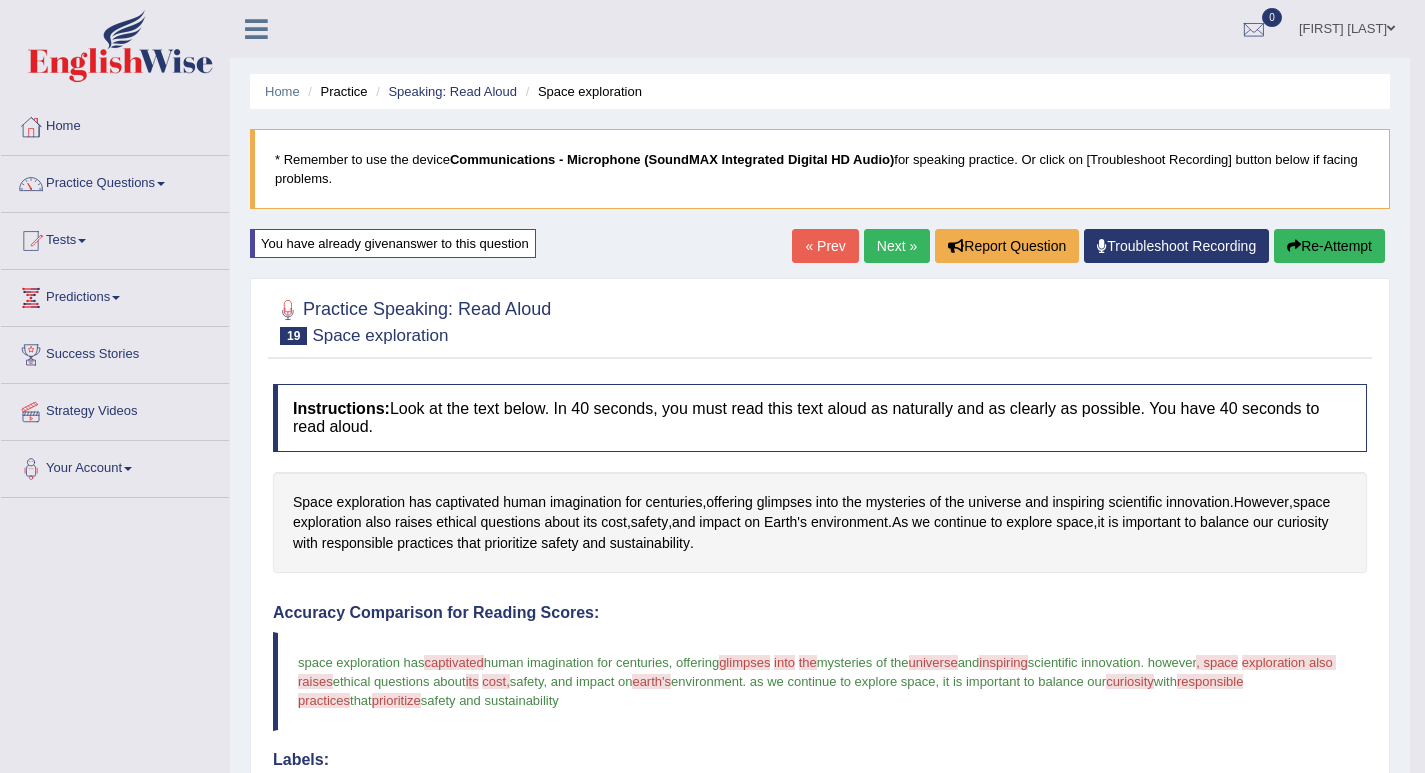 click on "Re-Attempt" at bounding box center (1329, 246) 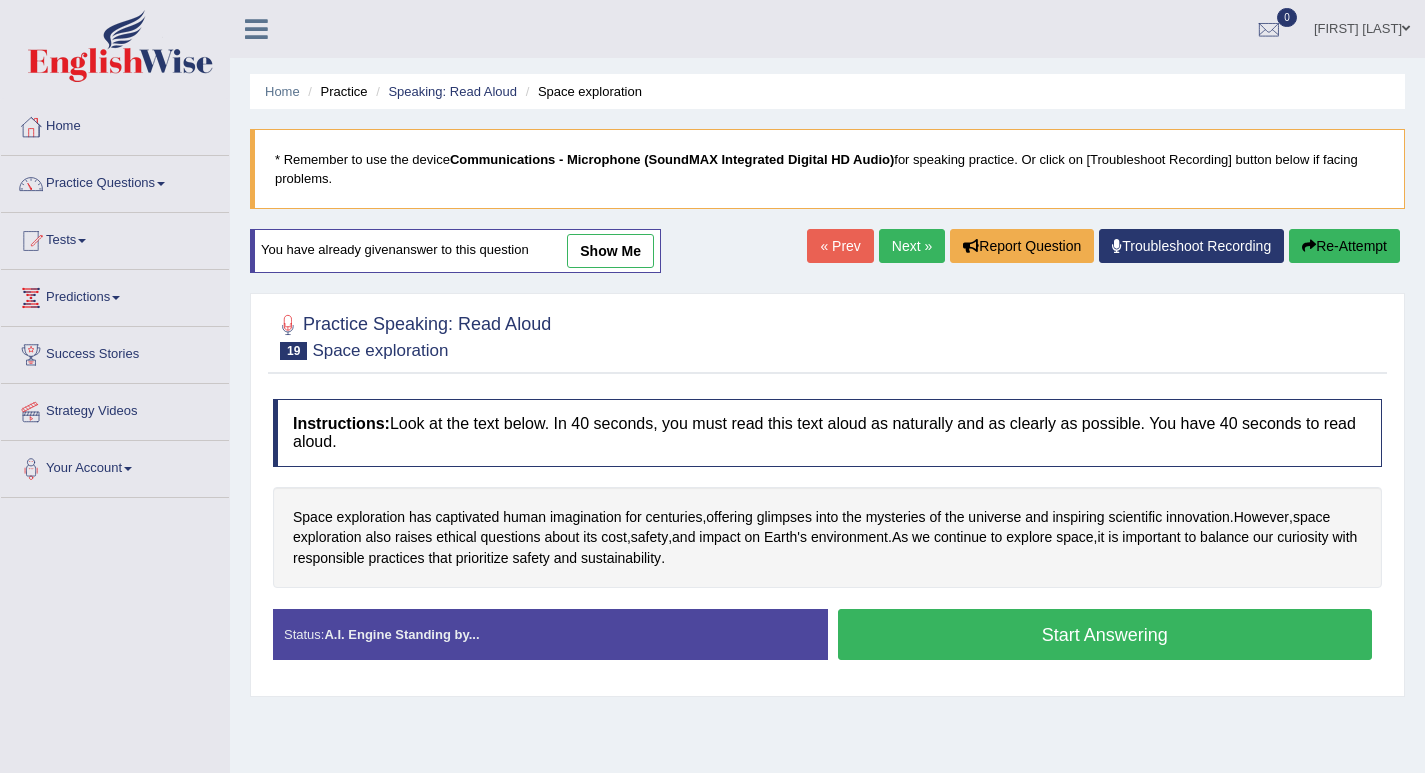 scroll, scrollTop: 0, scrollLeft: 0, axis: both 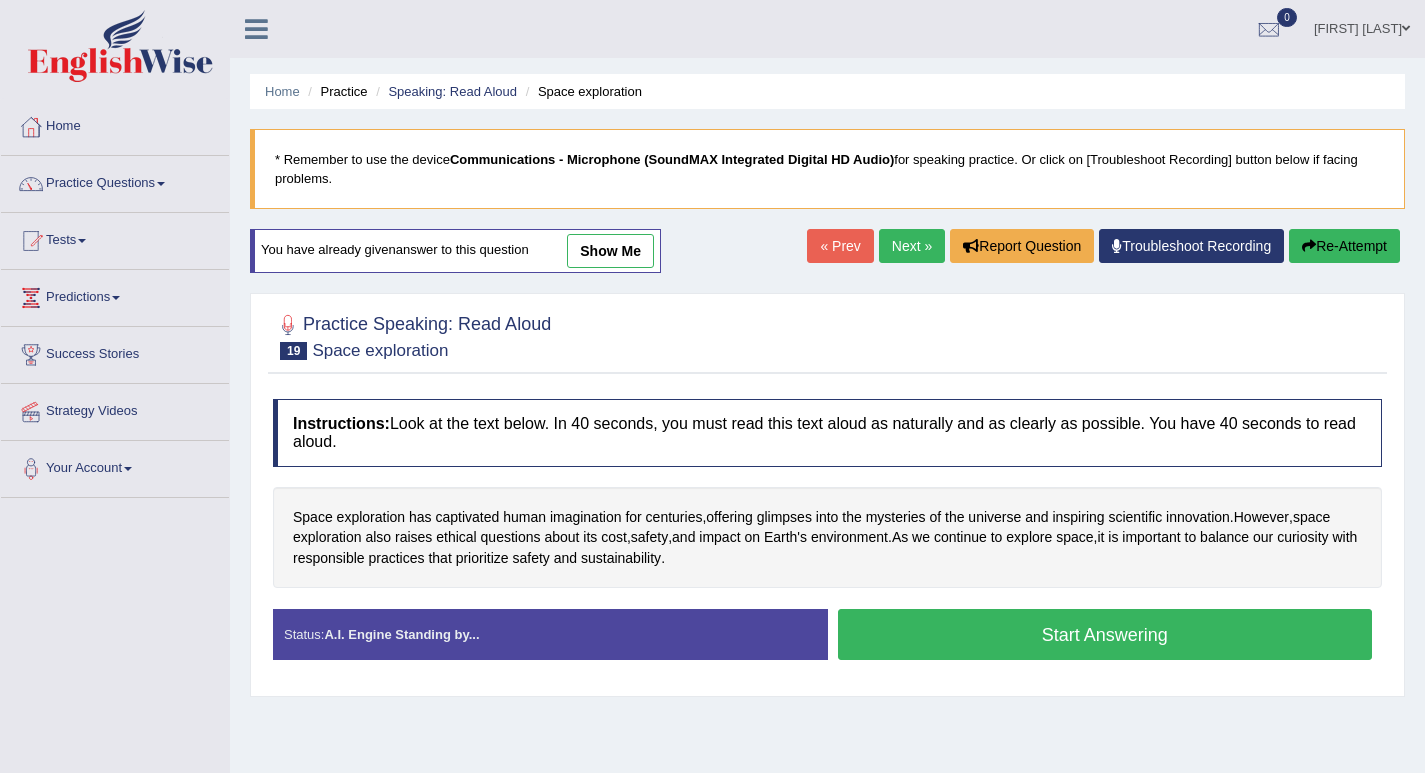click on "Start Answering" at bounding box center (1105, 634) 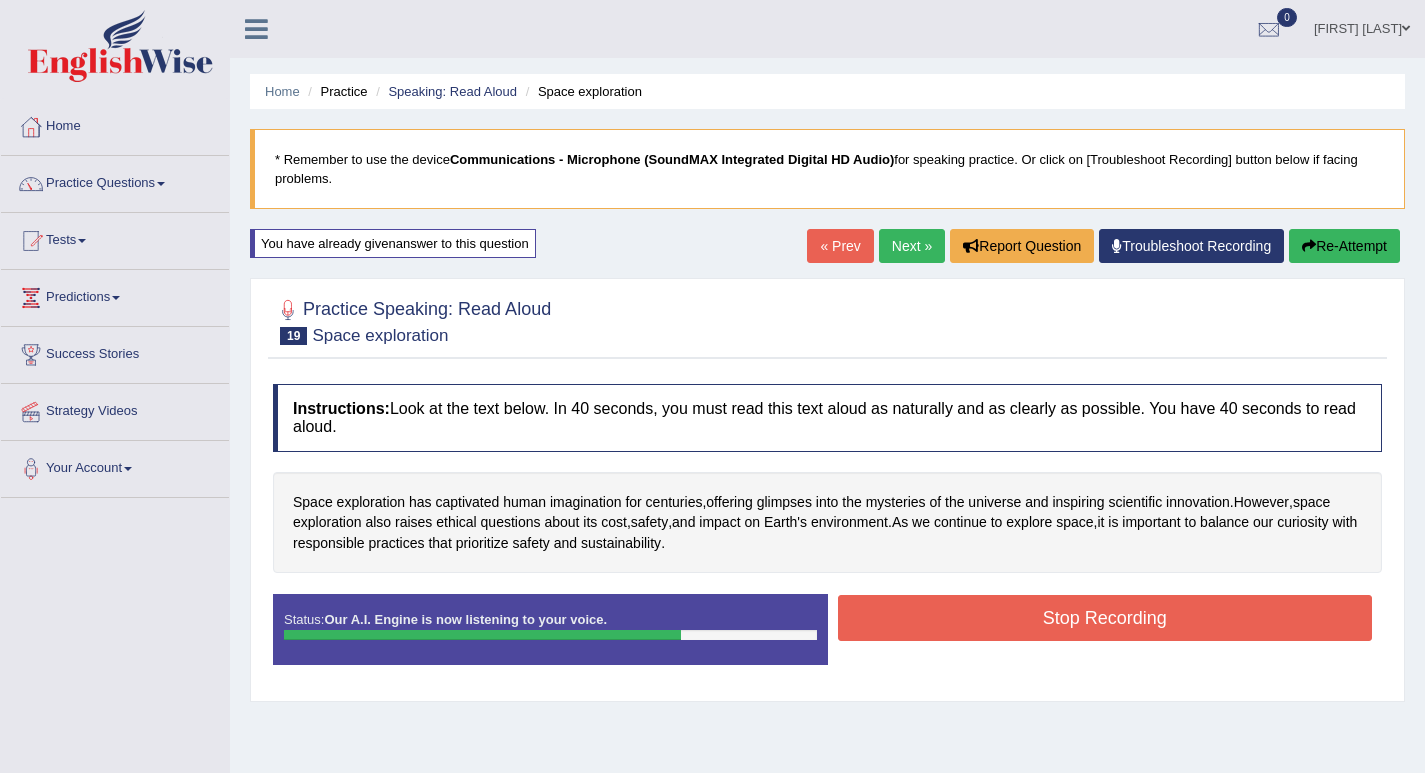 click on "Stop Recording" at bounding box center [1105, 618] 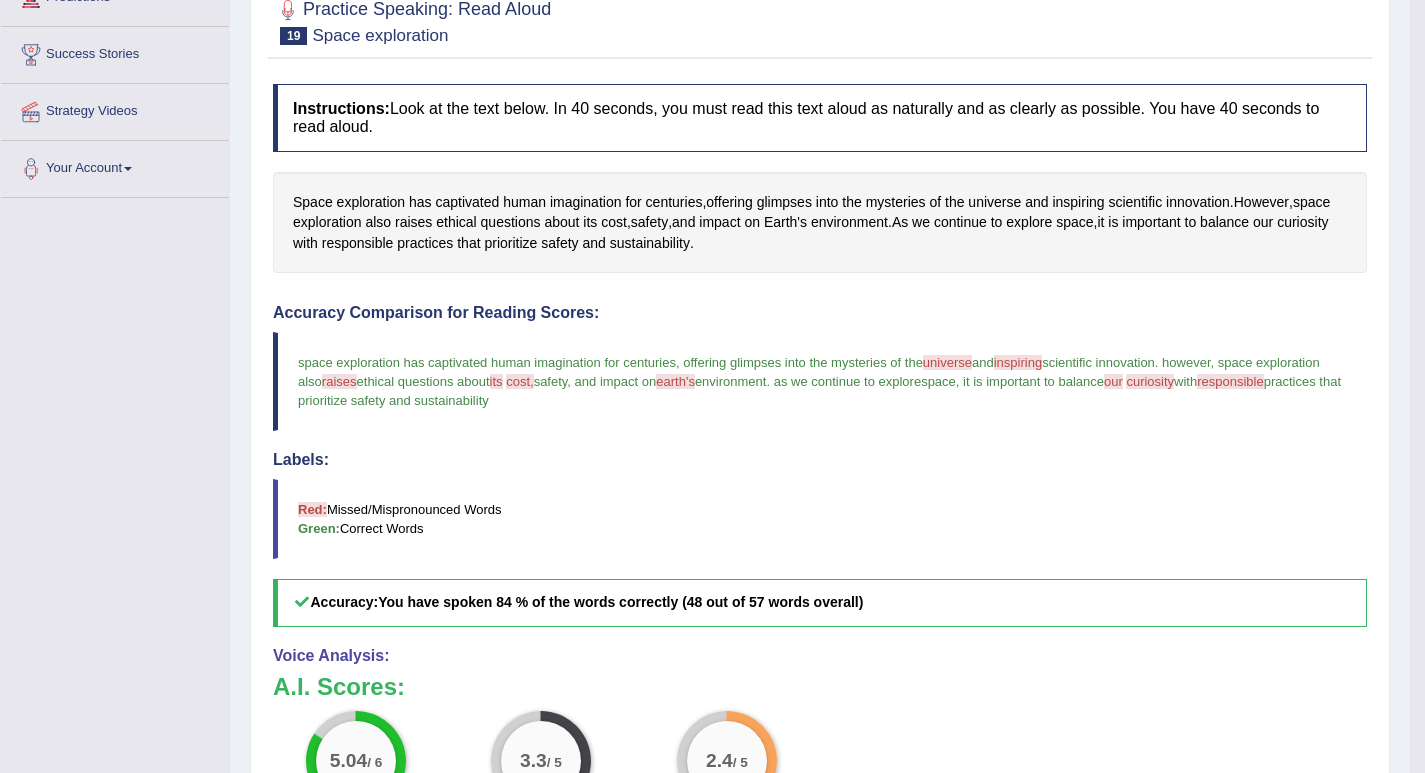 scroll, scrollTop: 200, scrollLeft: 0, axis: vertical 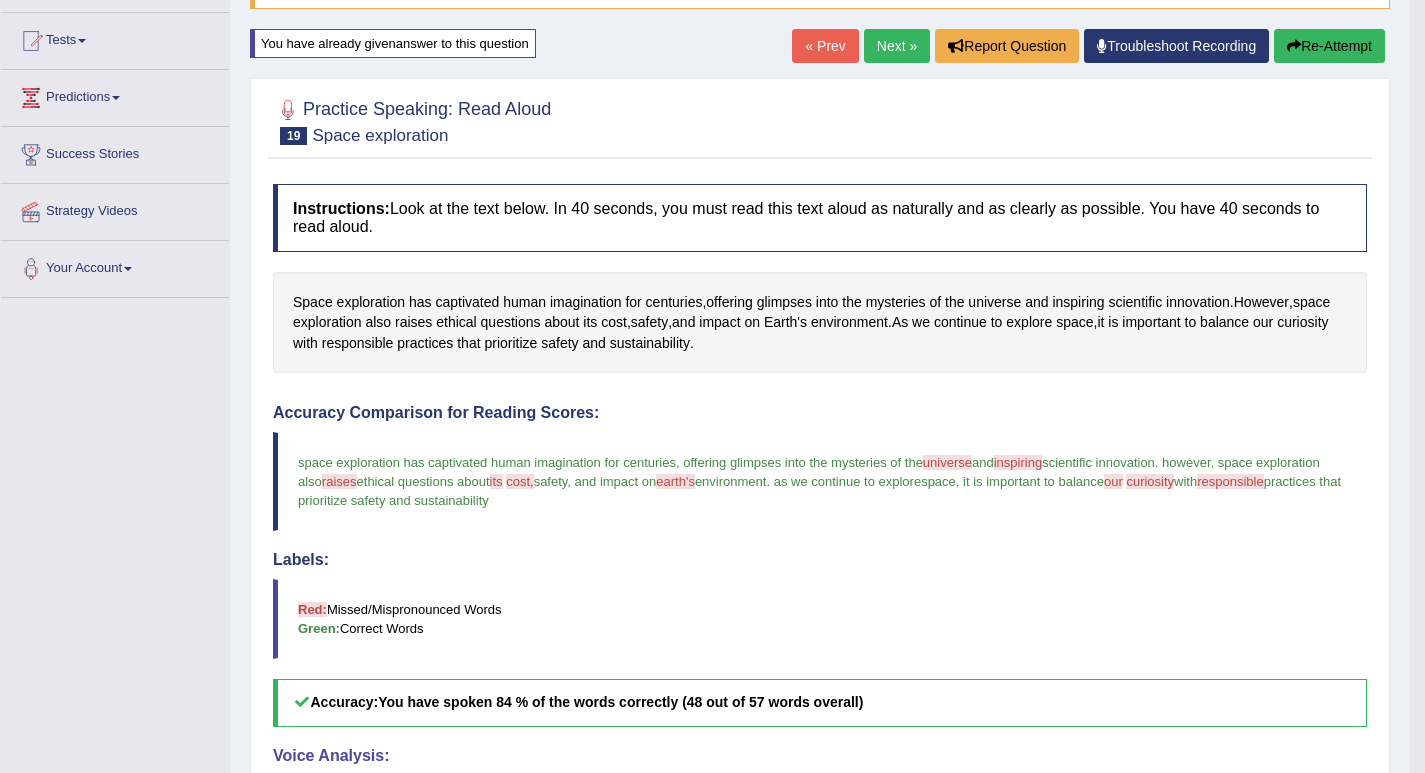 click on "Re-Attempt" at bounding box center [1329, 46] 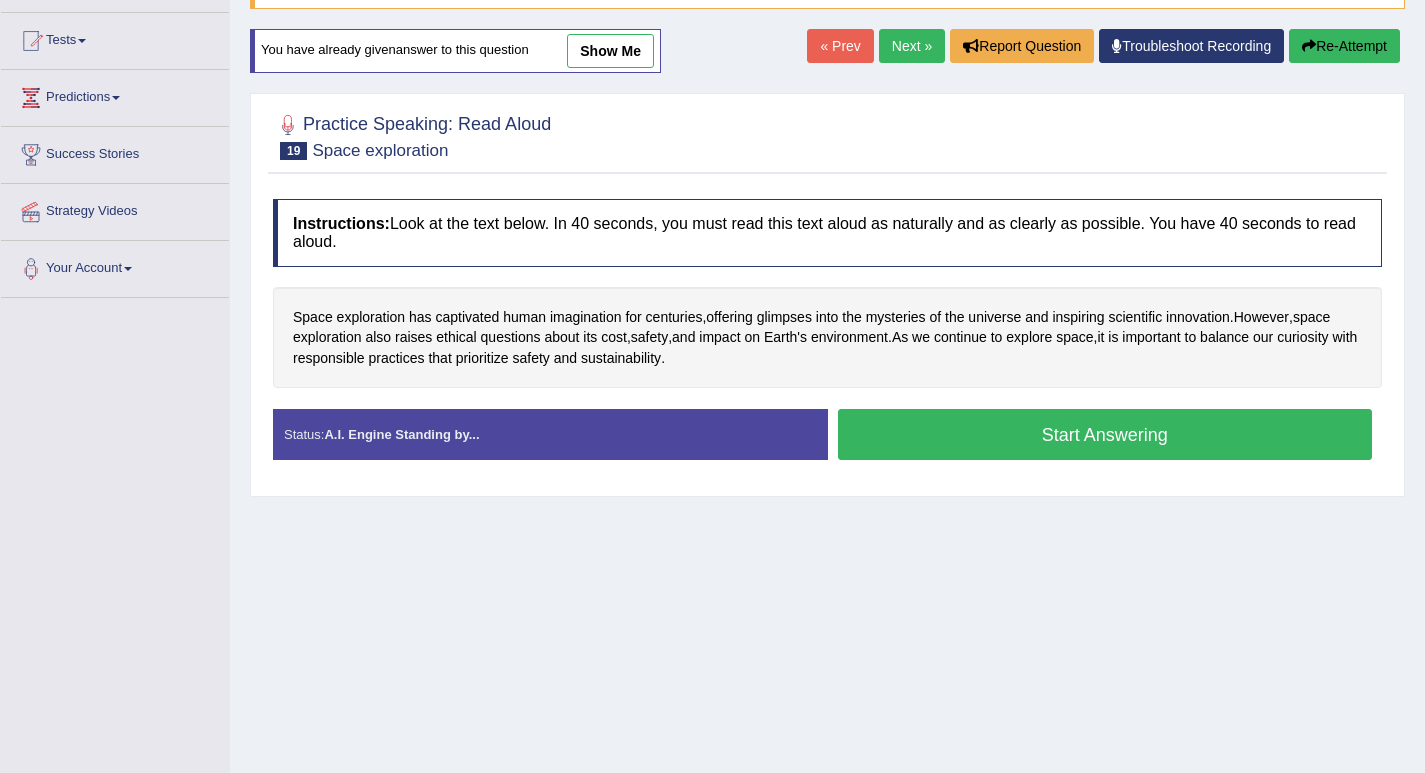 scroll, scrollTop: 200, scrollLeft: 0, axis: vertical 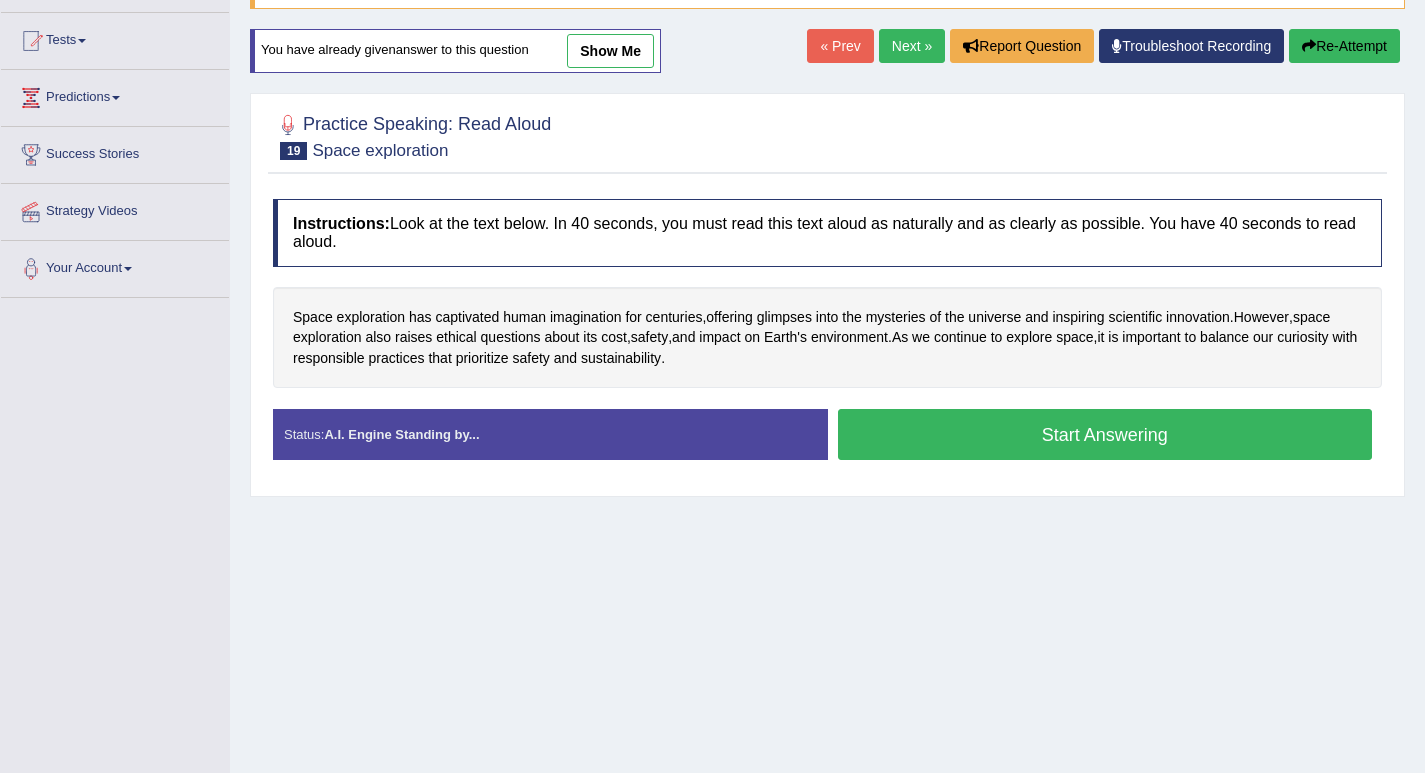 click on "Start Answering" at bounding box center [1105, 434] 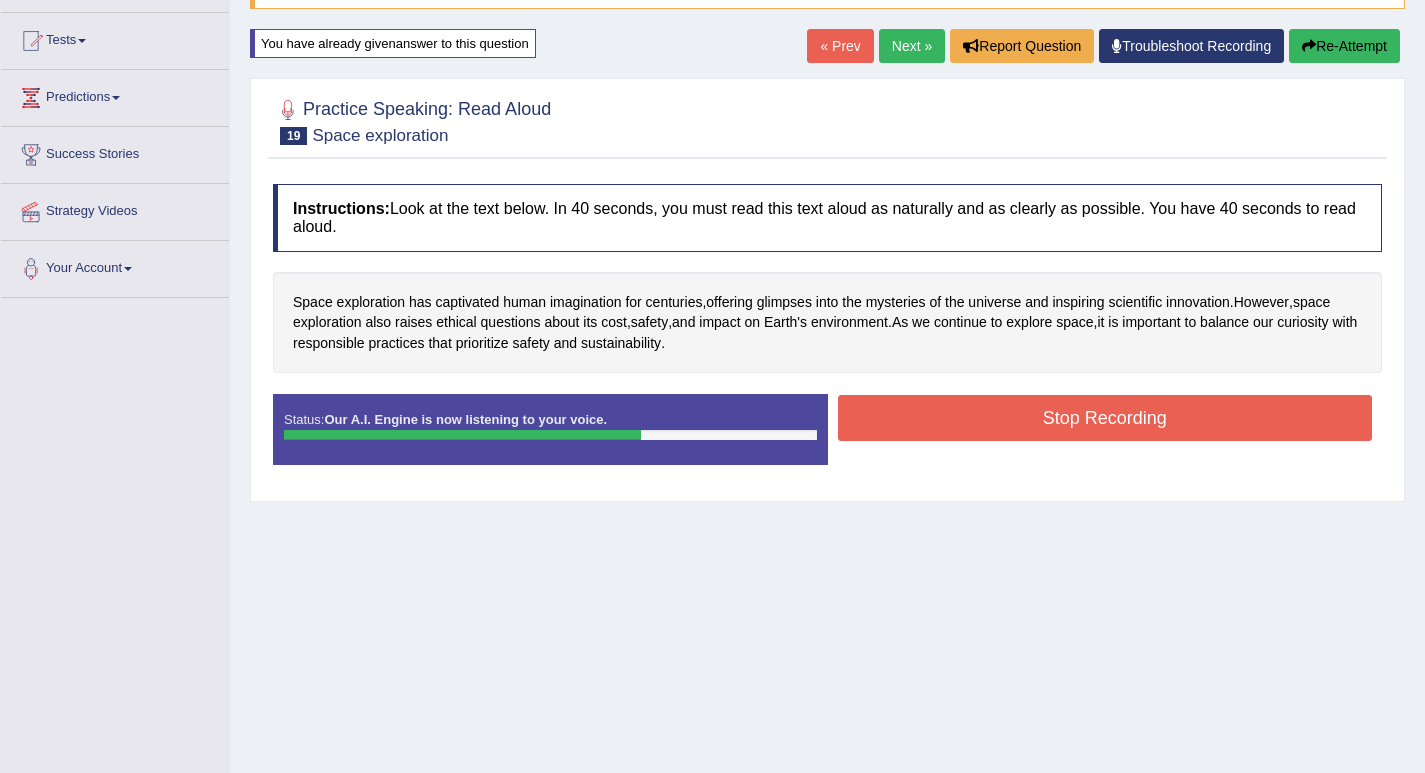 click on "Stop Recording" at bounding box center (1105, 418) 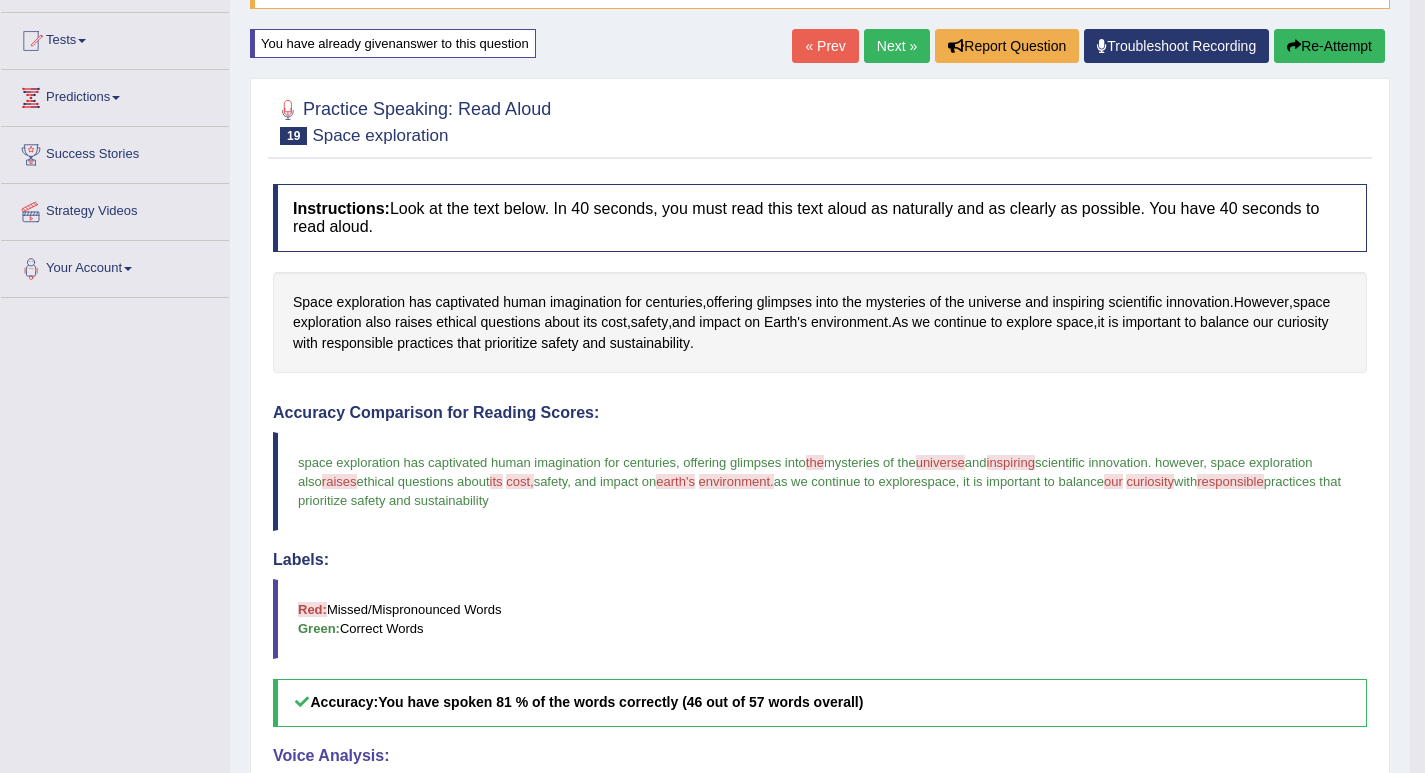 scroll, scrollTop: 0, scrollLeft: 0, axis: both 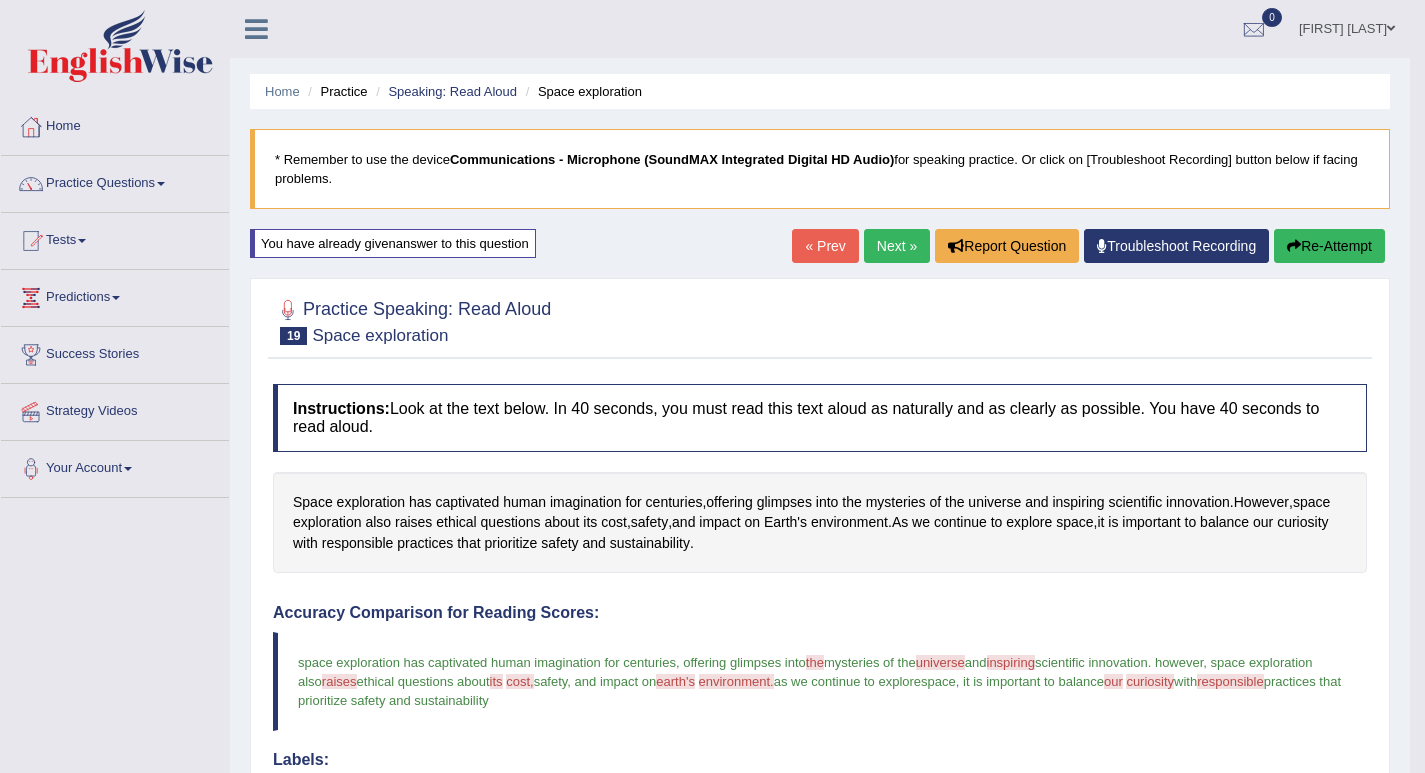 click on "Next »" at bounding box center (897, 246) 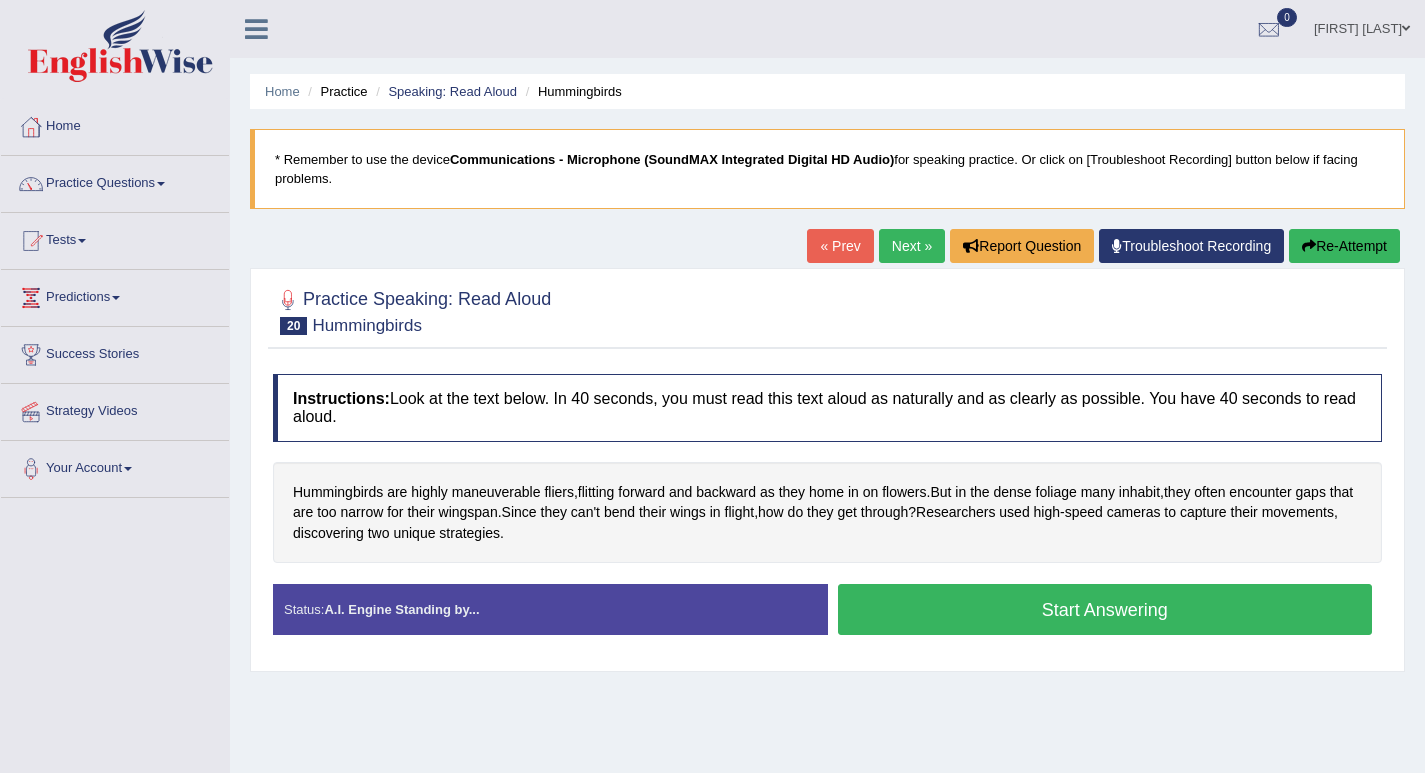 scroll, scrollTop: 0, scrollLeft: 0, axis: both 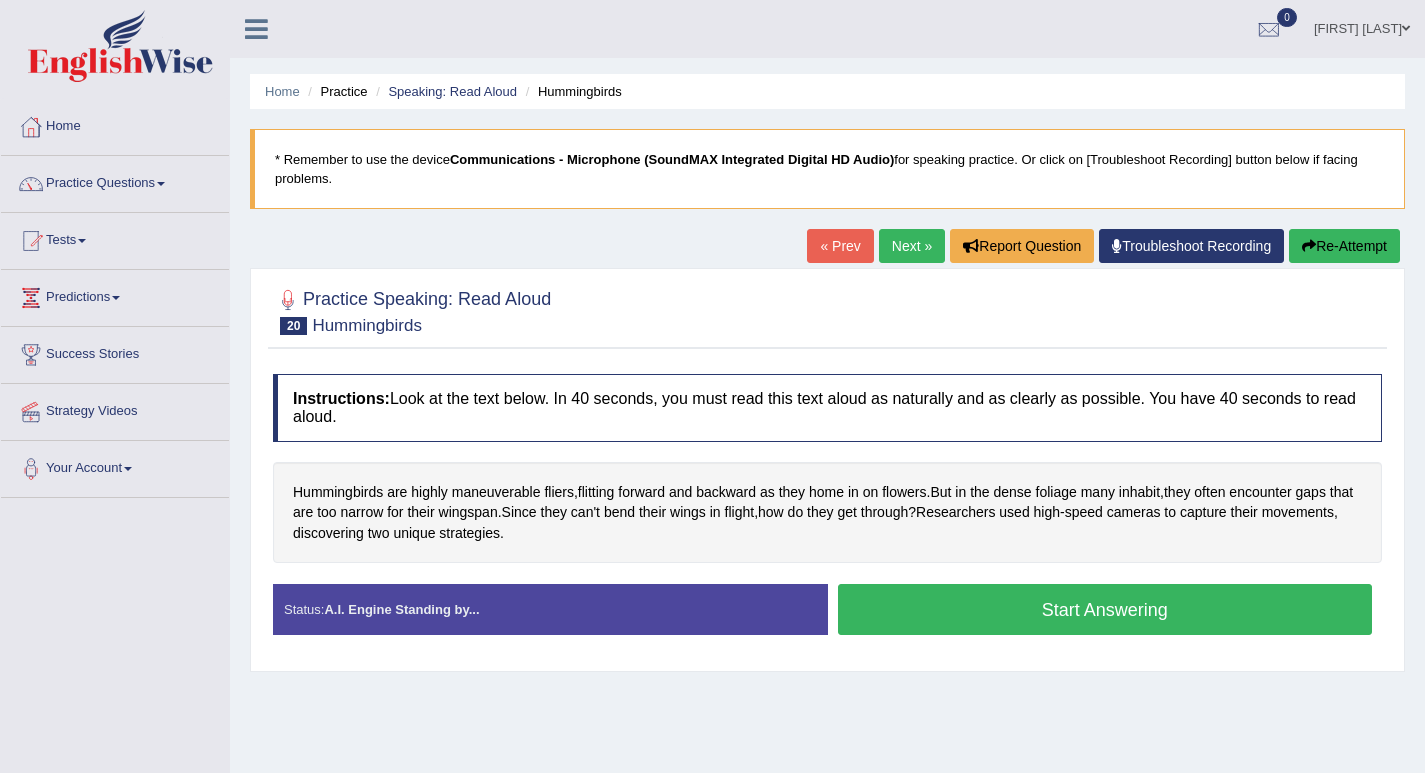 click on "Start Answering" at bounding box center (1105, 609) 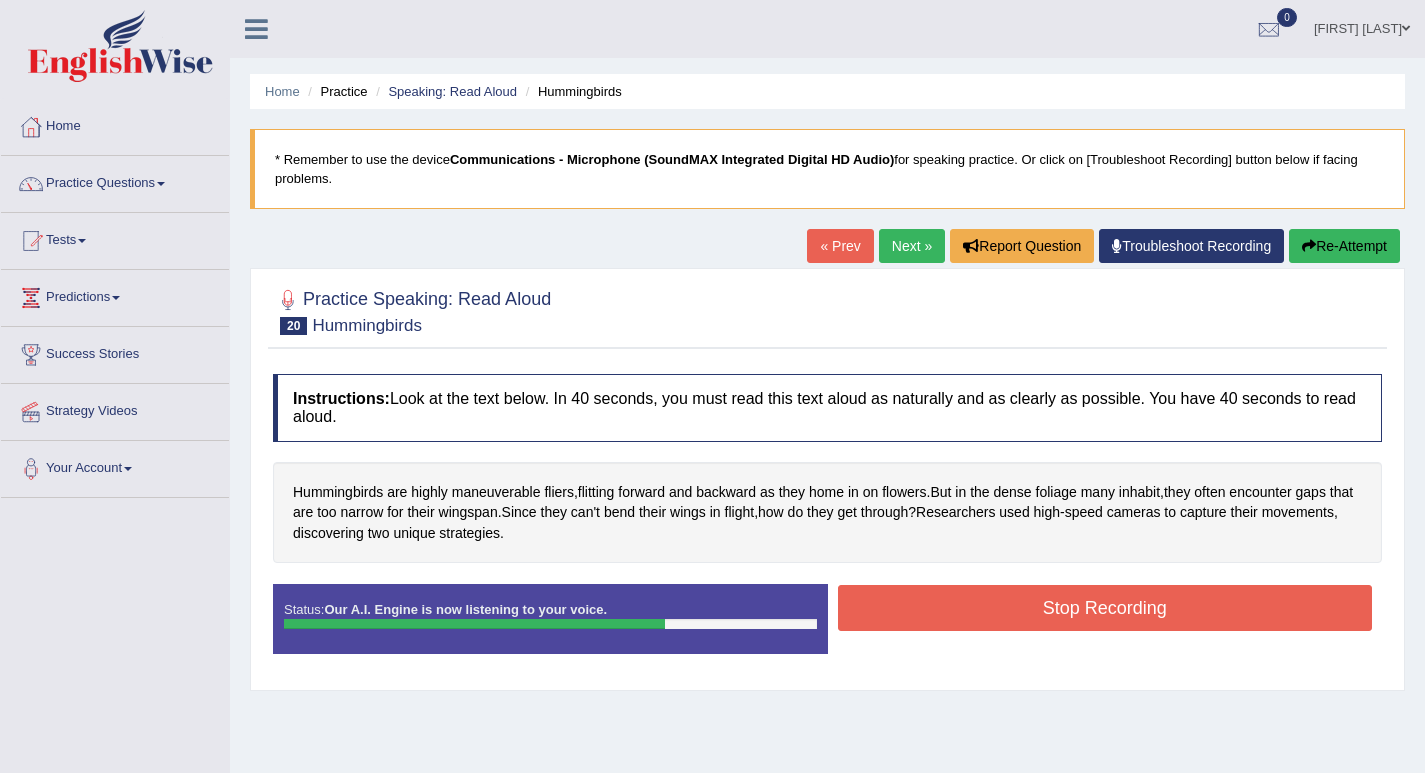 click on "Stop Recording" at bounding box center [1105, 608] 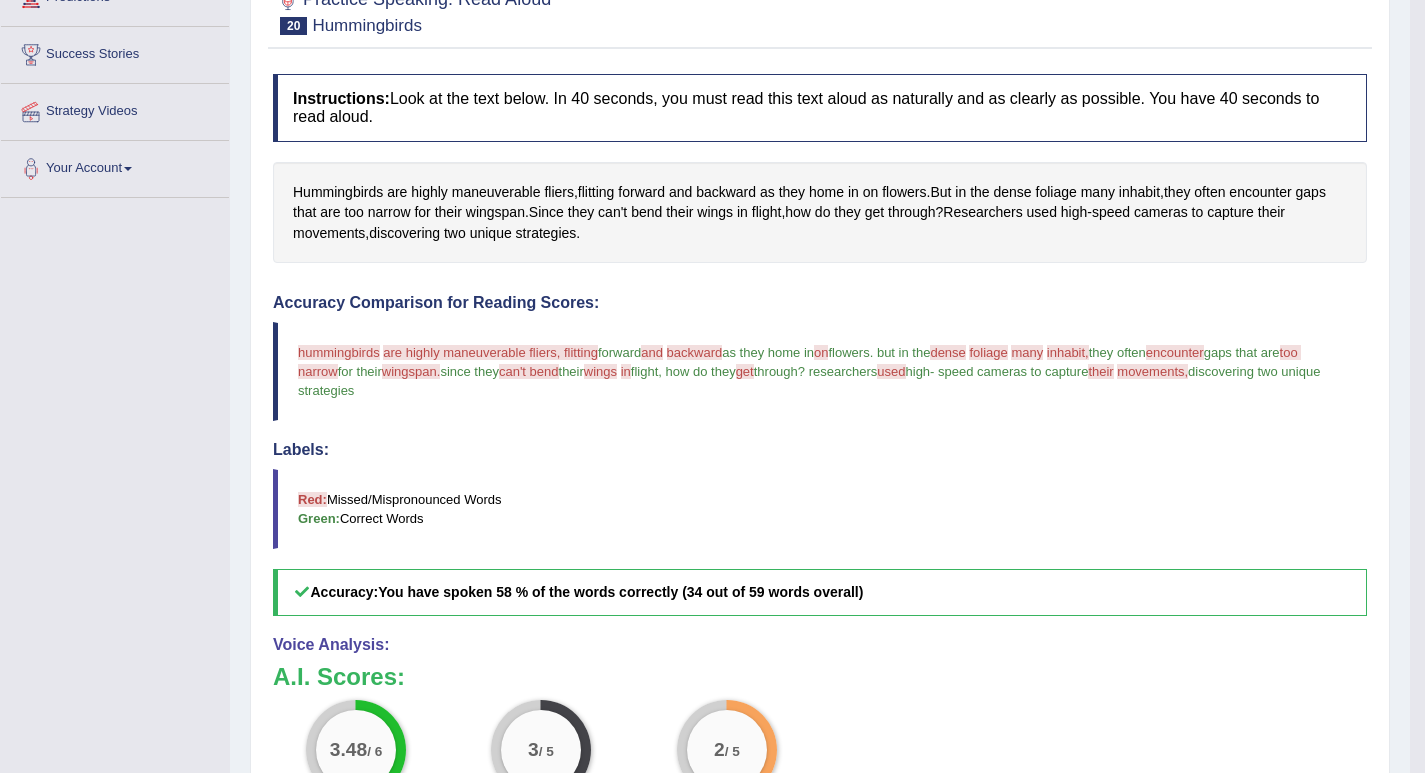 scroll, scrollTop: 200, scrollLeft: 0, axis: vertical 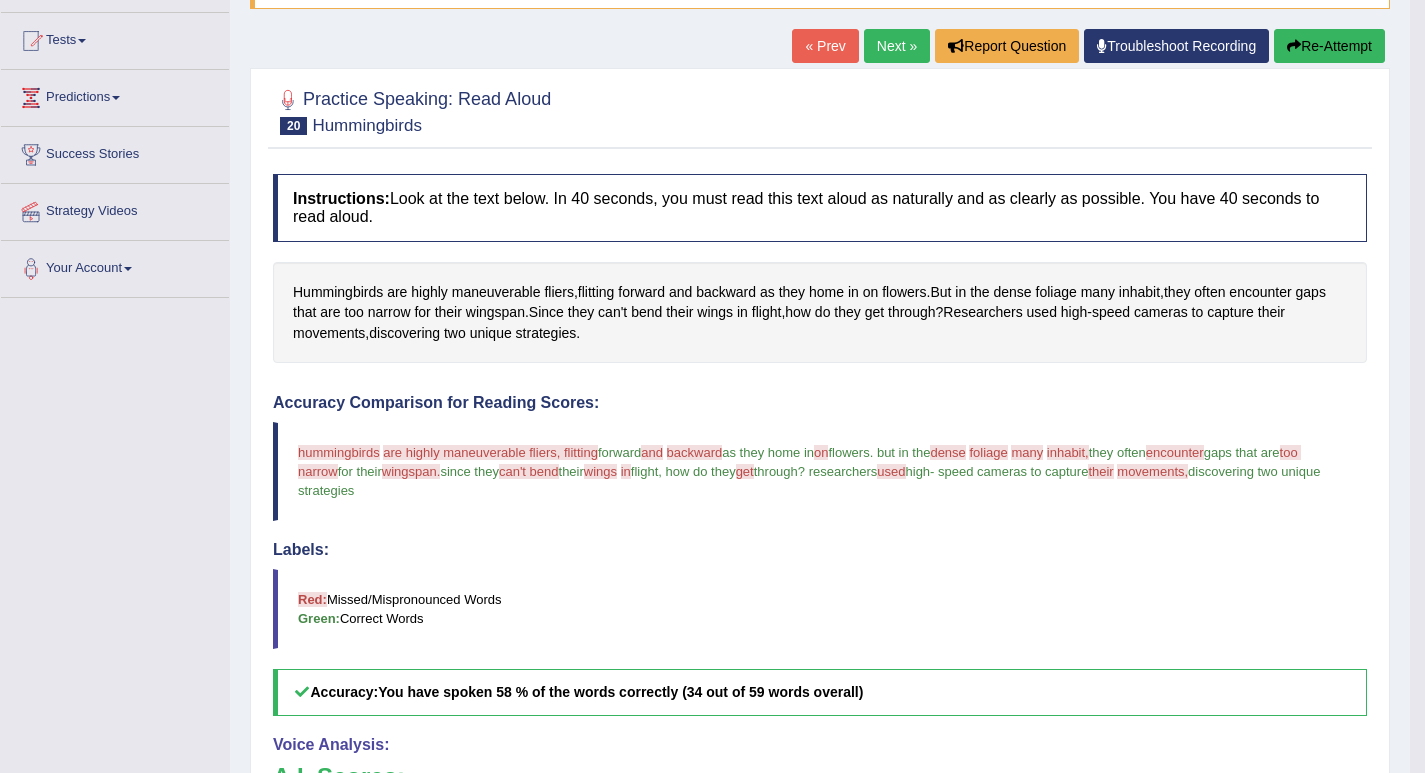 click on "Re-Attempt" at bounding box center [1329, 46] 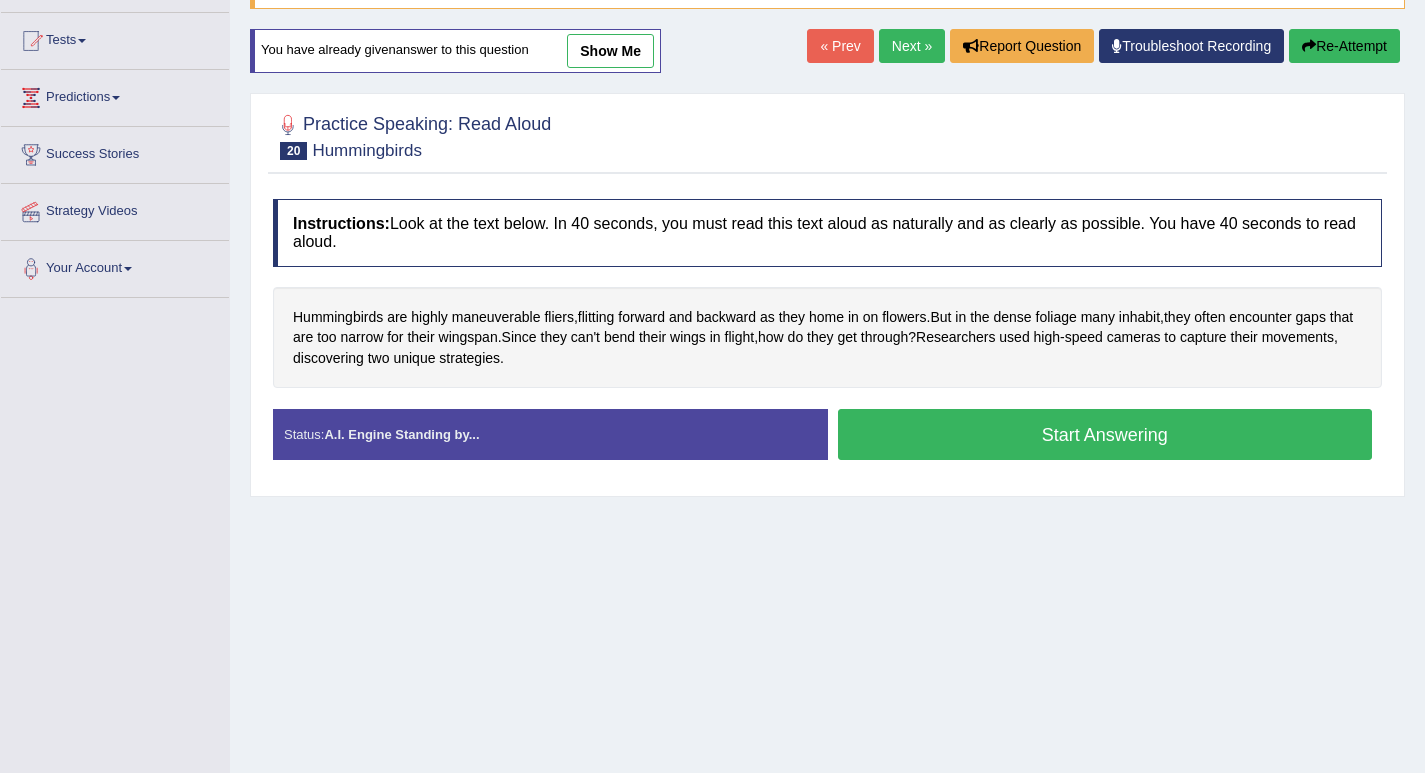 scroll, scrollTop: 200, scrollLeft: 0, axis: vertical 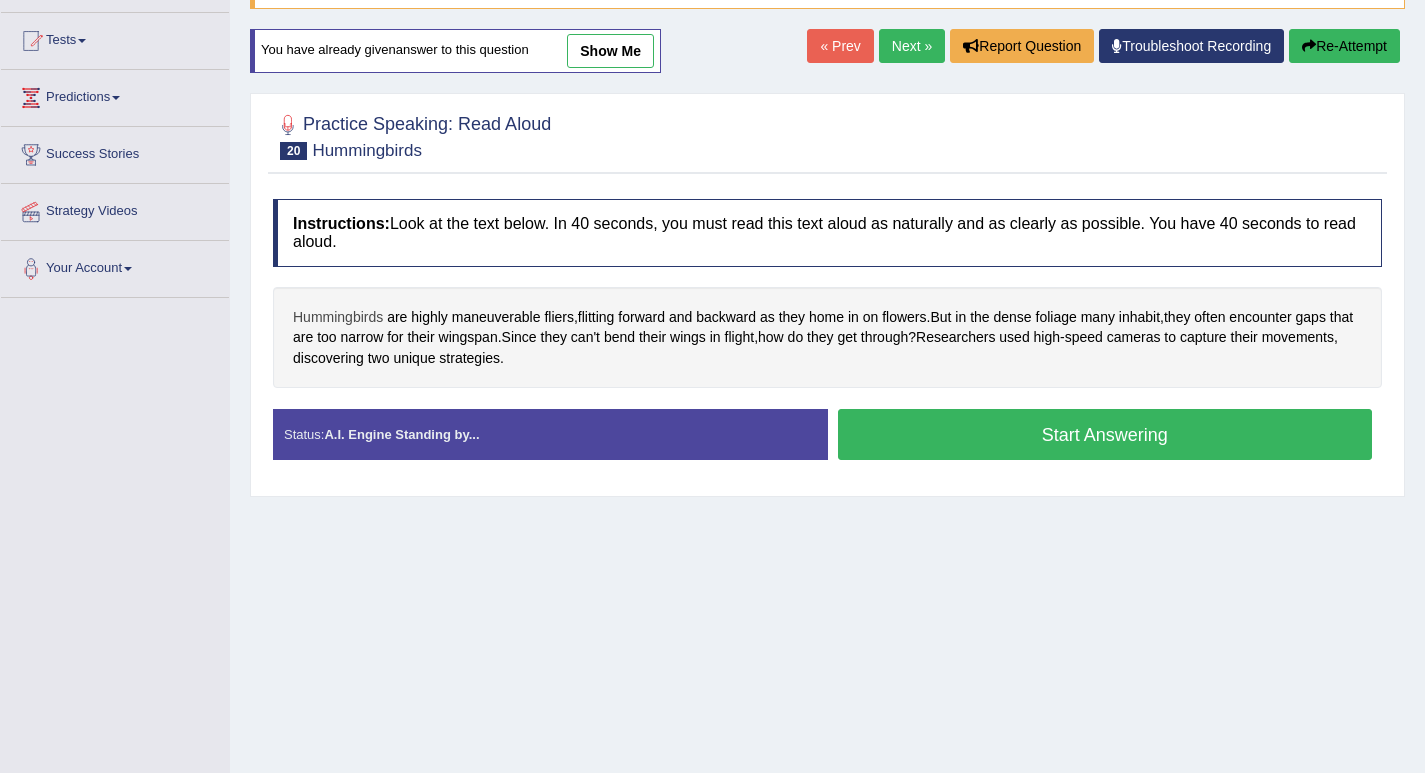 click on "Hummingbirds" at bounding box center (338, 317) 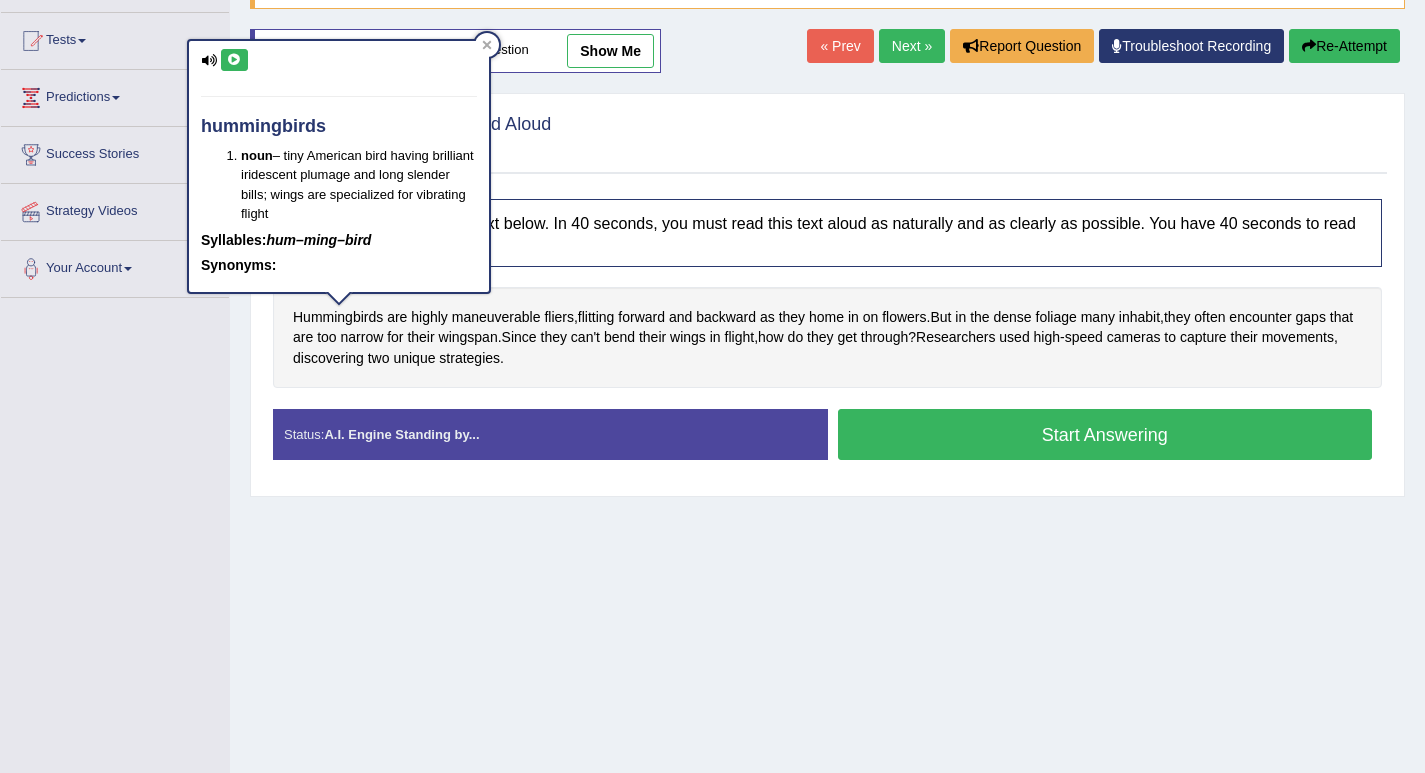 click at bounding box center (234, 60) 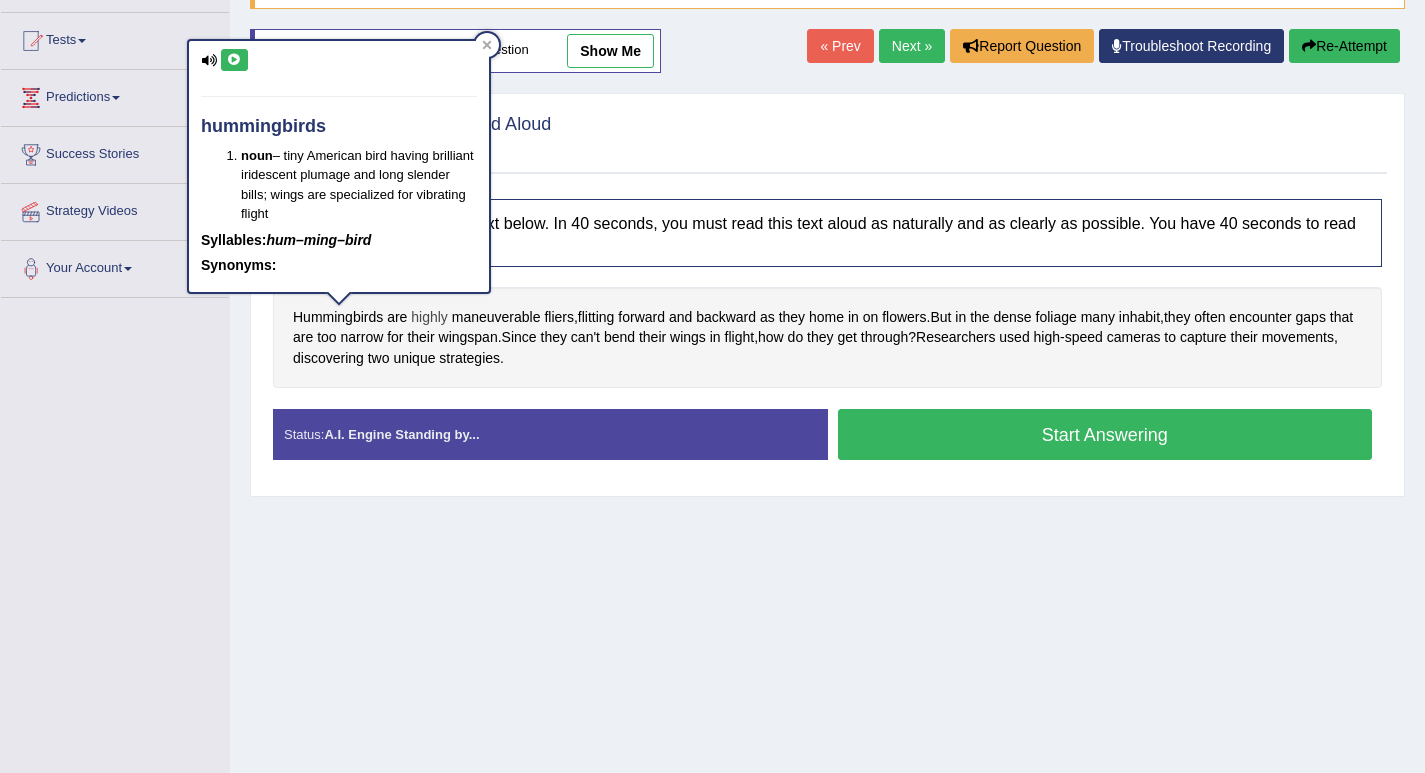 click on "highly" at bounding box center (429, 317) 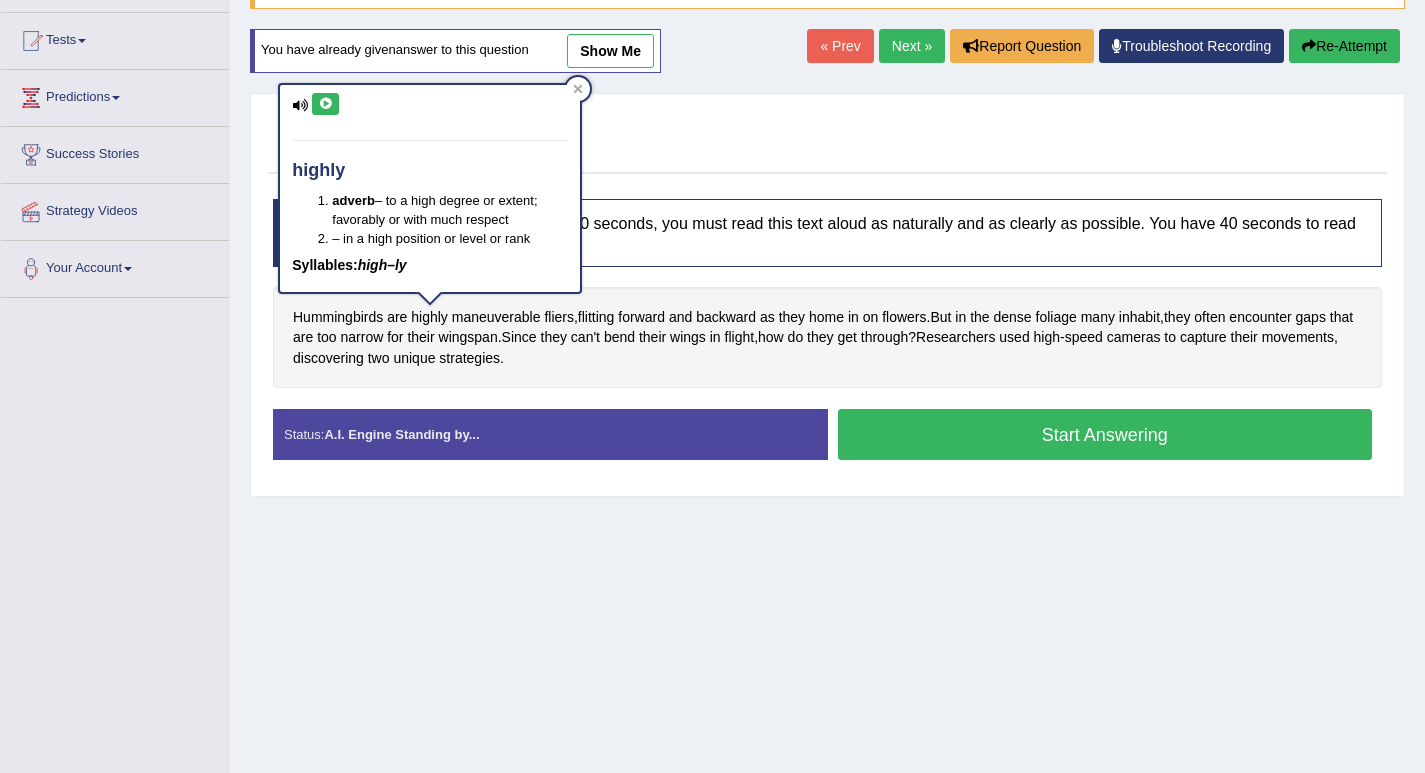 click at bounding box center [325, 104] 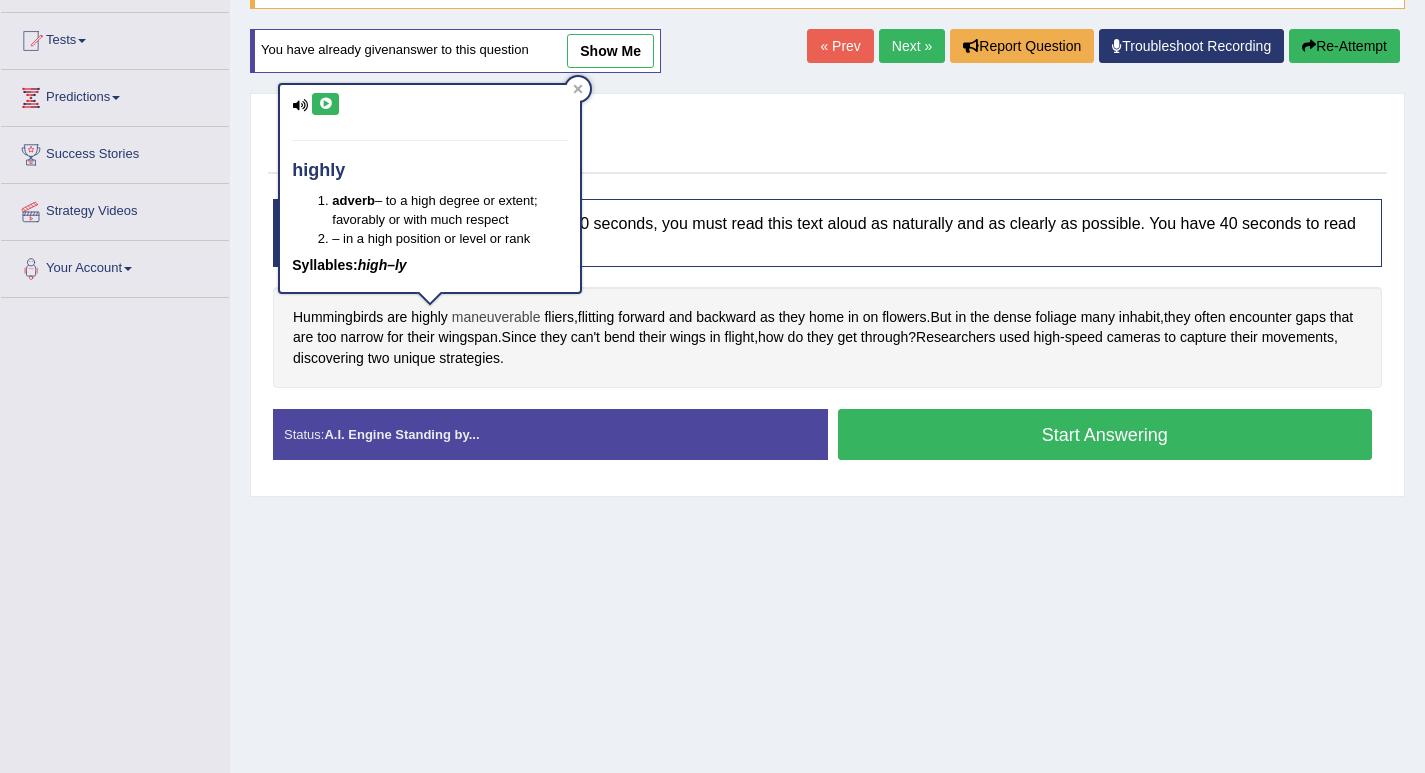 click on "maneuverable" at bounding box center (496, 317) 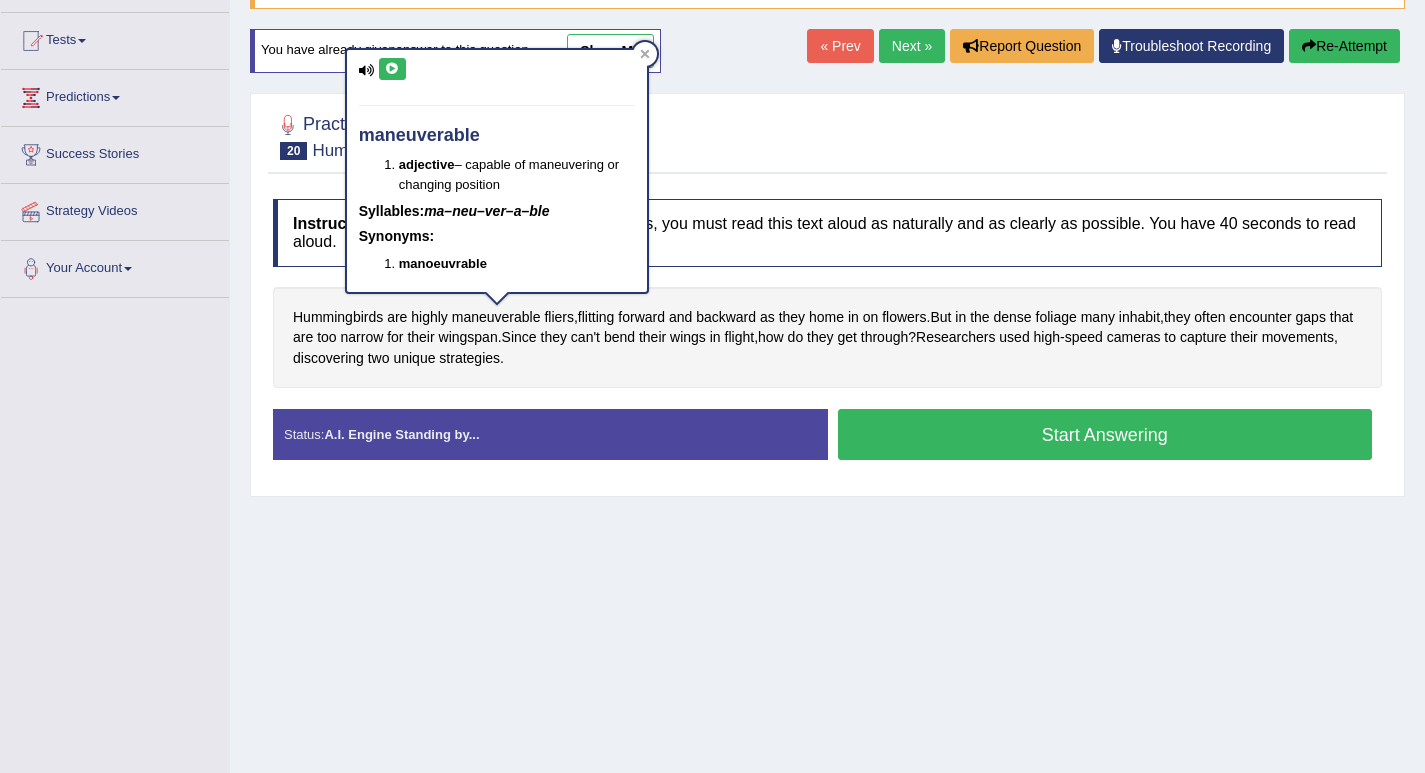 click at bounding box center [392, 69] 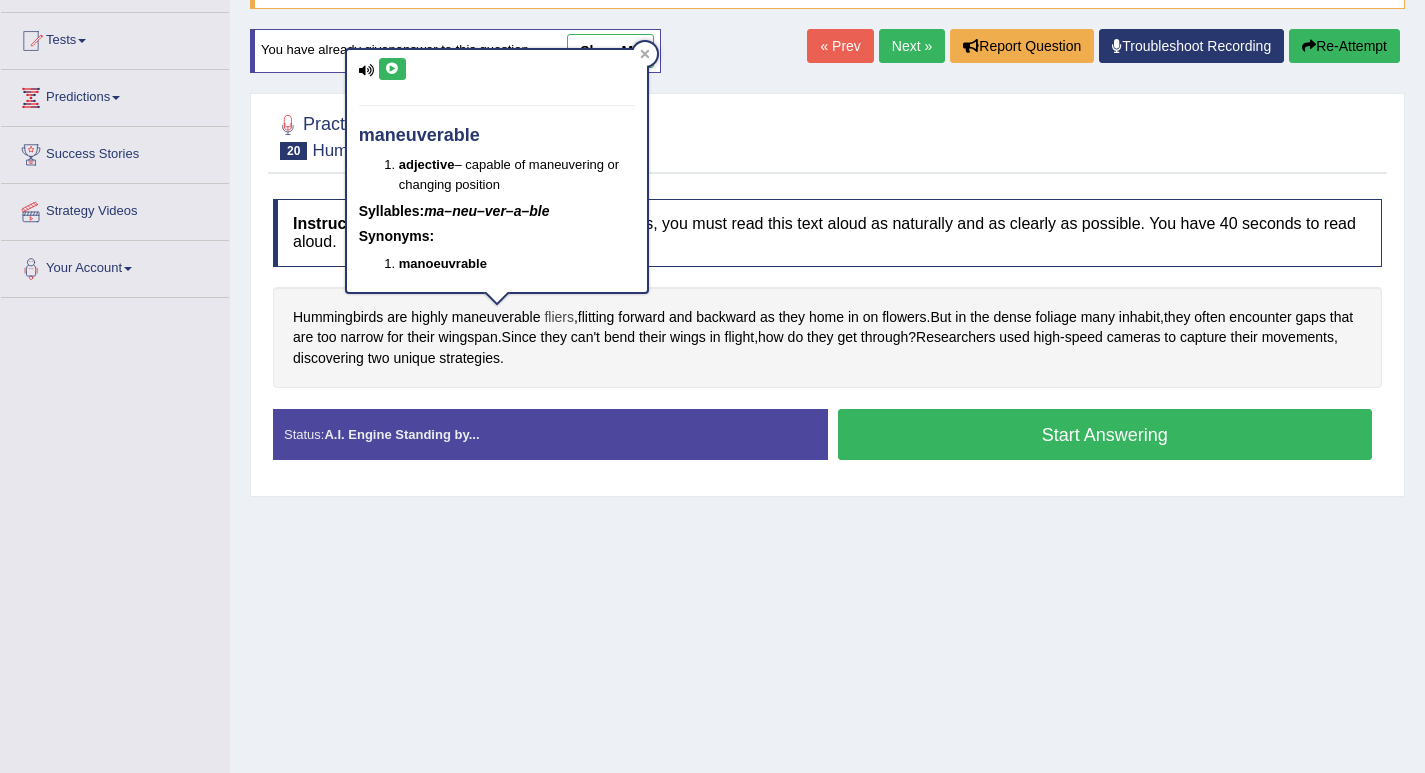 click on "fliers" at bounding box center (559, 317) 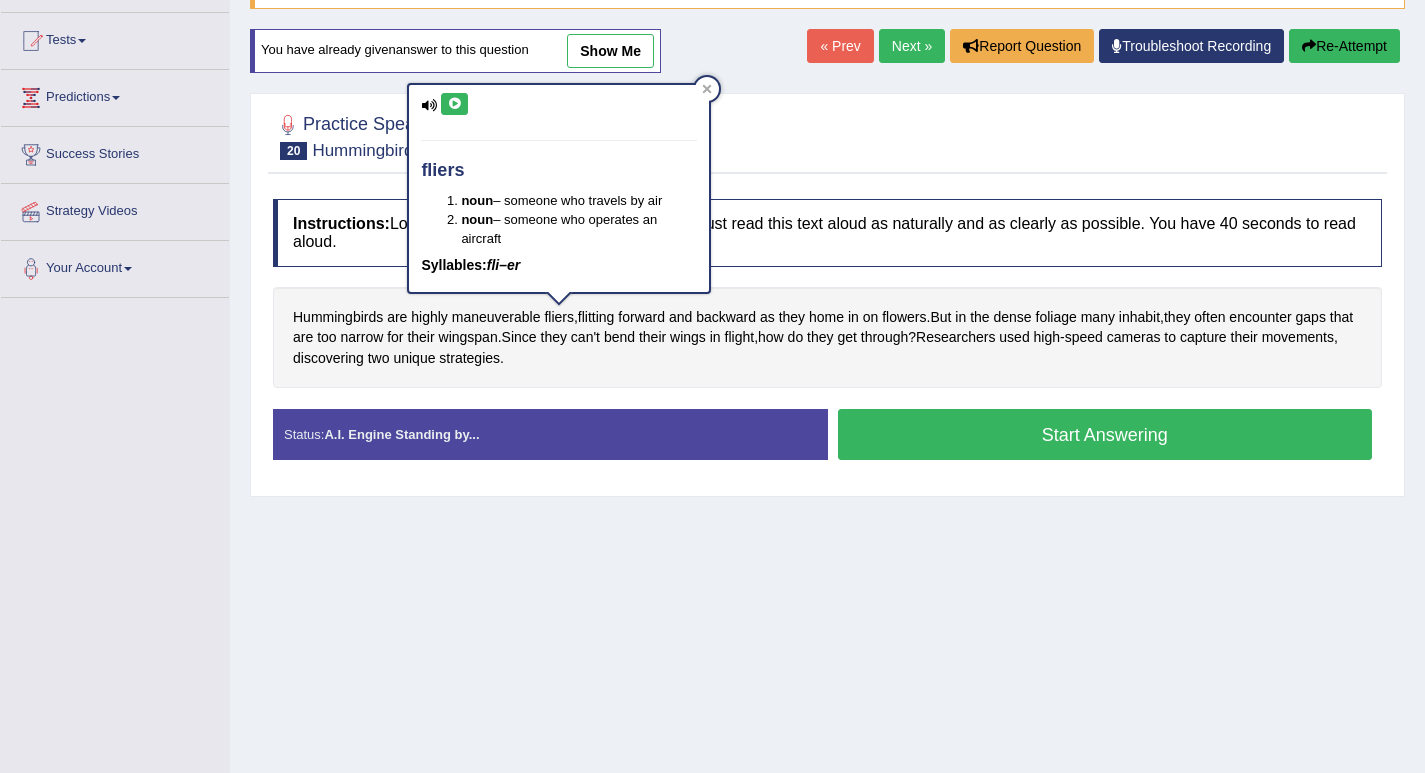 click at bounding box center (454, 104) 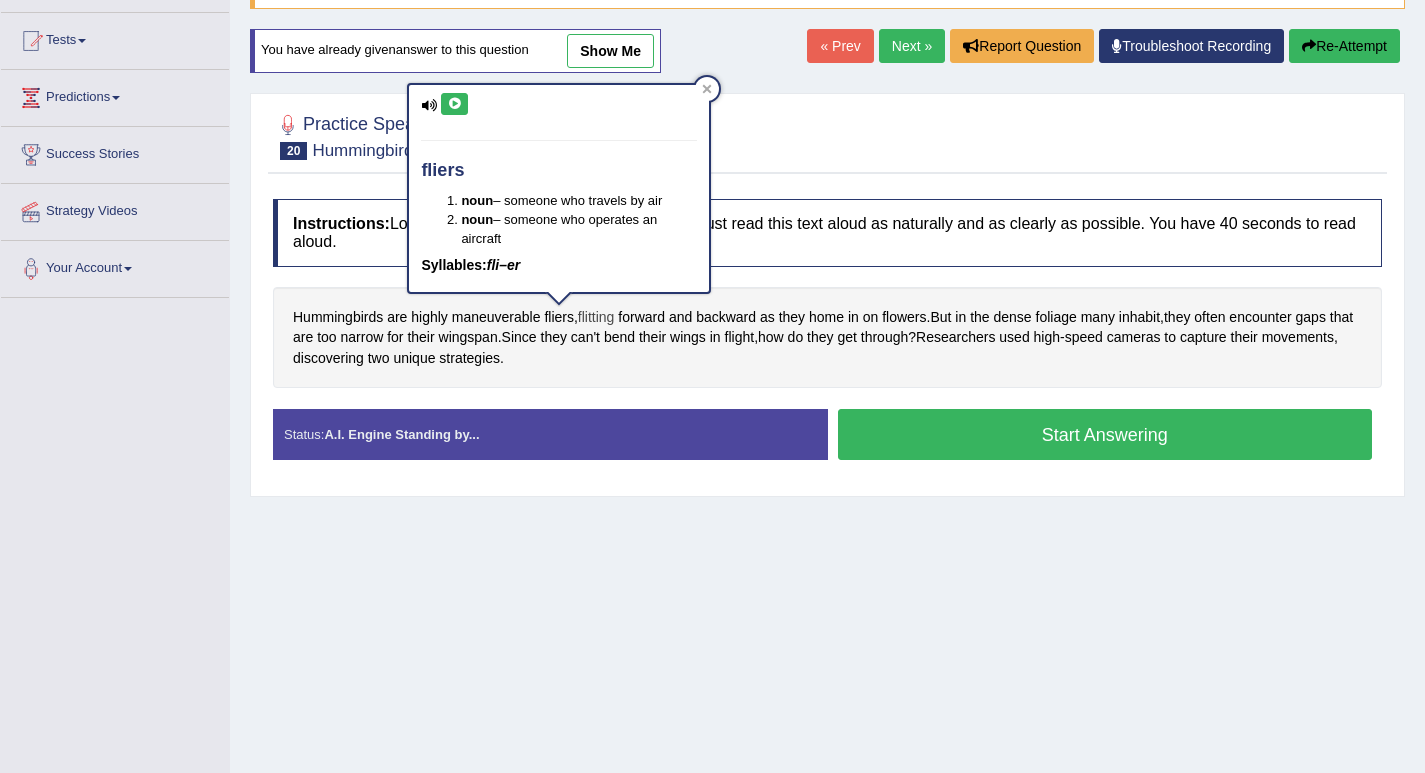 click on "flitting" at bounding box center [596, 317] 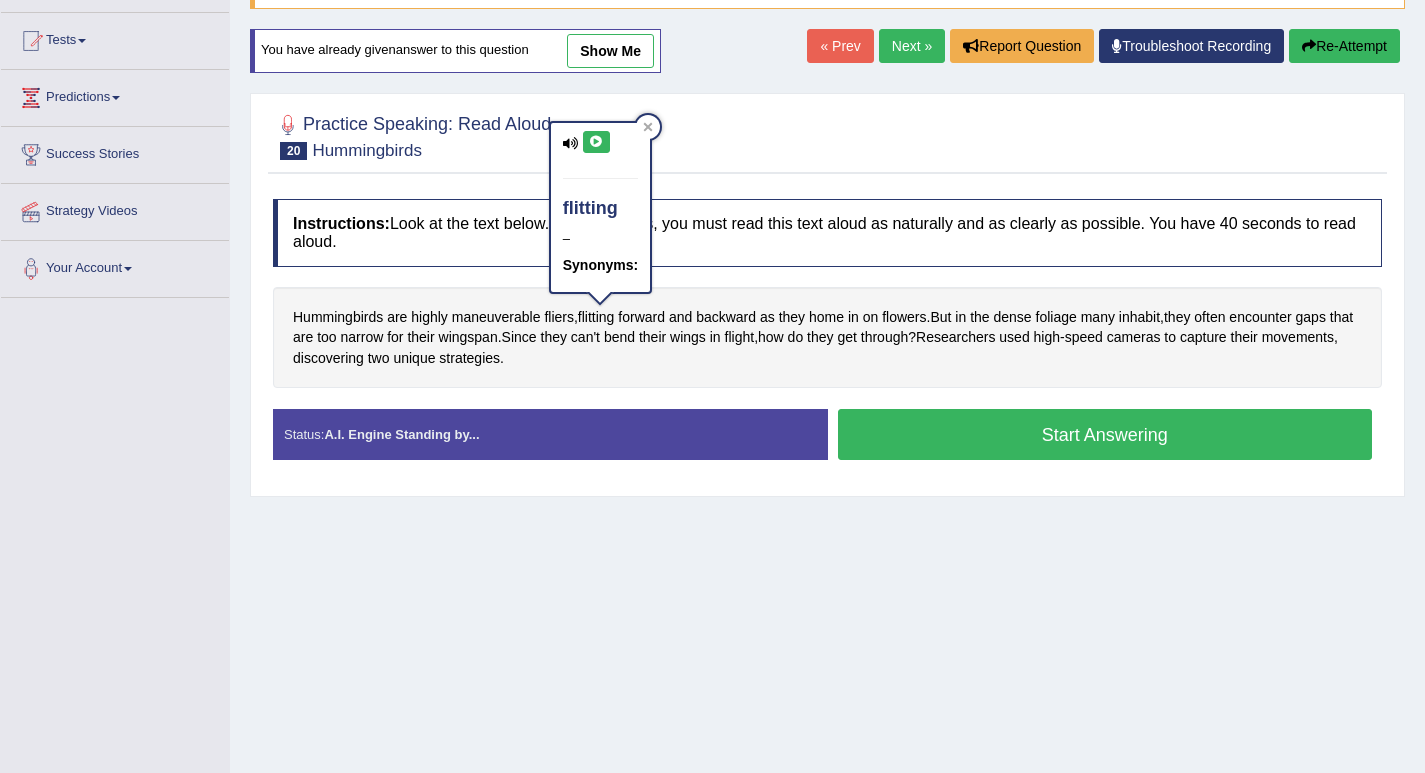 click at bounding box center (596, 142) 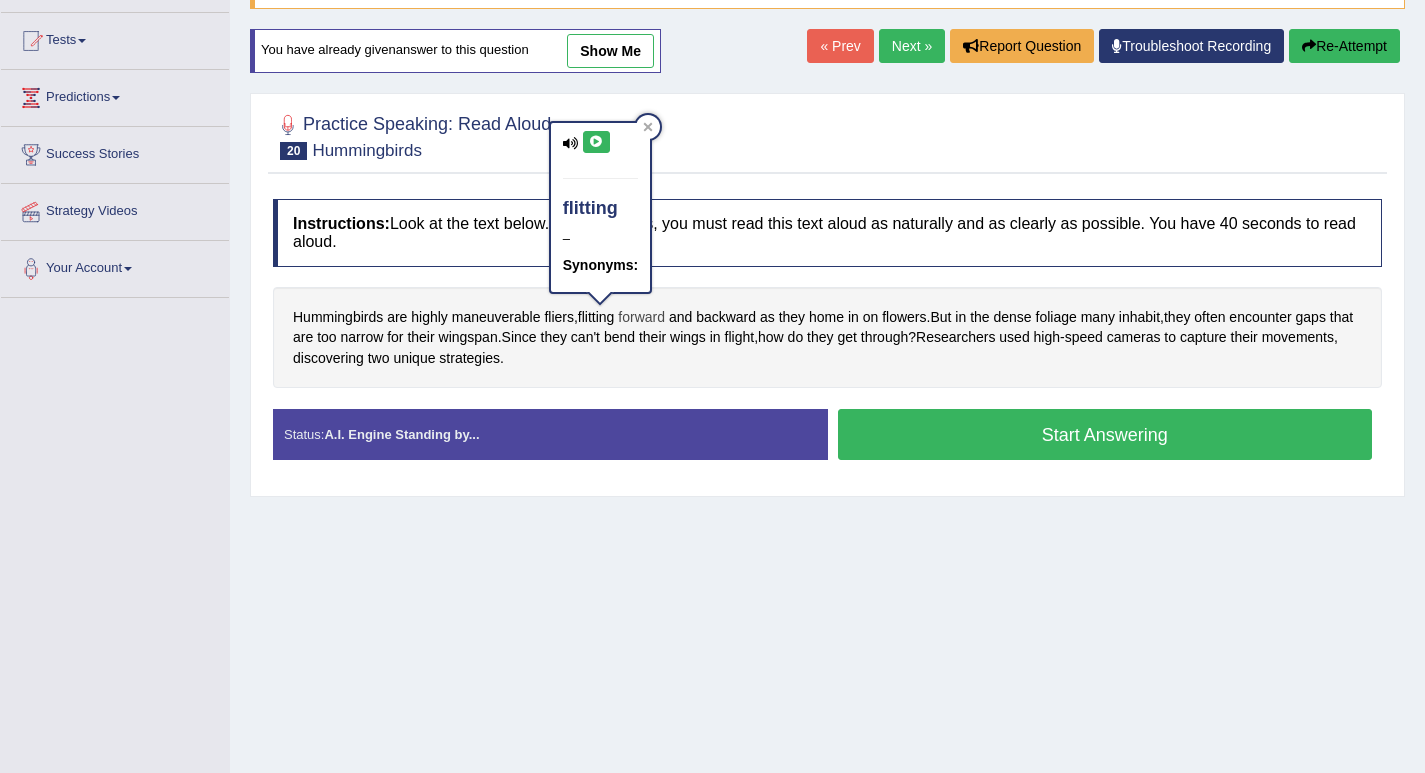 click on "forward" at bounding box center (641, 317) 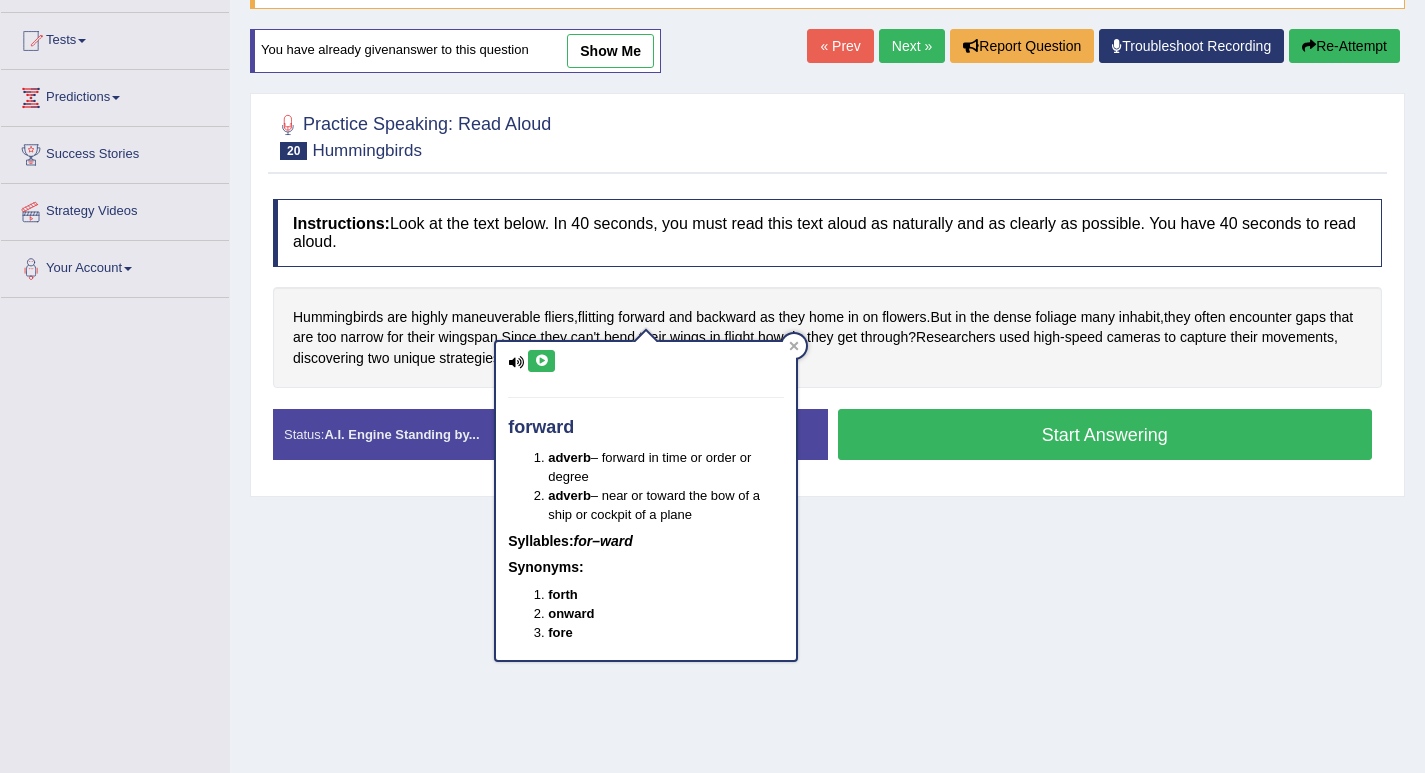 click at bounding box center (541, 361) 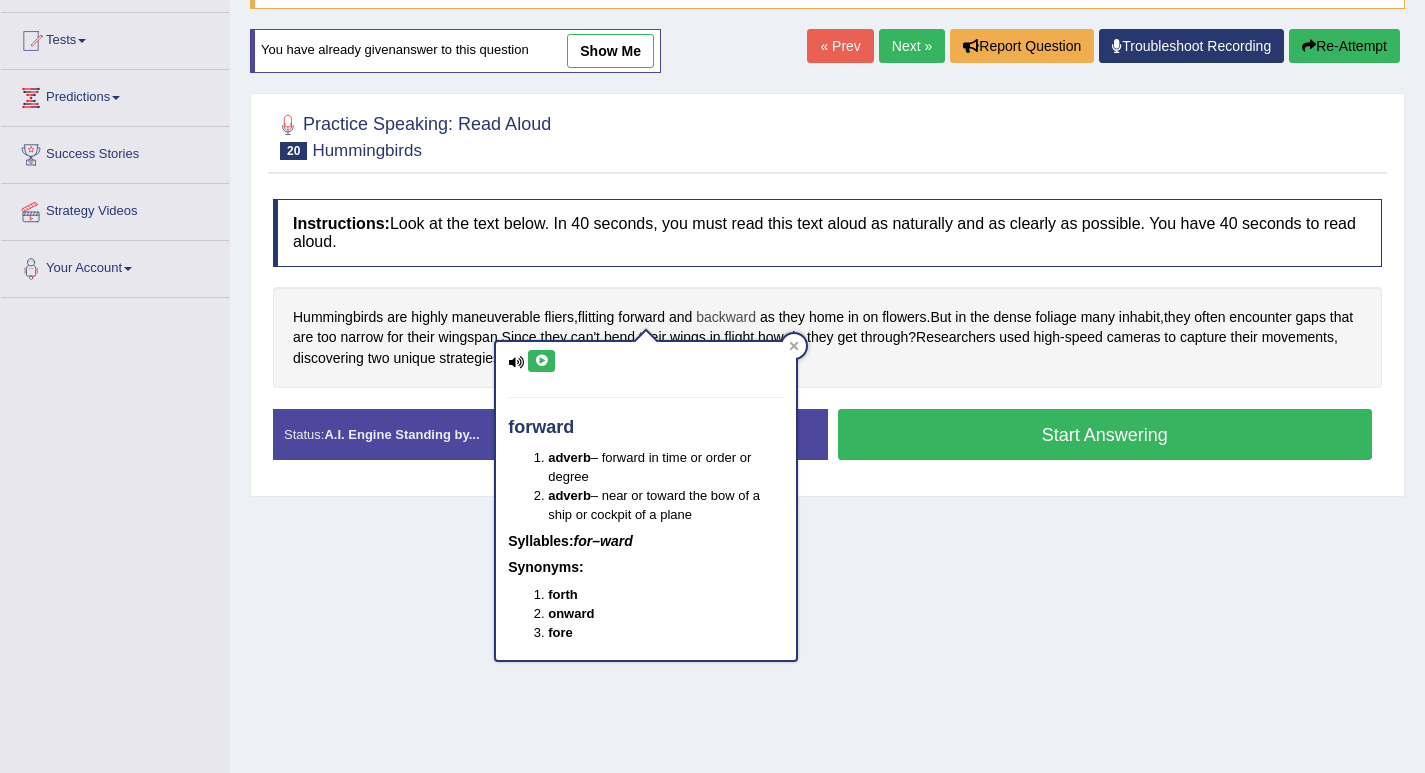 click on "backward" at bounding box center (726, 317) 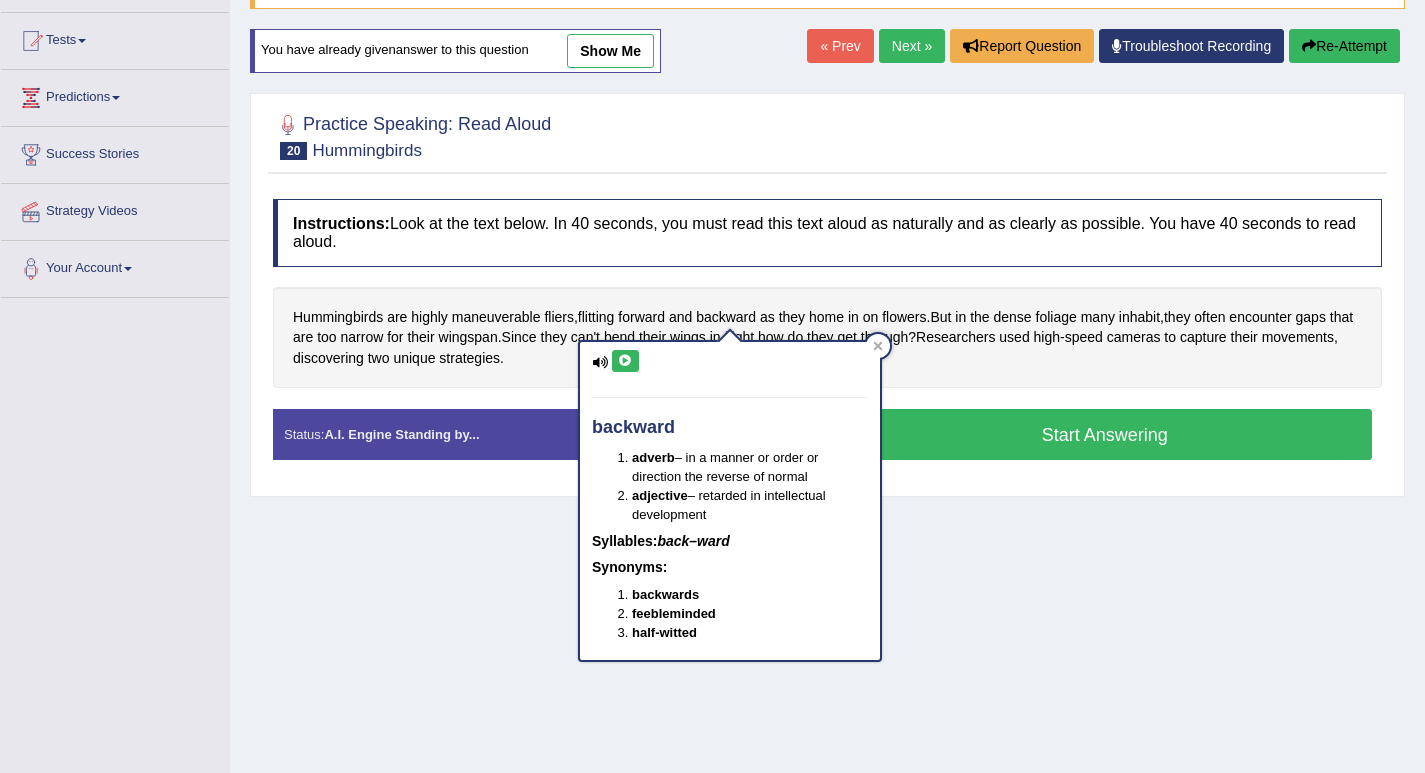 click at bounding box center (625, 361) 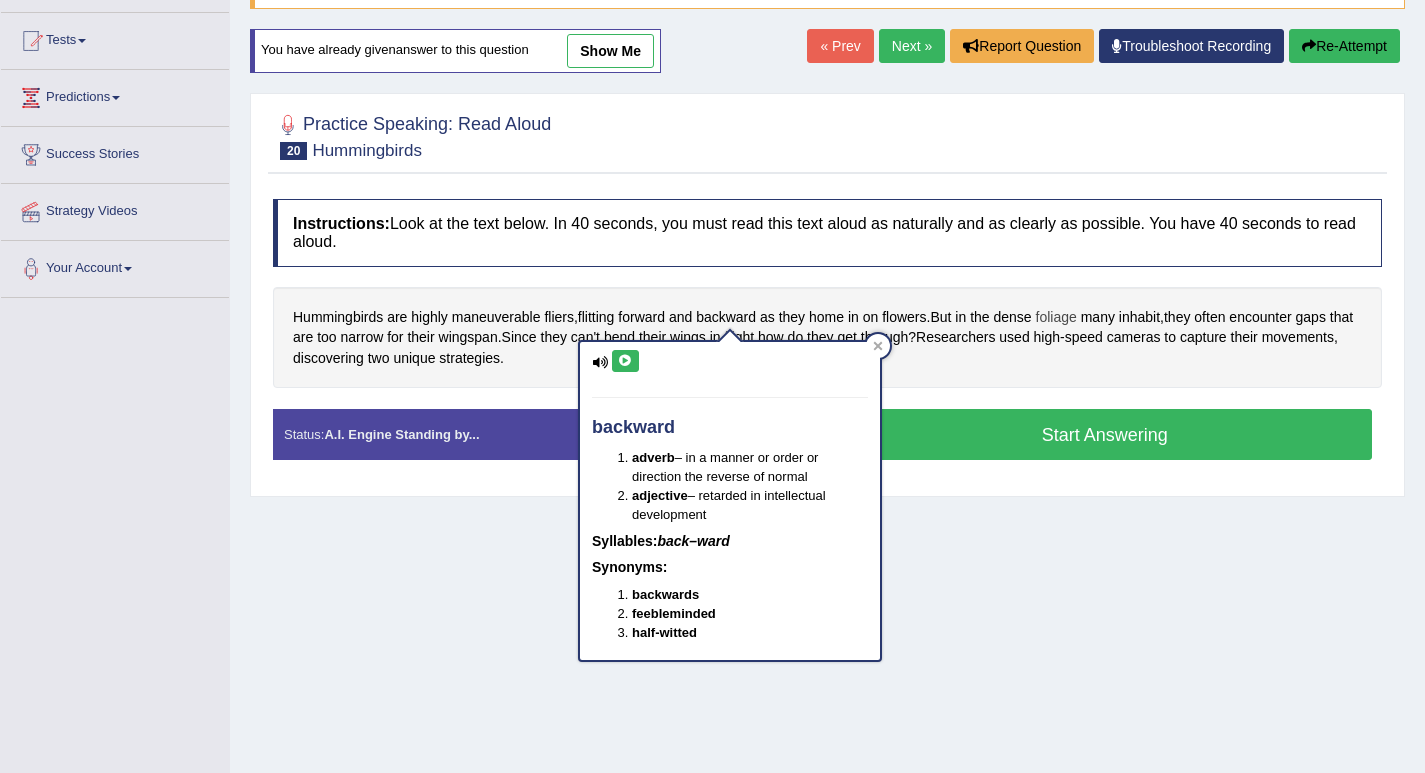 click on "foliage" at bounding box center [1056, 317] 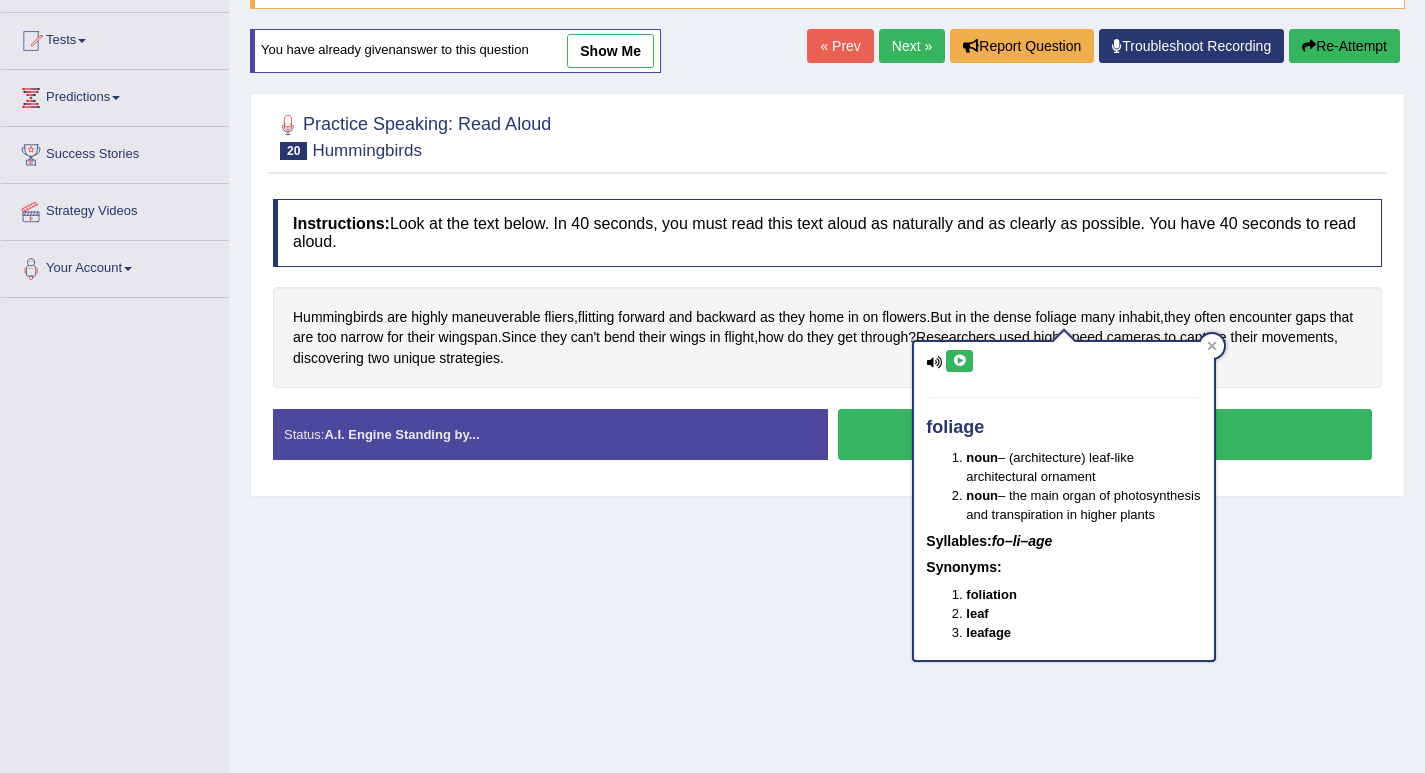 click at bounding box center (959, 361) 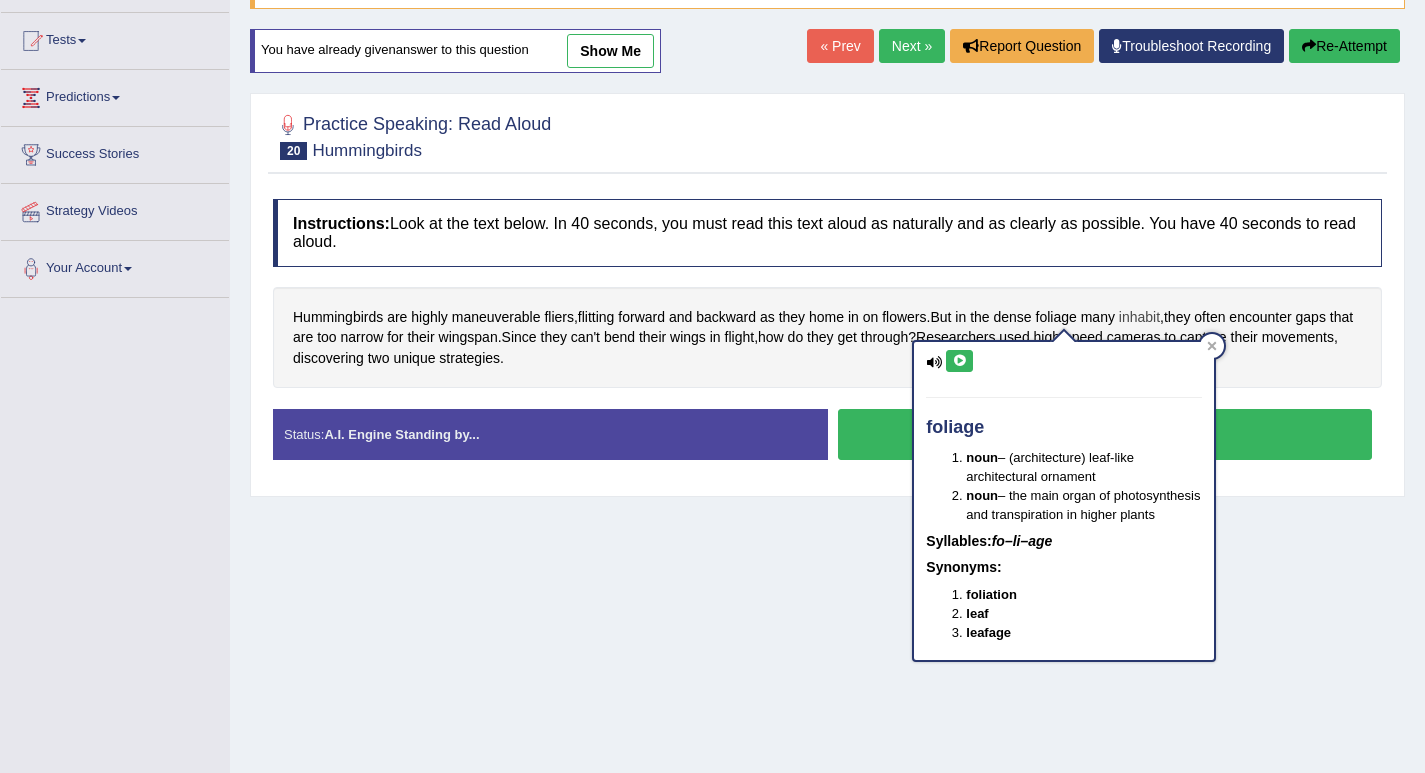 click on "inhabit" at bounding box center (1139, 317) 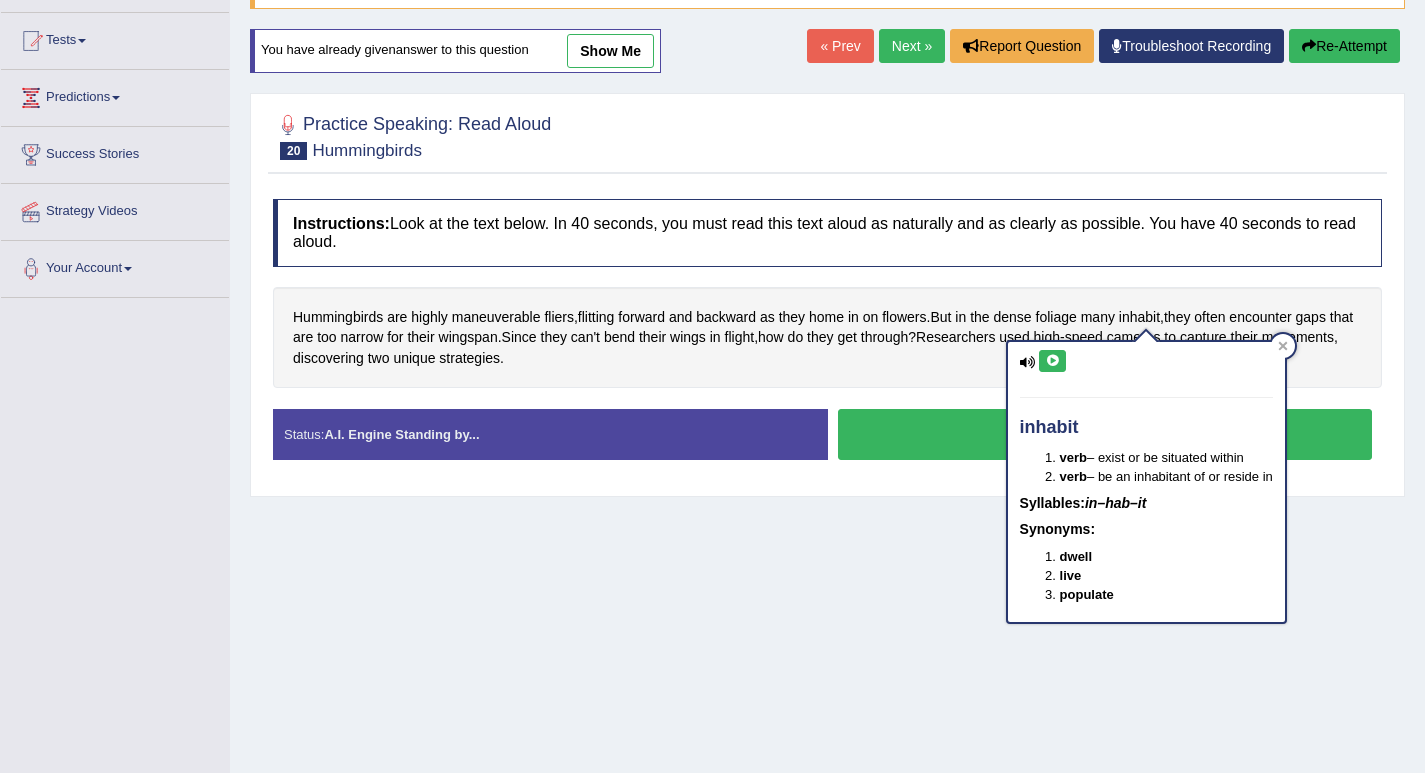 click at bounding box center [1052, 361] 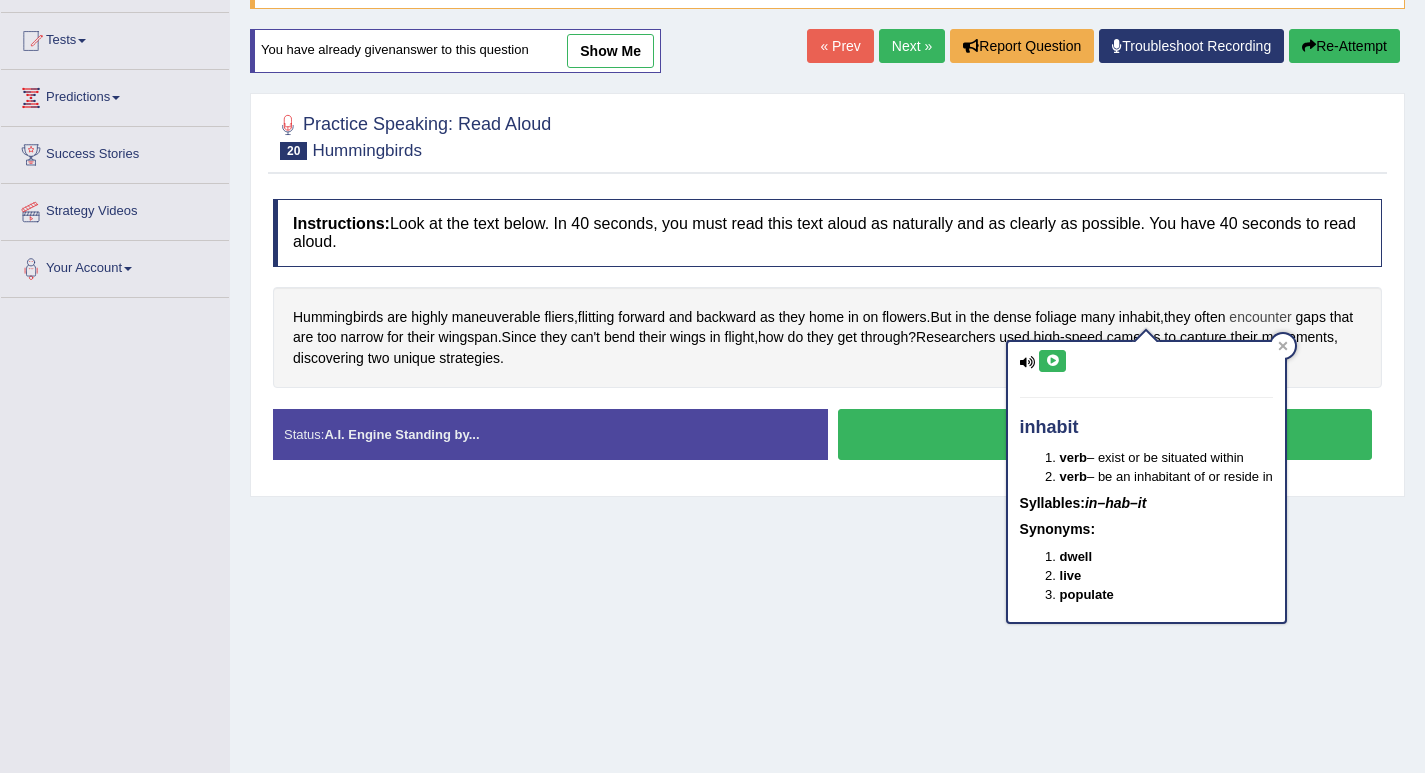 click on "encounter" at bounding box center (1260, 317) 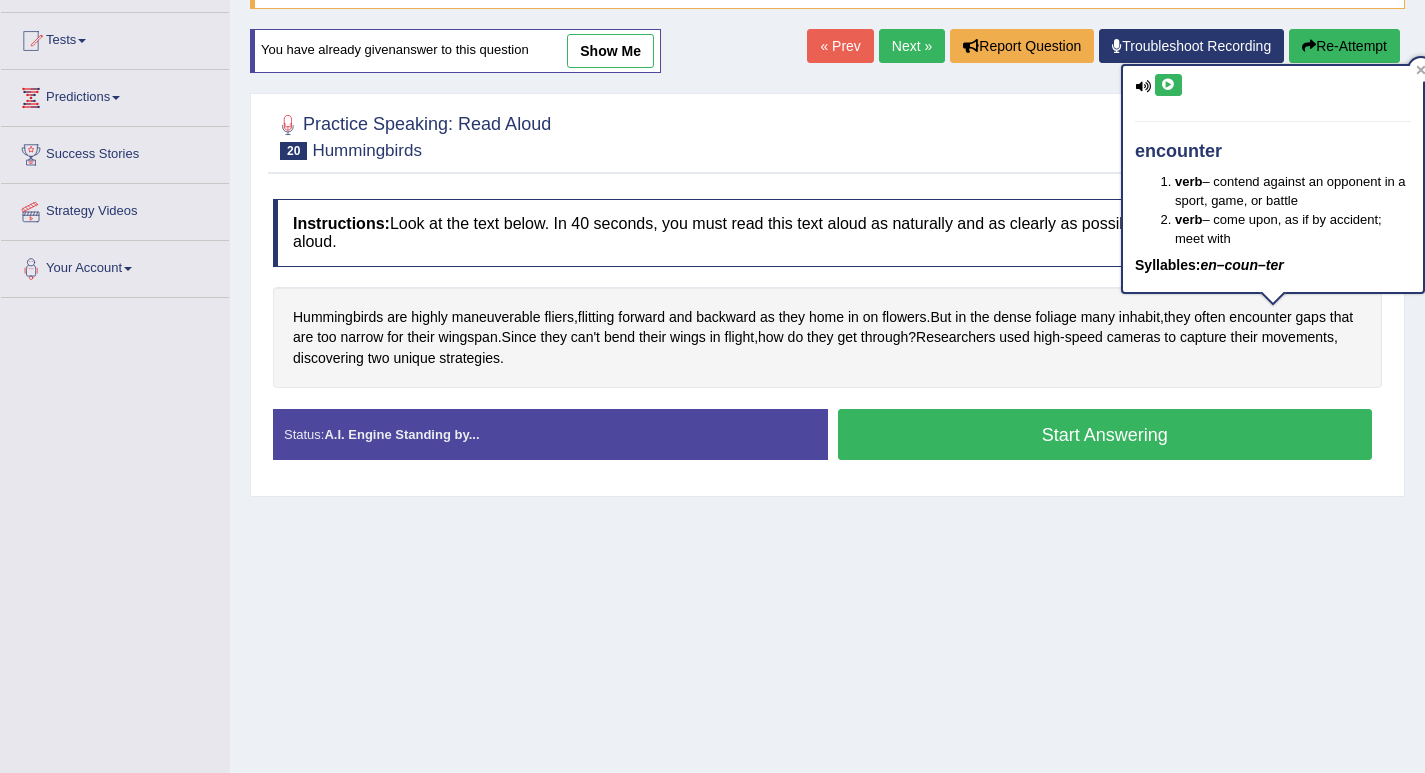 click at bounding box center (1168, 85) 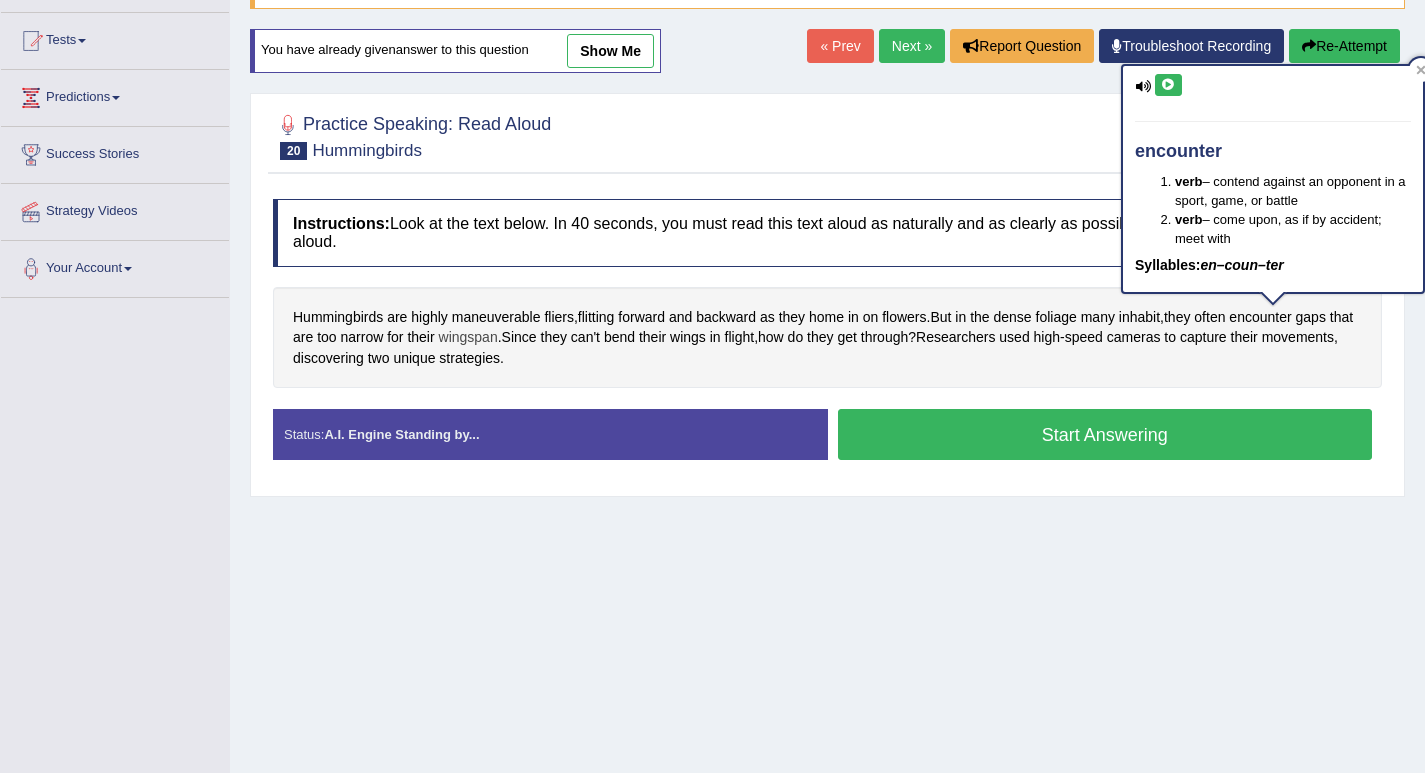 click on "wingspan" at bounding box center [468, 337] 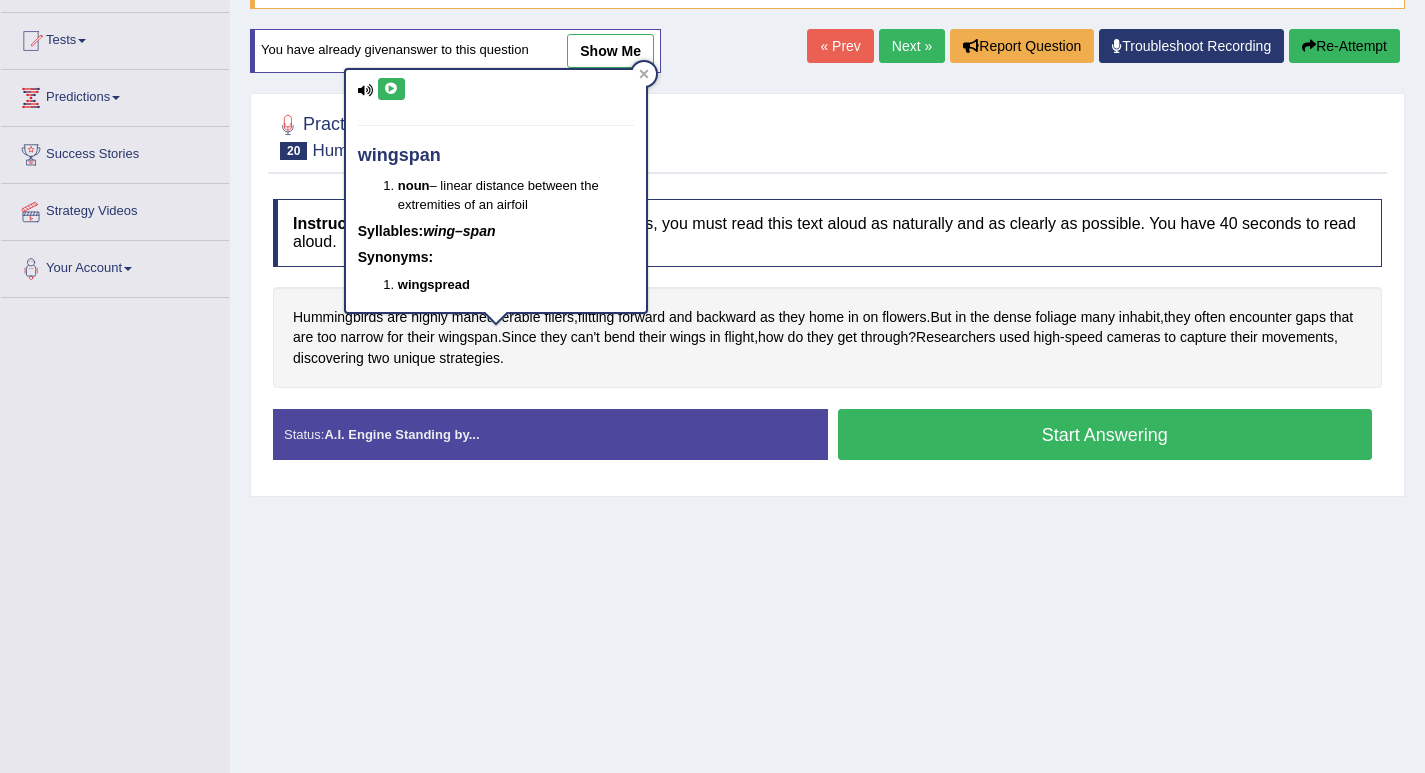 click at bounding box center (391, 89) 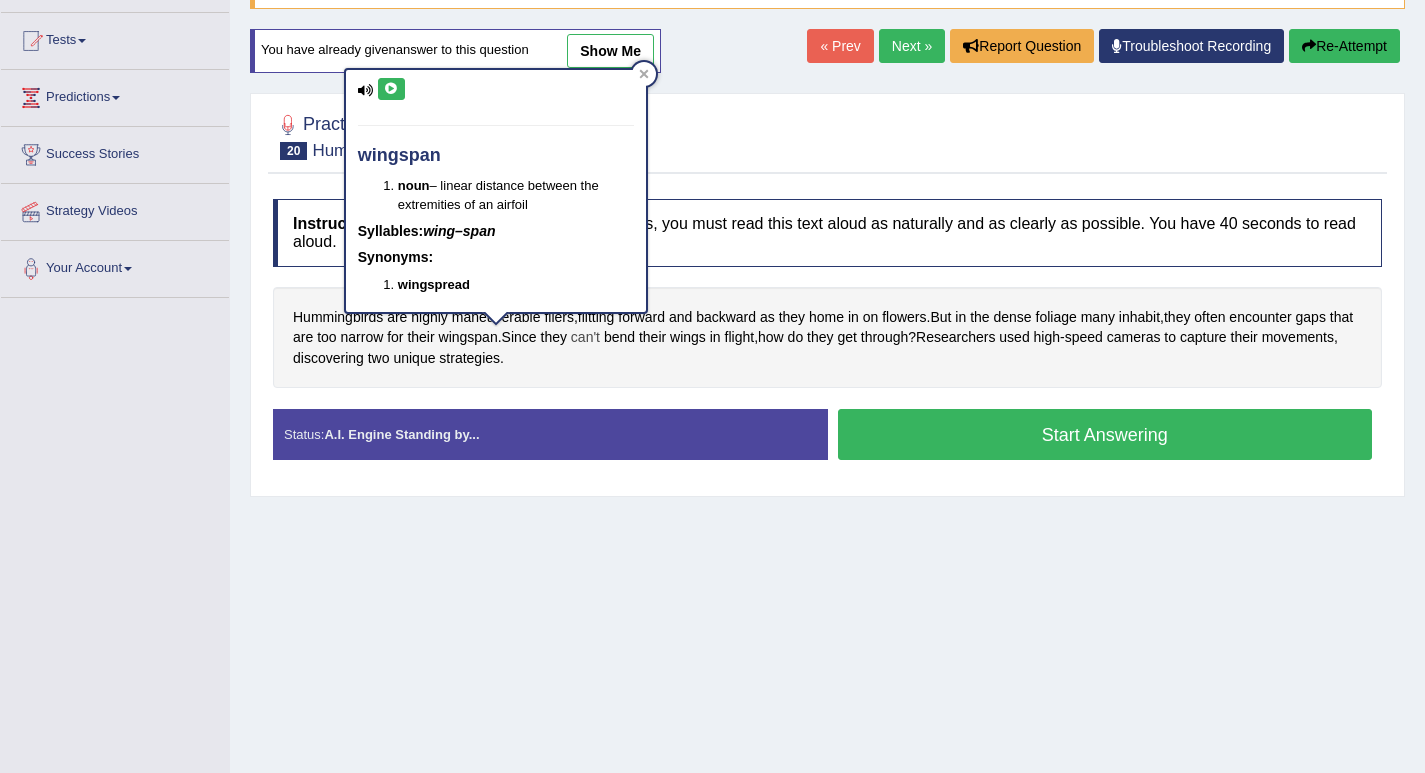 click on "can't" at bounding box center (585, 337) 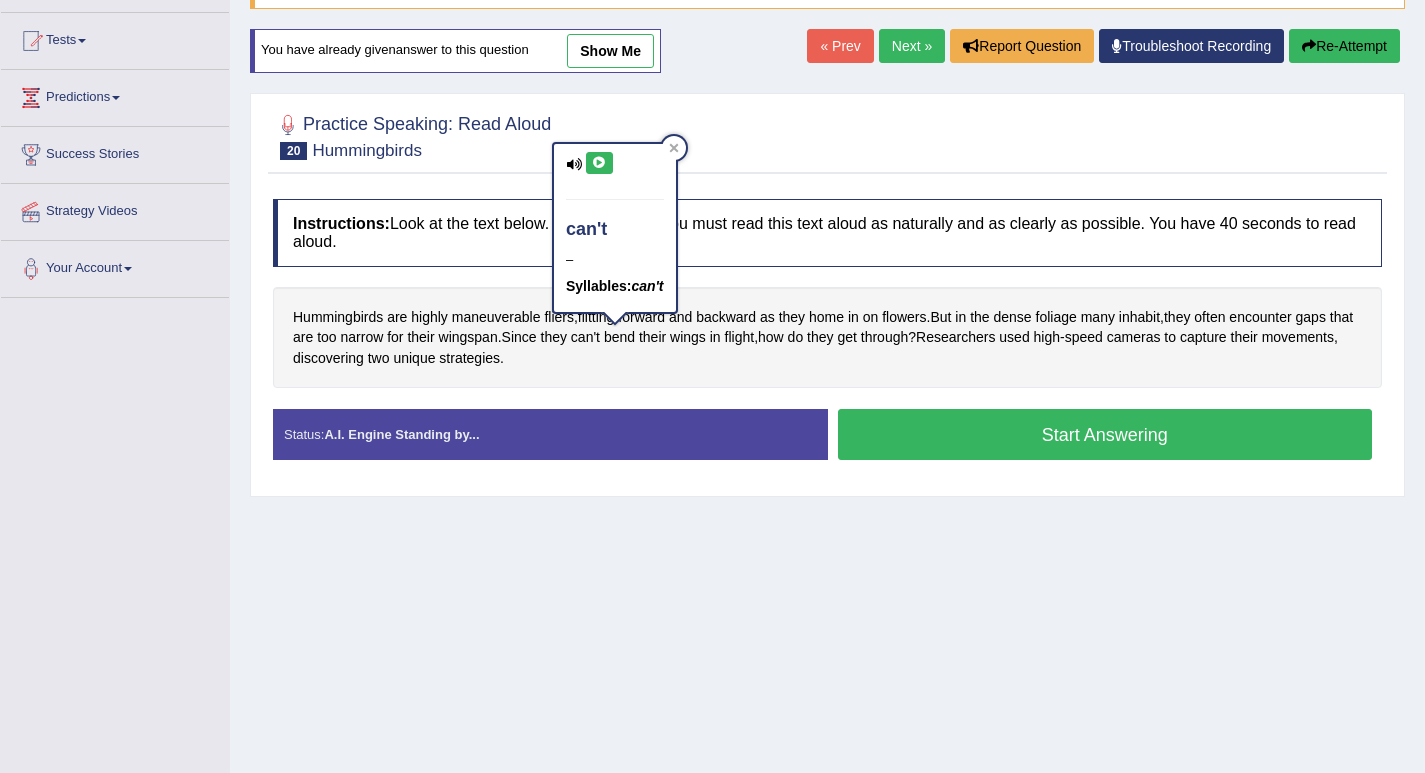 click at bounding box center (599, 163) 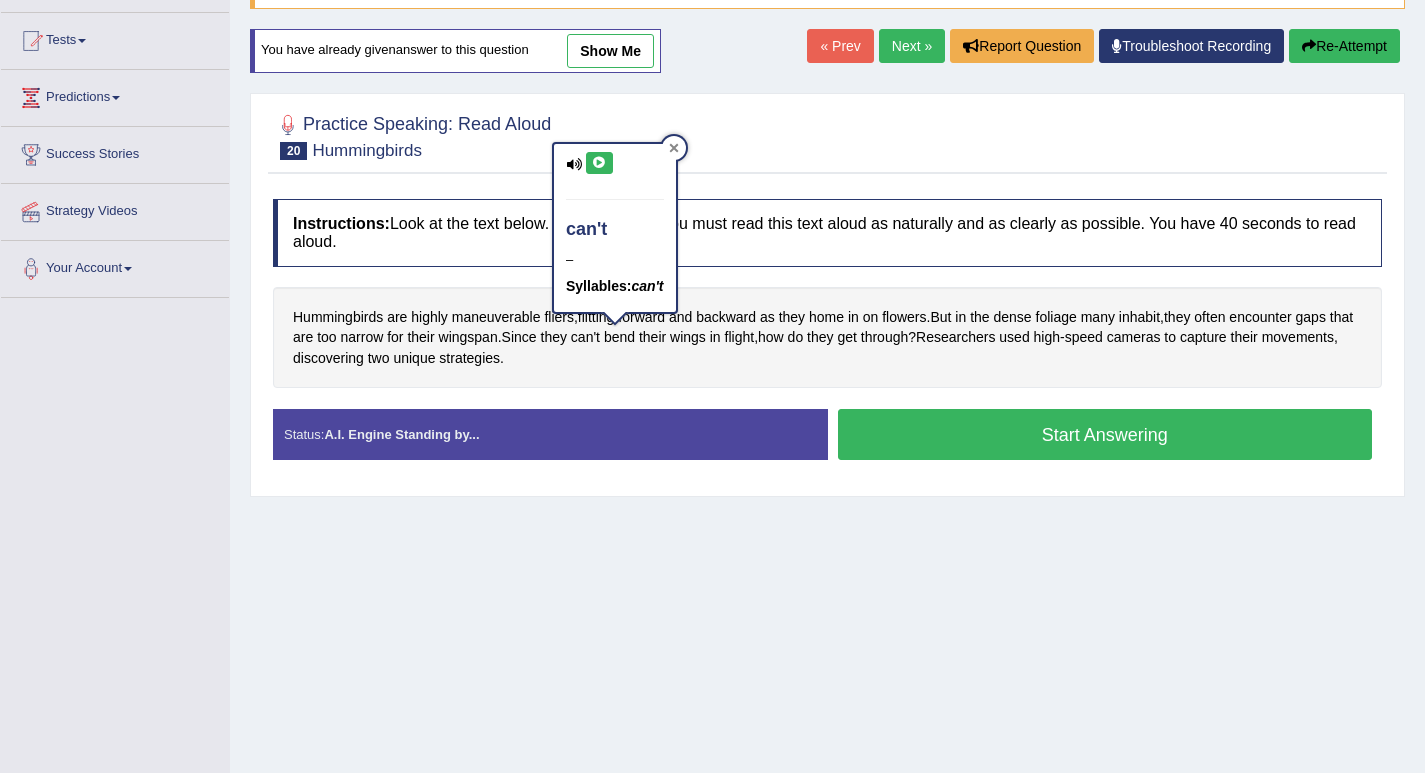 click 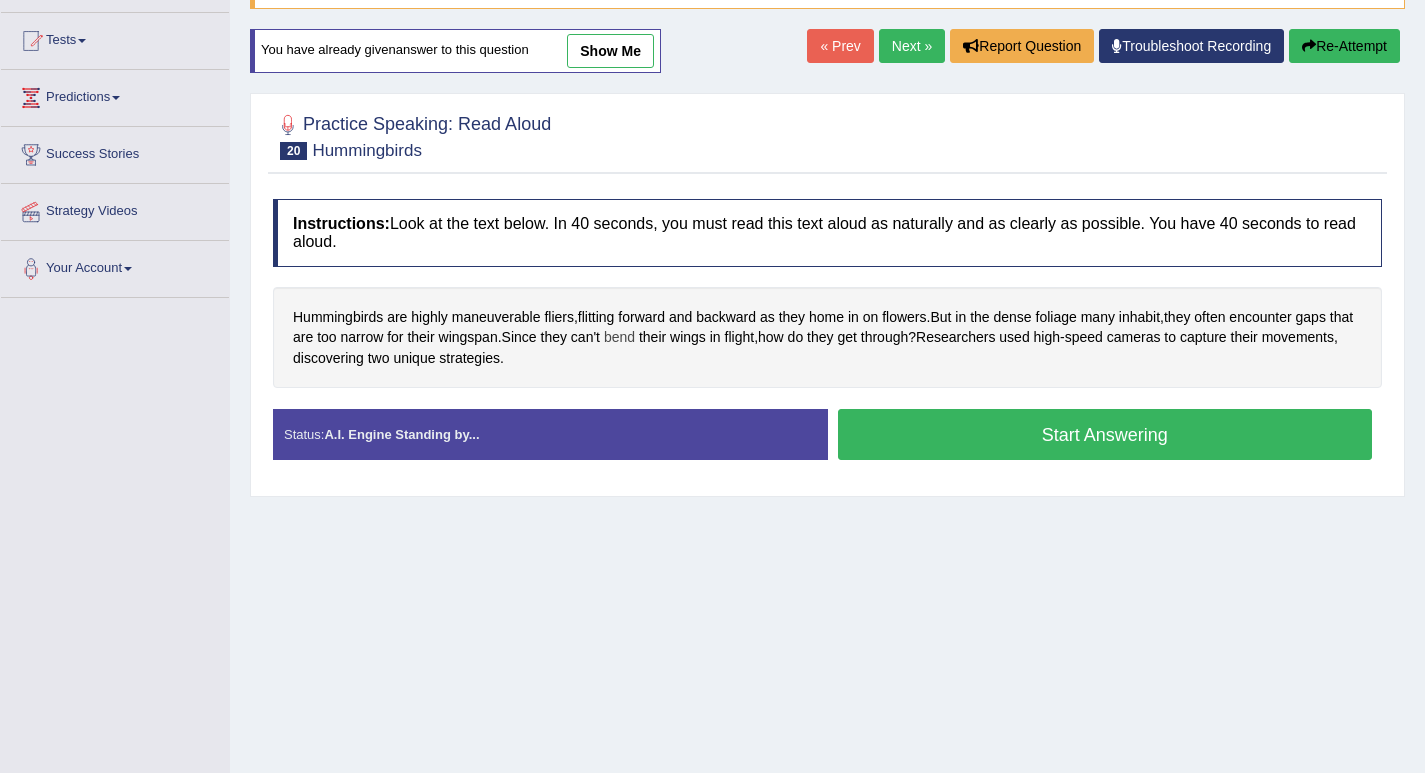click on "bend" at bounding box center (619, 337) 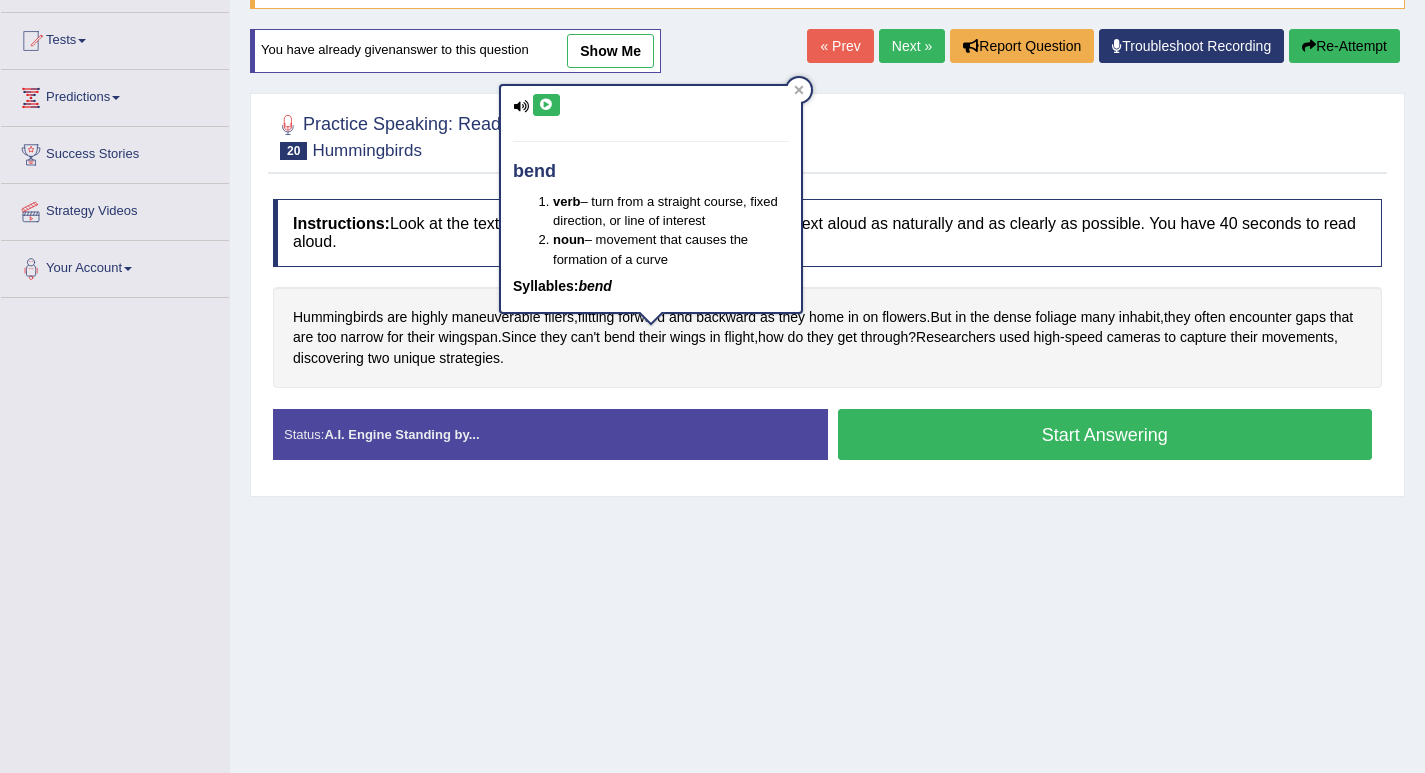 click at bounding box center (546, 105) 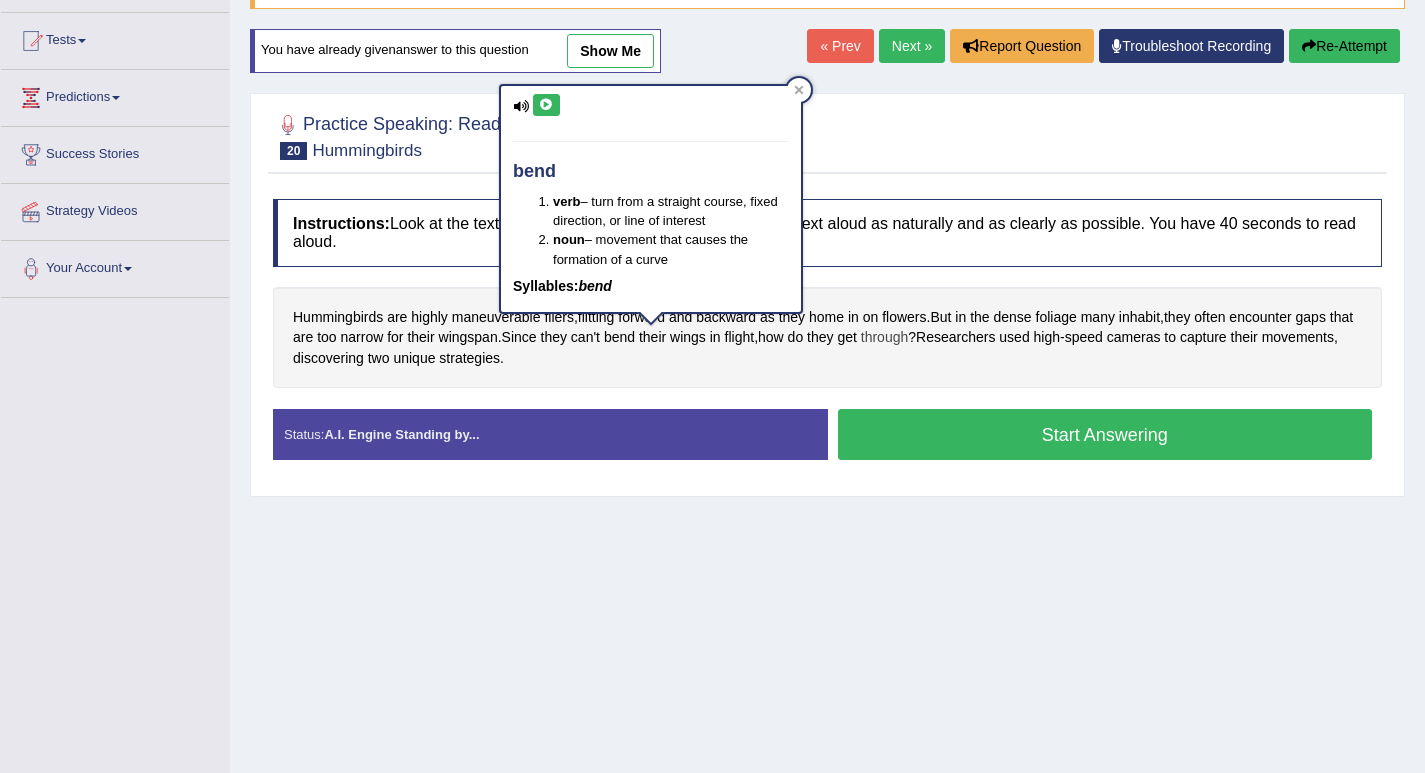 click on "through" at bounding box center (884, 337) 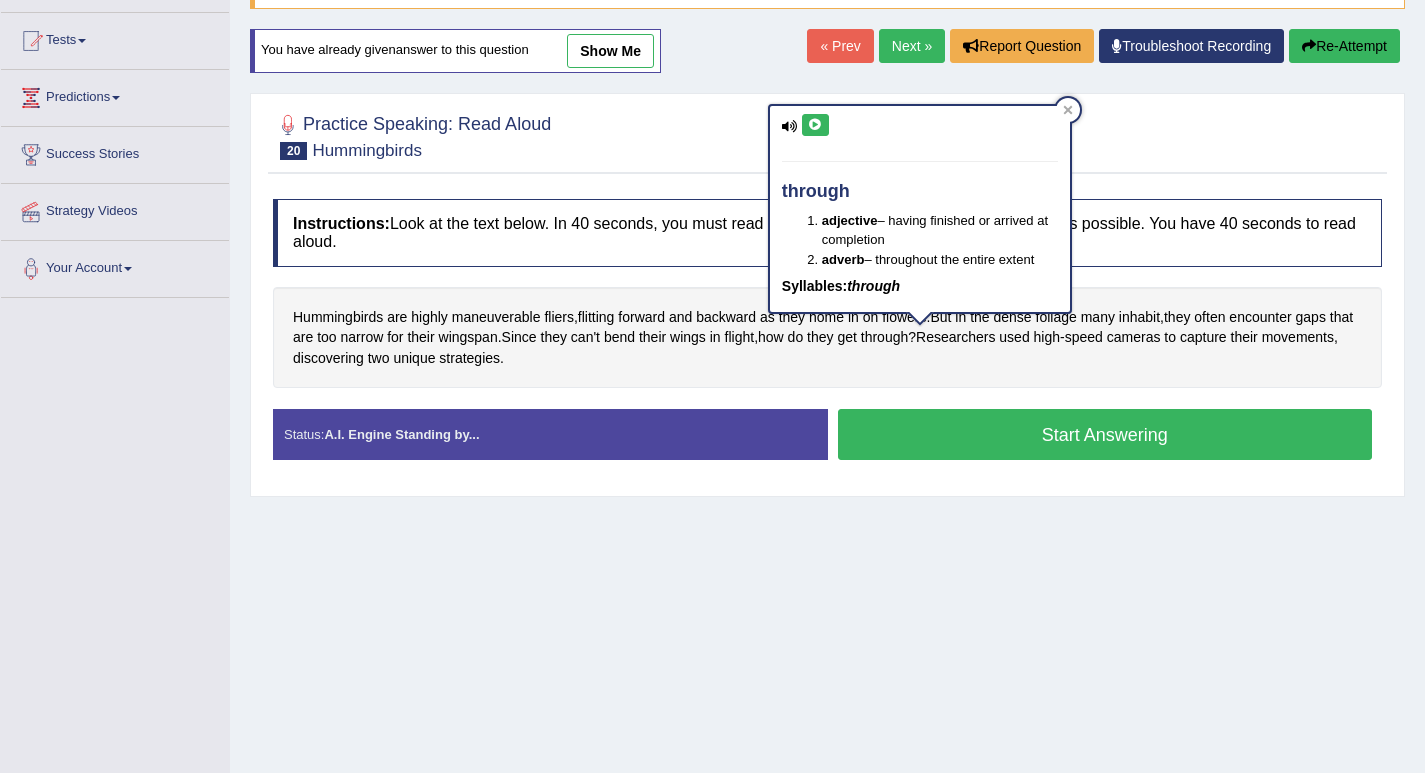 click at bounding box center (815, 125) 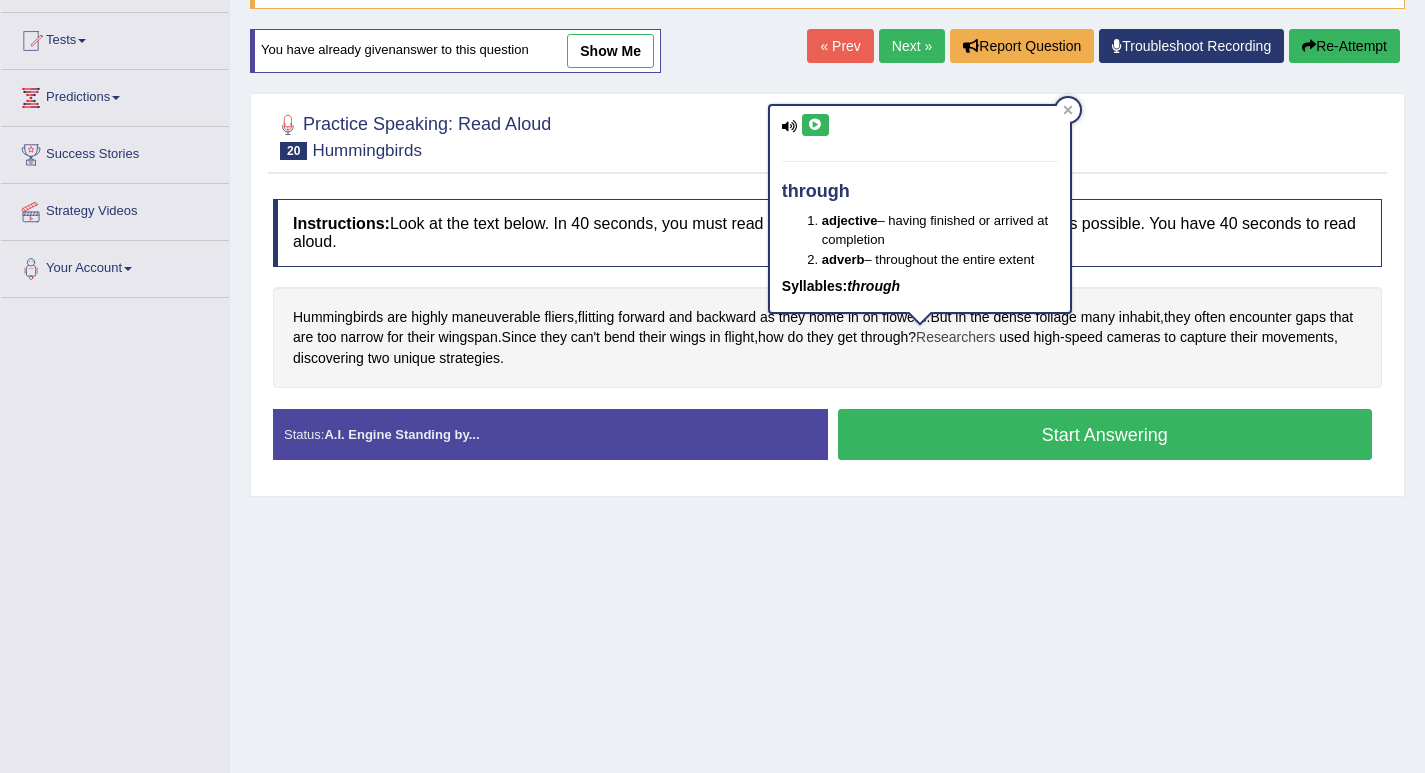 click on "Researchers" at bounding box center (955, 337) 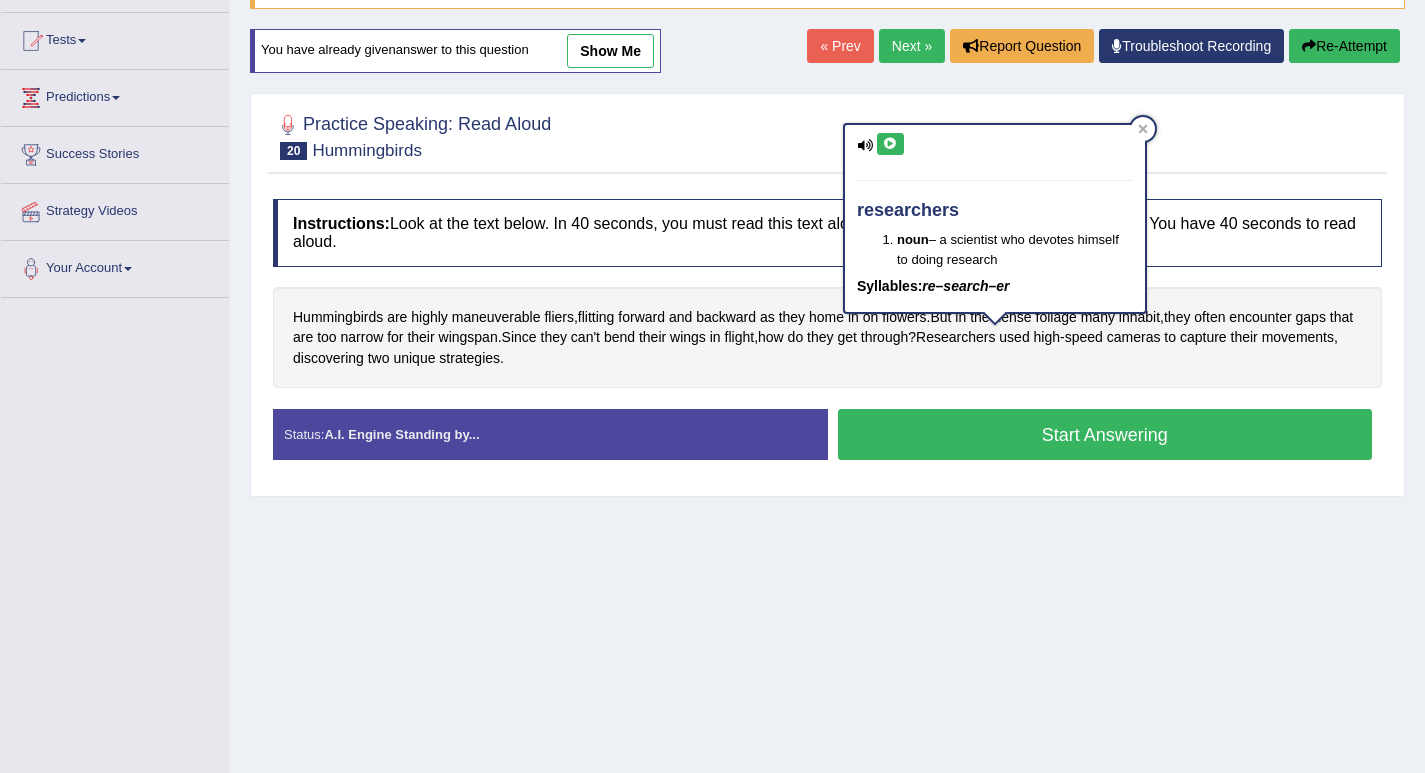 click at bounding box center [890, 144] 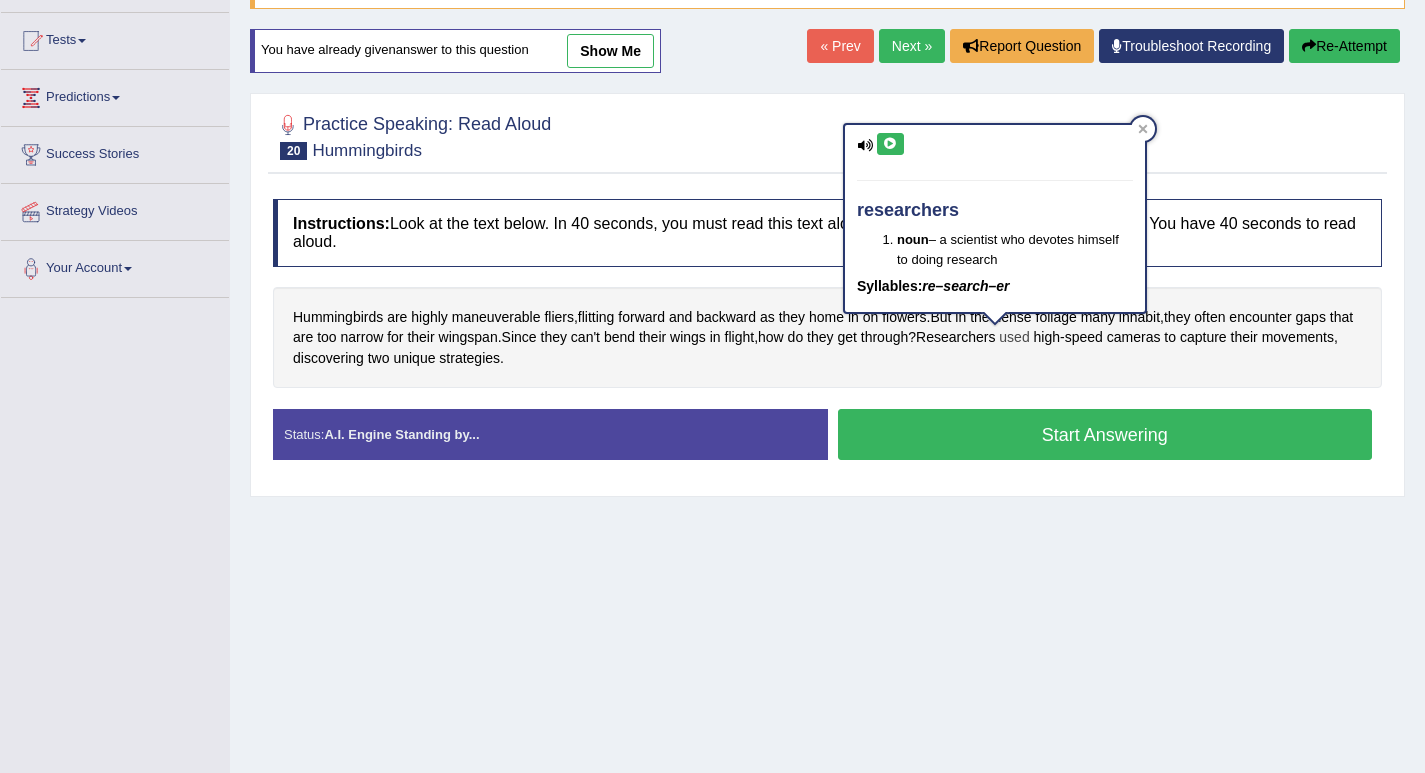 click on "used" at bounding box center (1014, 337) 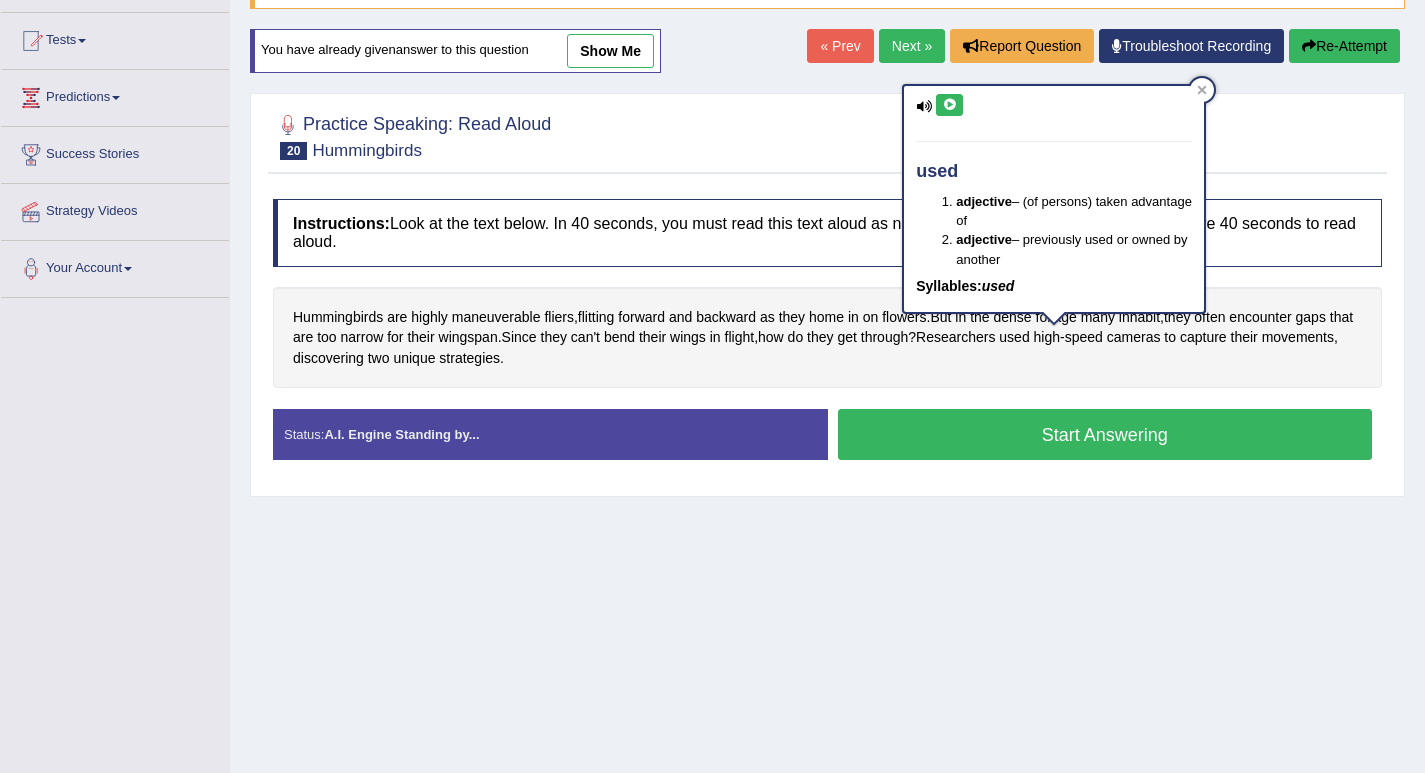 click at bounding box center (949, 105) 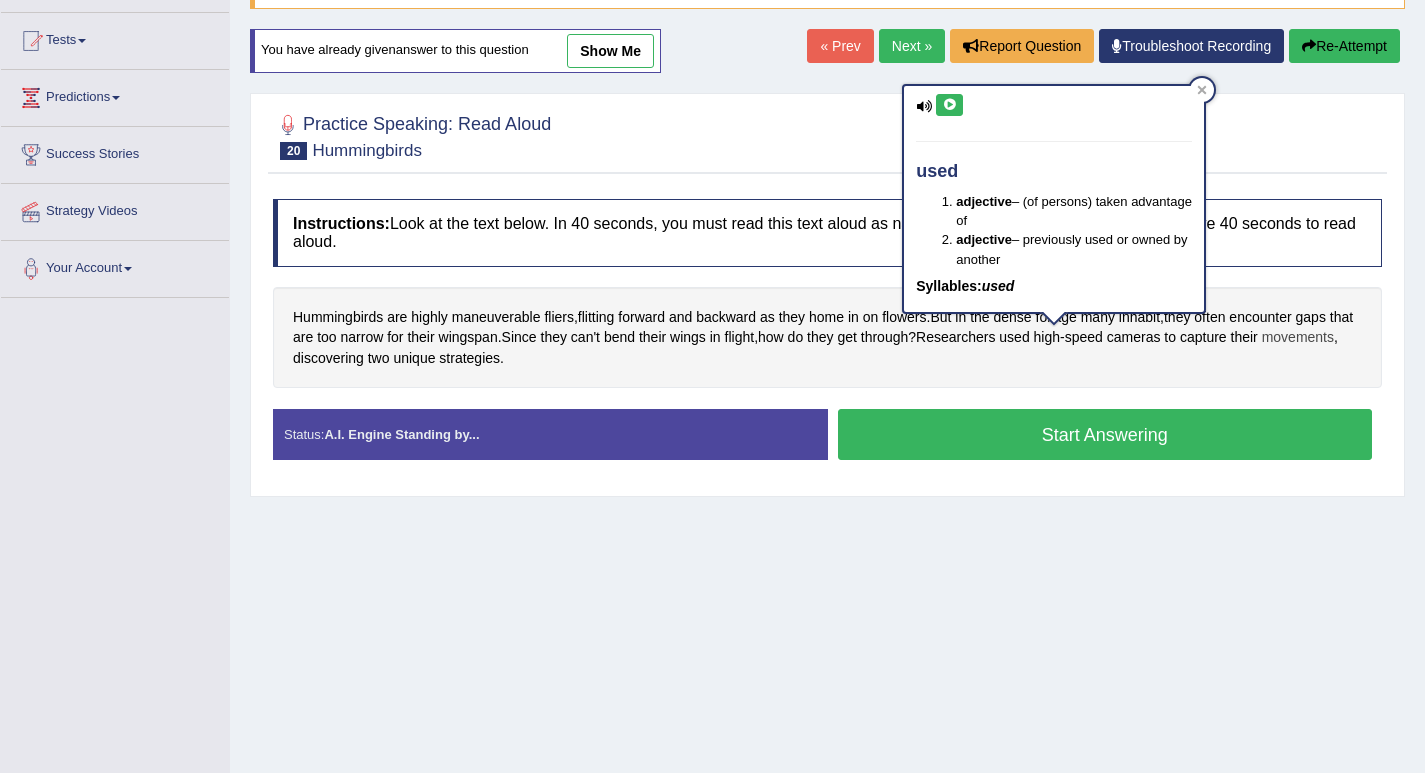 click on "movements" at bounding box center (1298, 337) 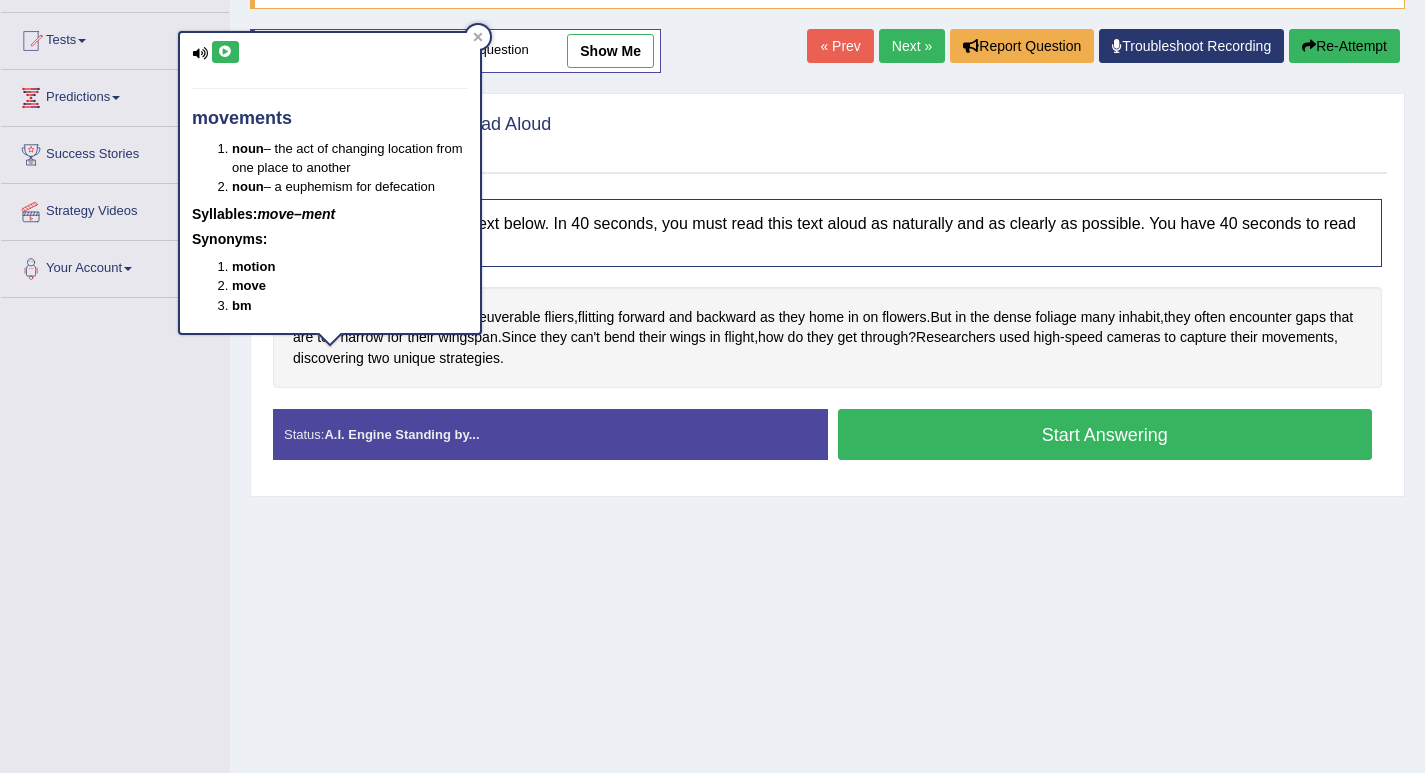 click at bounding box center [225, 52] 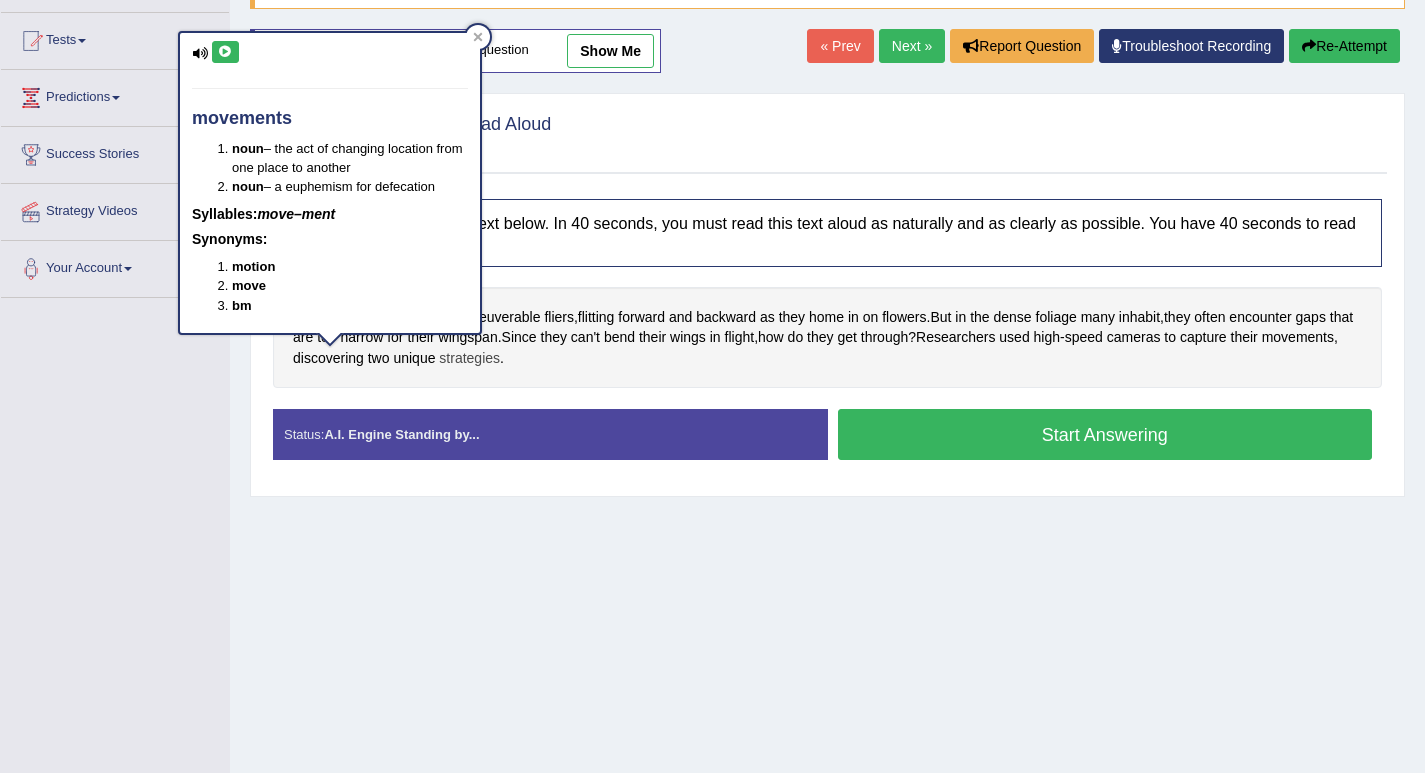 click on "strategies" at bounding box center (469, 358) 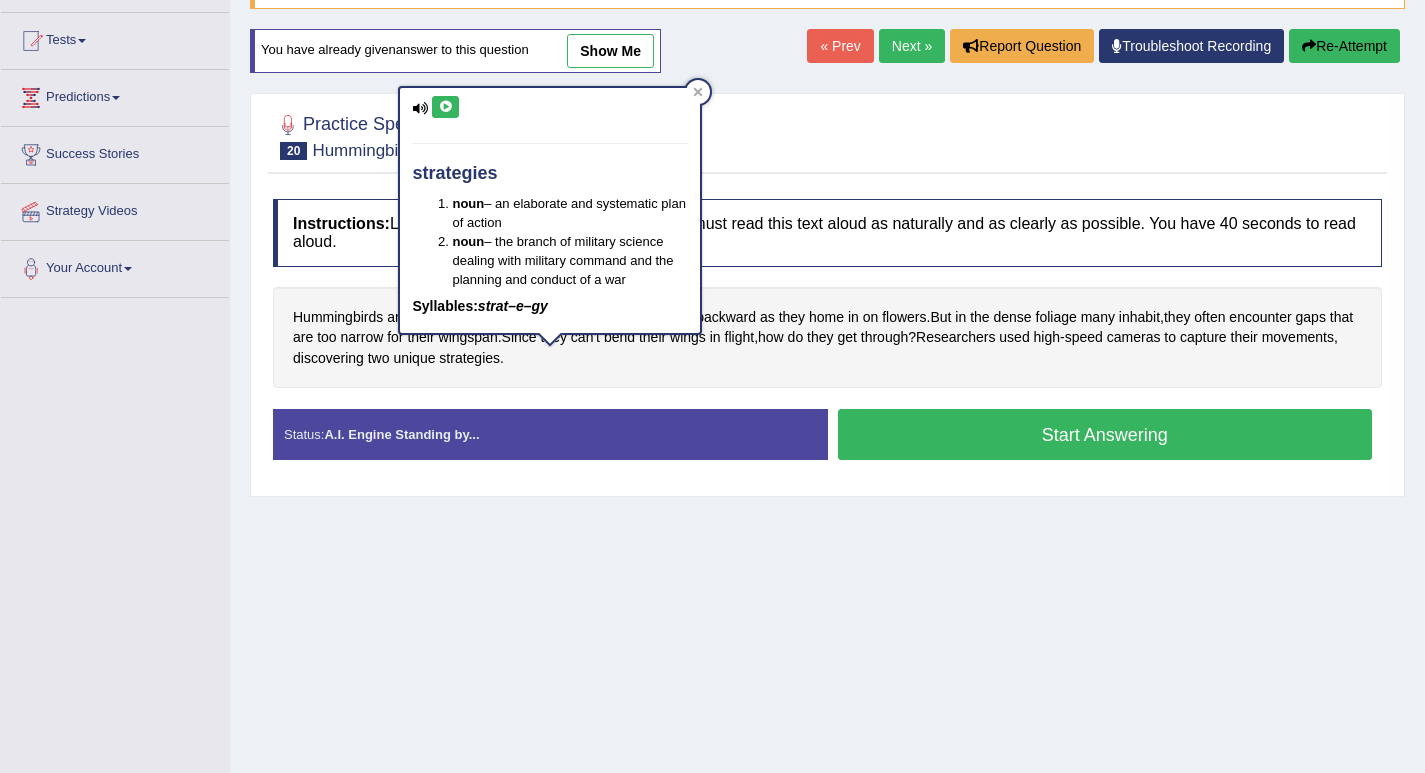 click at bounding box center [445, 107] 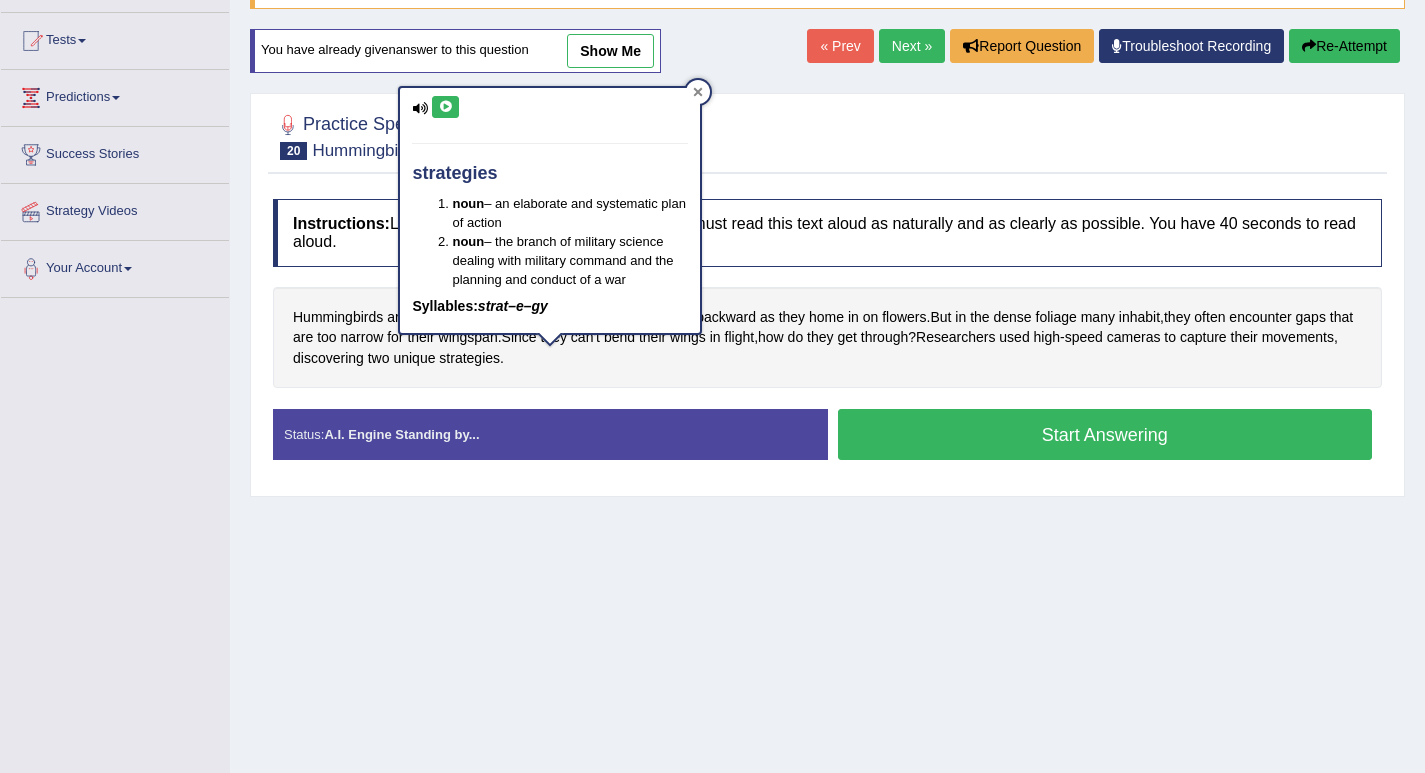 click at bounding box center [698, 92] 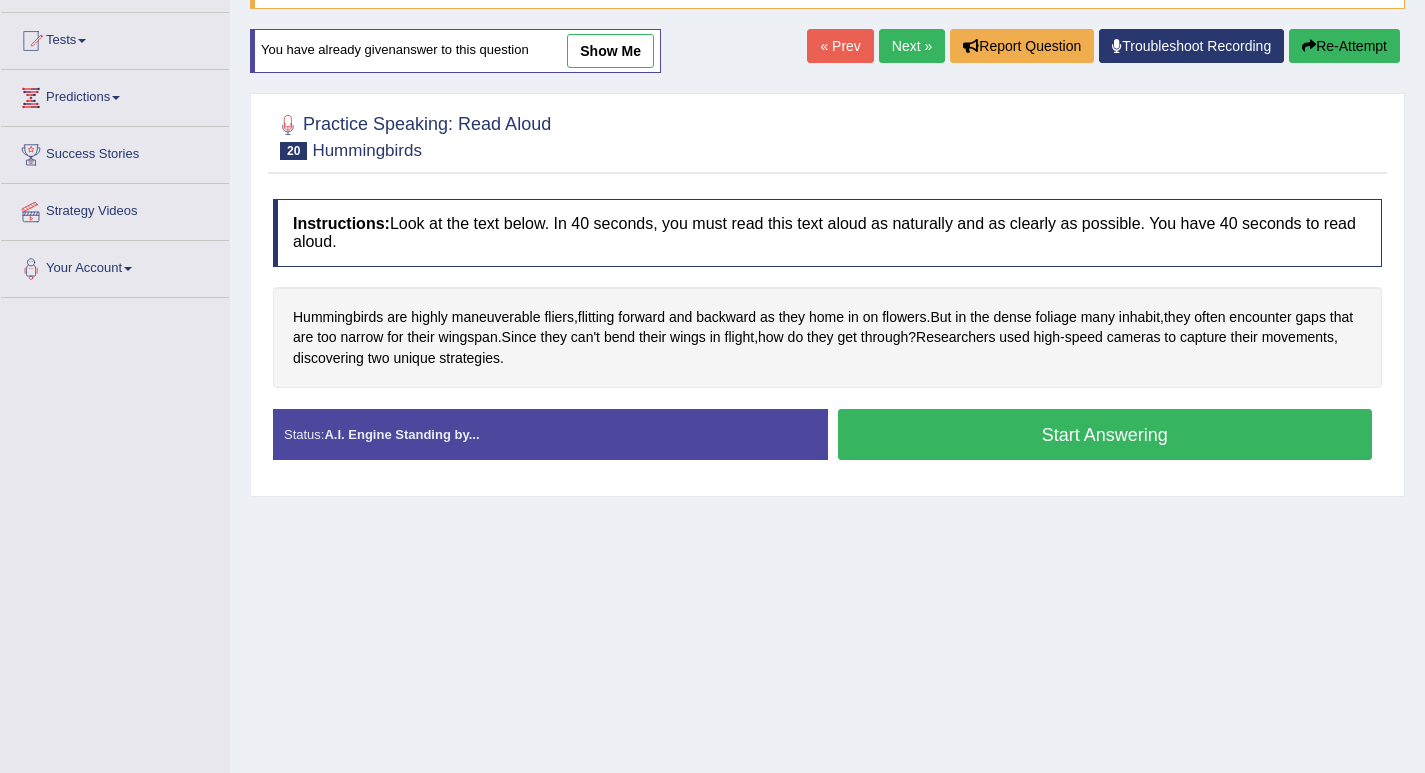 click on "Start Answering" at bounding box center (1105, 434) 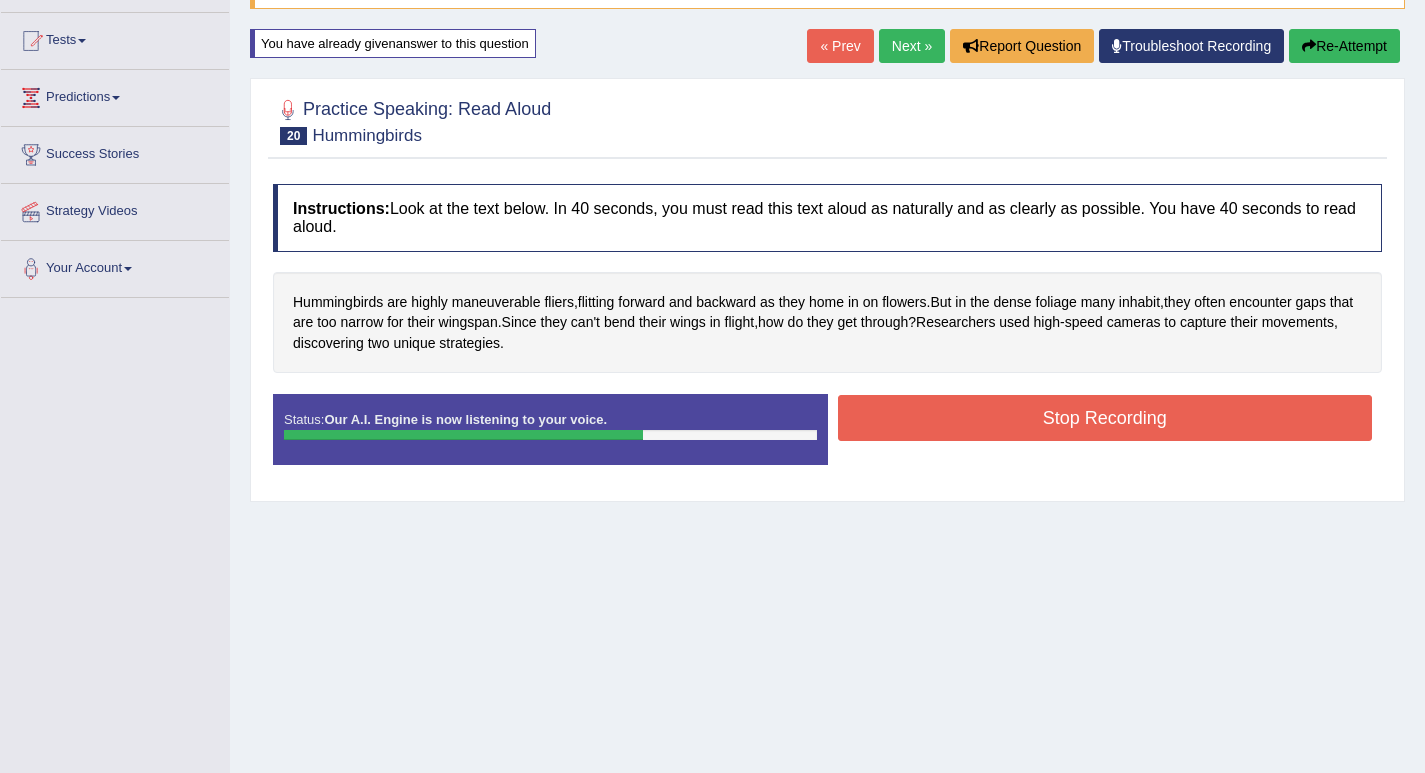click on "Stop Recording" at bounding box center (1105, 418) 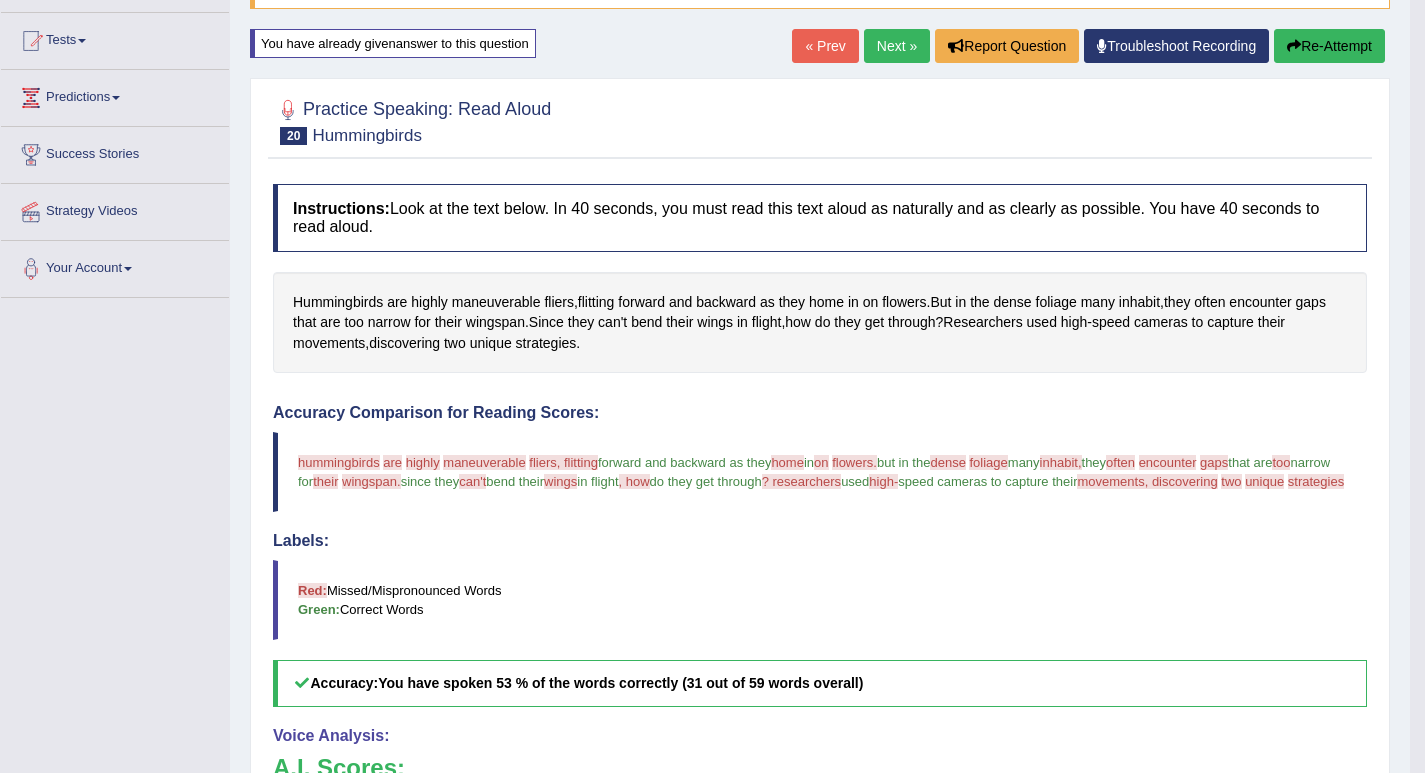 scroll, scrollTop: 100, scrollLeft: 0, axis: vertical 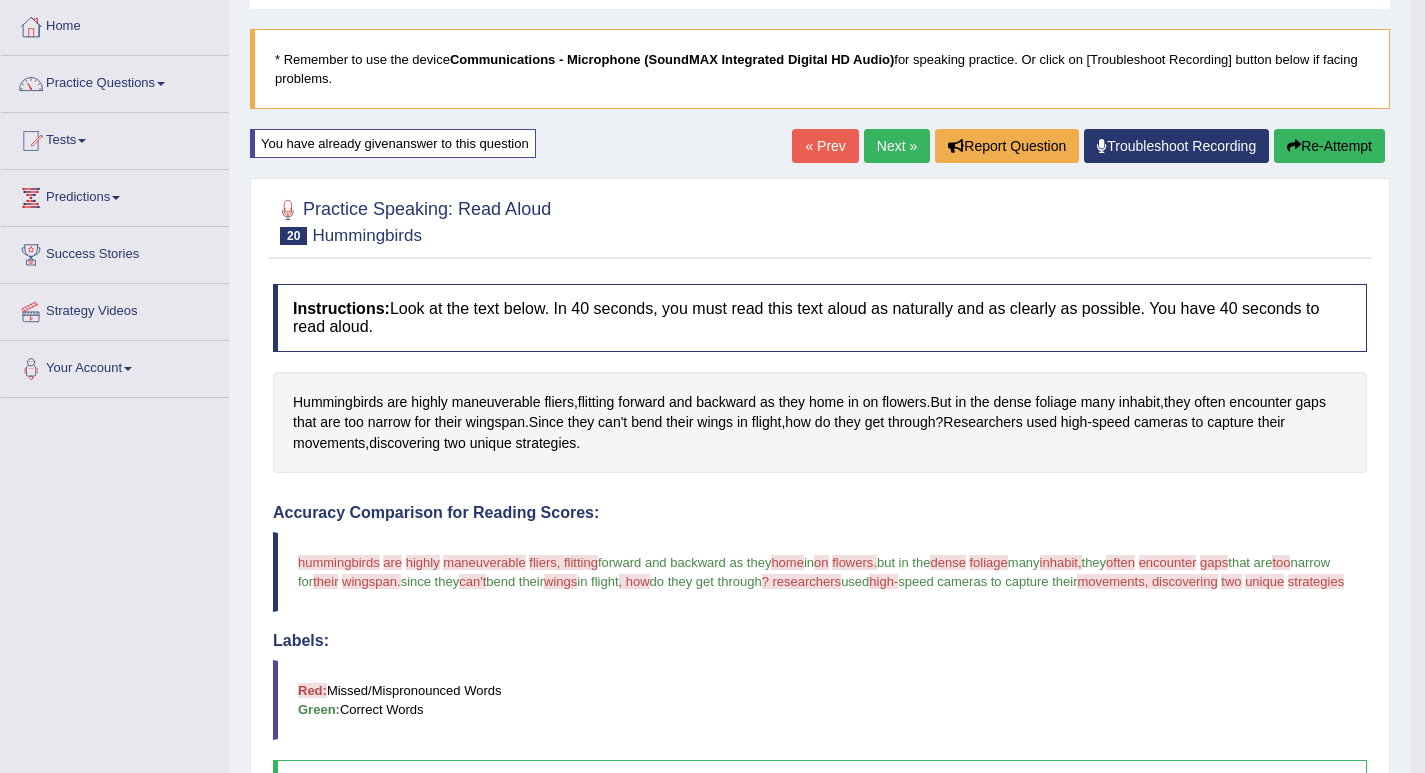 click on "Re-Attempt" at bounding box center (1329, 146) 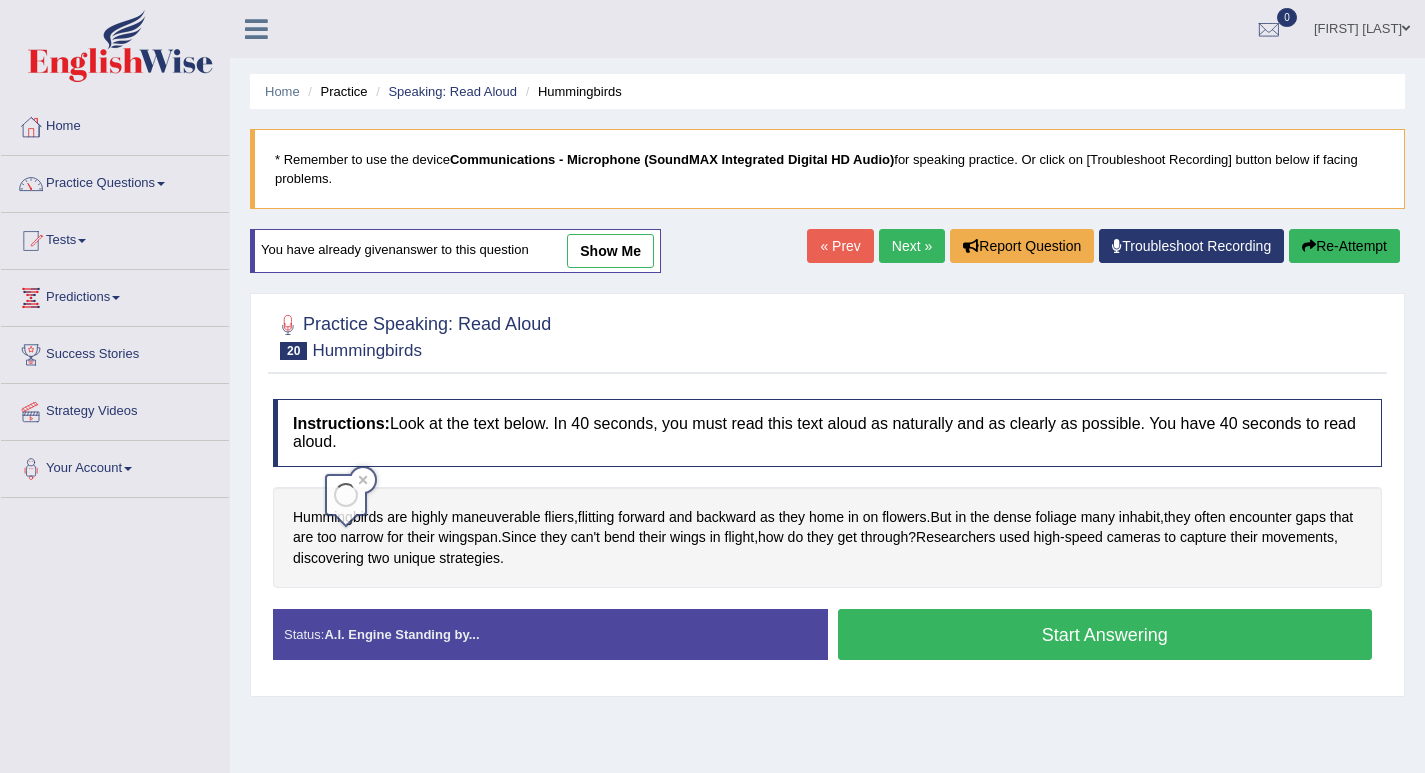 scroll, scrollTop: 100, scrollLeft: 0, axis: vertical 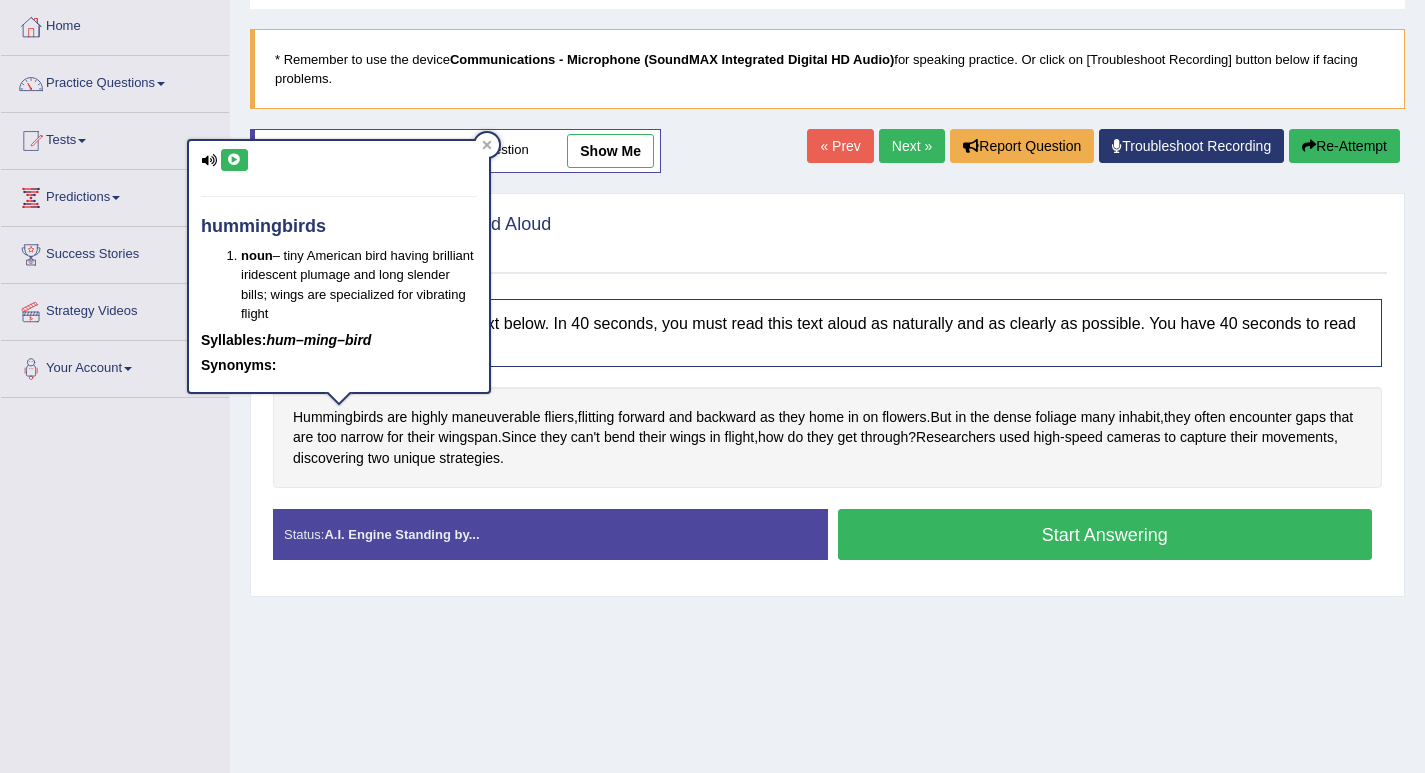 click on "hummingbirds" at bounding box center [339, 227] 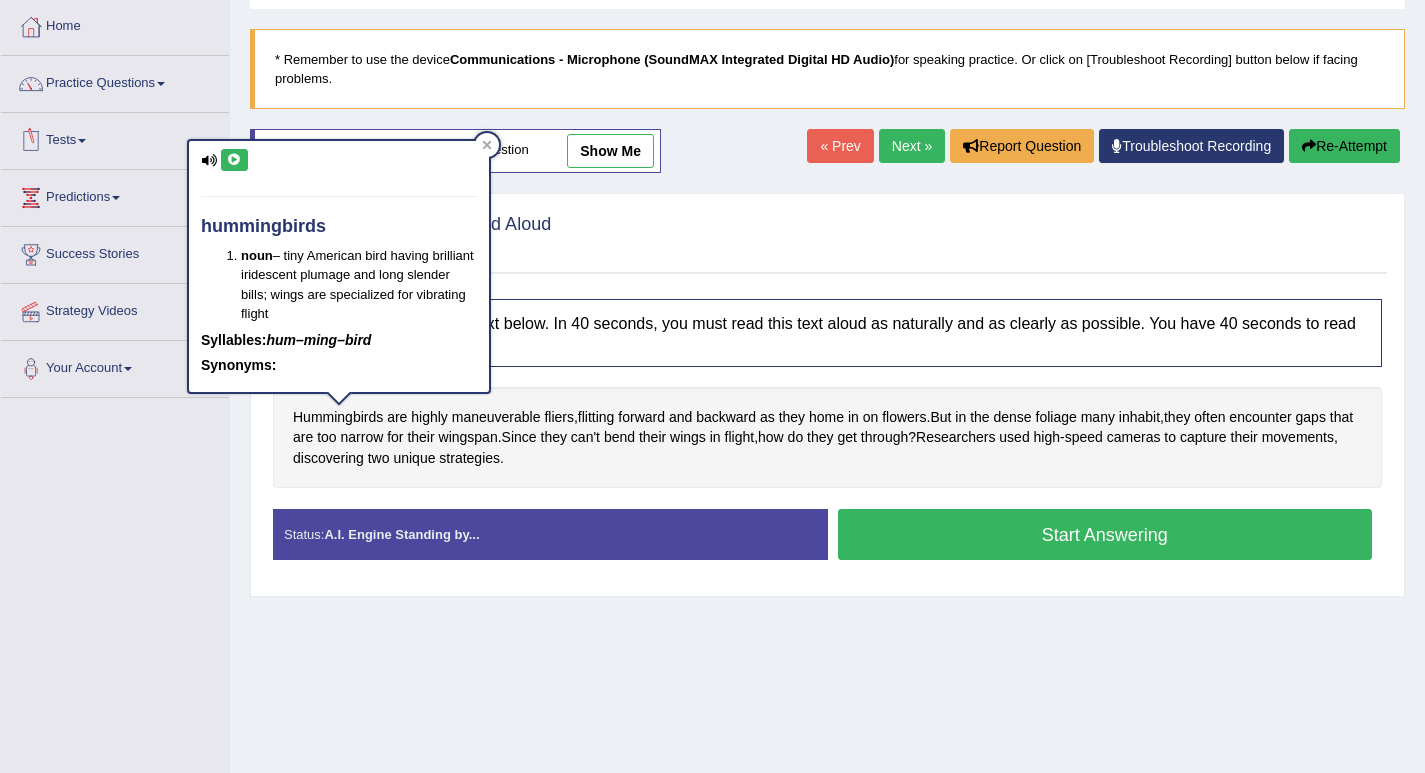 click at bounding box center [234, 160] 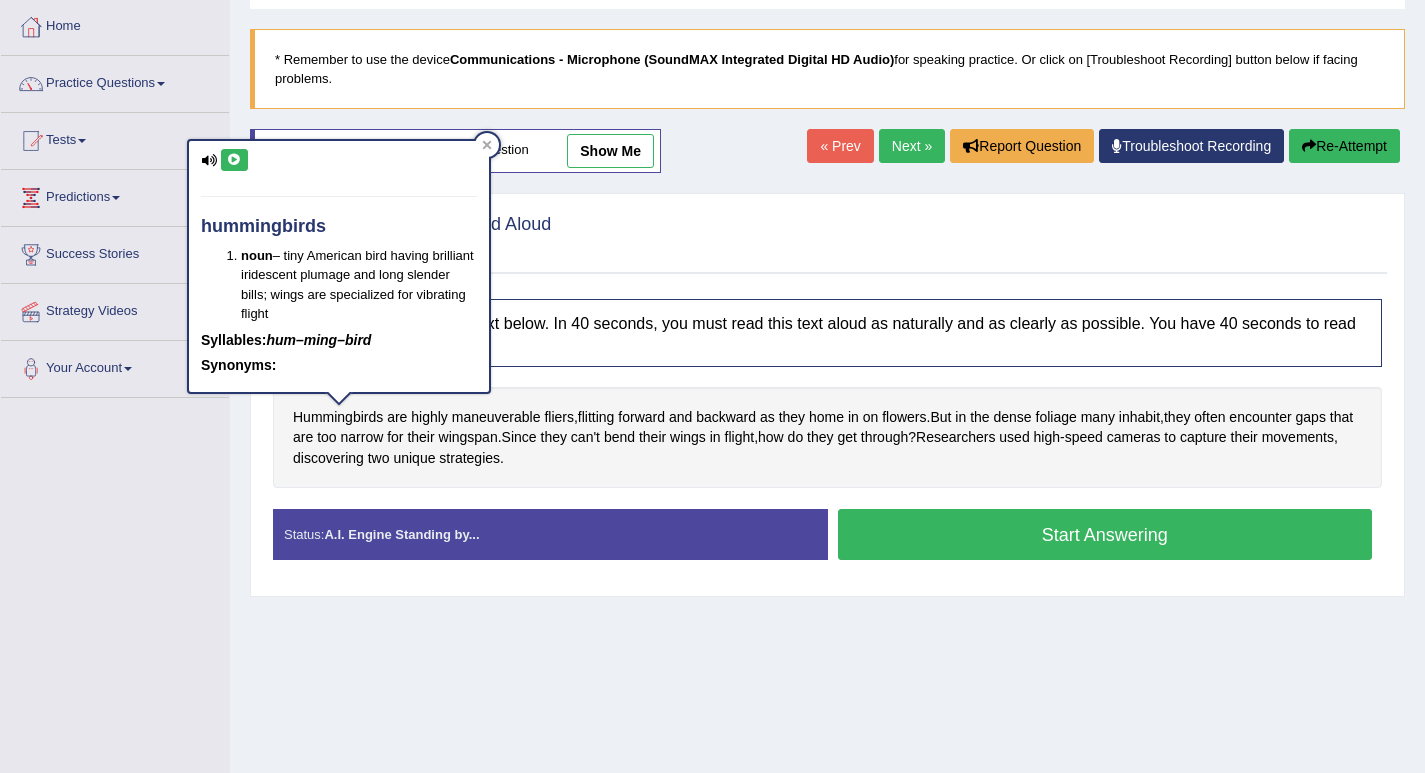 click on "Start Answering" at bounding box center [1105, 534] 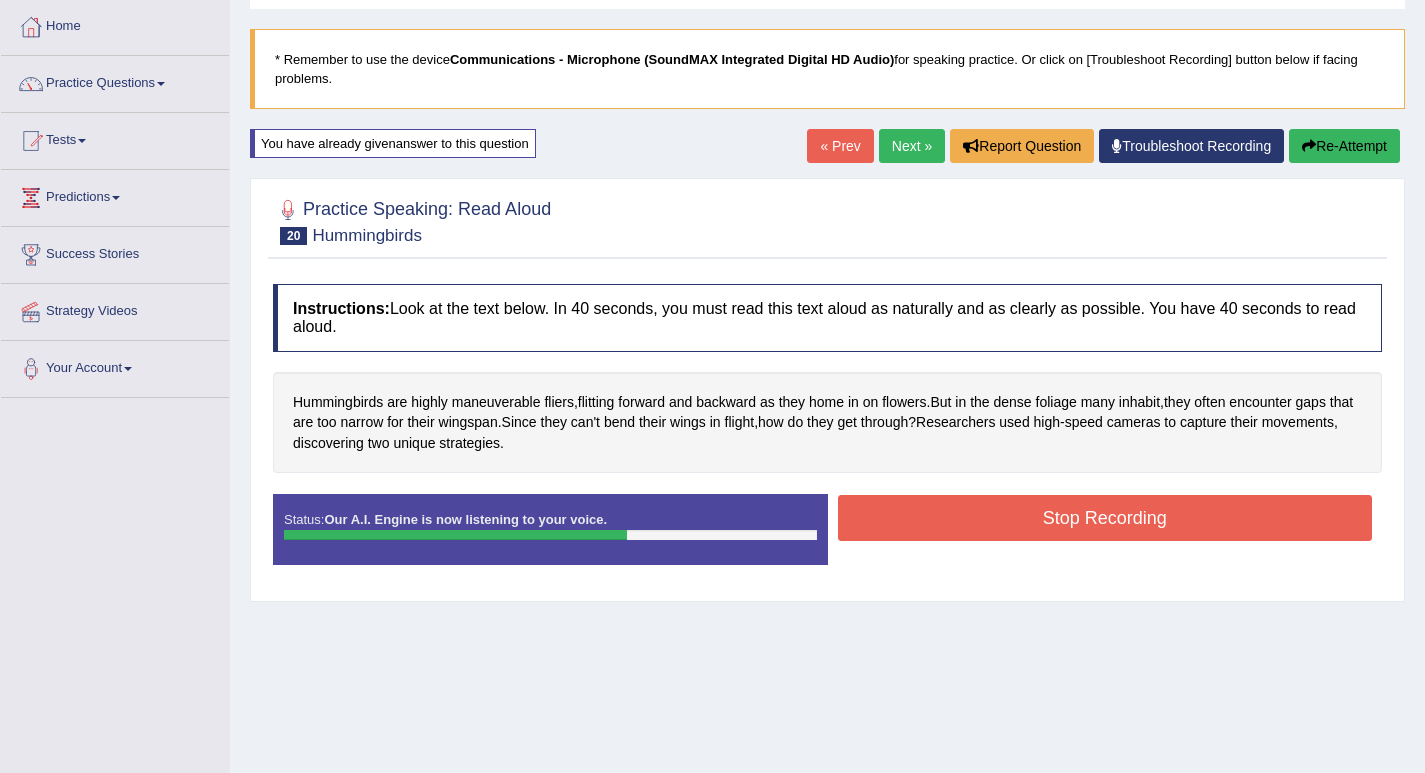 click on "Stop Recording" at bounding box center [1105, 518] 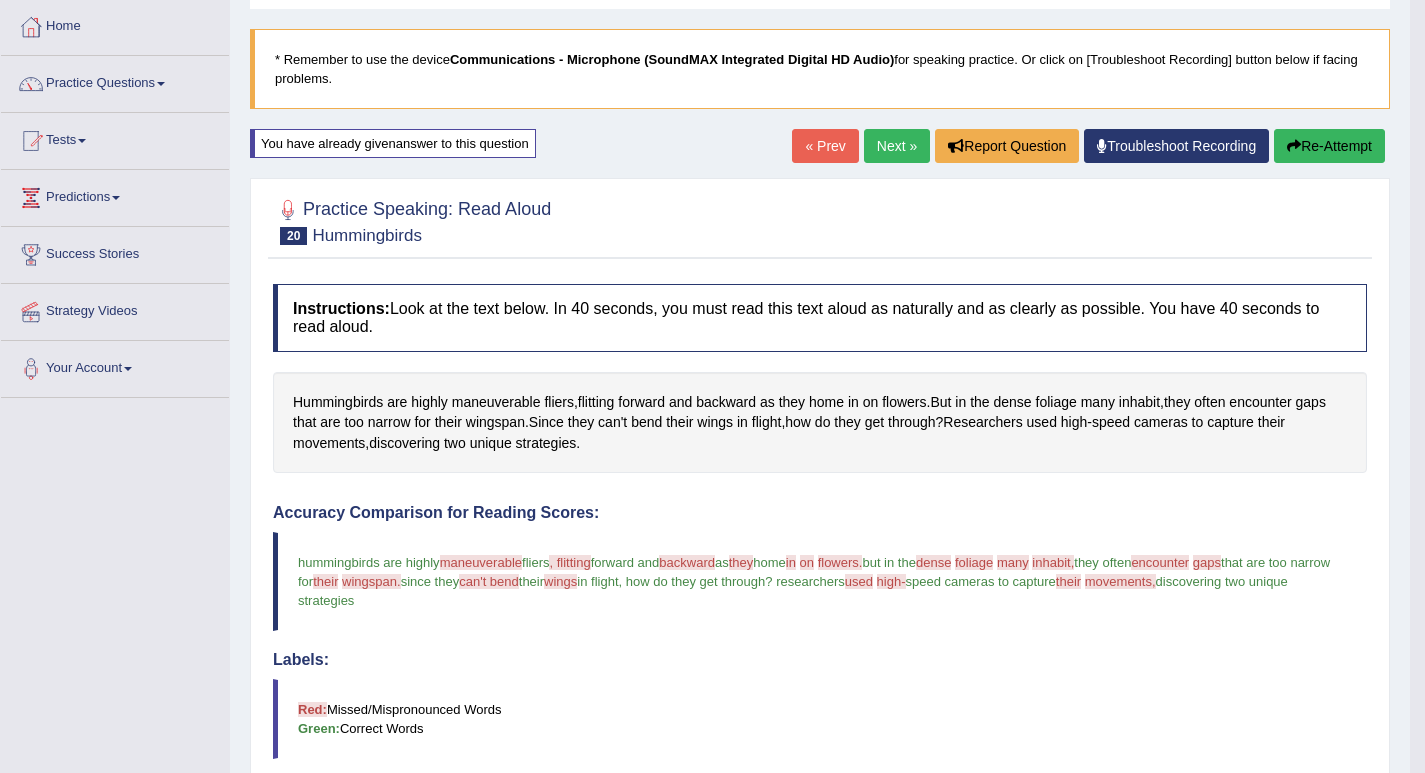 scroll, scrollTop: 0, scrollLeft: 0, axis: both 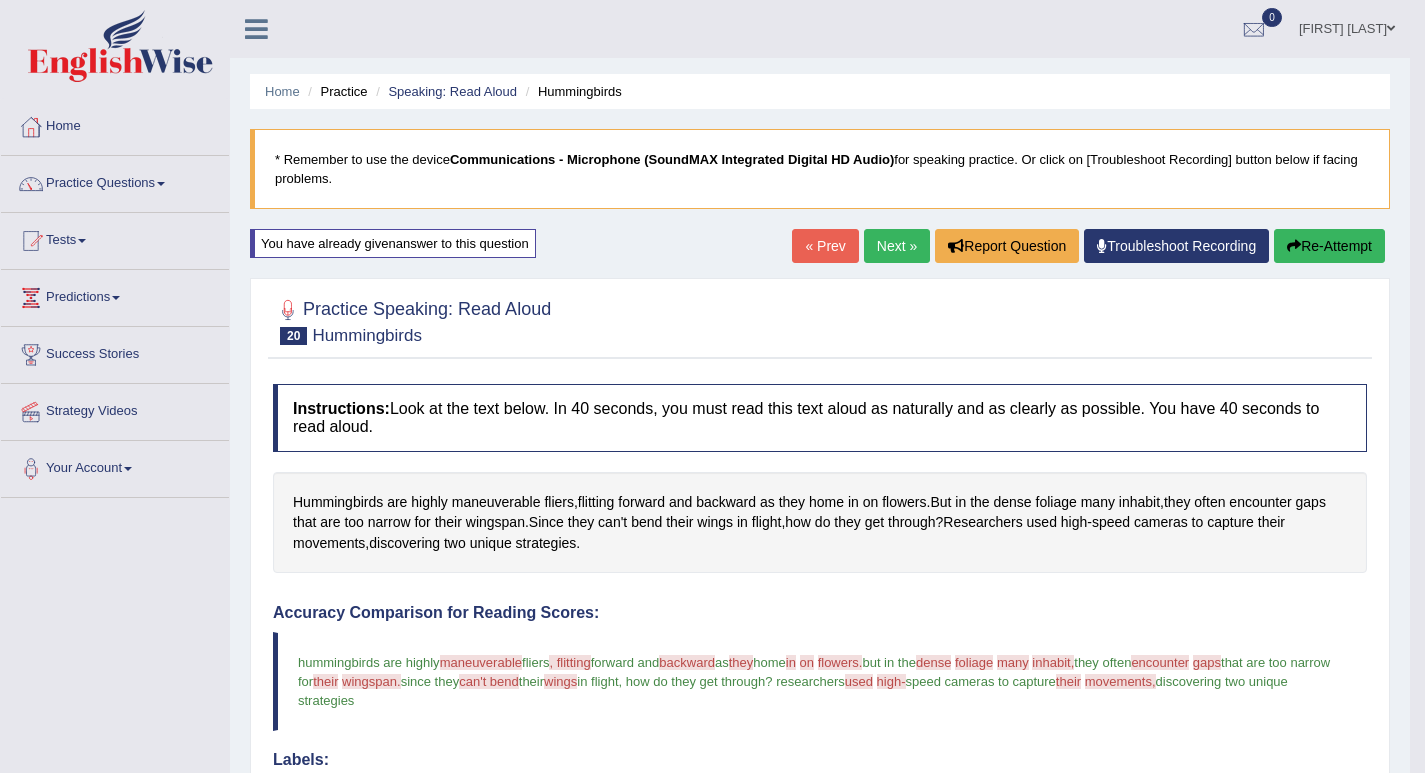 click on "Next »" at bounding box center [897, 246] 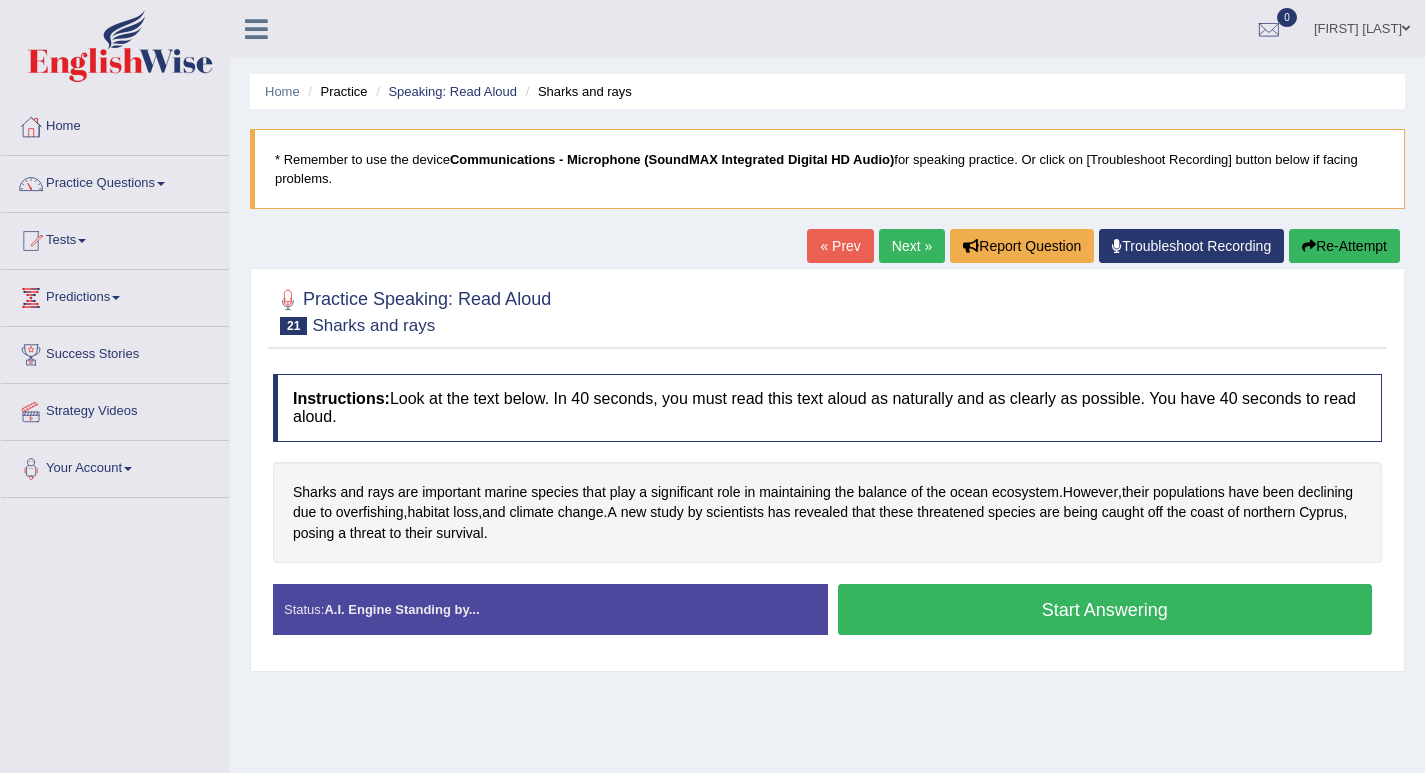 scroll, scrollTop: 0, scrollLeft: 0, axis: both 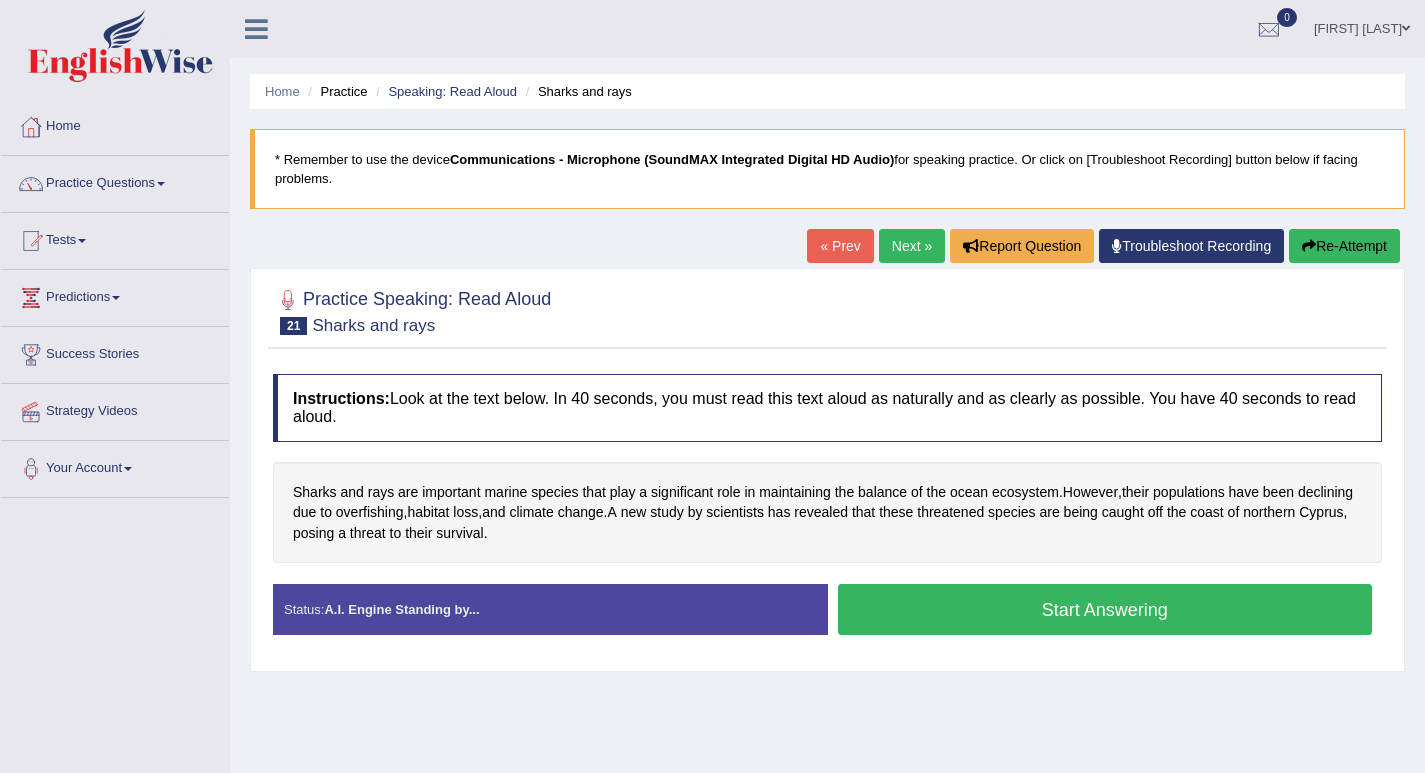 click on "Start Answering" at bounding box center (1105, 609) 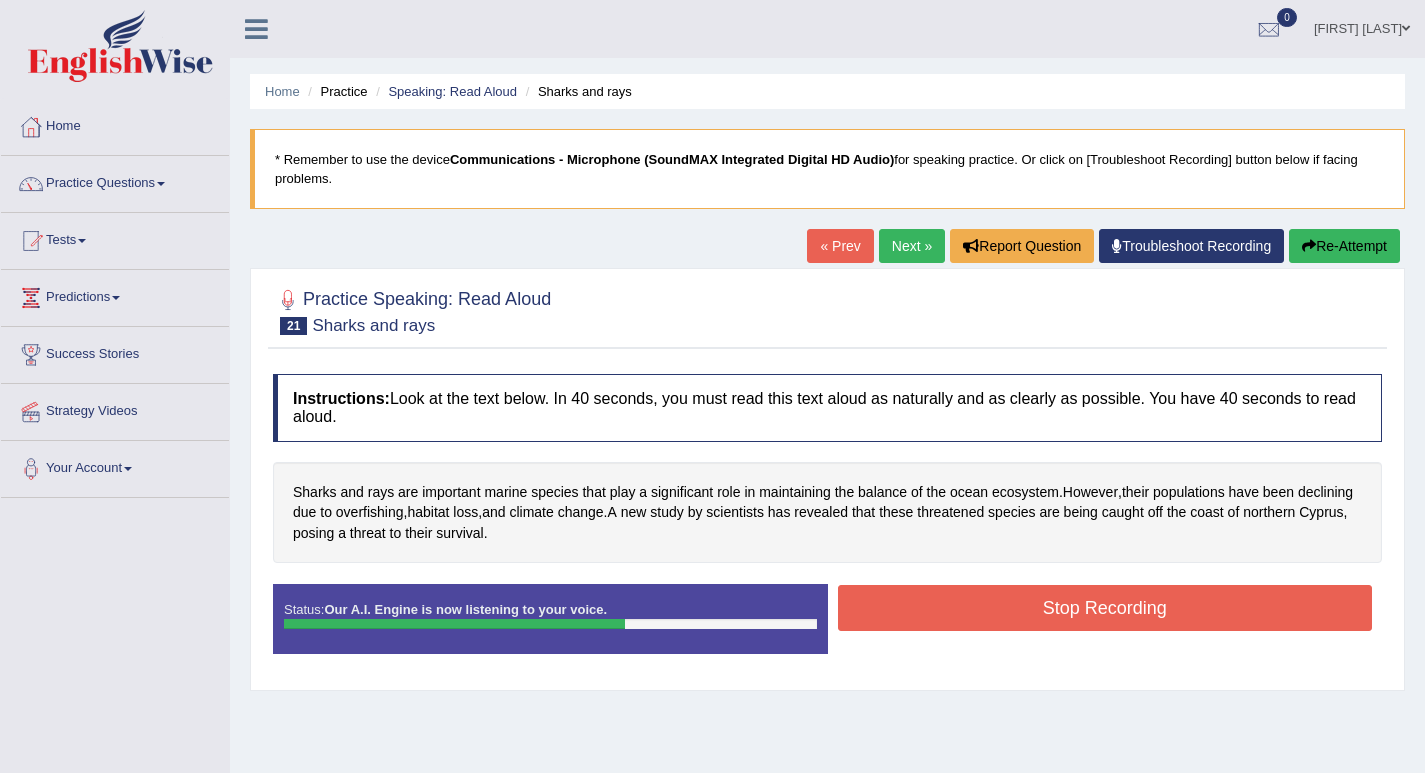 click on "Stop Recording" at bounding box center [1105, 608] 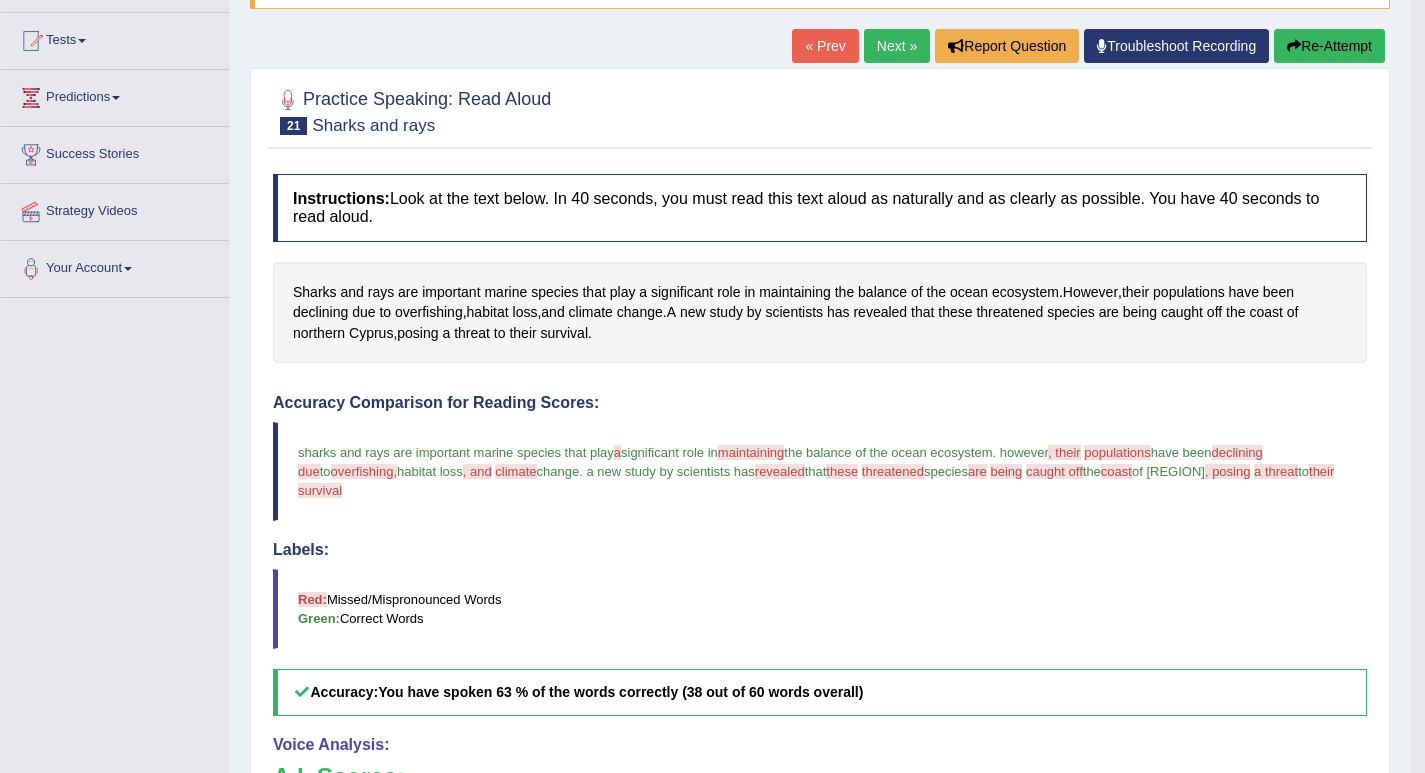 scroll, scrollTop: 100, scrollLeft: 0, axis: vertical 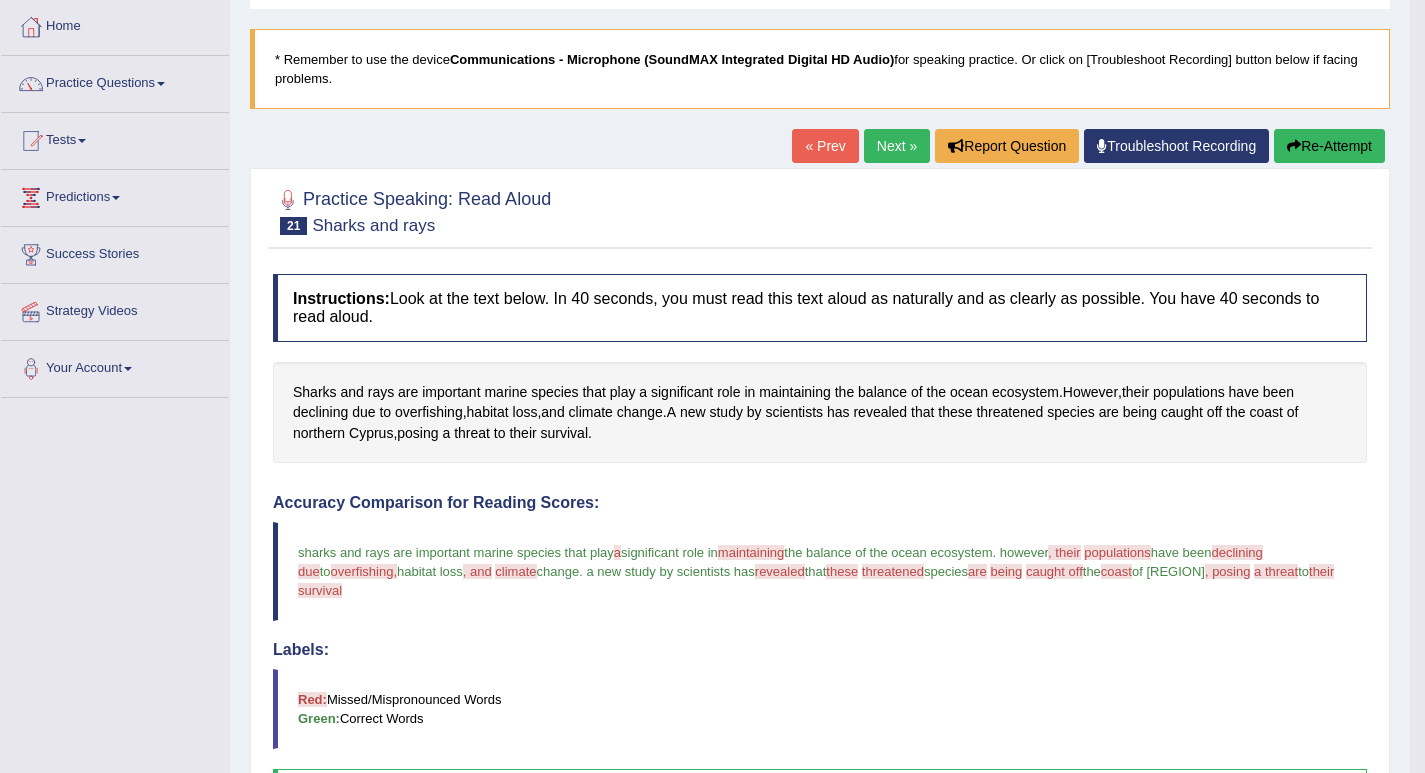 click on "Re-Attempt" at bounding box center (1329, 146) 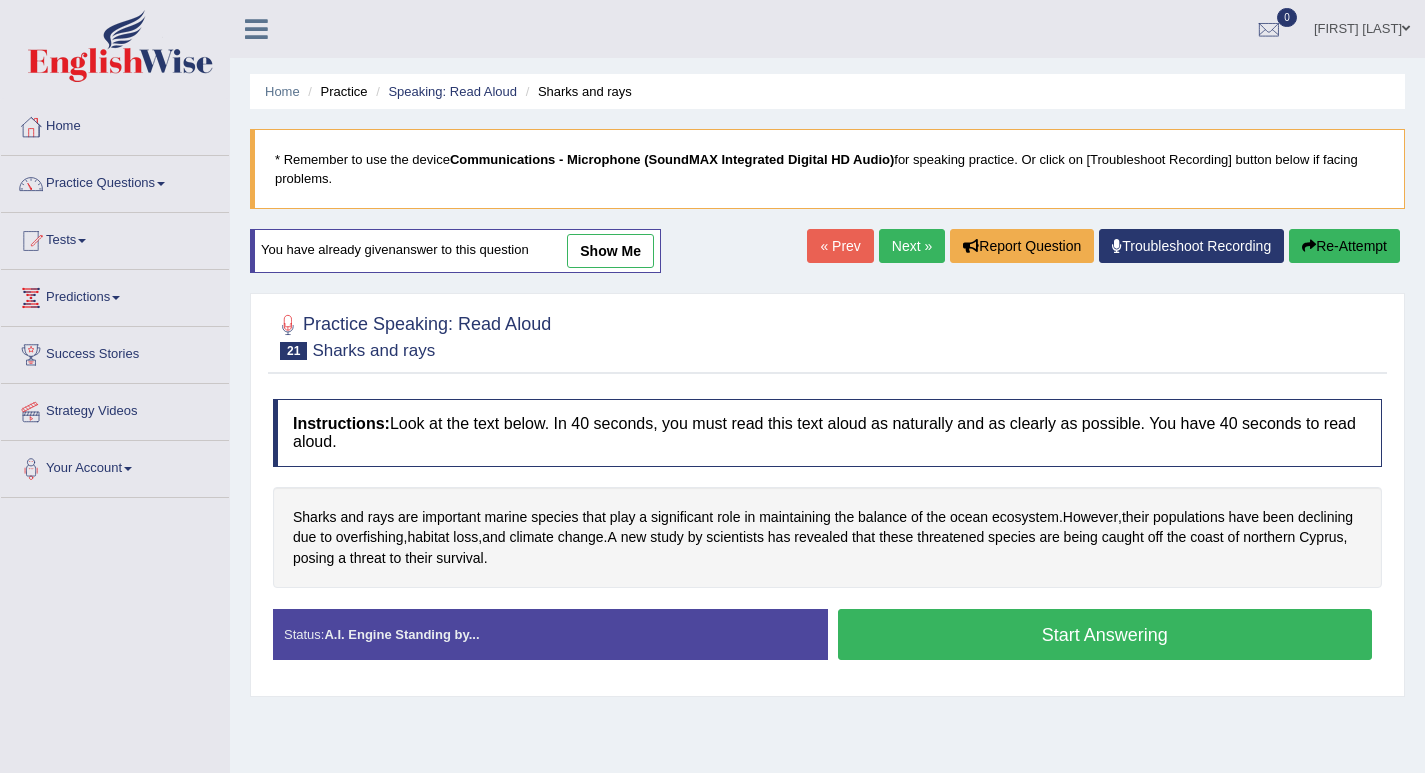 scroll, scrollTop: 100, scrollLeft: 0, axis: vertical 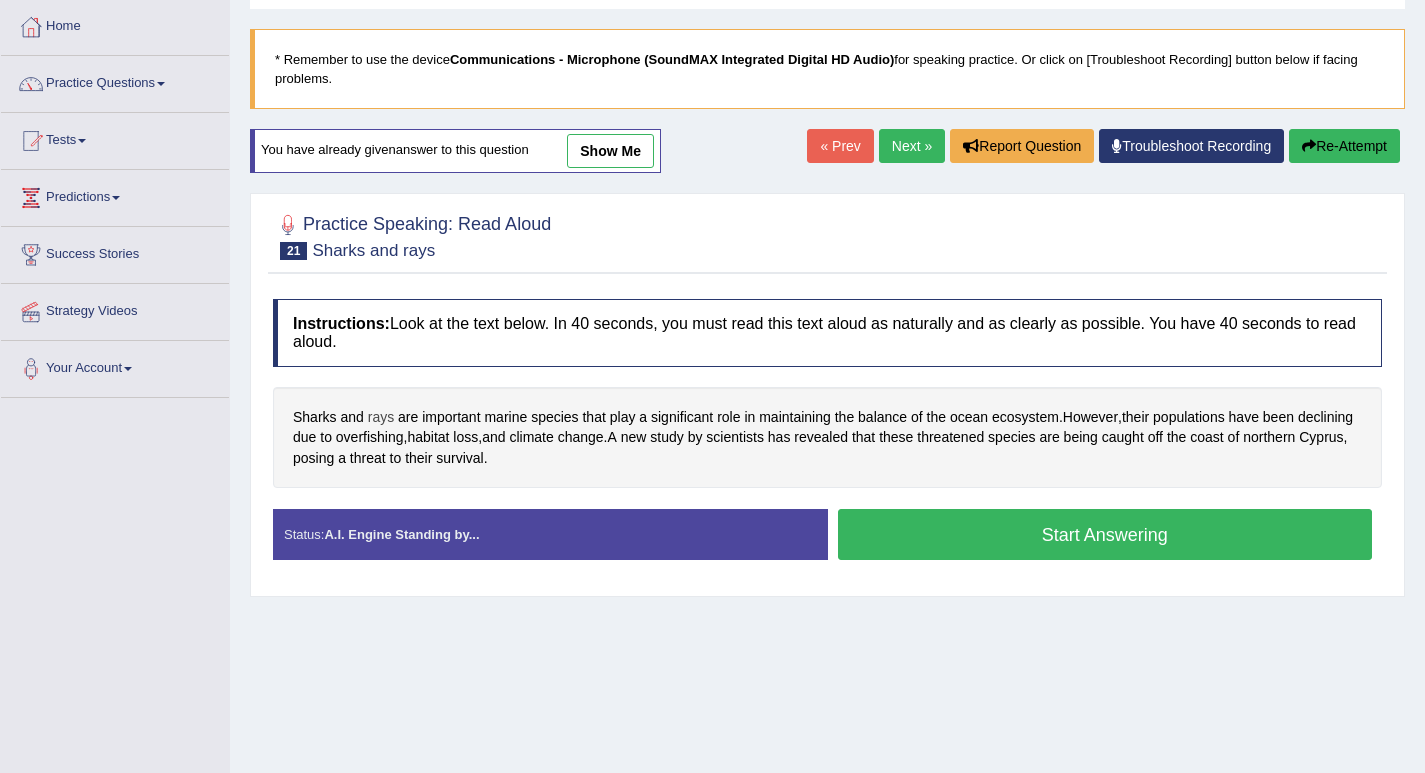 click on "rays" at bounding box center [381, 417] 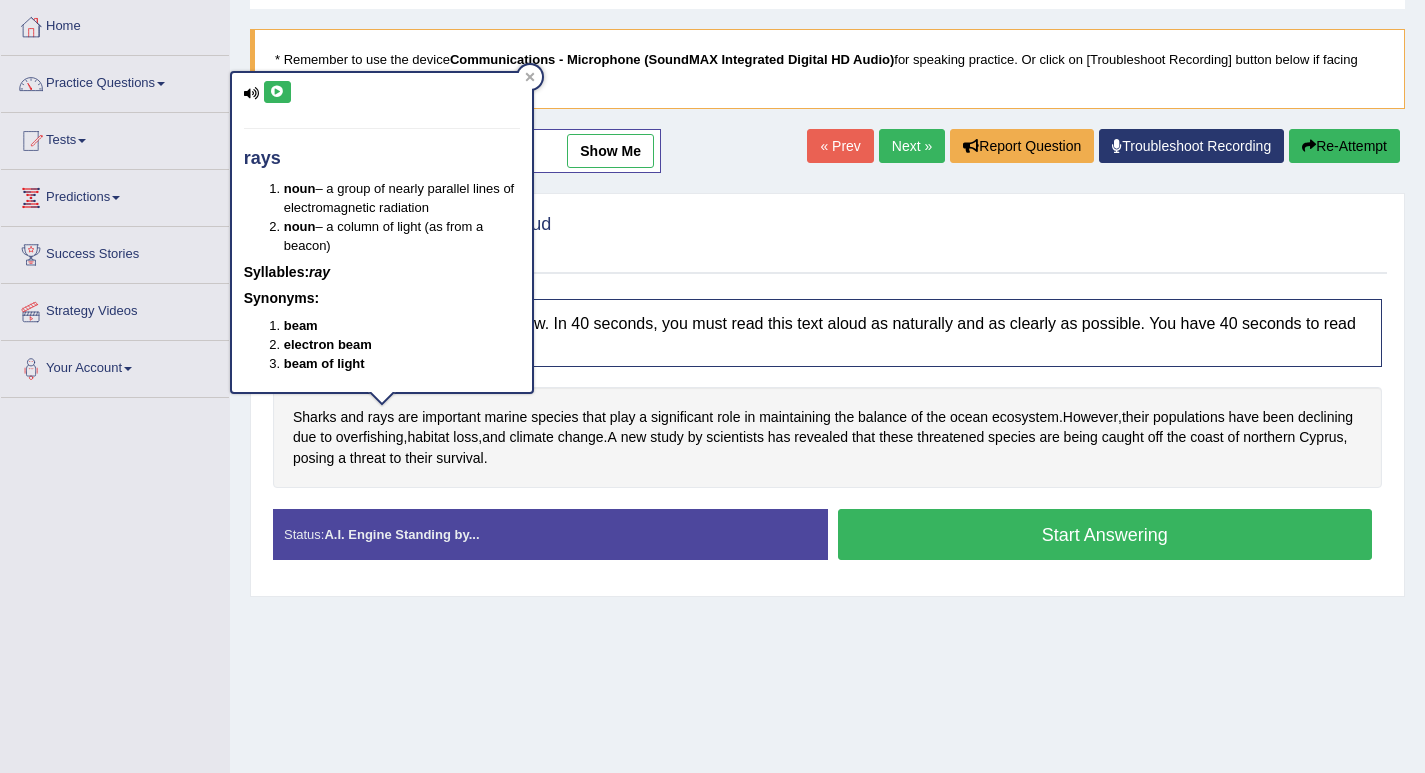 click at bounding box center [277, 92] 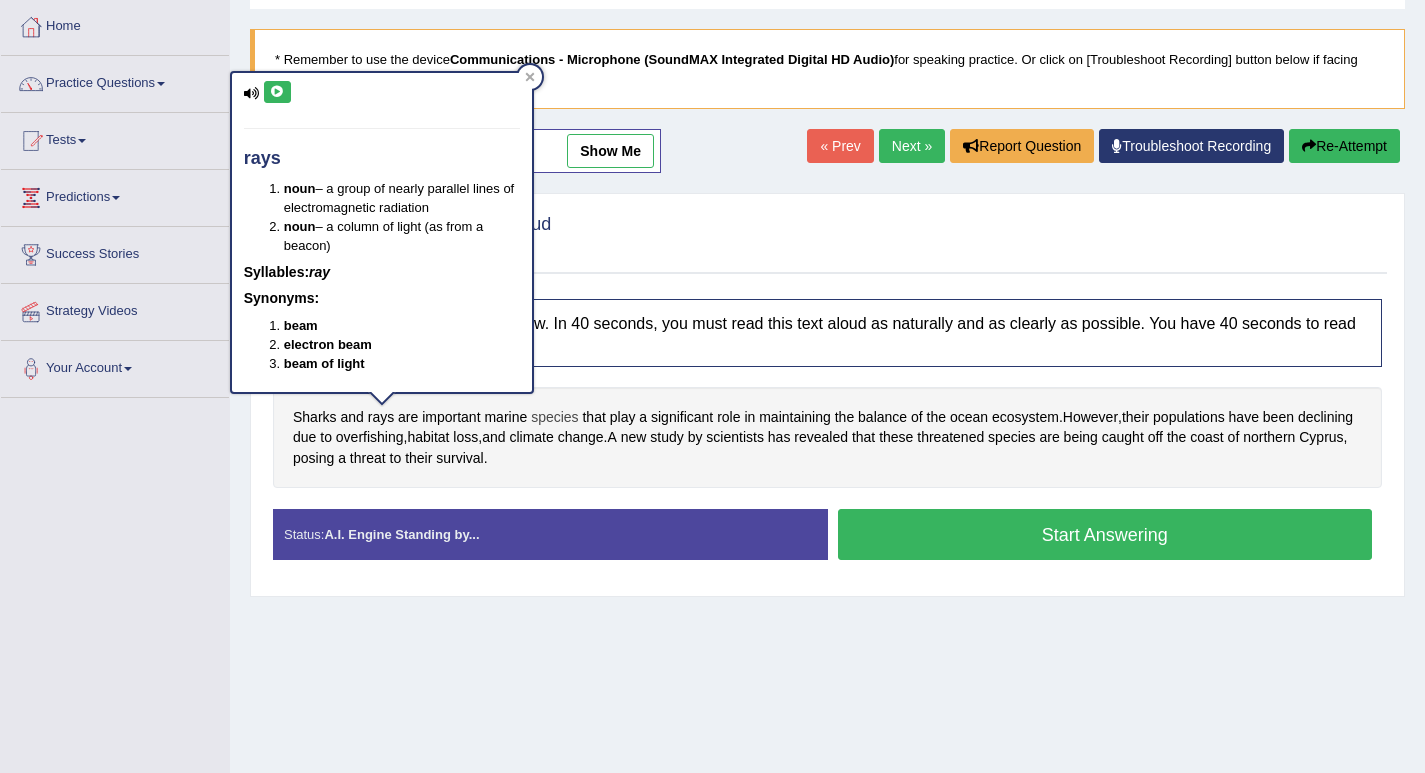 click on "species" at bounding box center [554, 417] 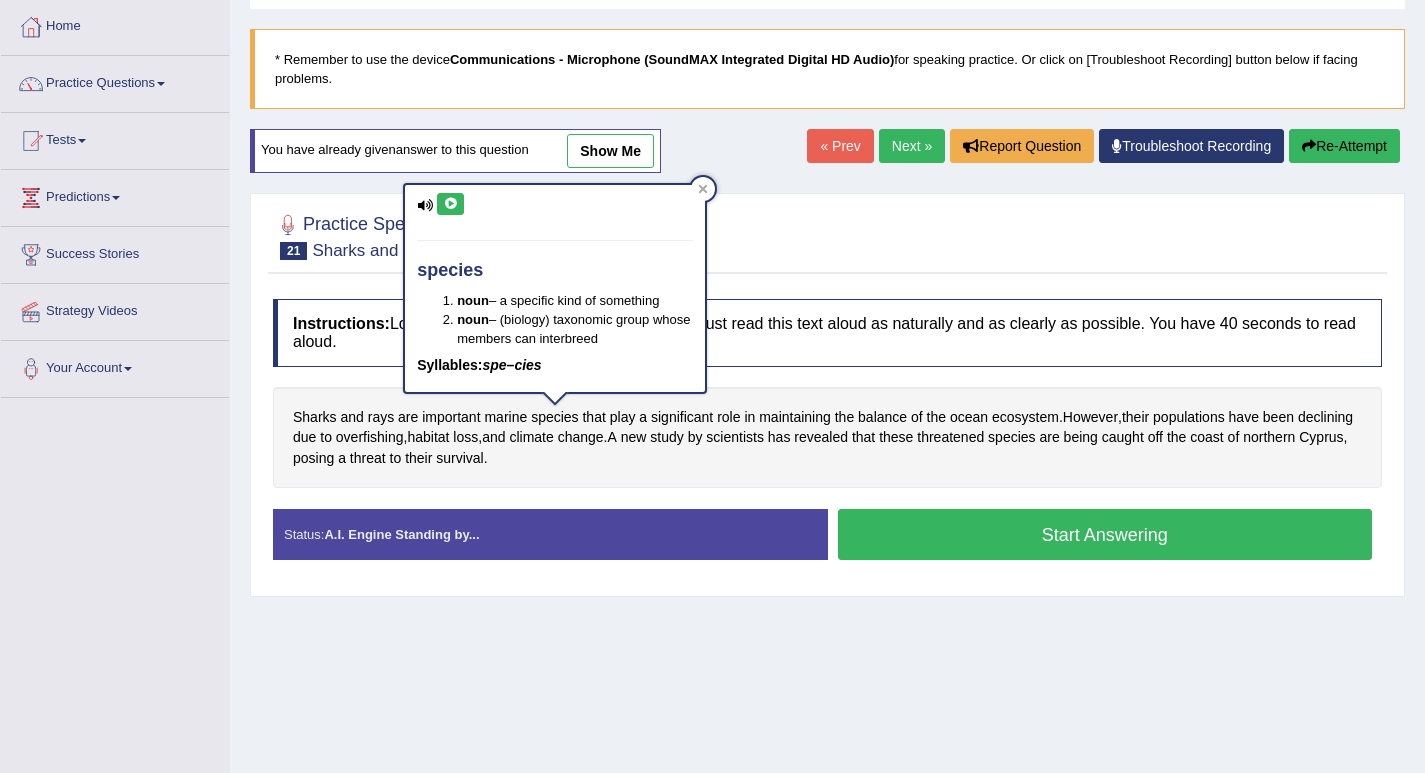 click at bounding box center [450, 204] 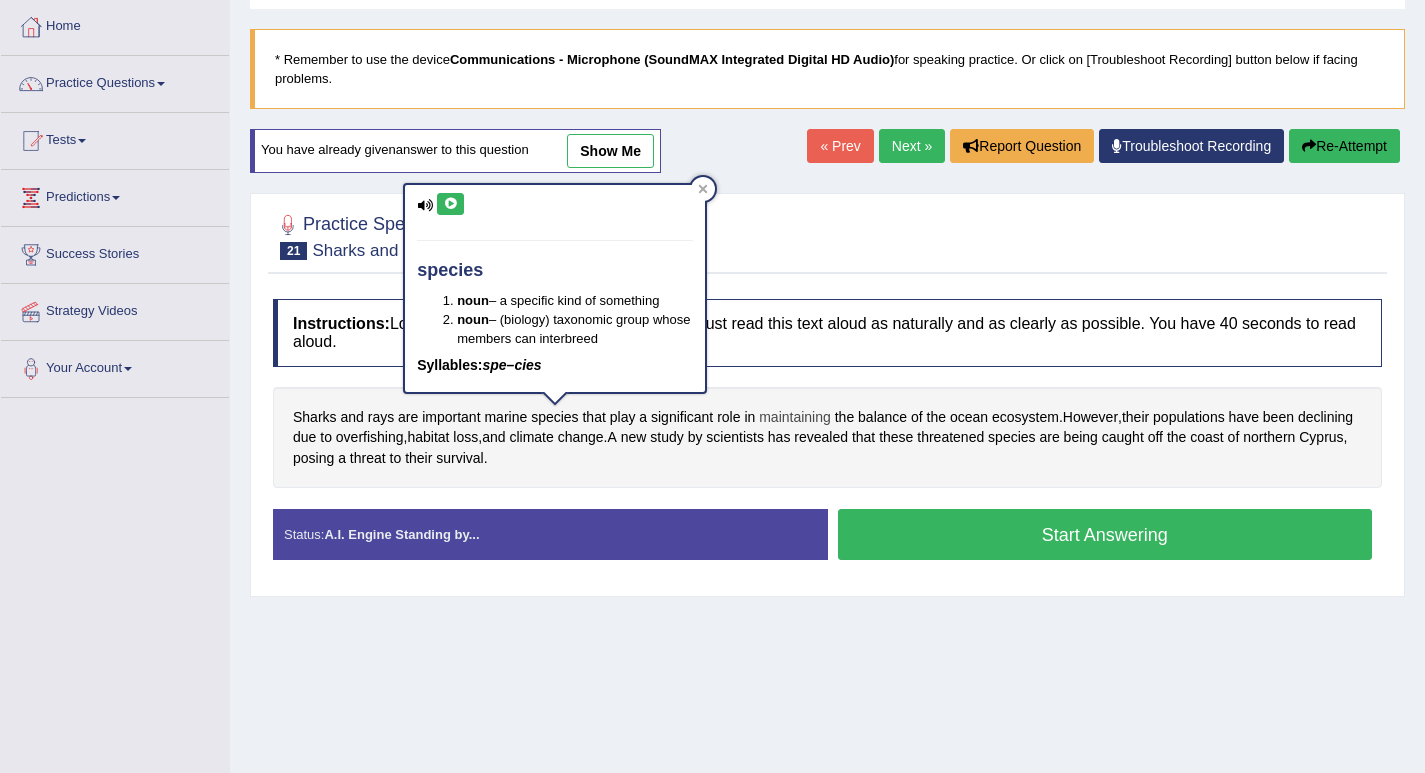 click on "maintaining" at bounding box center [795, 417] 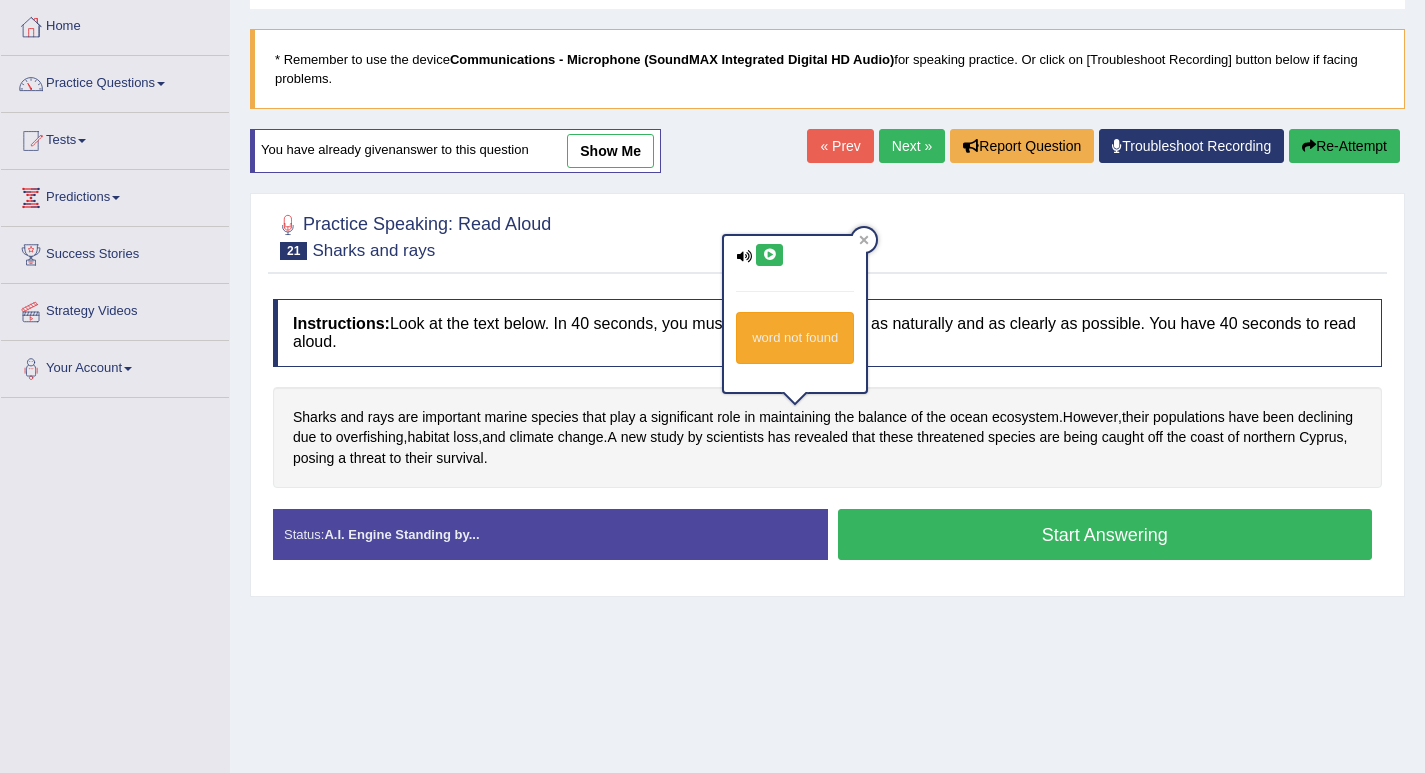 click at bounding box center (769, 255) 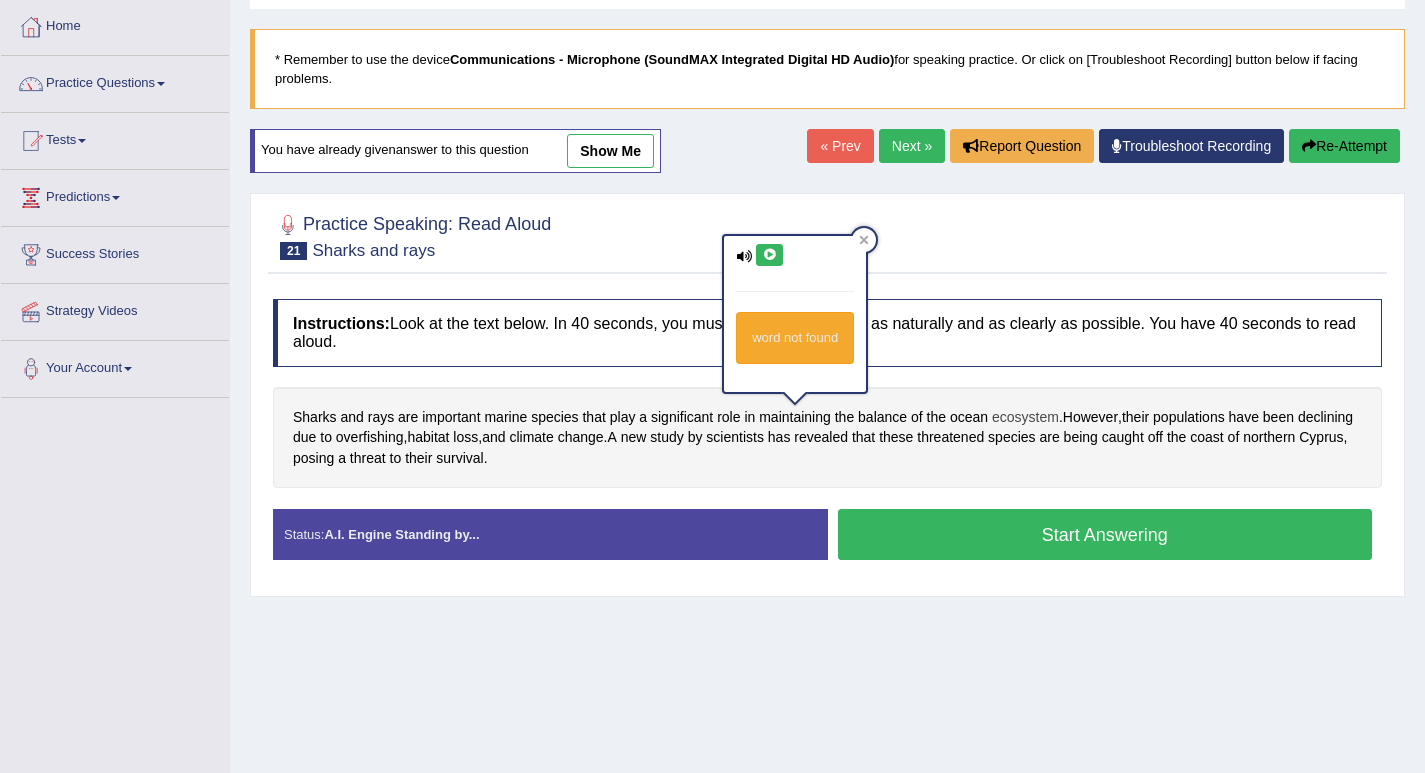 click on "ecosystem" at bounding box center [1025, 417] 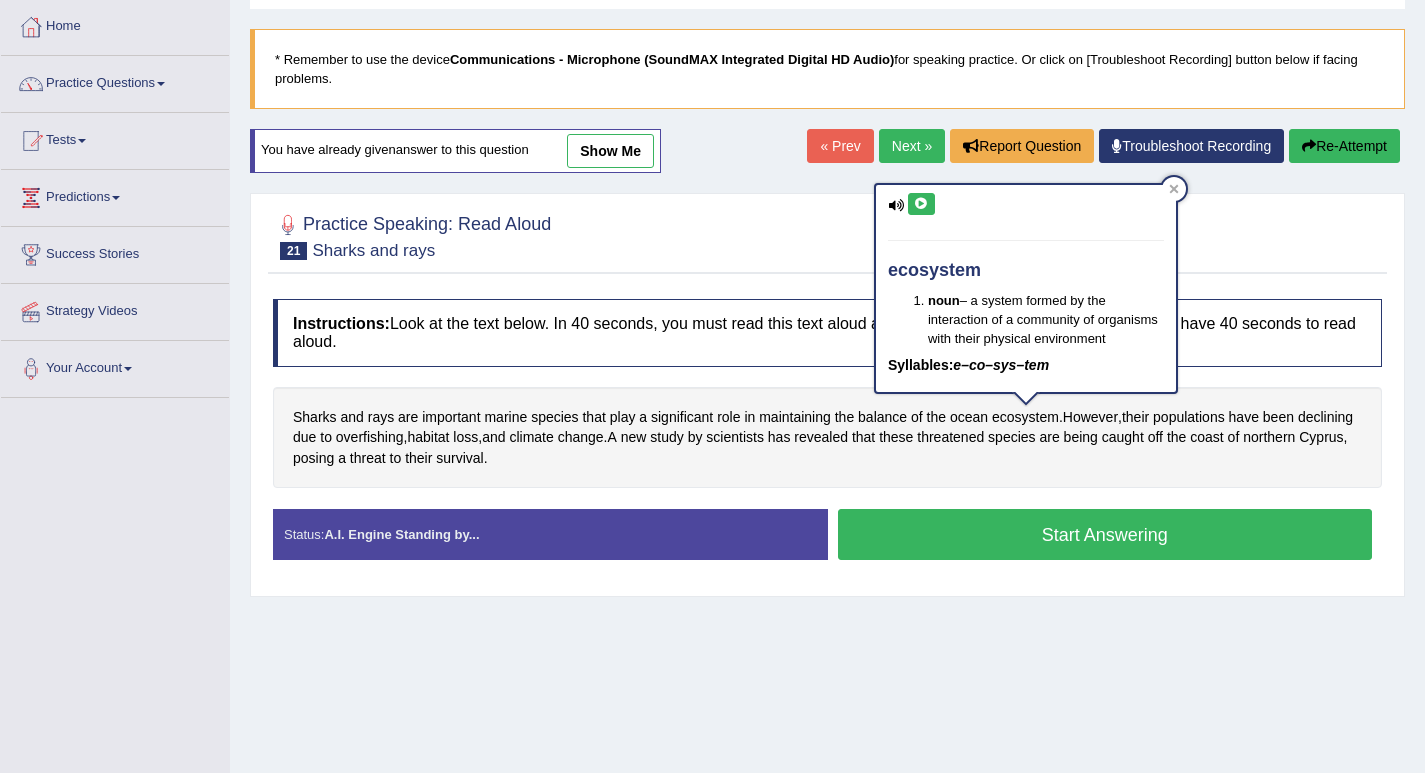 click at bounding box center [921, 204] 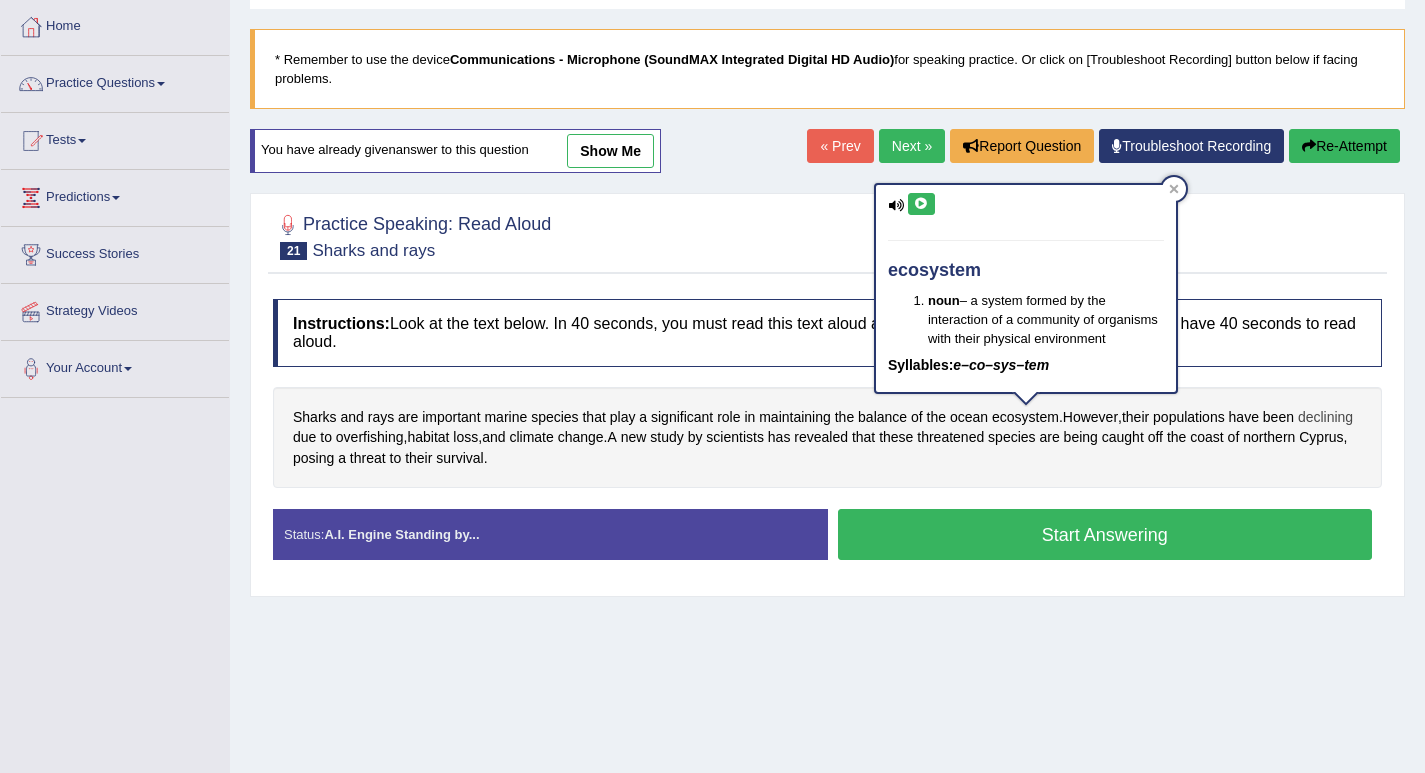 click on "declining" at bounding box center [1325, 417] 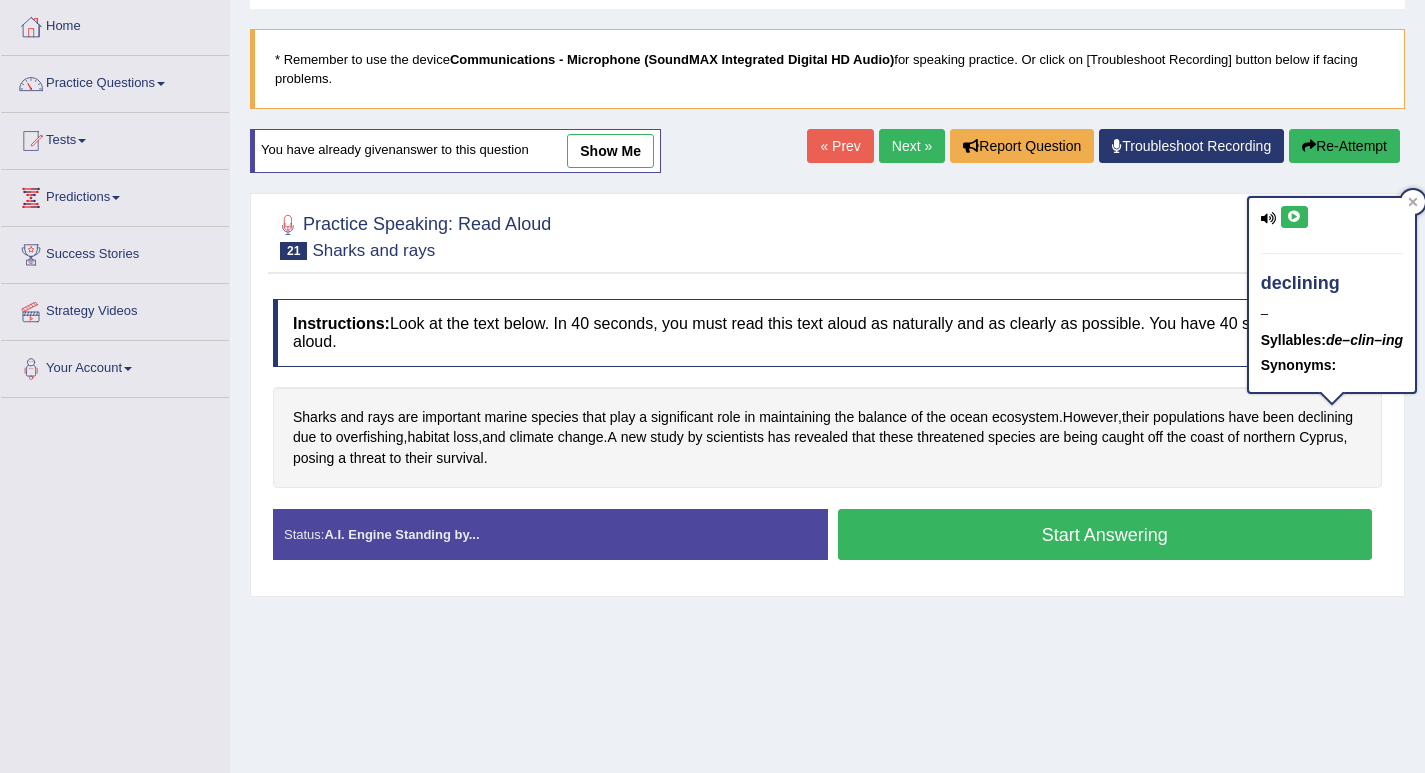 click at bounding box center (1294, 217) 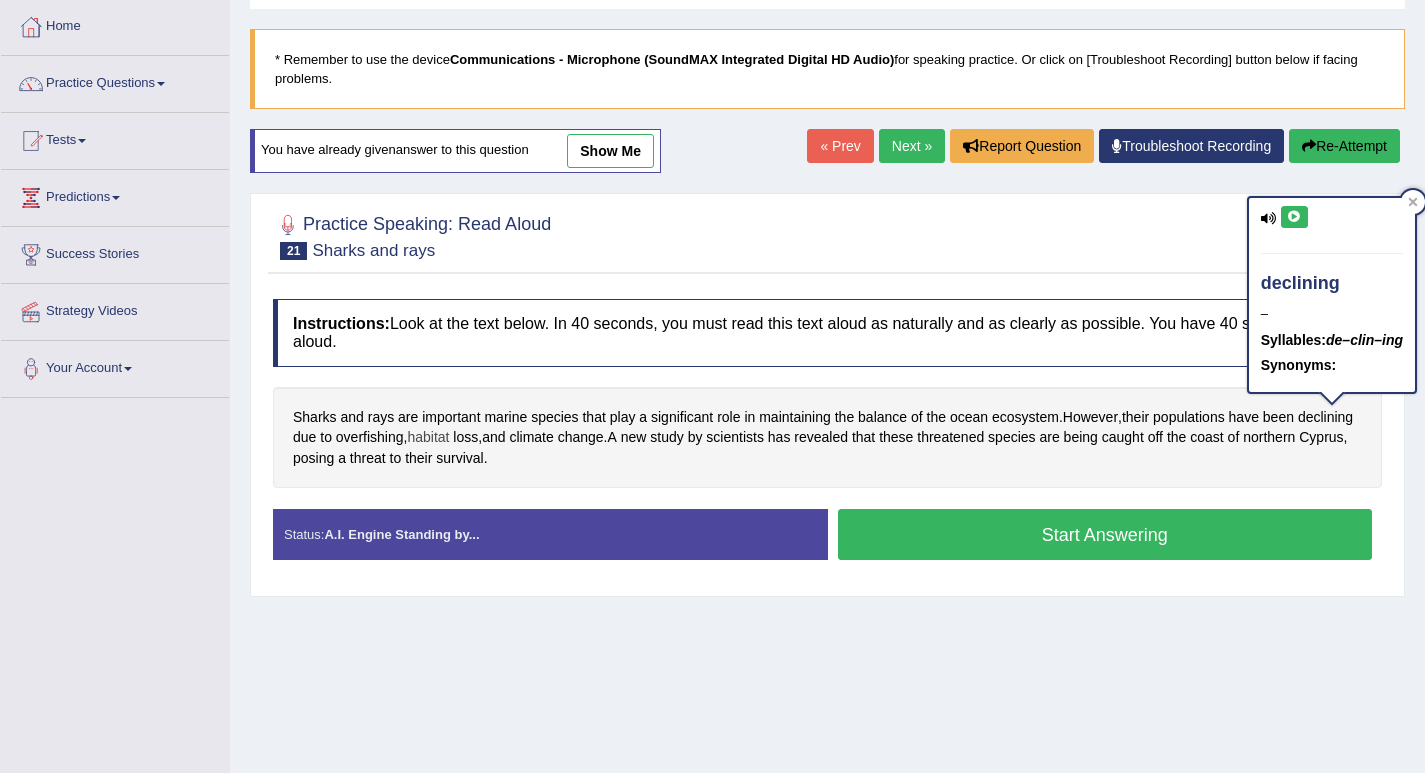 click on "habitat" at bounding box center (428, 437) 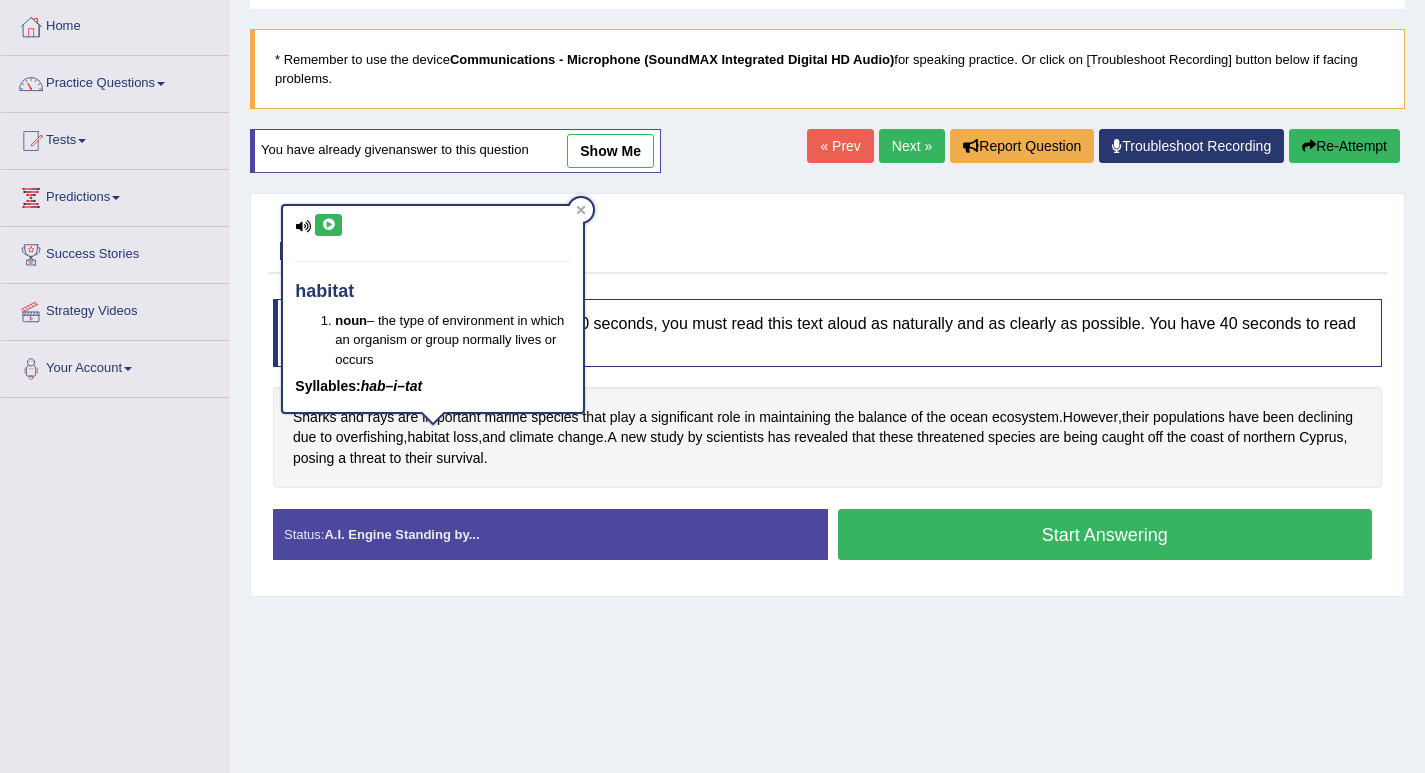 click at bounding box center [328, 225] 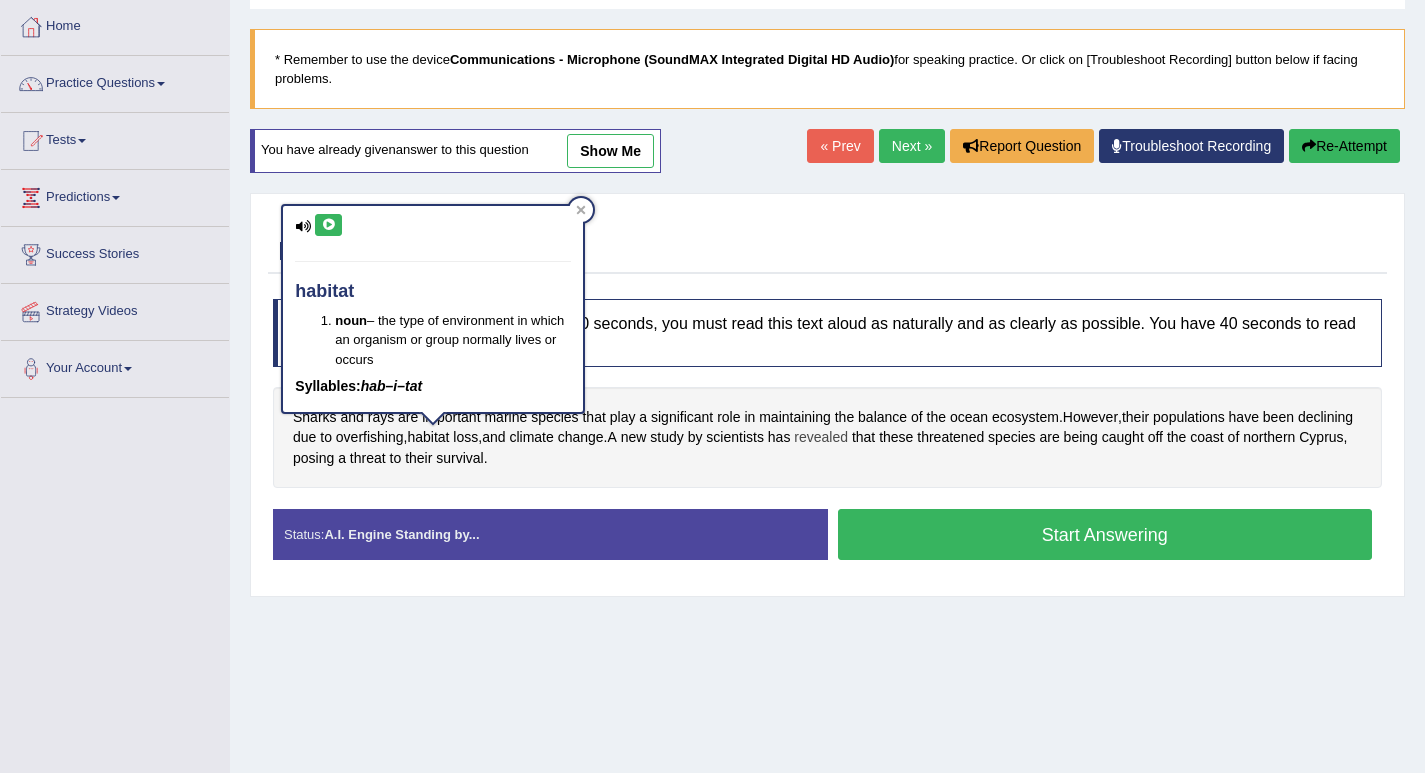 click on "revealed" at bounding box center [821, 437] 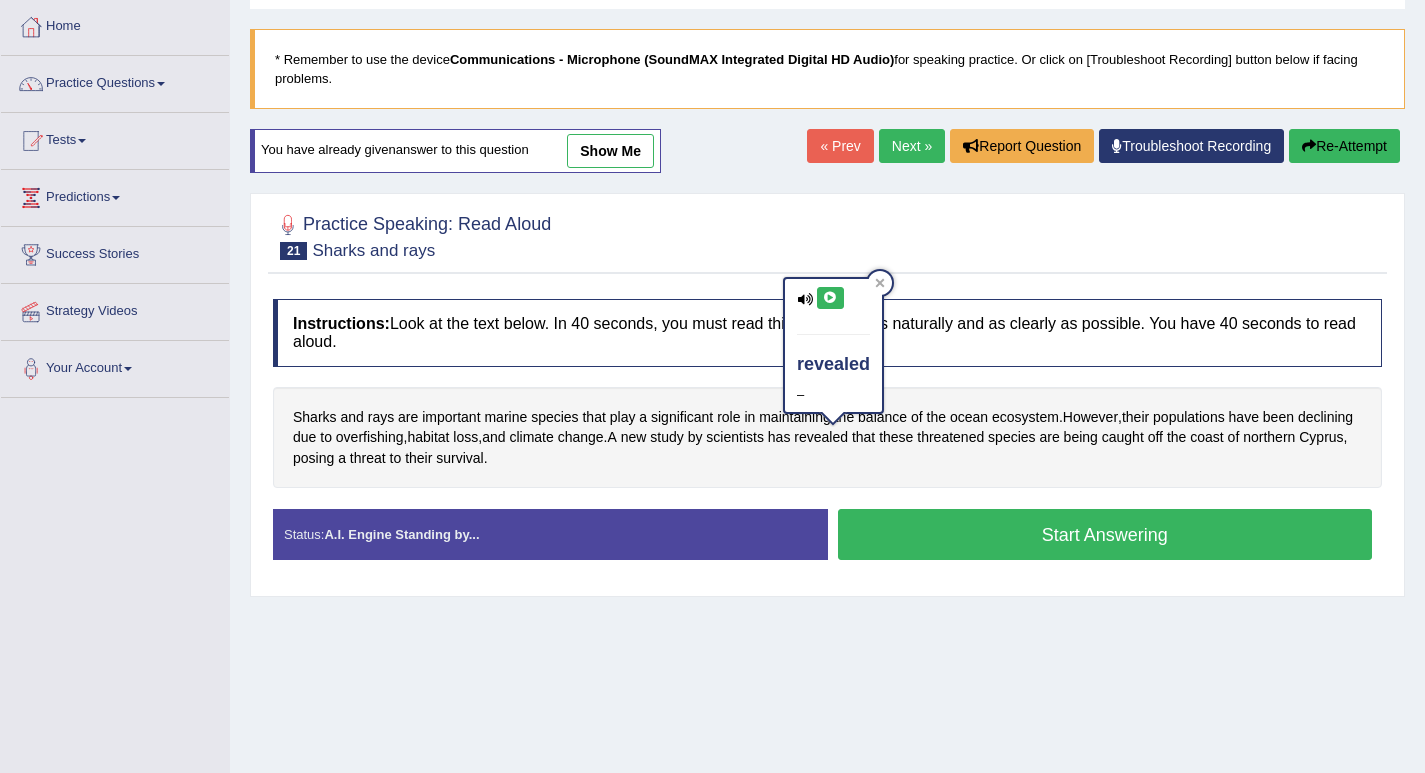 click at bounding box center [830, 298] 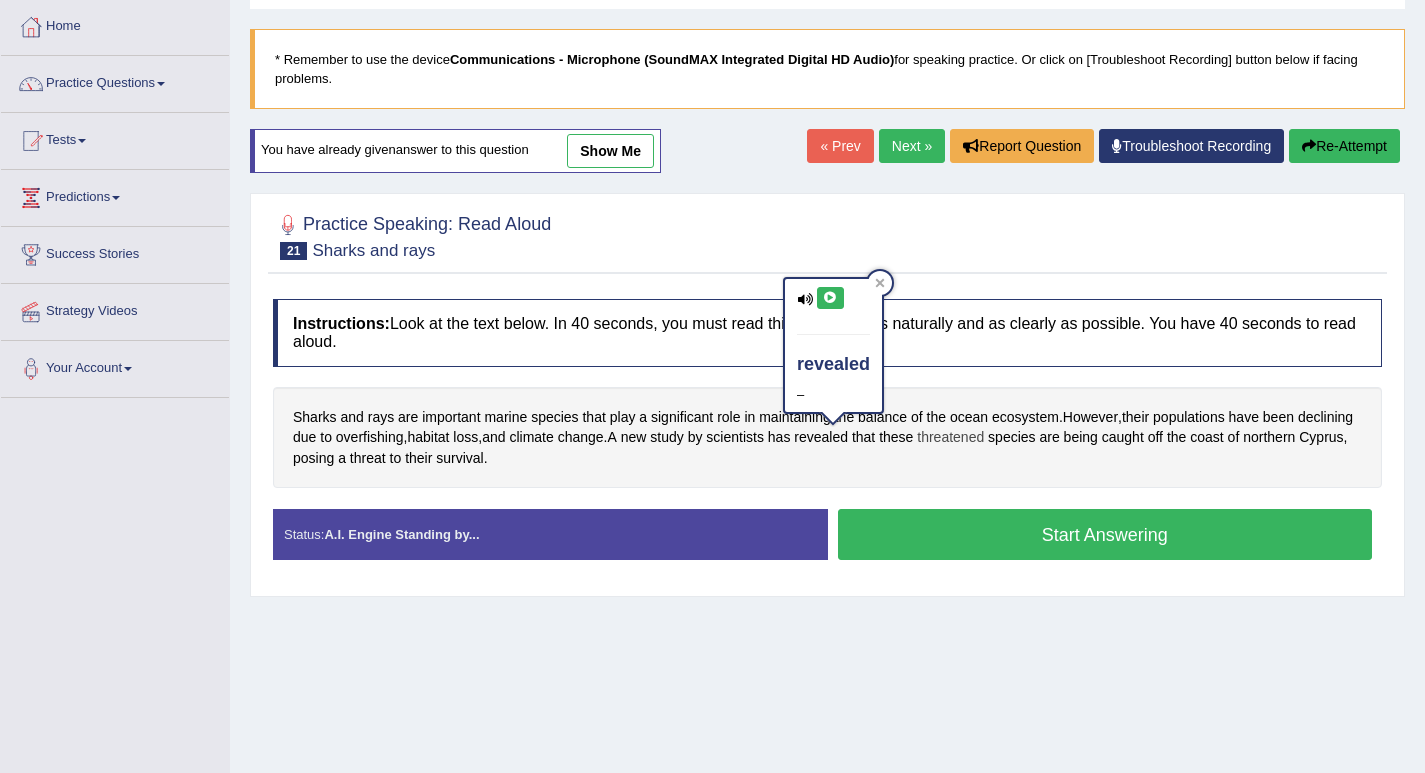 click on "threatened" at bounding box center (950, 437) 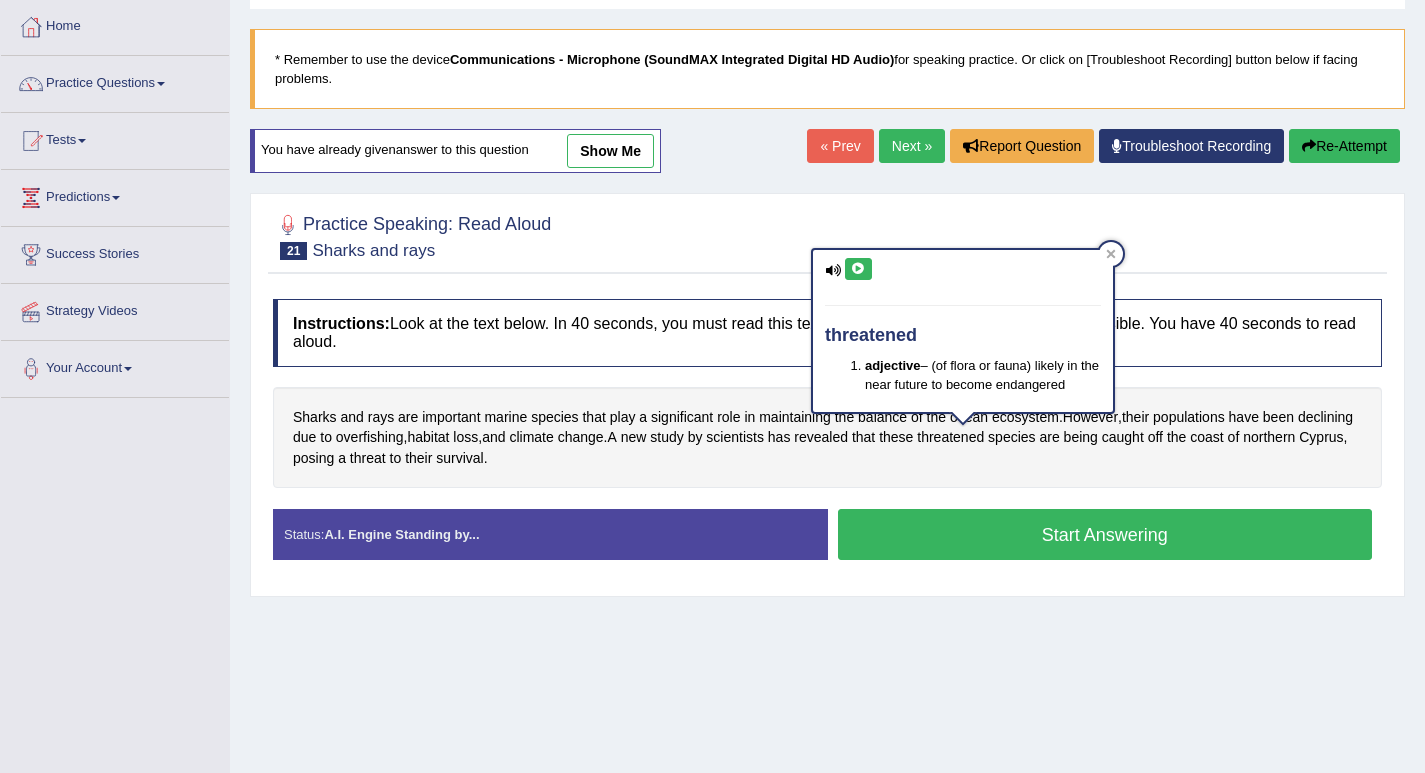click at bounding box center (858, 269) 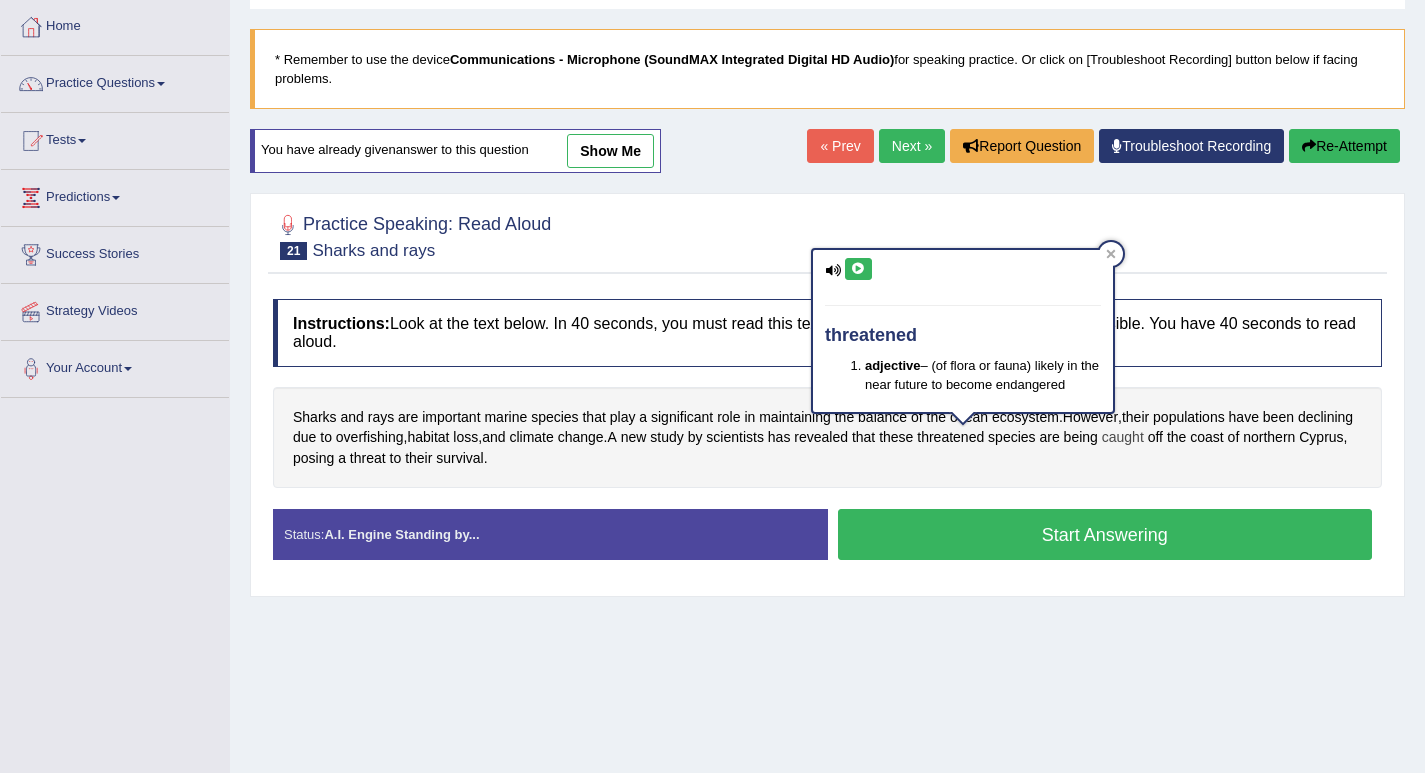 click on "caught" at bounding box center (1123, 437) 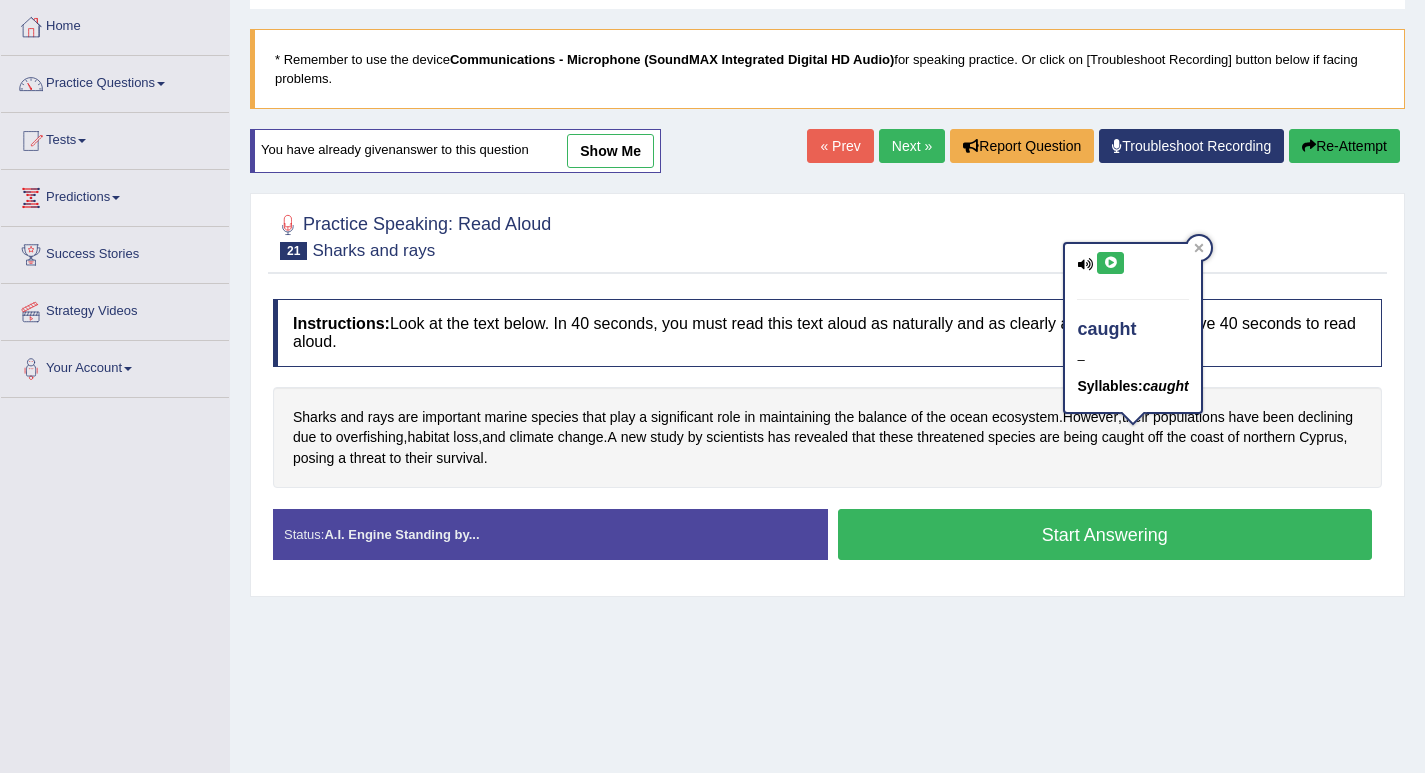 click at bounding box center [1110, 263] 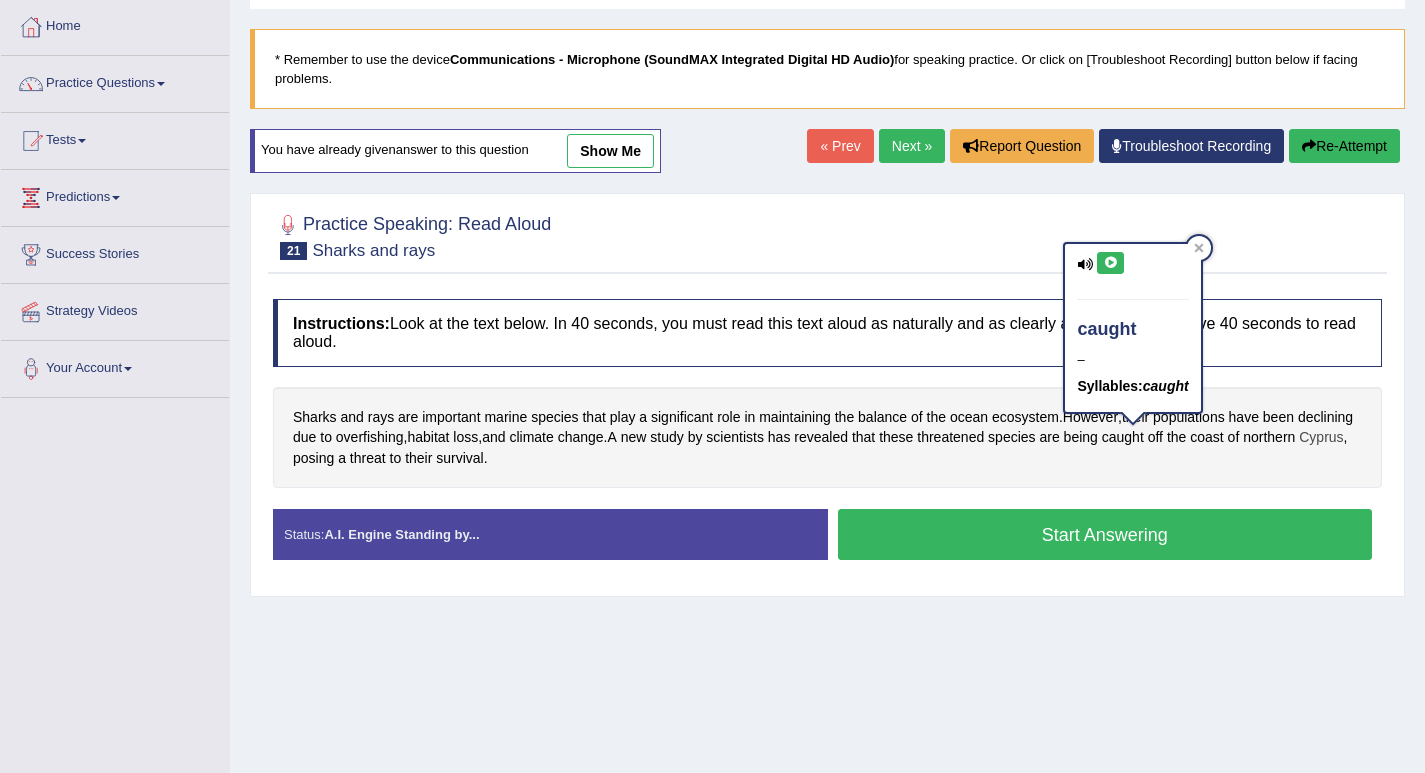 click on "Cyprus" at bounding box center (1321, 437) 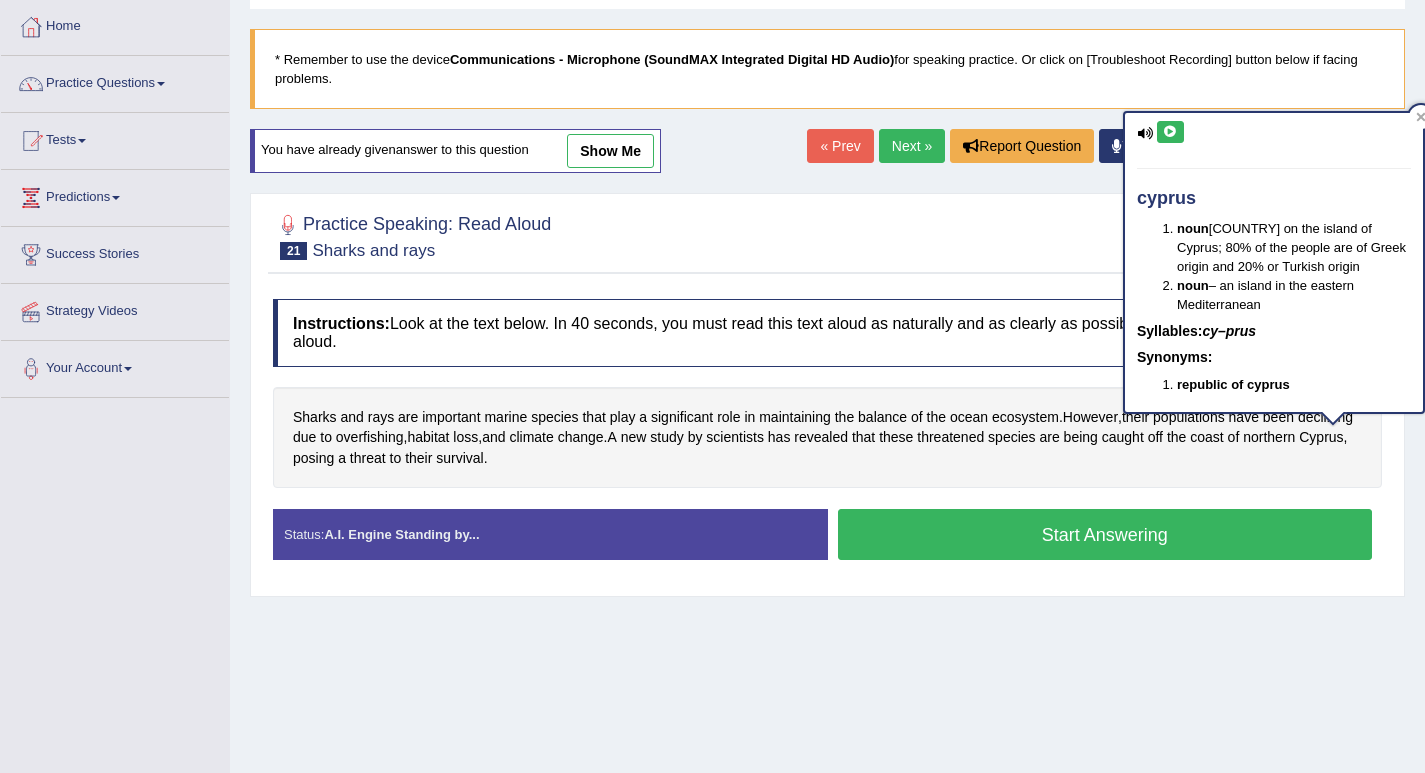 click at bounding box center [1170, 132] 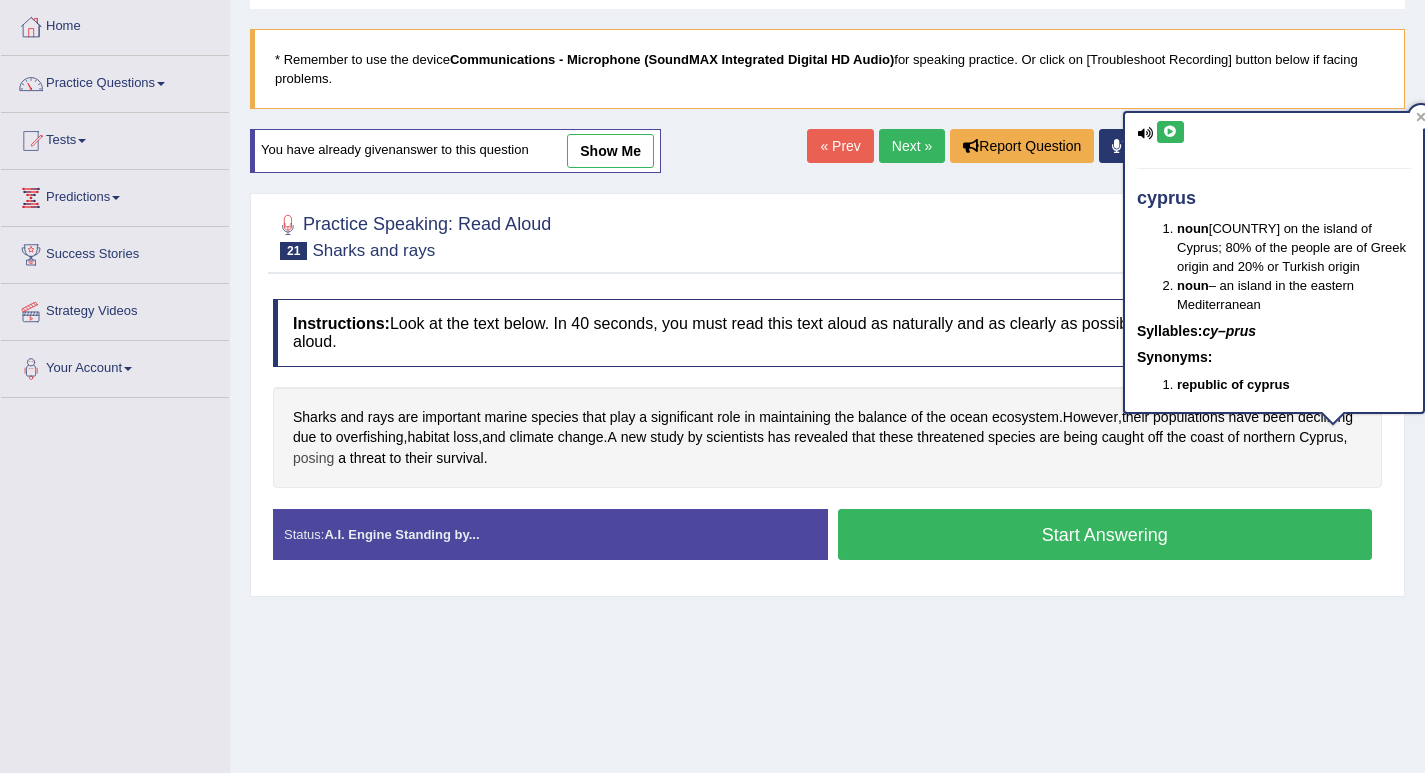 click on "posing" at bounding box center (313, 458) 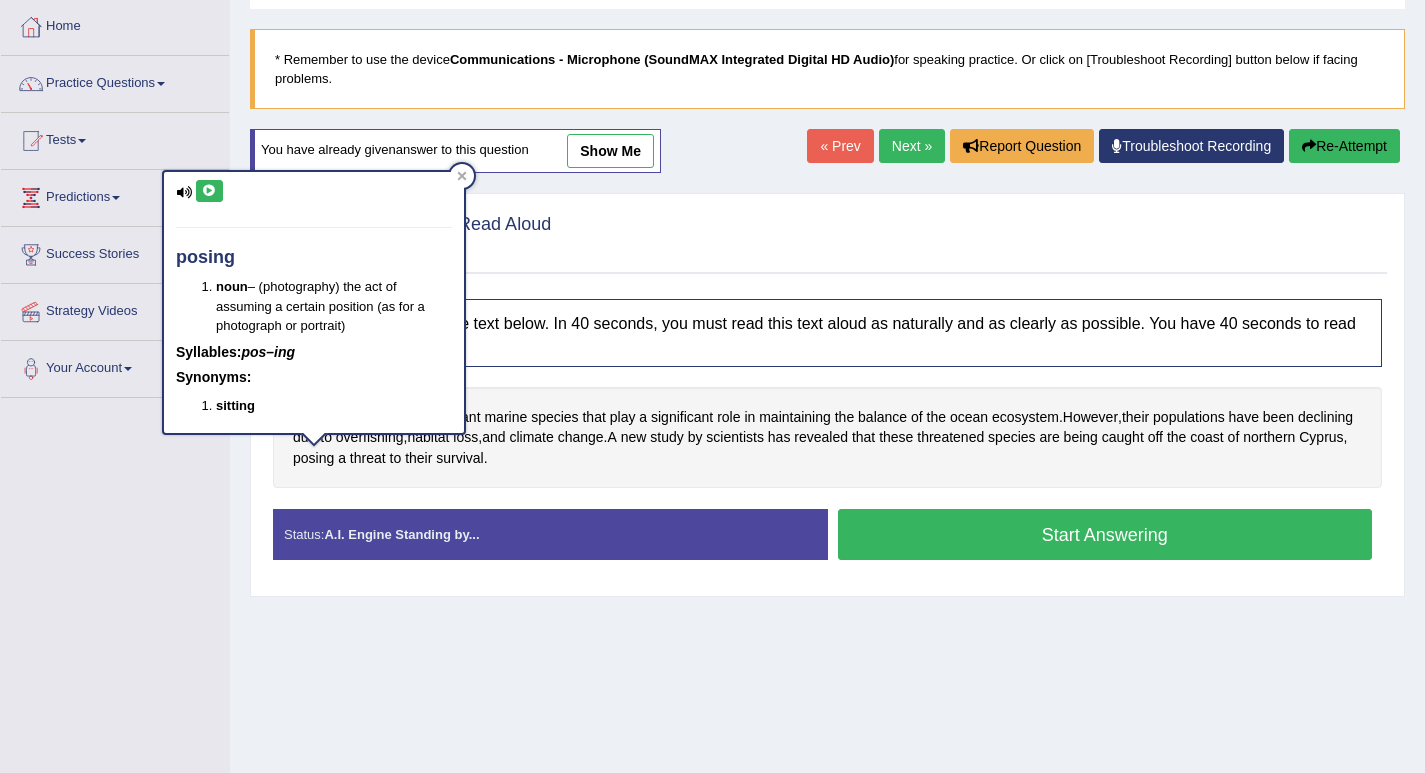 click at bounding box center (209, 191) 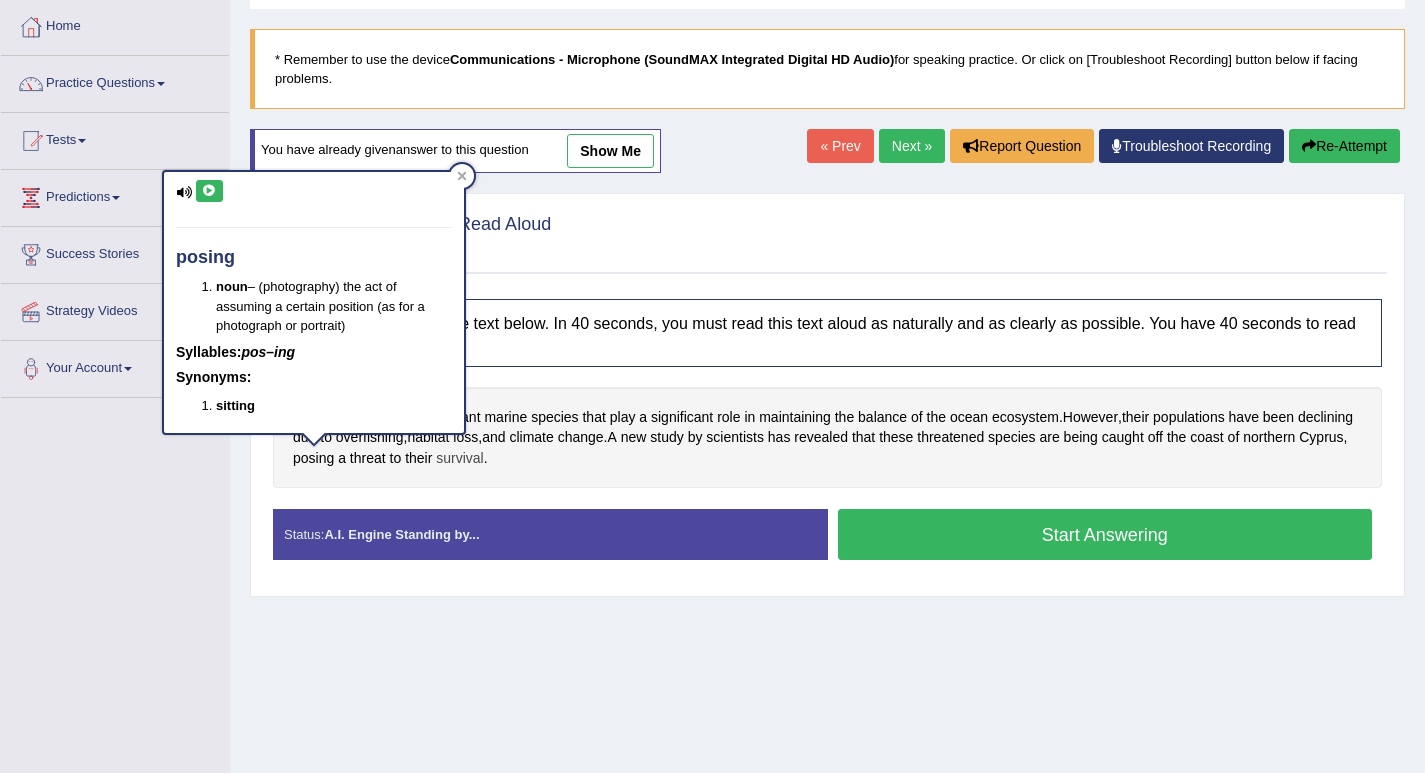 click on "survival" at bounding box center (459, 458) 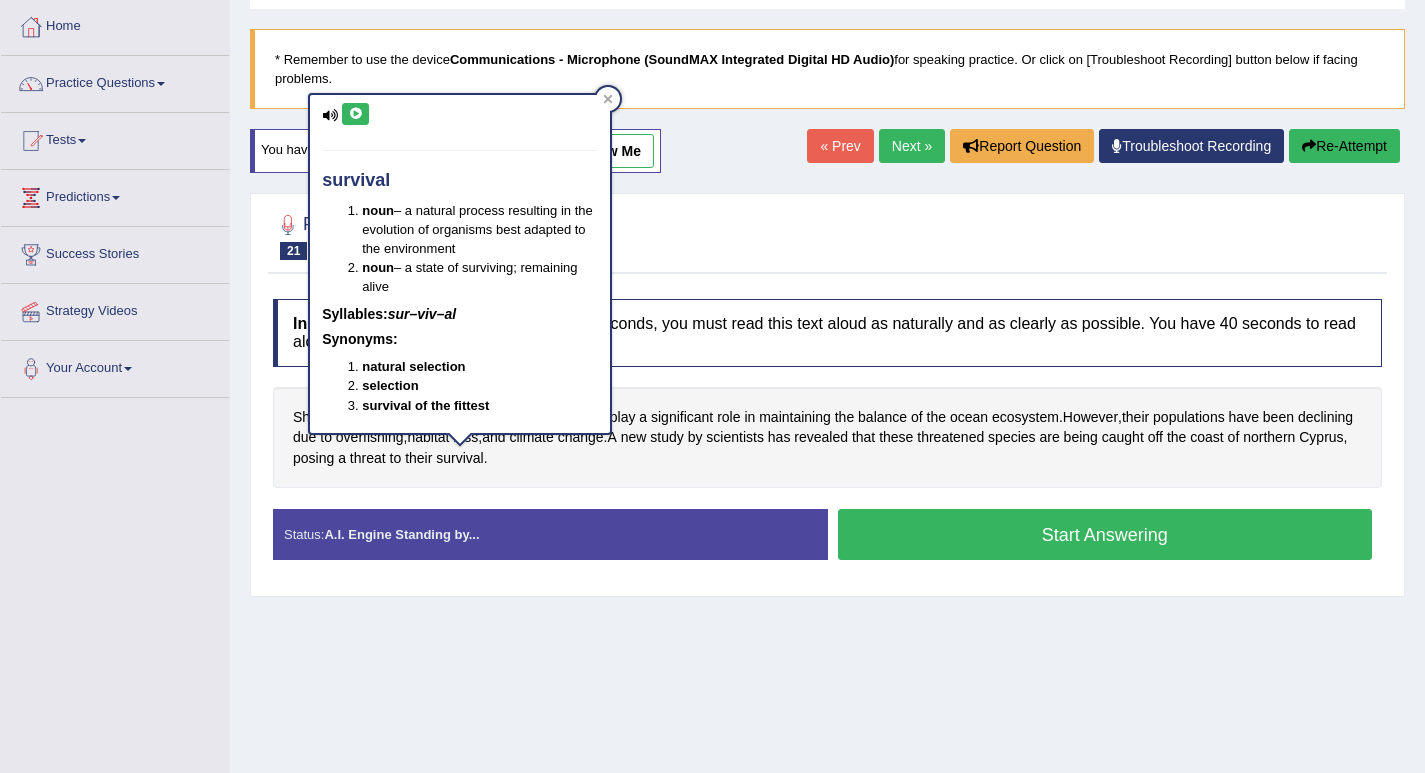 click at bounding box center [355, 114] 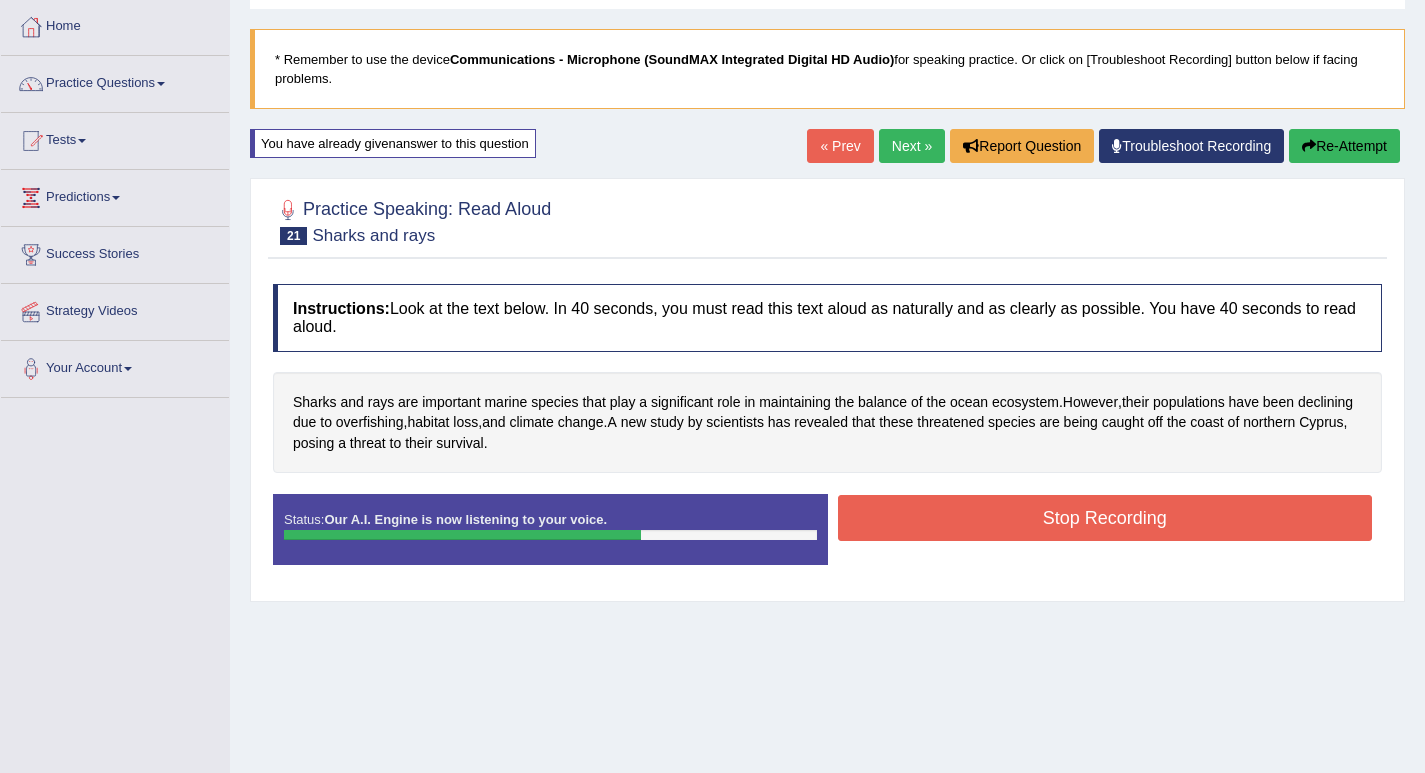 click on "Stop Recording" at bounding box center [1105, 518] 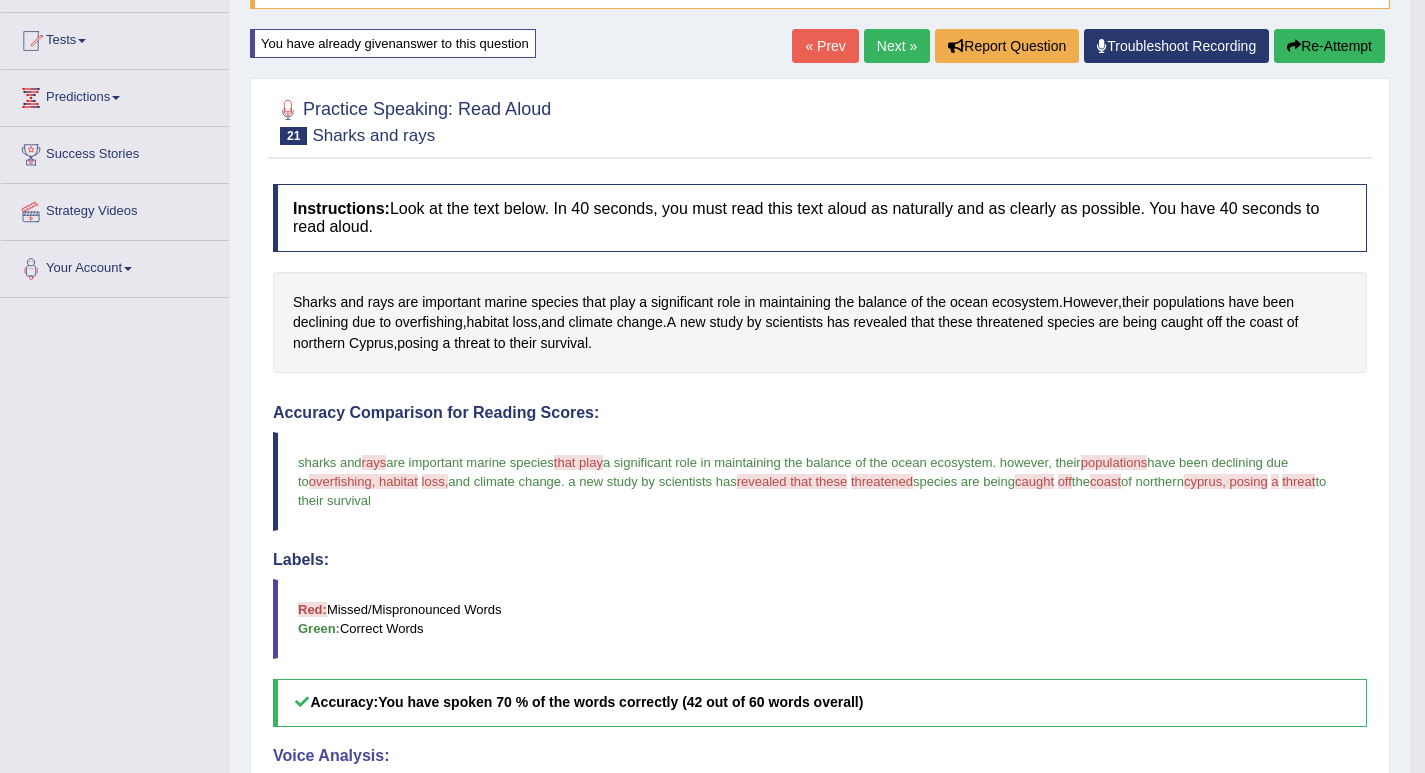 scroll, scrollTop: 0, scrollLeft: 0, axis: both 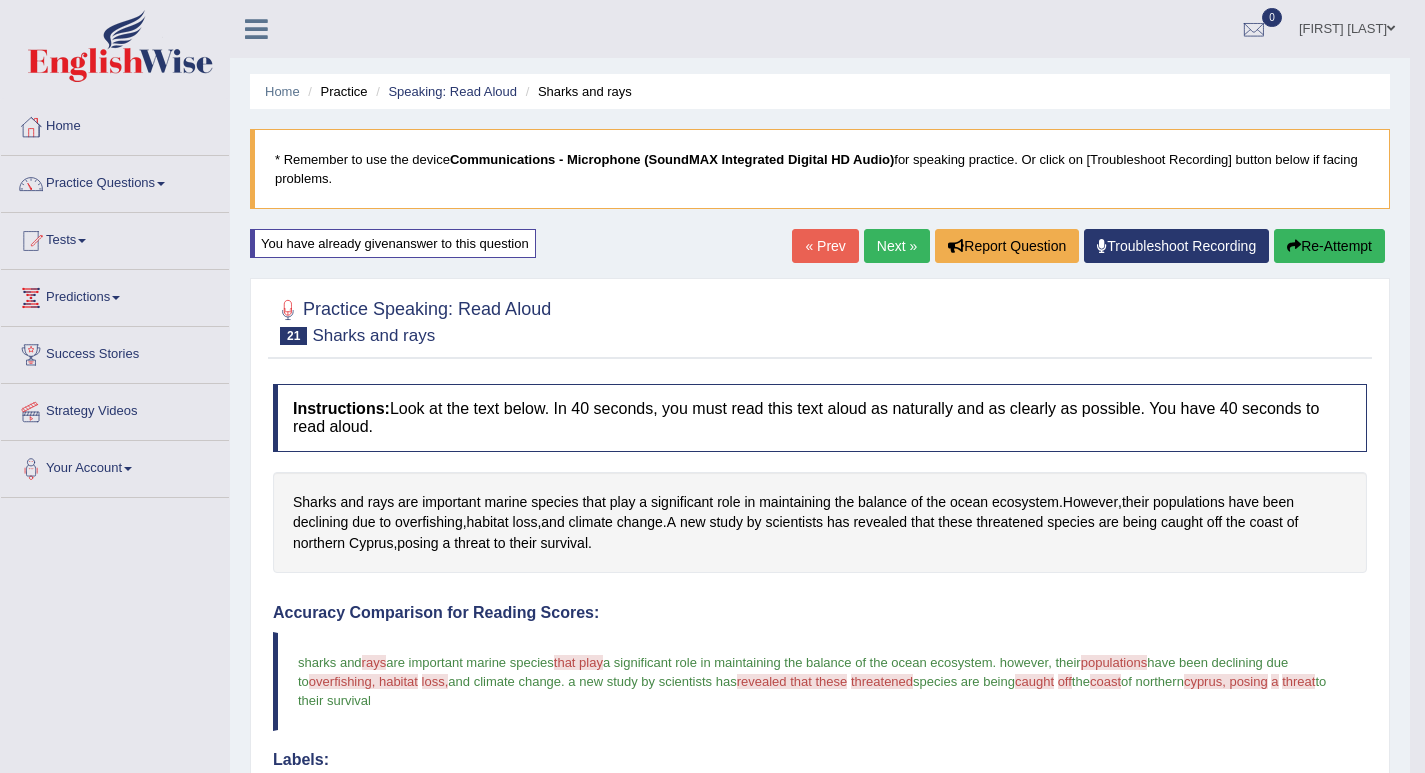 click on "Re-Attempt" at bounding box center [1329, 246] 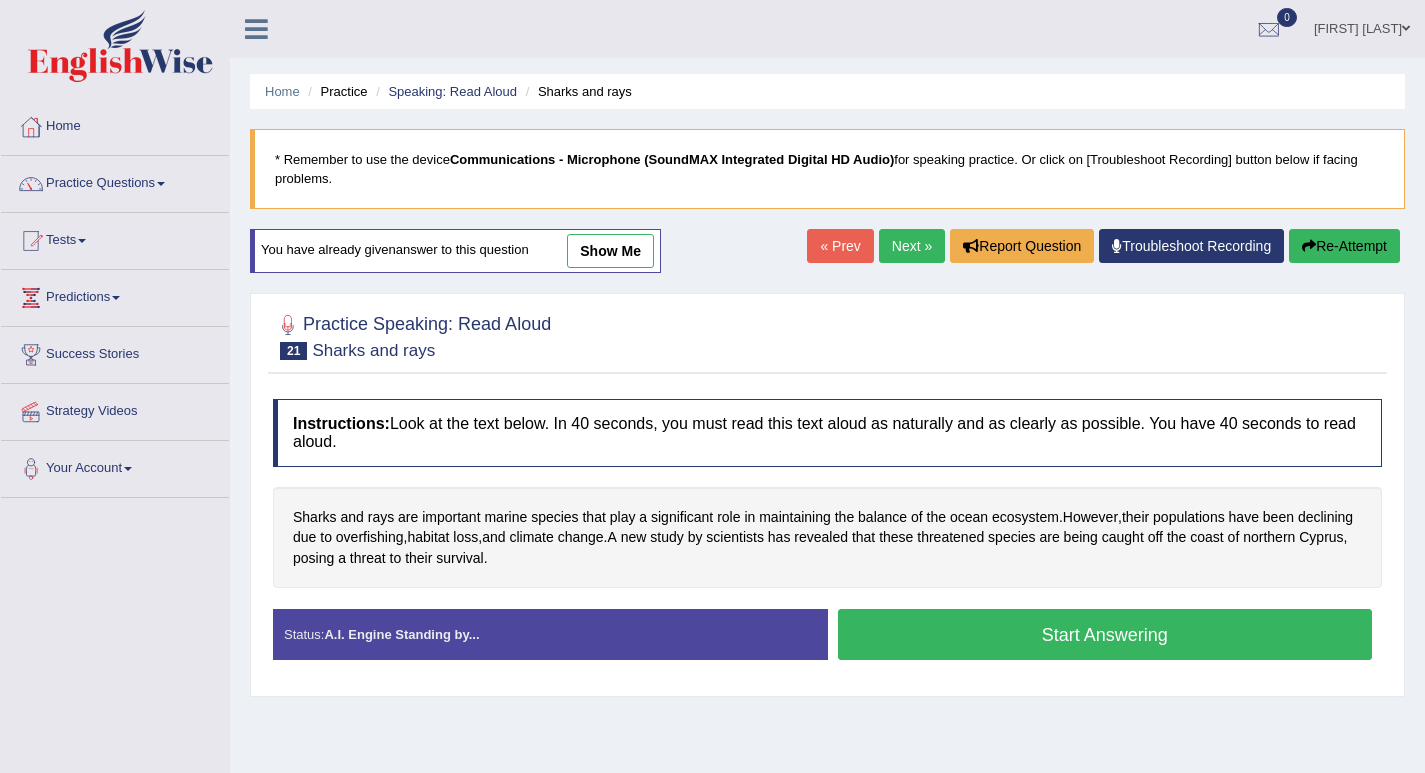 scroll, scrollTop: 0, scrollLeft: 0, axis: both 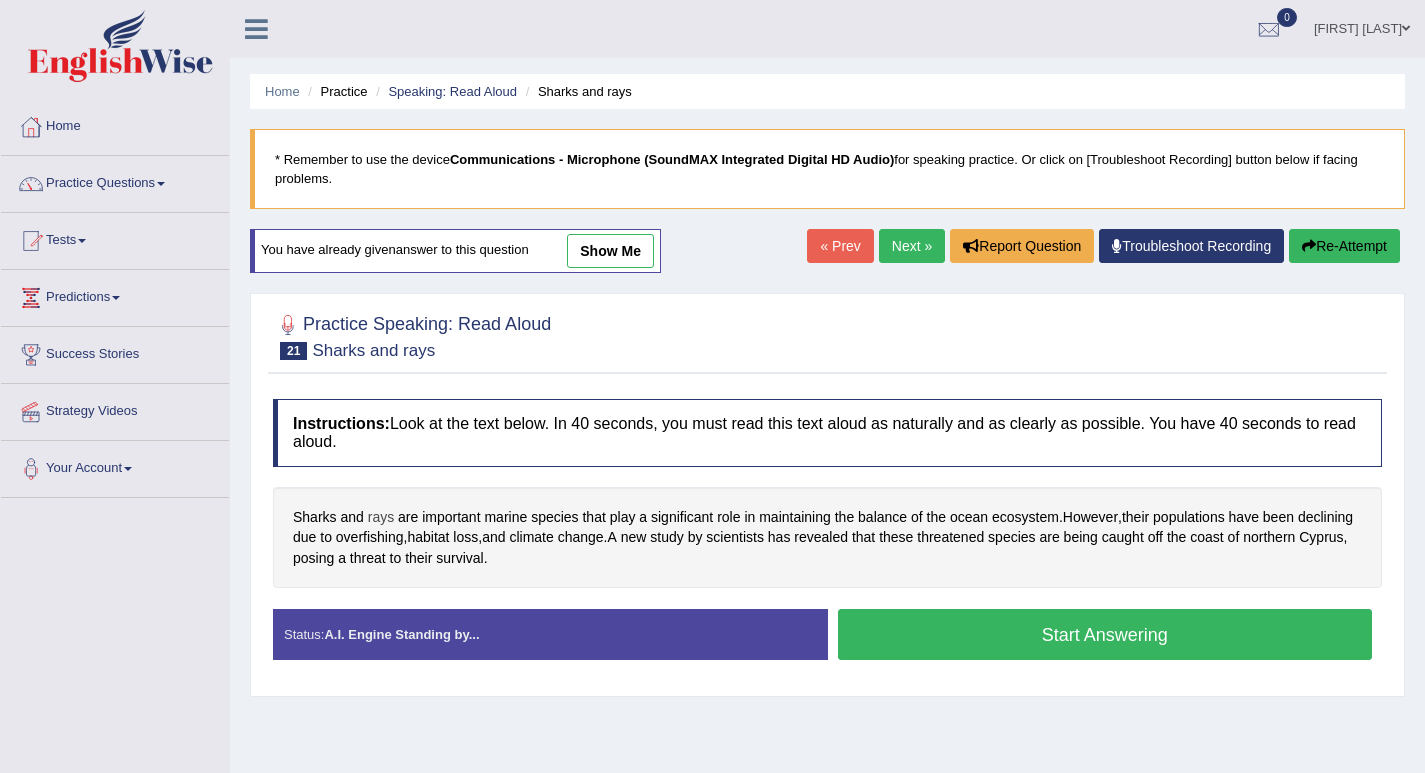 click on "rays" at bounding box center (381, 517) 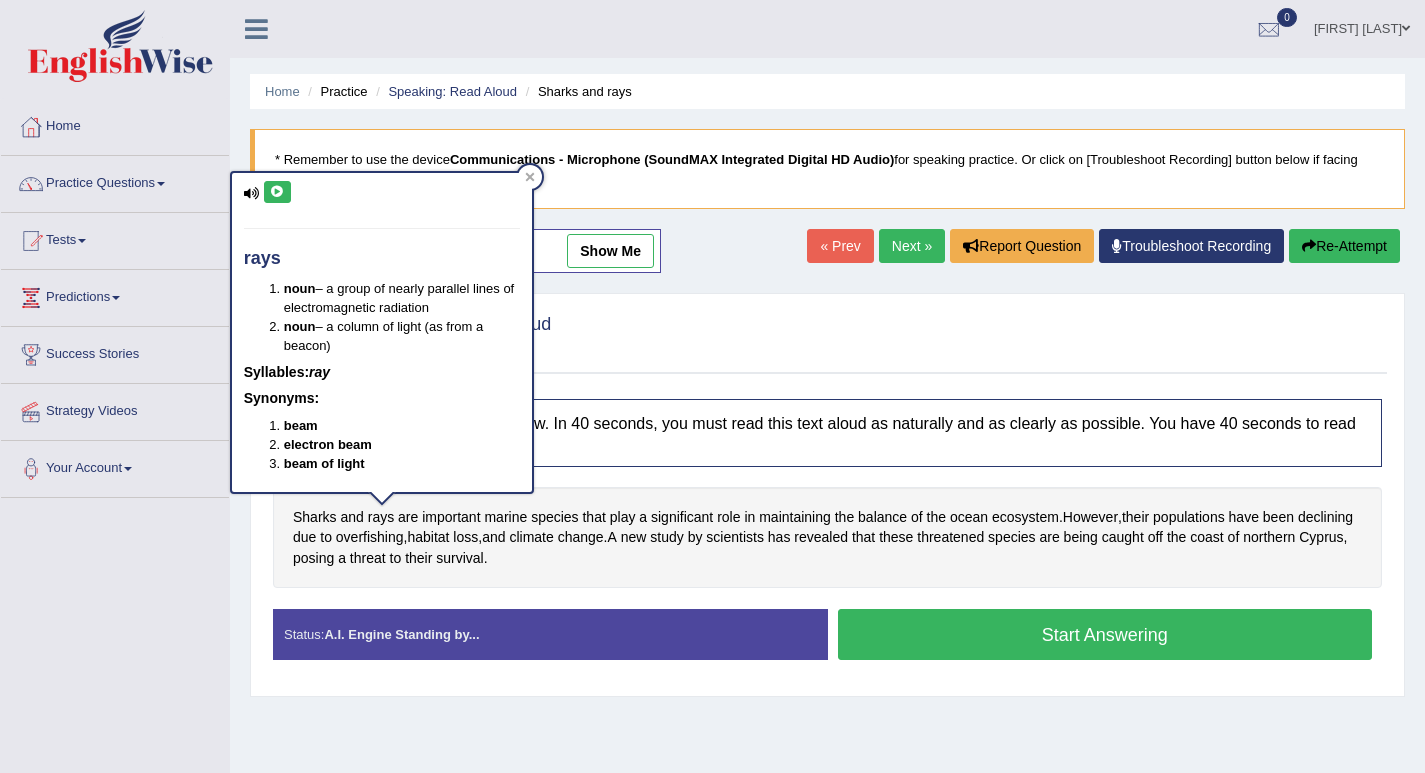 click at bounding box center (277, 192) 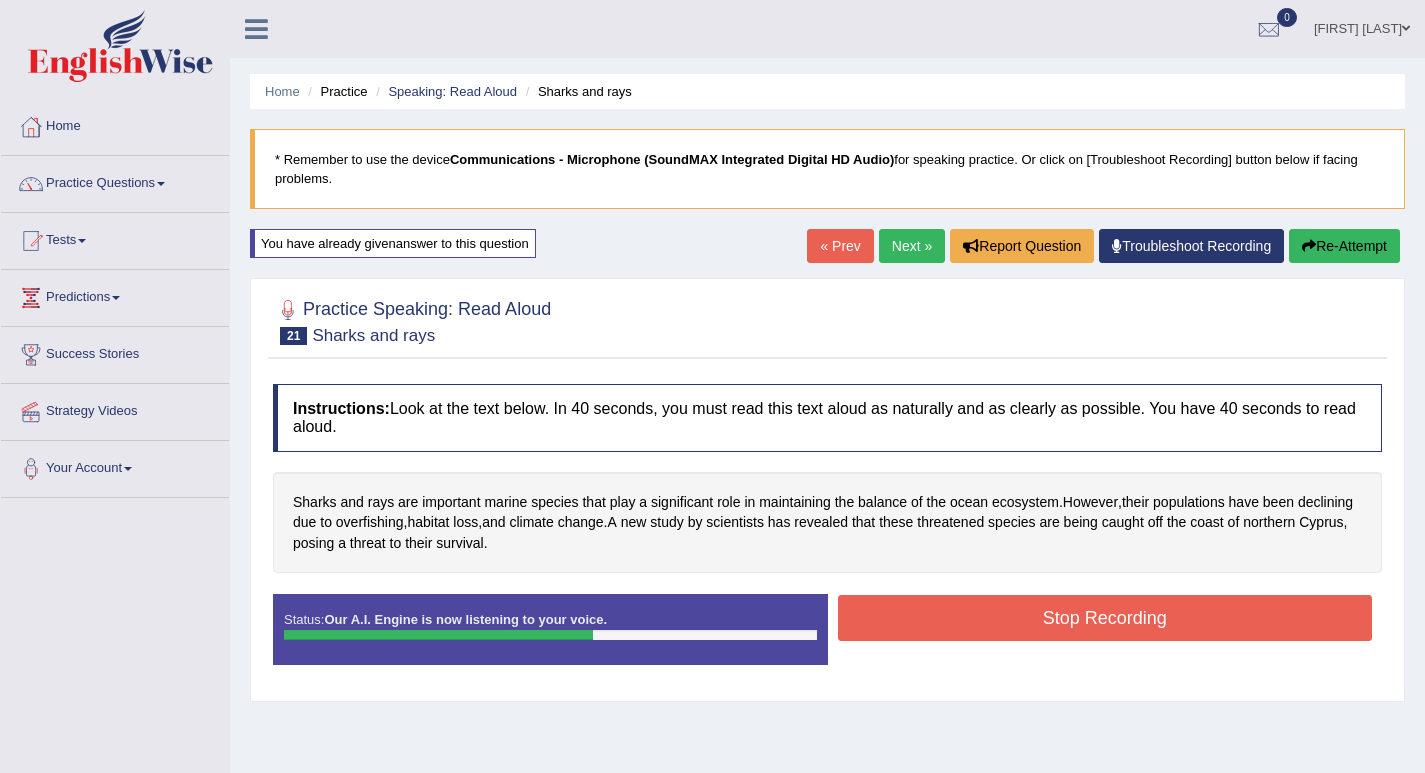 click on "Stop Recording" at bounding box center [1105, 618] 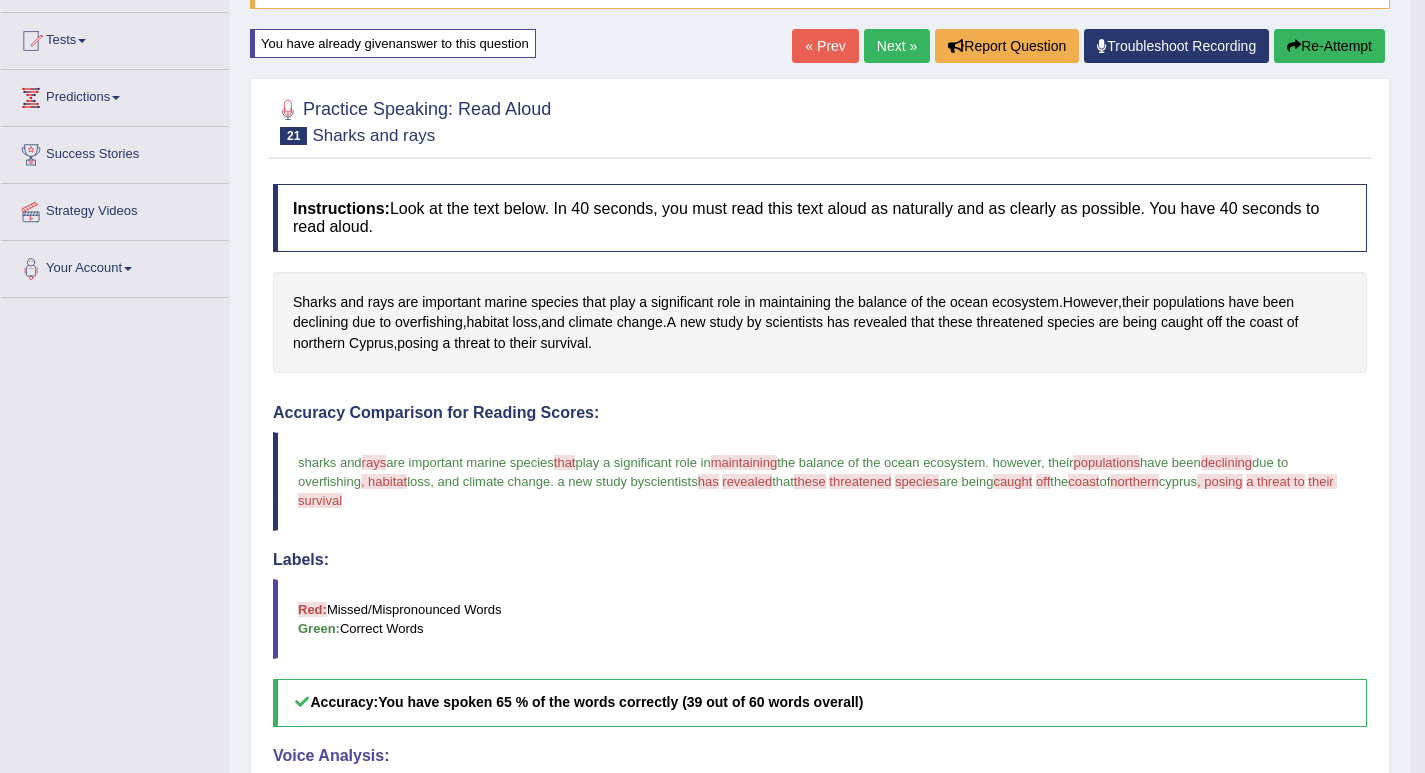 scroll, scrollTop: 100, scrollLeft: 0, axis: vertical 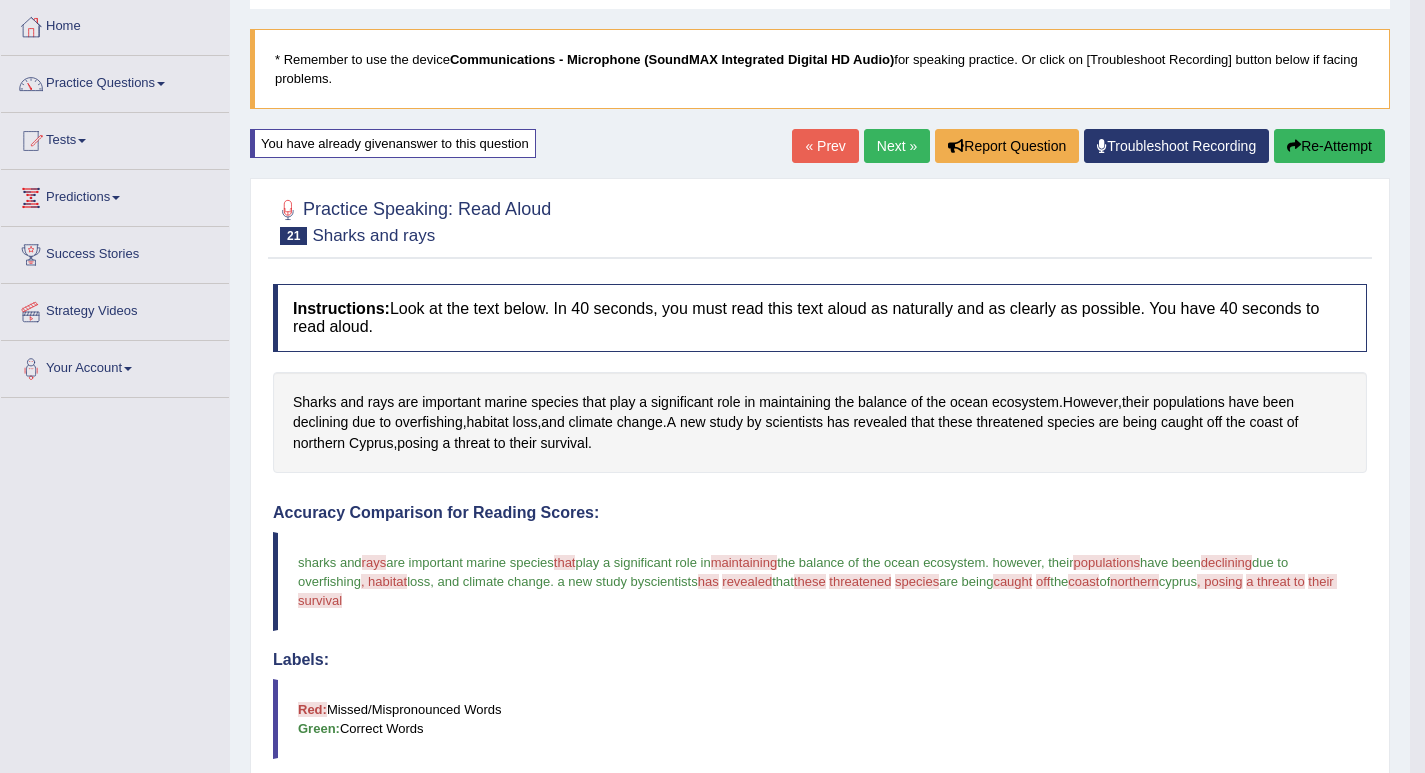 click on "Re-Attempt" at bounding box center [1329, 146] 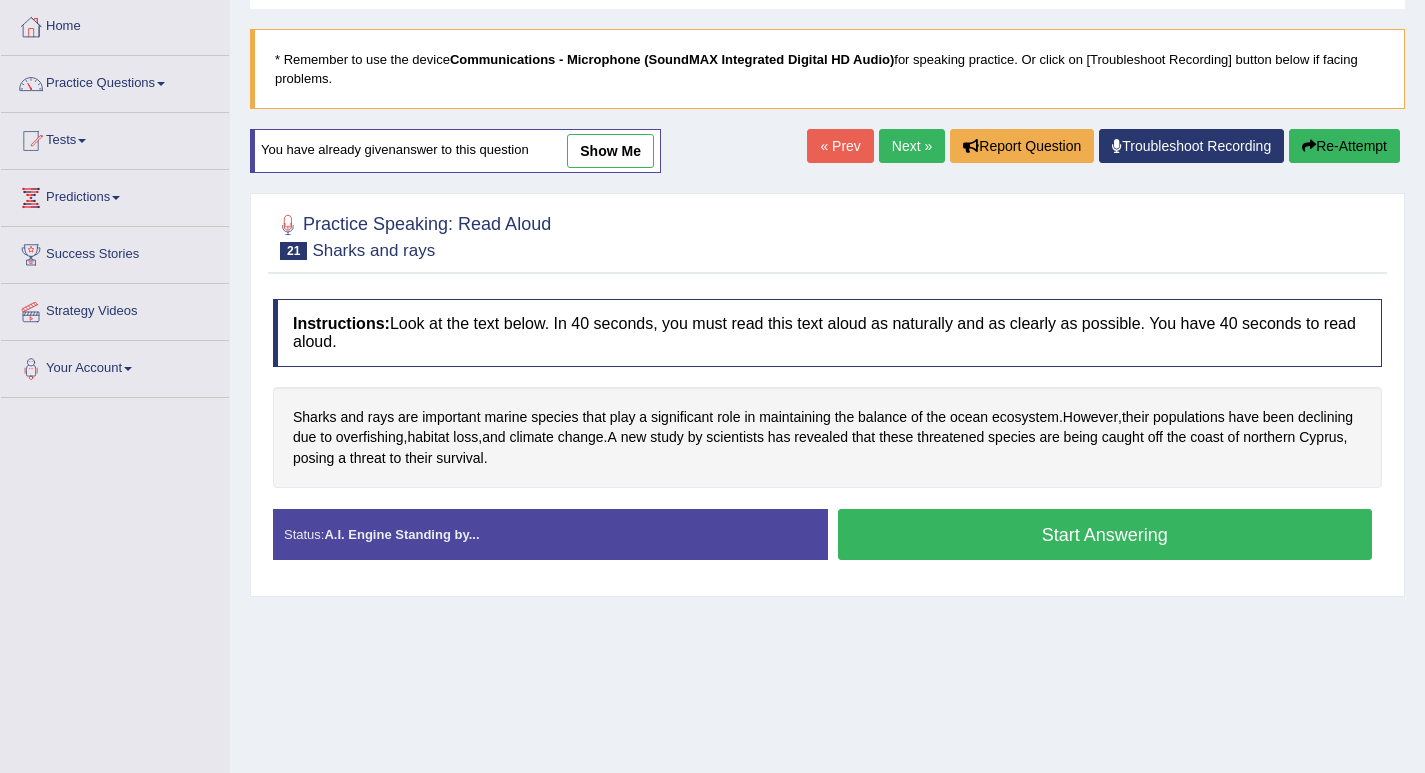 scroll, scrollTop: 100, scrollLeft: 0, axis: vertical 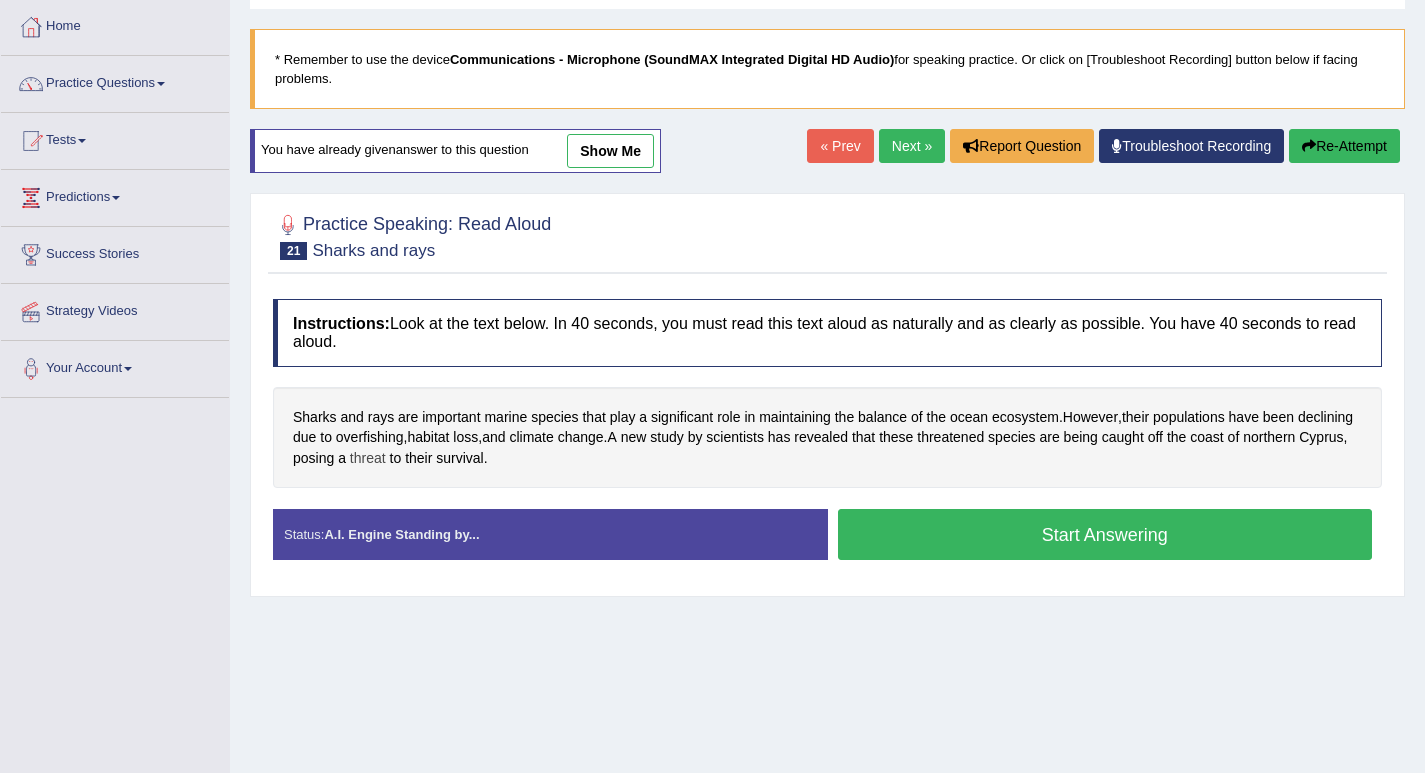 click on "threat" at bounding box center [368, 458] 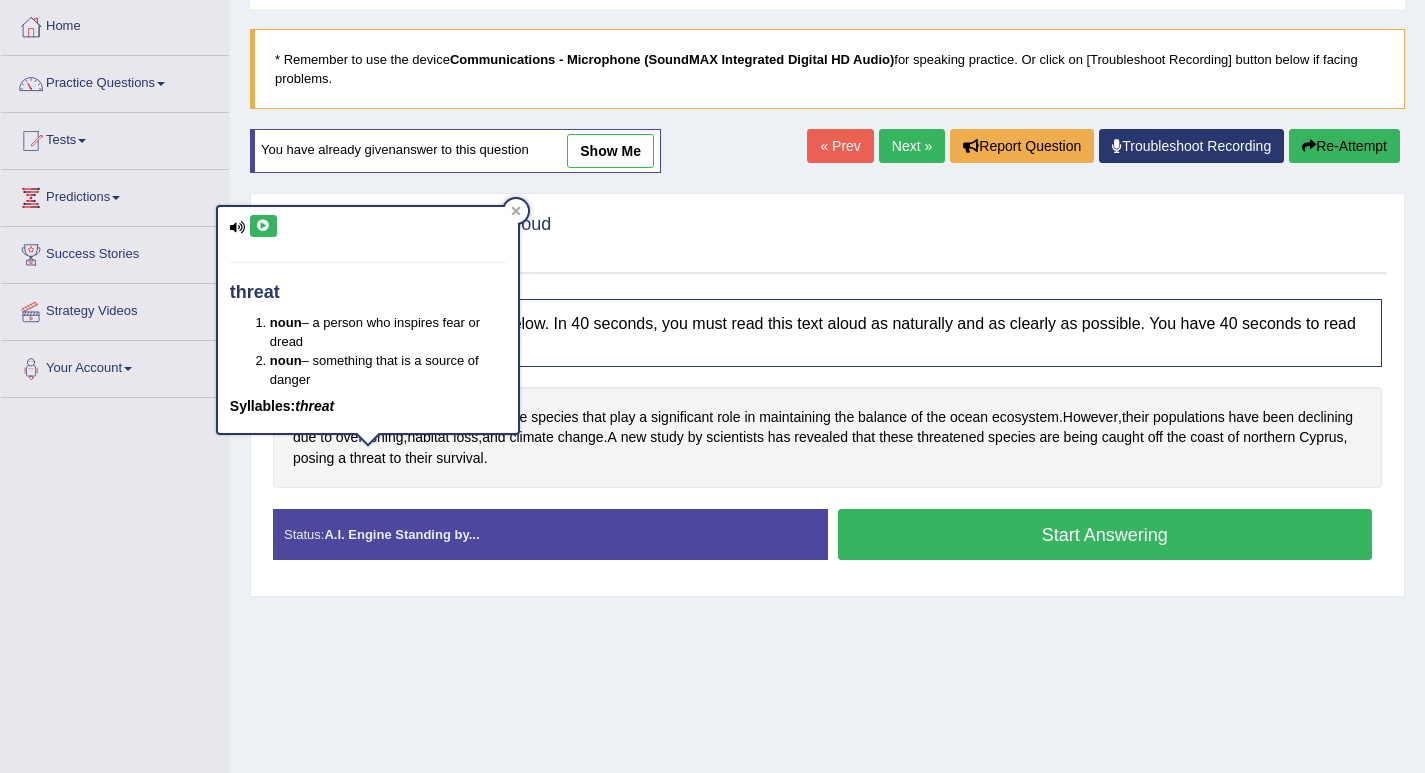 click at bounding box center (263, 226) 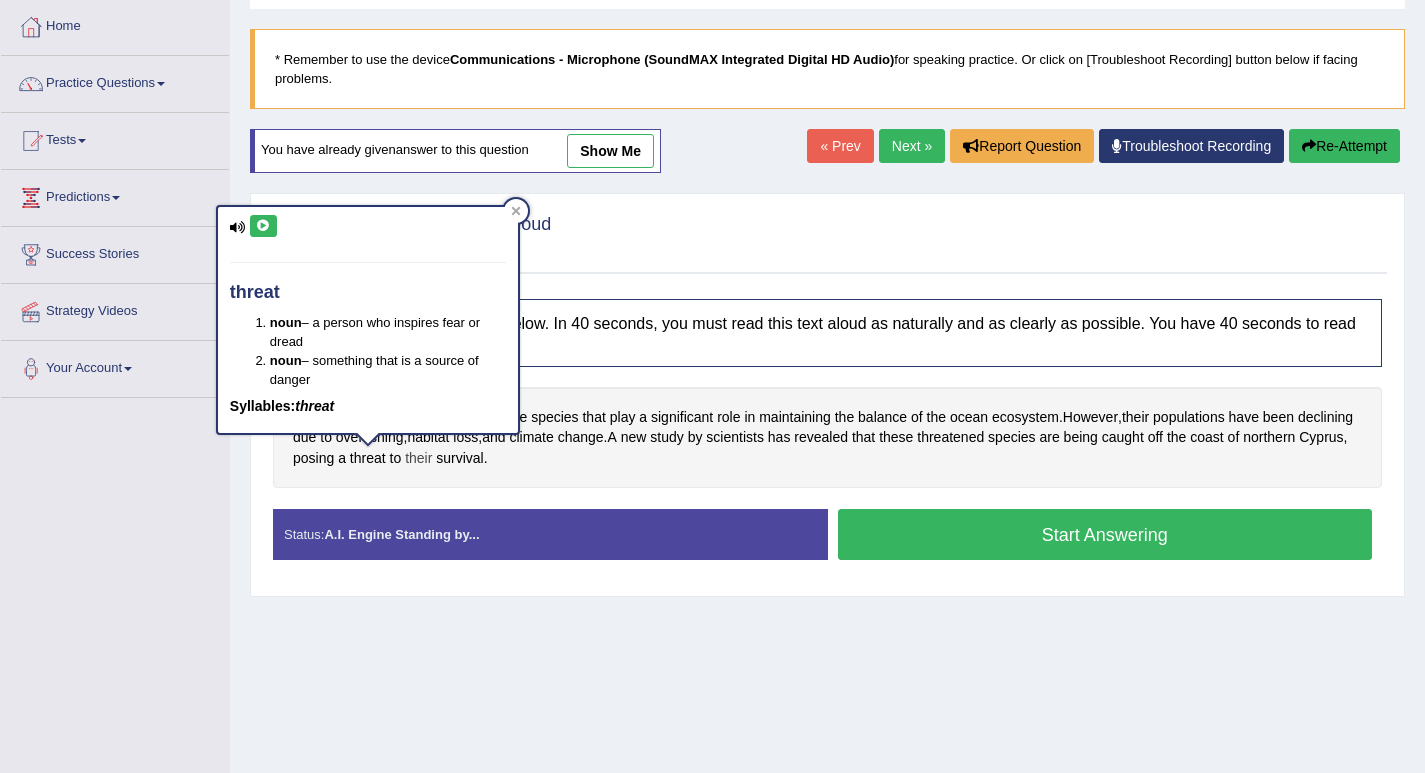 click on "their" at bounding box center [418, 458] 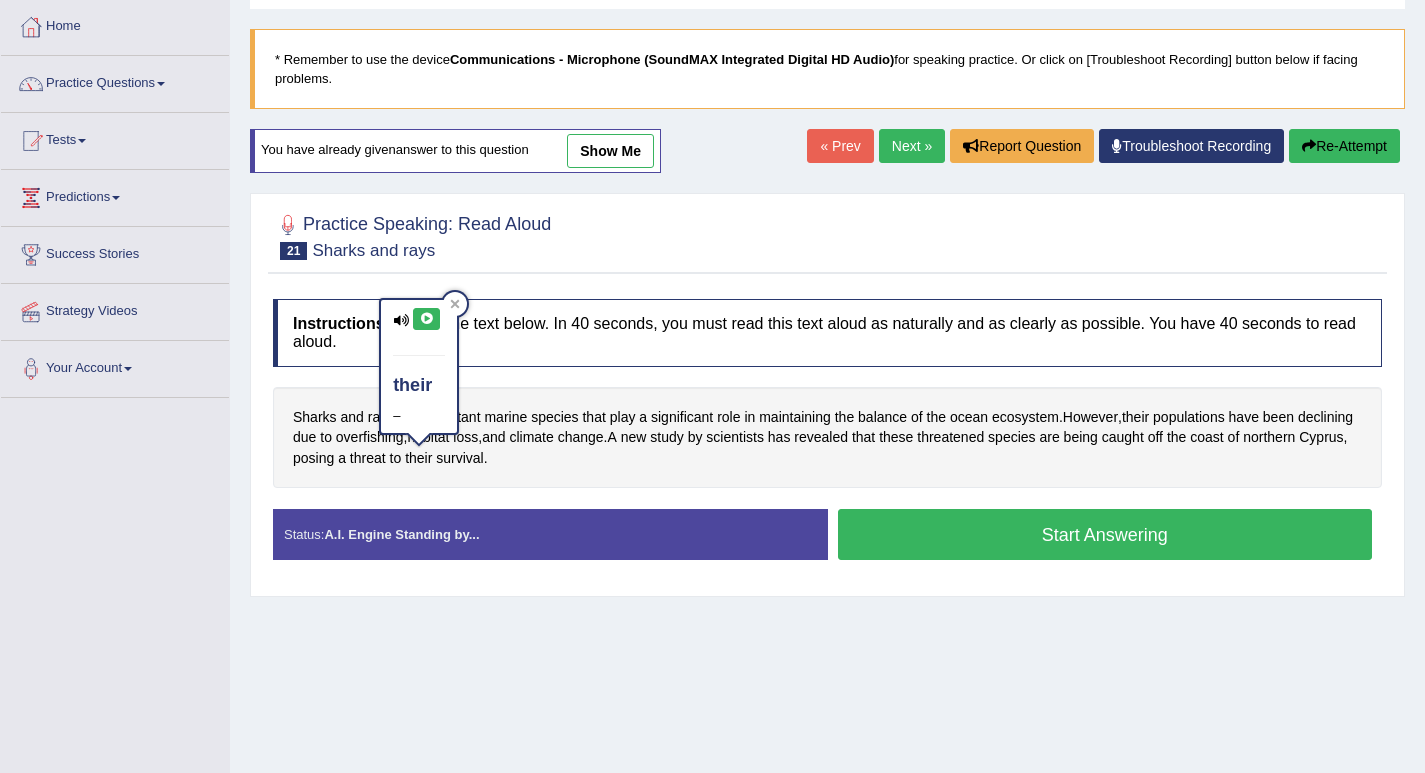 click at bounding box center [426, 319] 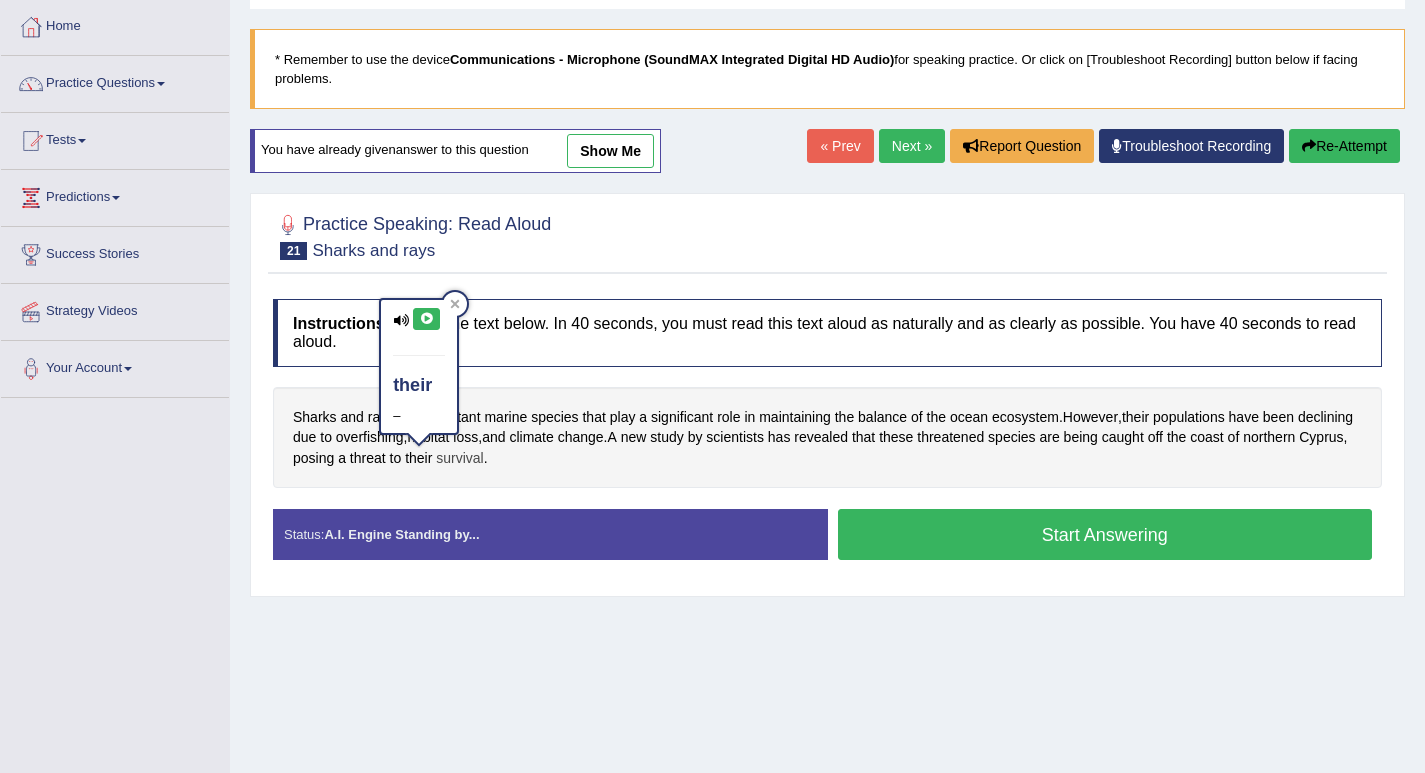 click on "survival" at bounding box center (459, 458) 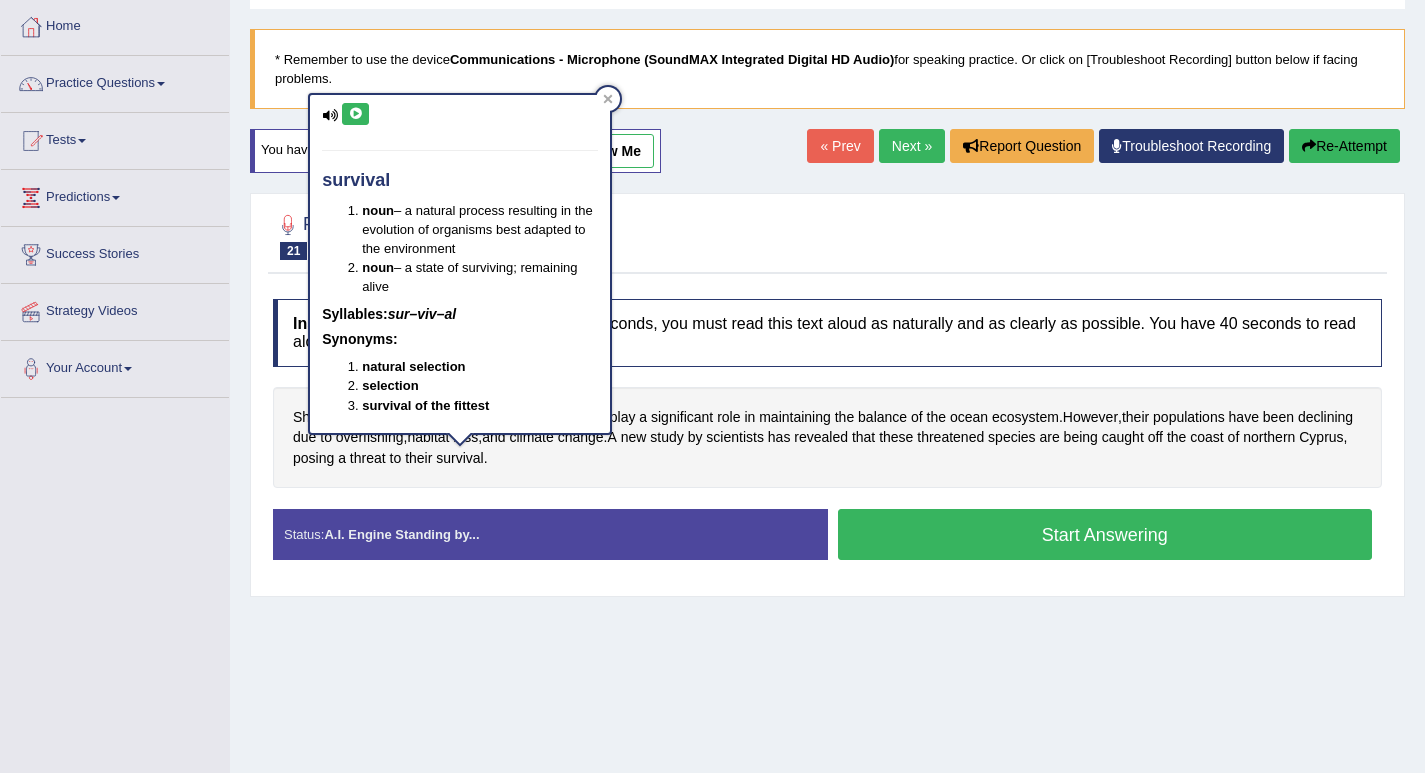 click at bounding box center [355, 114] 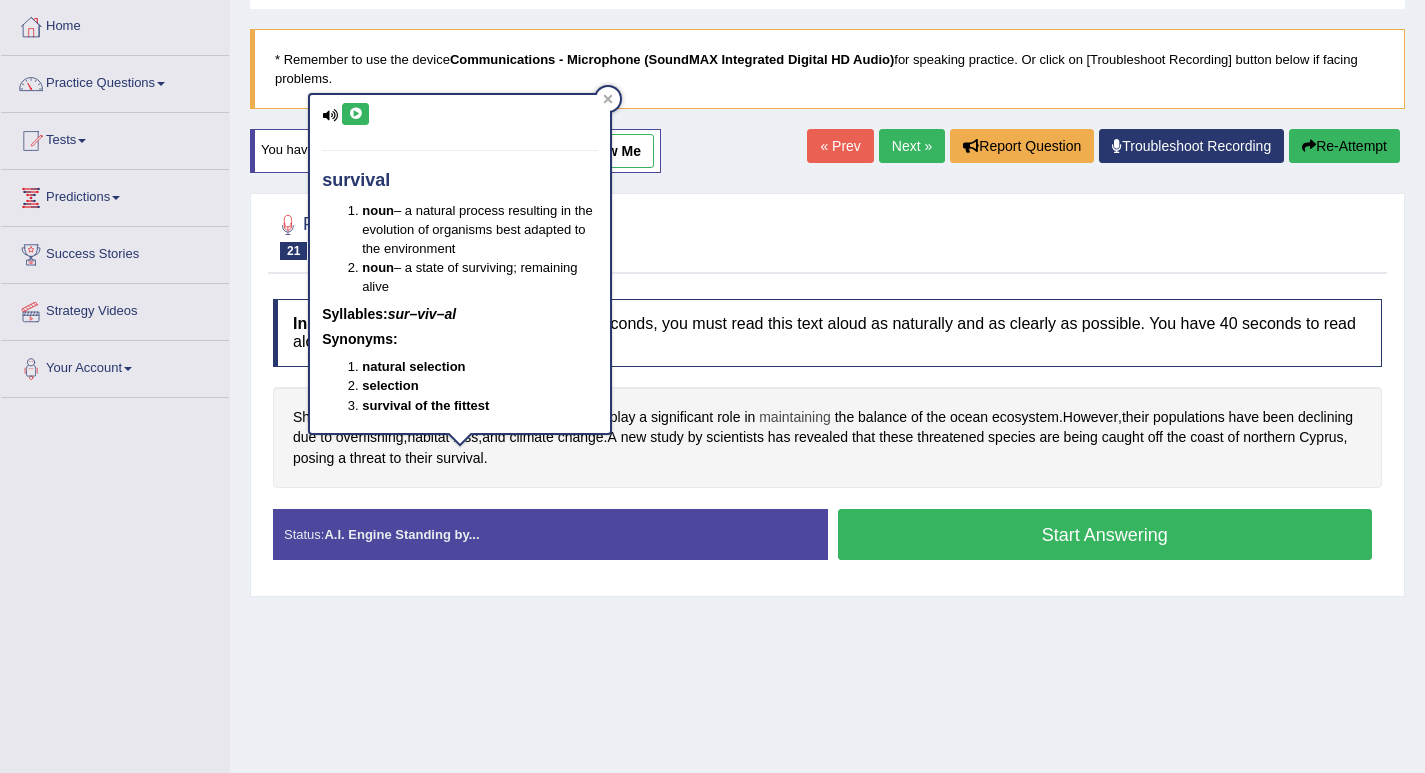 click on "maintaining" at bounding box center [795, 417] 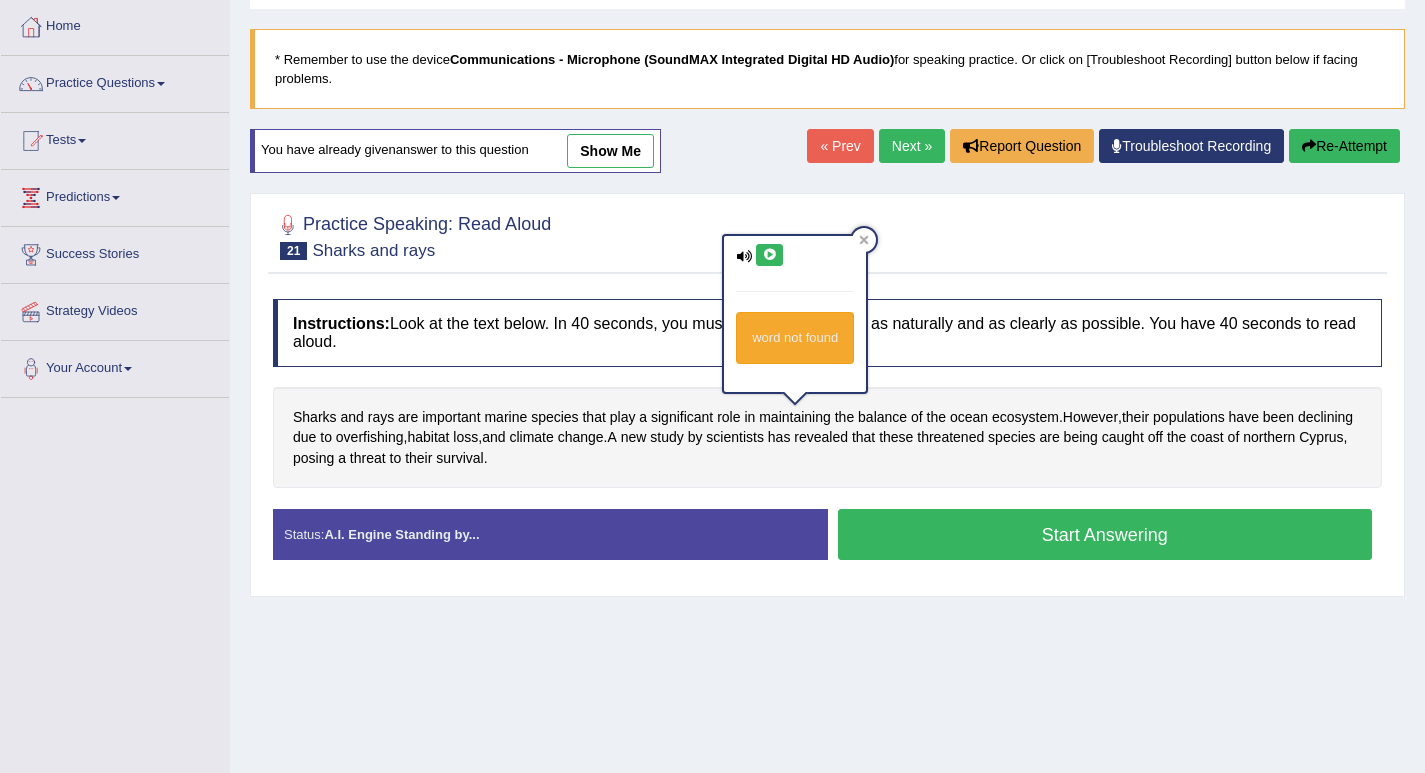 click at bounding box center [769, 255] 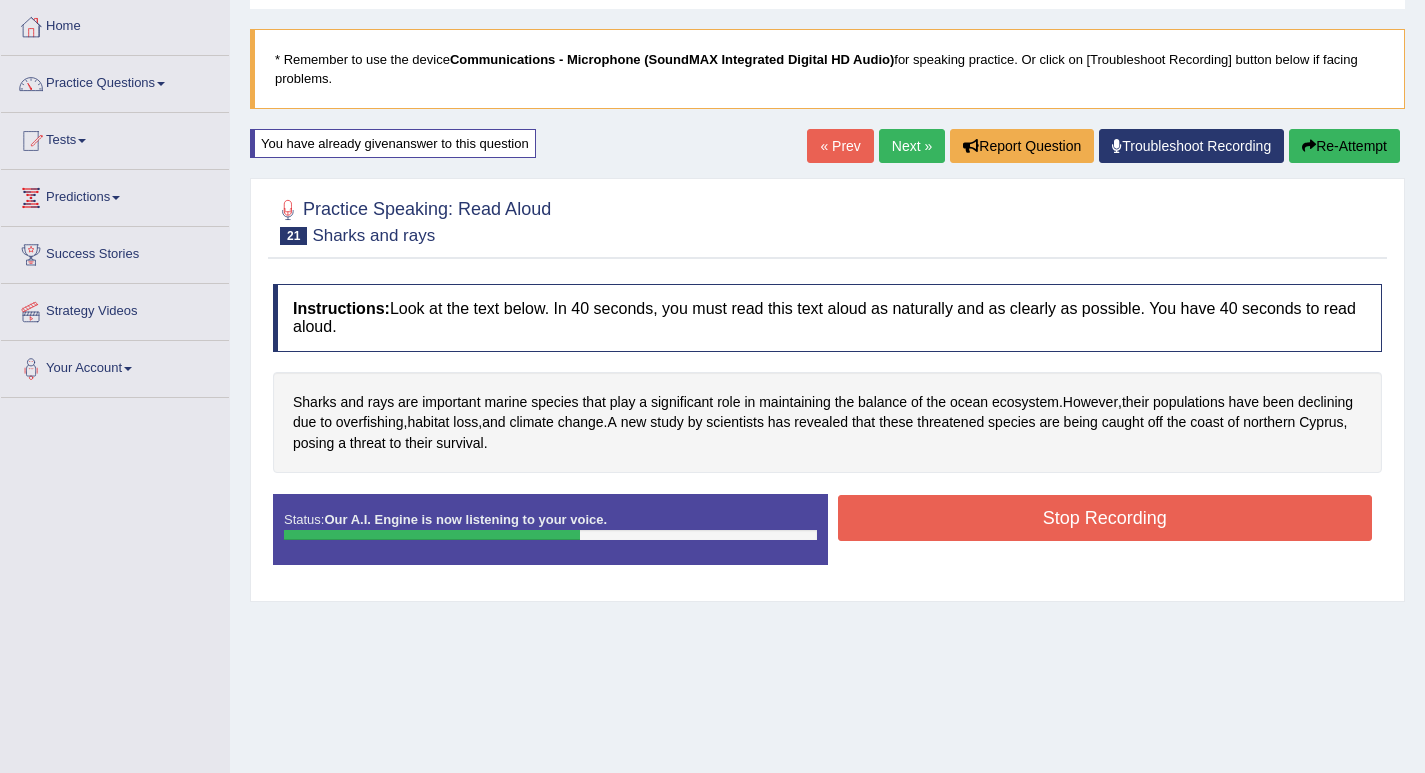 click on "Stop Recording" at bounding box center (1105, 518) 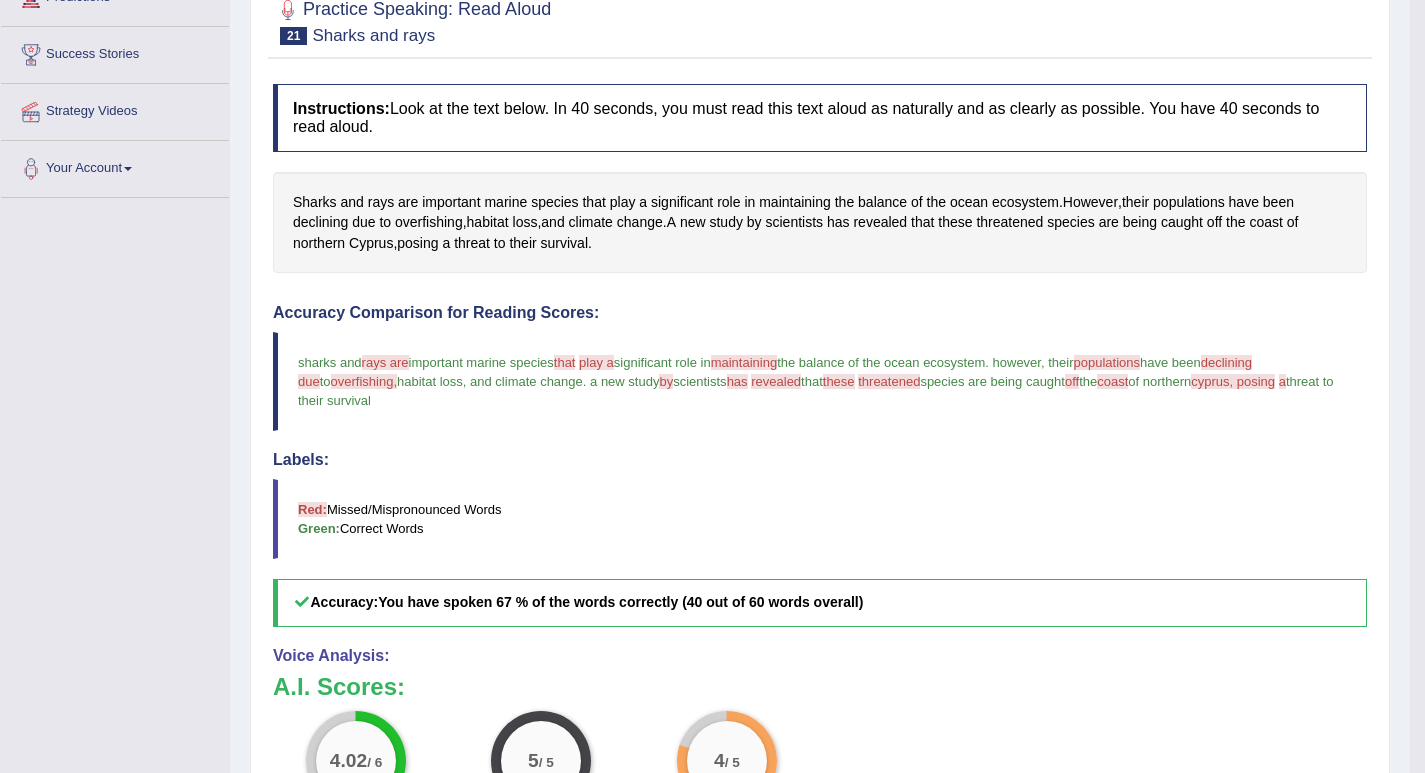 scroll, scrollTop: 100, scrollLeft: 0, axis: vertical 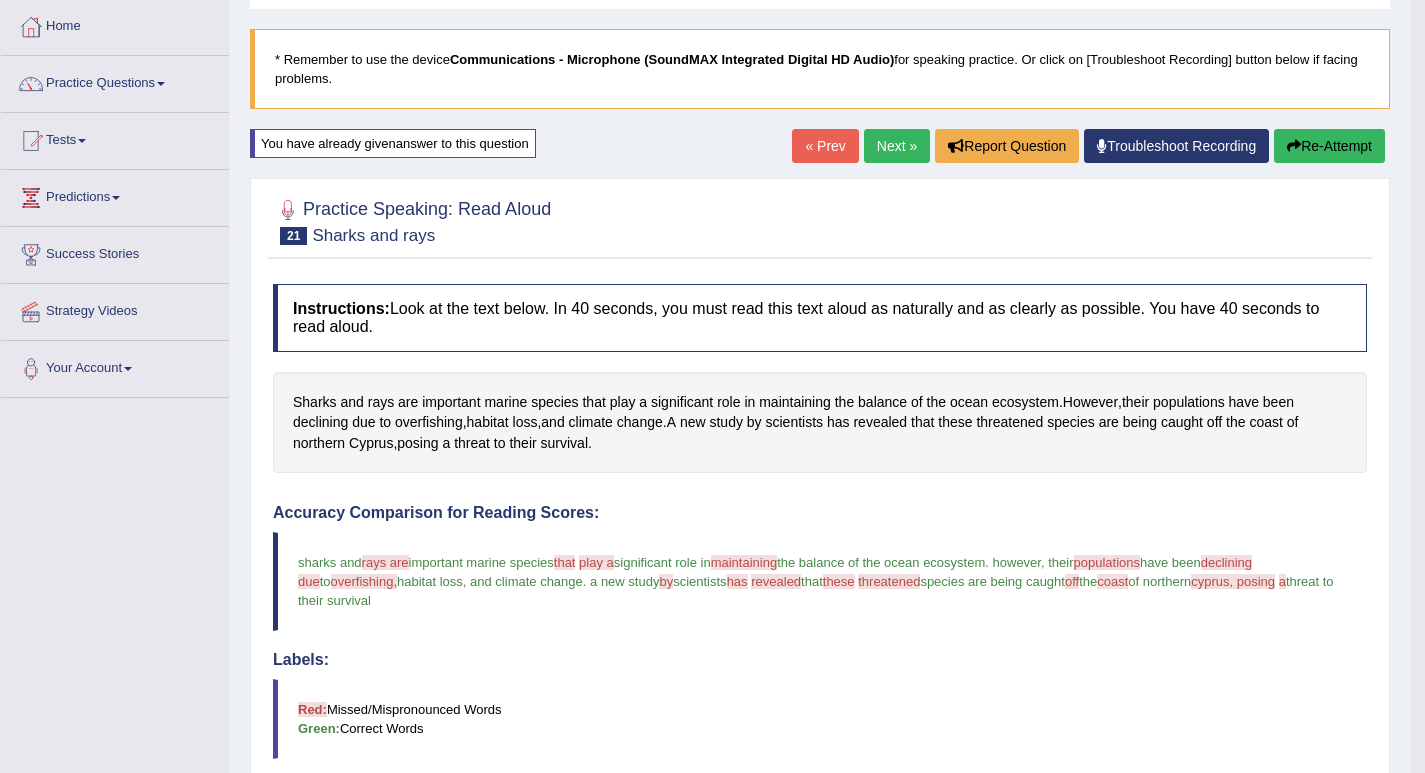click on "Next »" at bounding box center (897, 146) 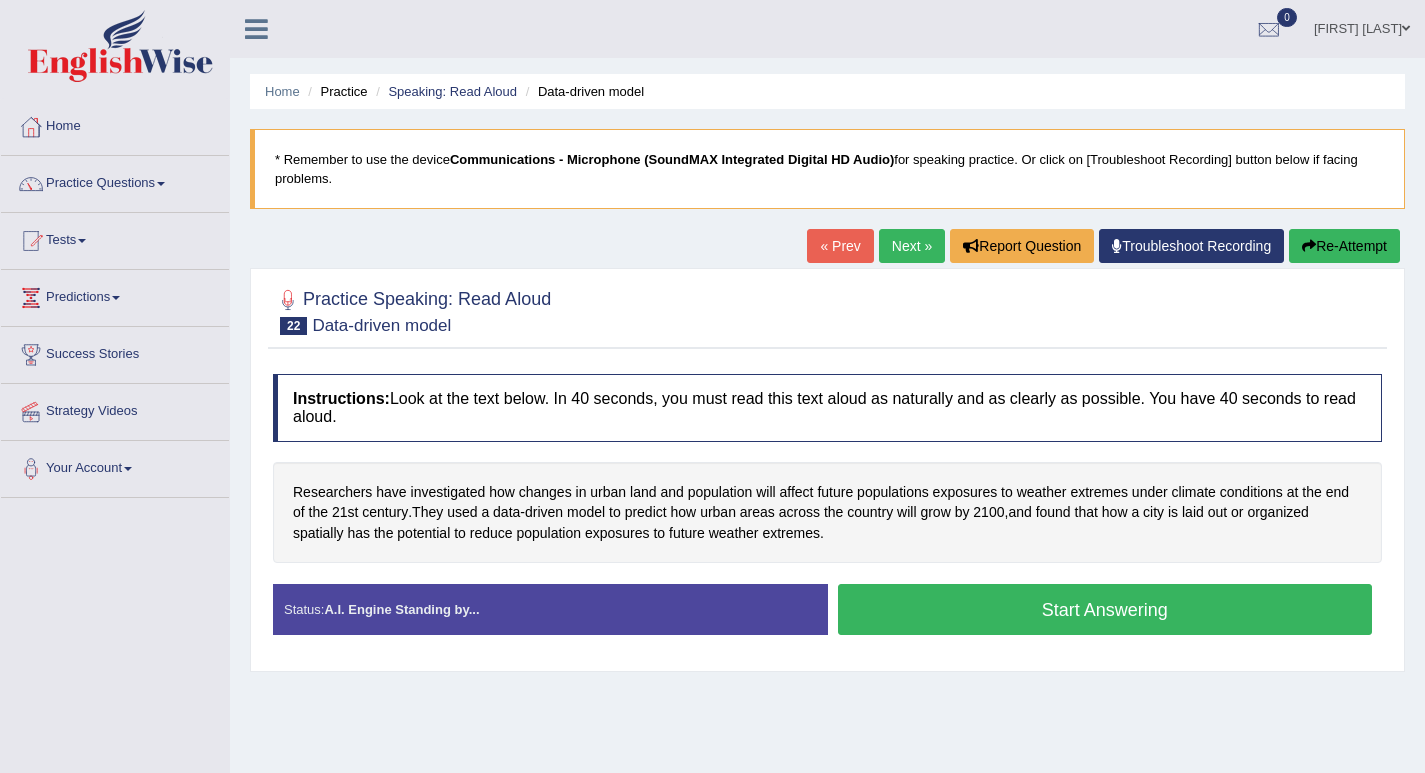 scroll, scrollTop: 0, scrollLeft: 0, axis: both 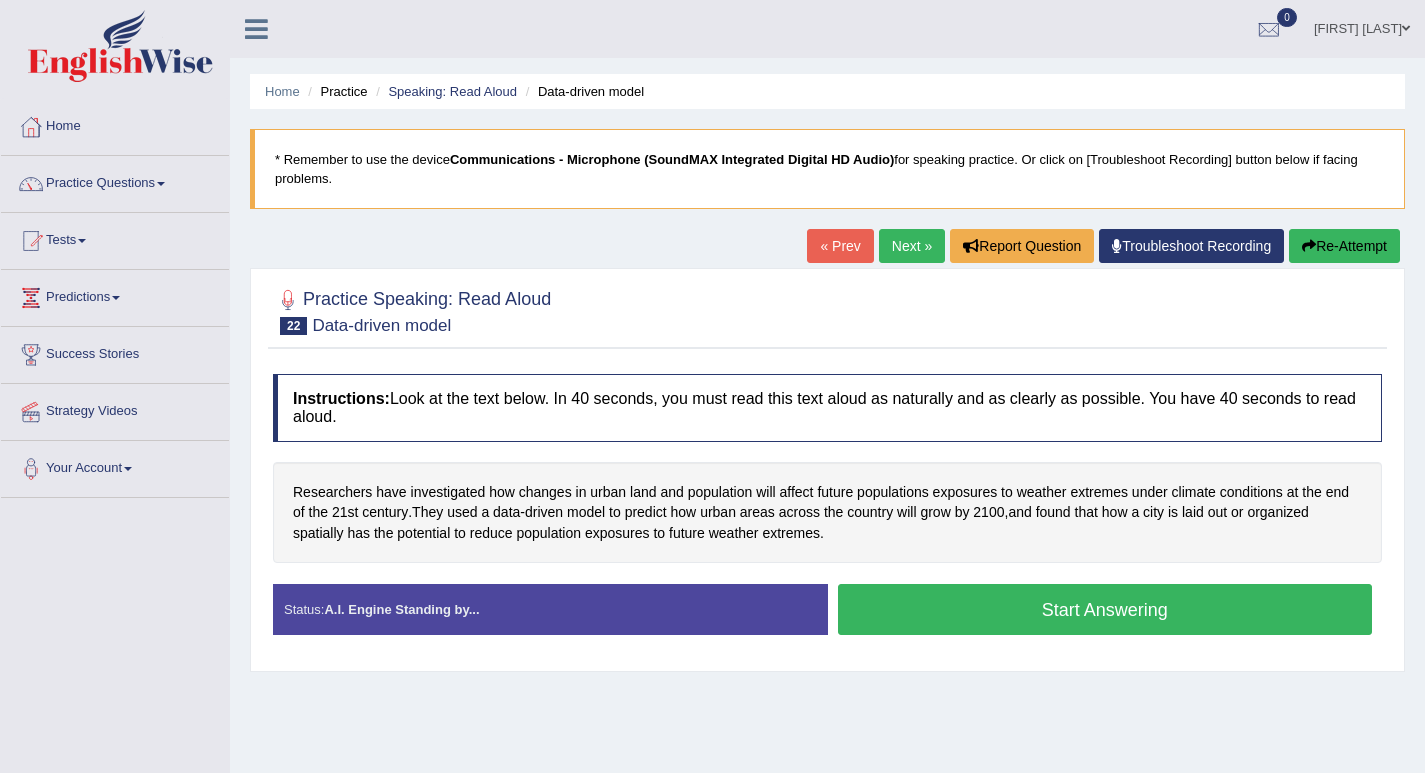 click on "Start Answering" at bounding box center (1105, 609) 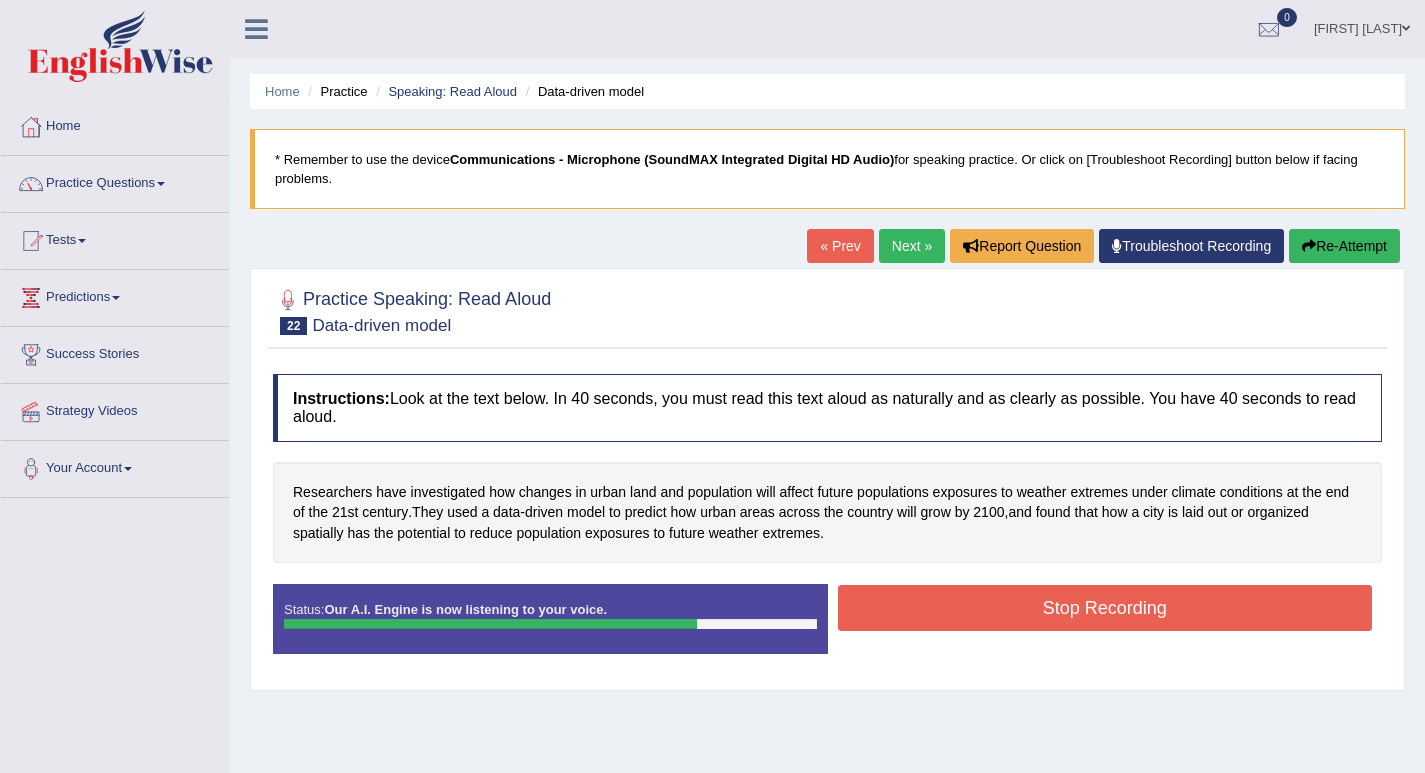 click on "Stop Recording" at bounding box center (1105, 608) 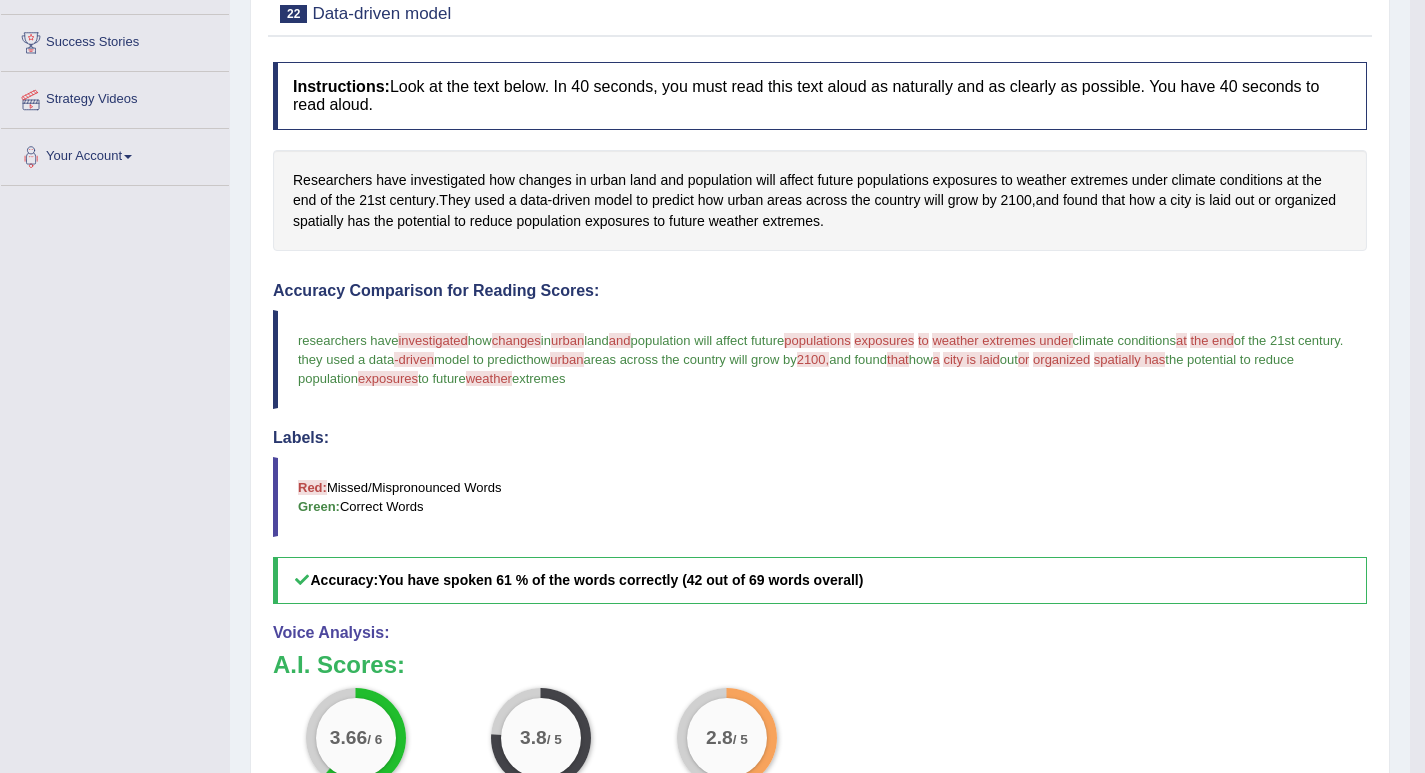 scroll, scrollTop: 112, scrollLeft: 0, axis: vertical 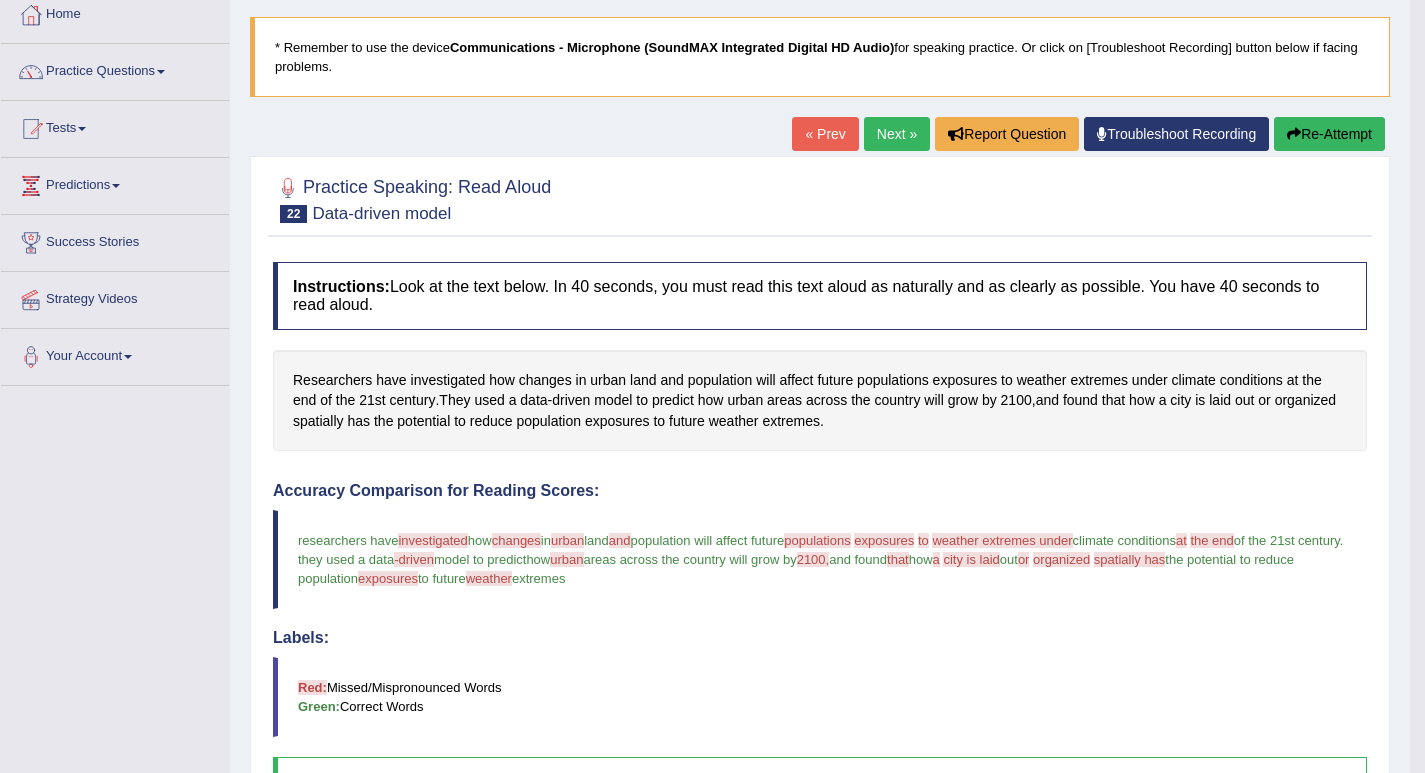 click on "Re-Attempt" at bounding box center (1329, 134) 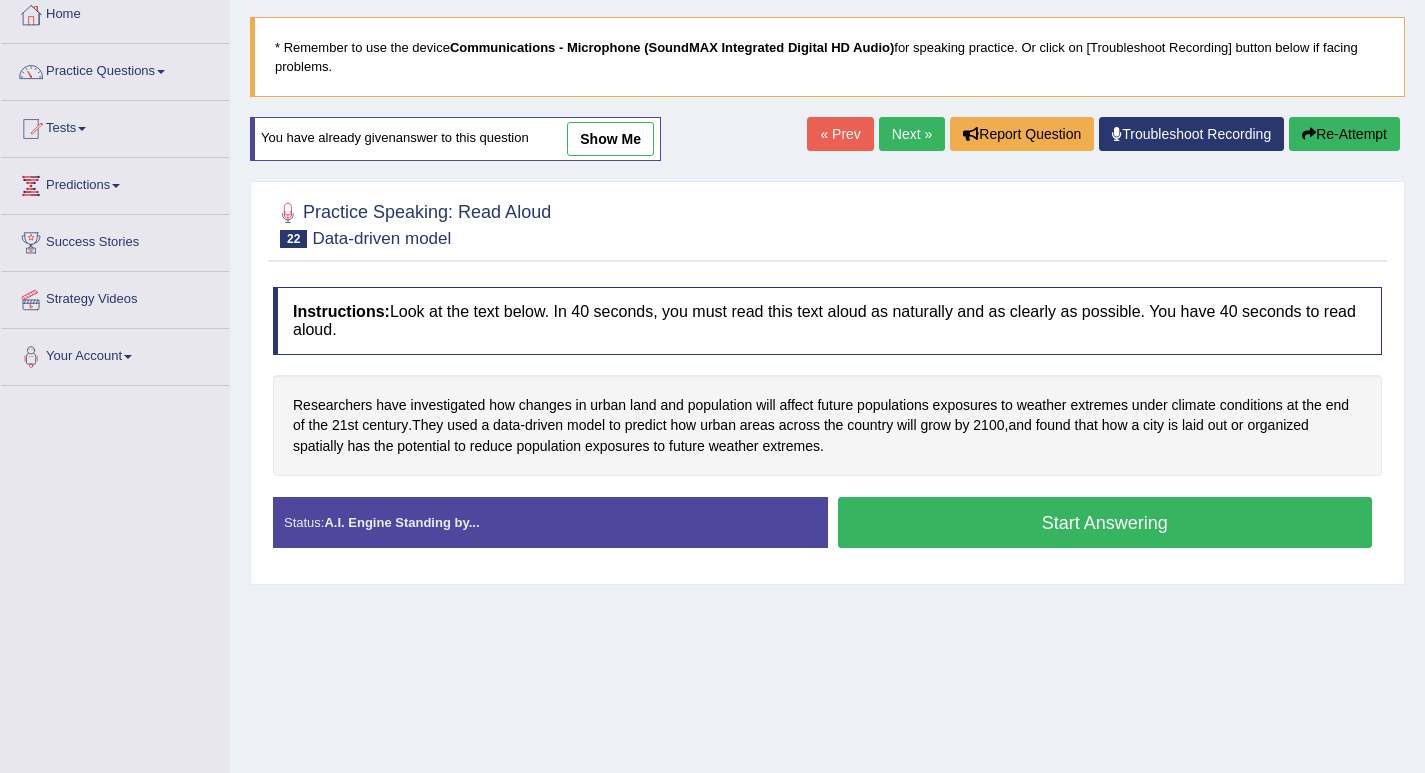 scroll, scrollTop: 112, scrollLeft: 0, axis: vertical 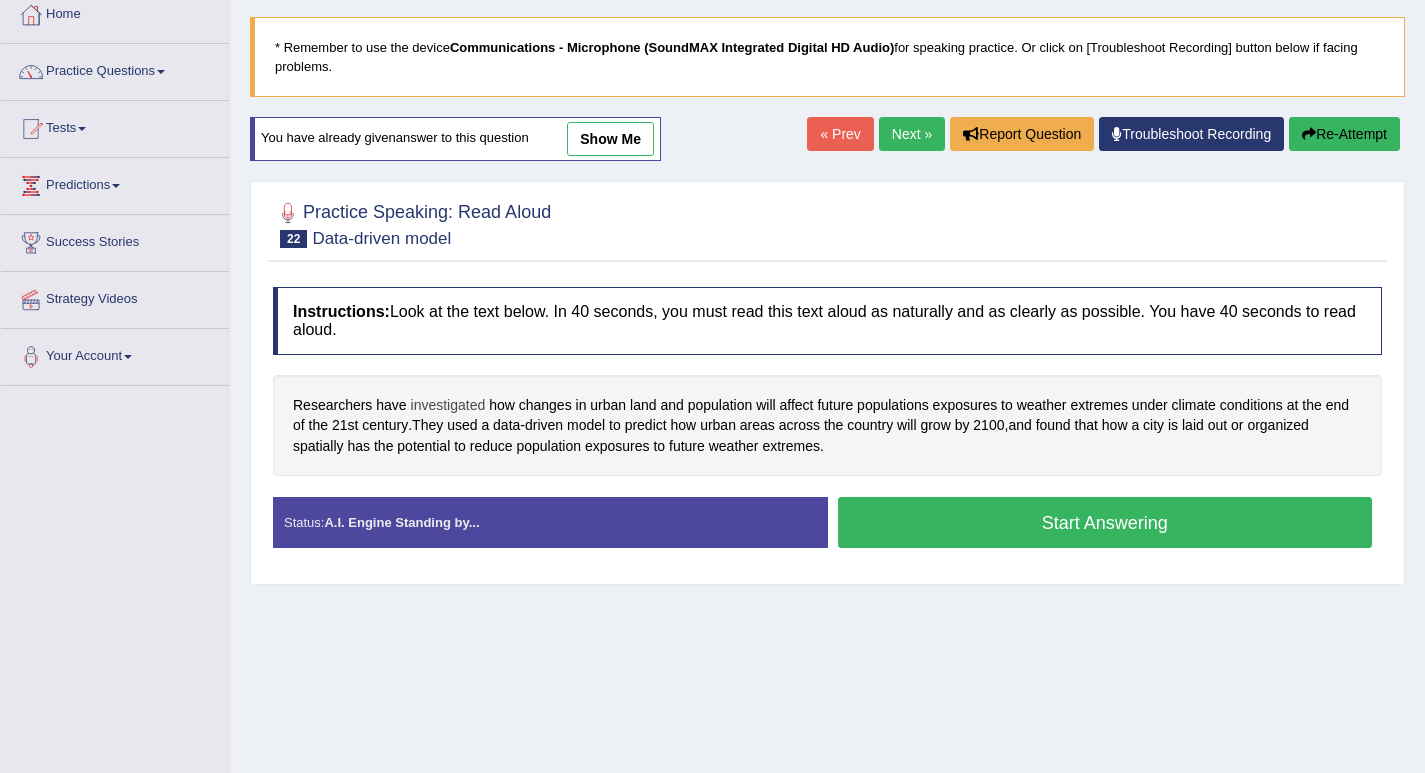 click on "investigated" at bounding box center [448, 405] 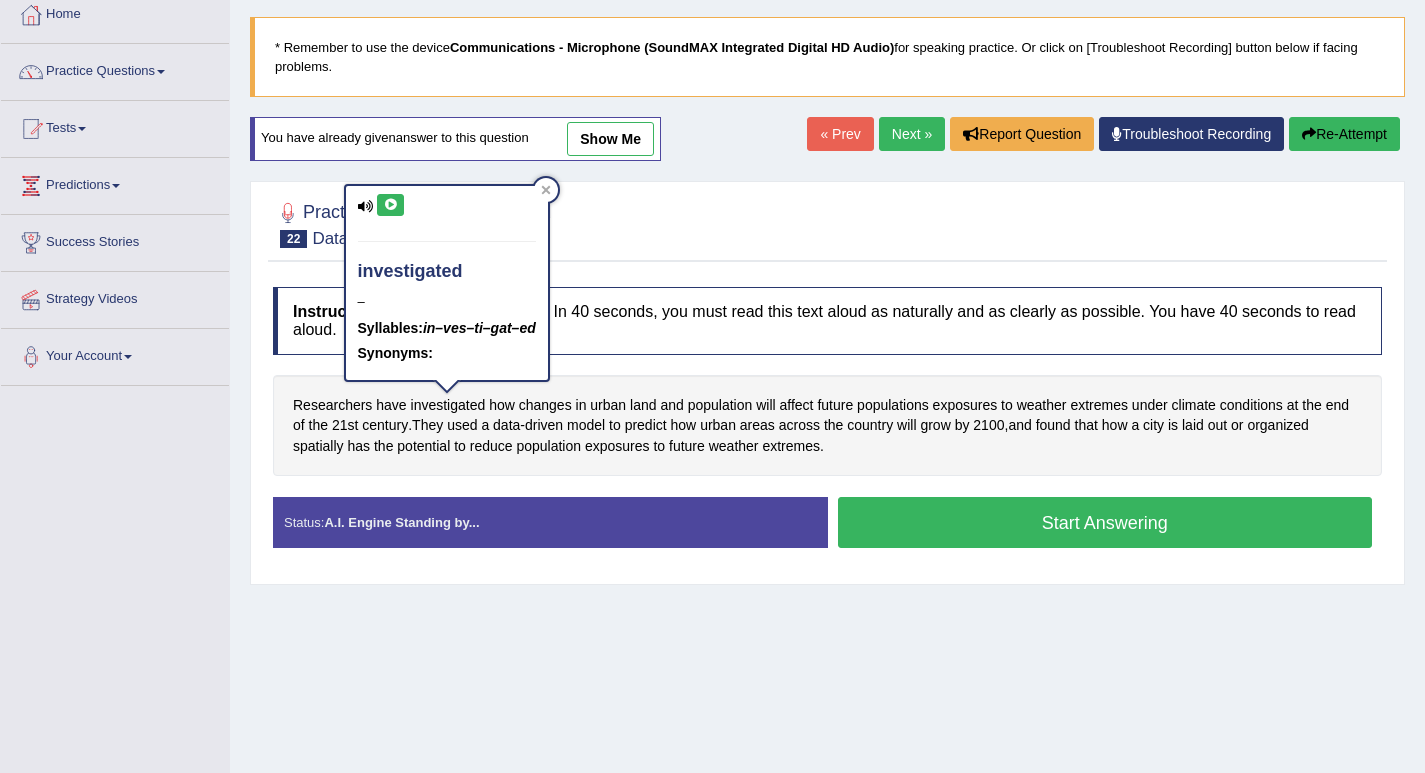 click at bounding box center (390, 205) 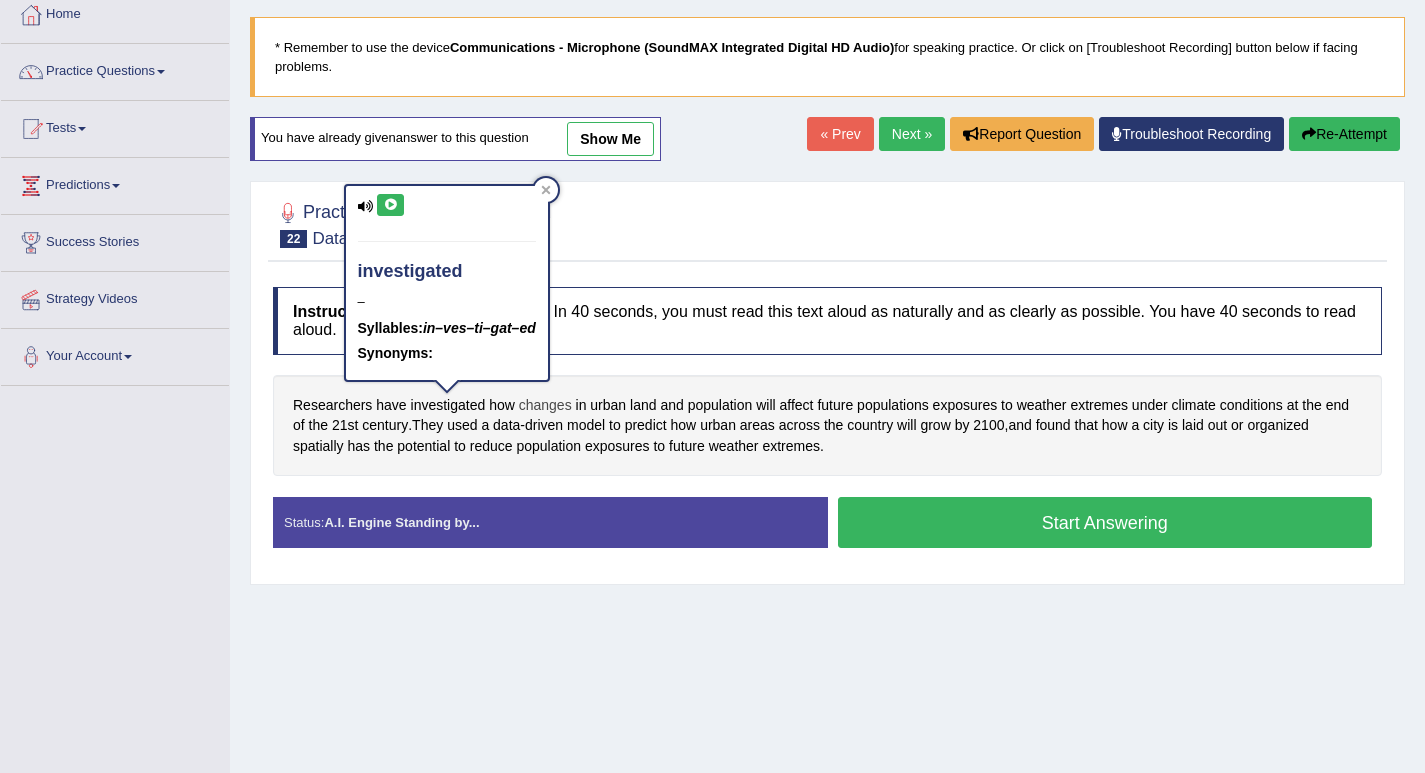 click on "changes" at bounding box center (545, 405) 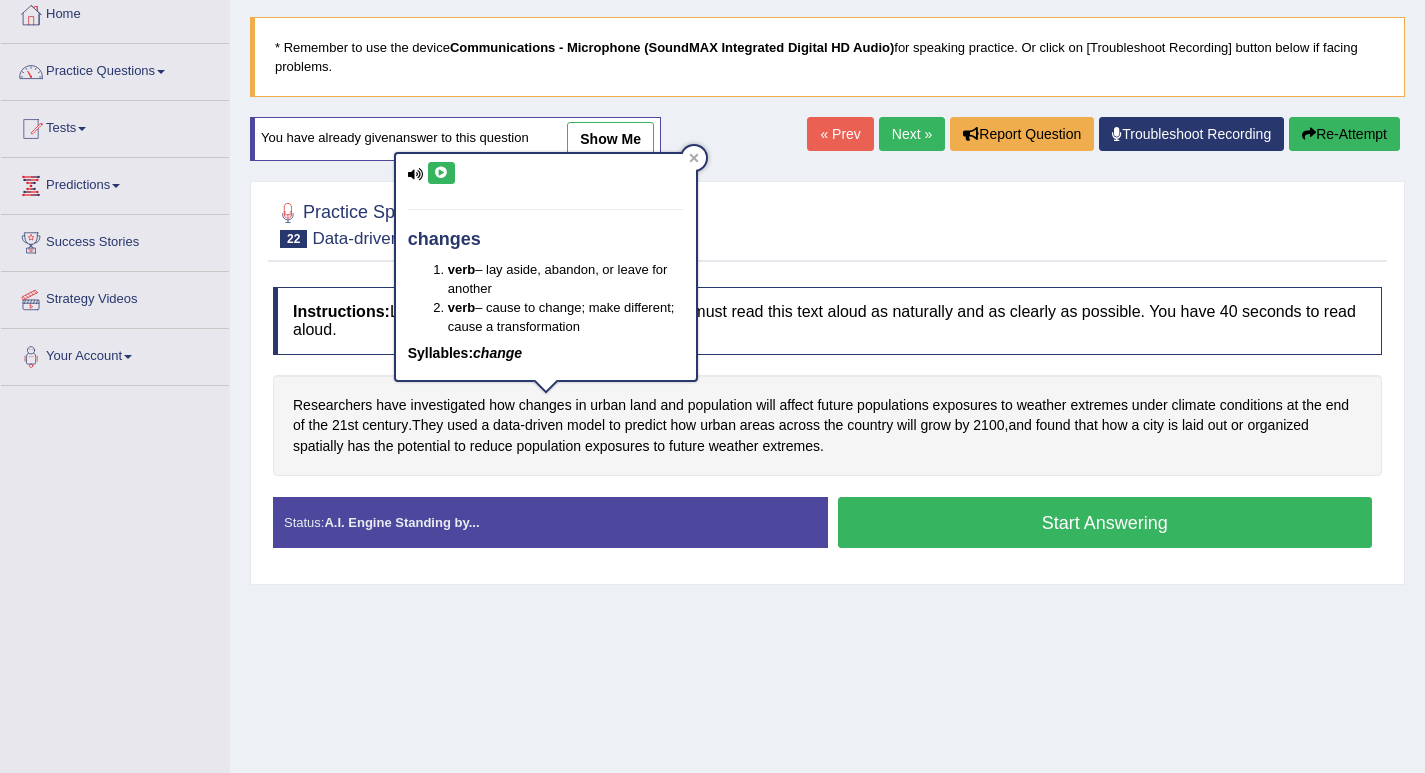 click at bounding box center (441, 173) 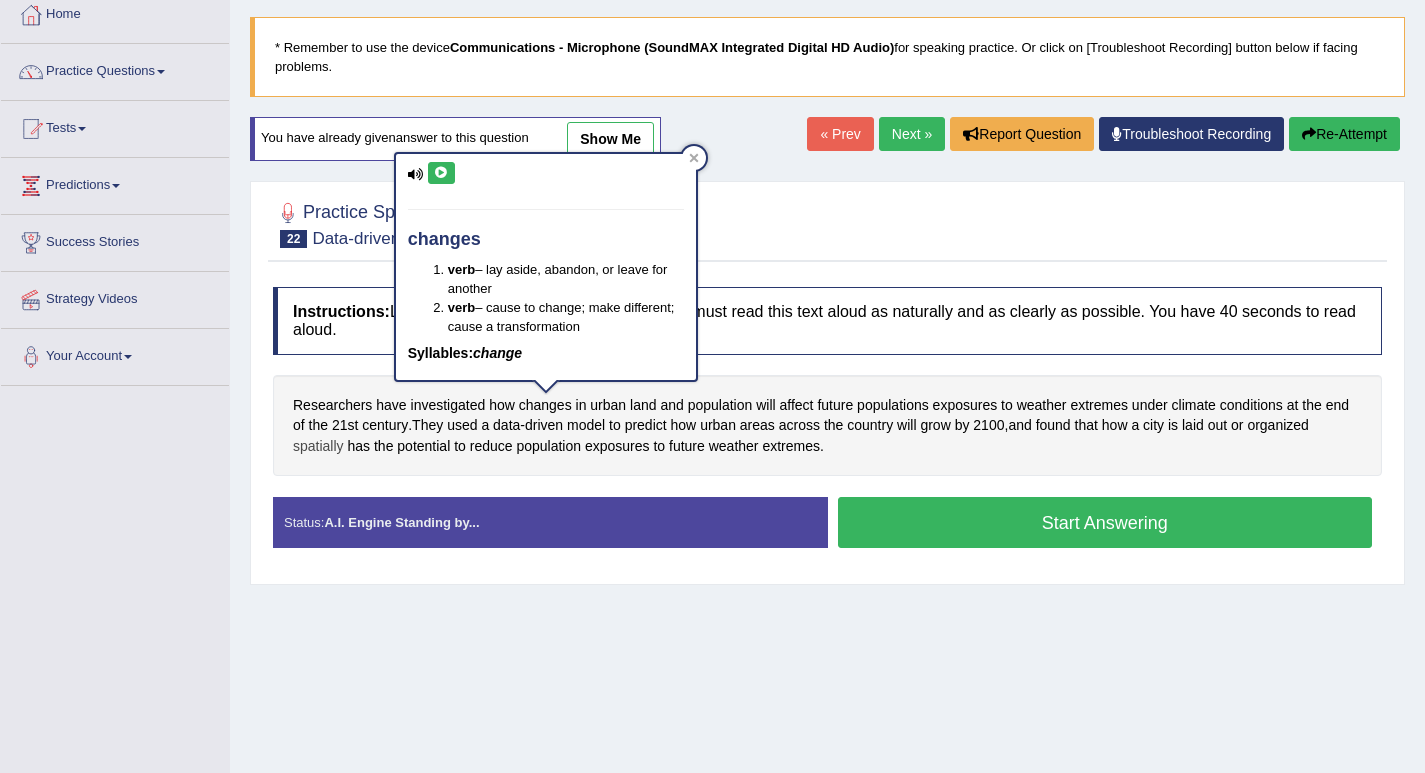 click on "spatially" at bounding box center (318, 446) 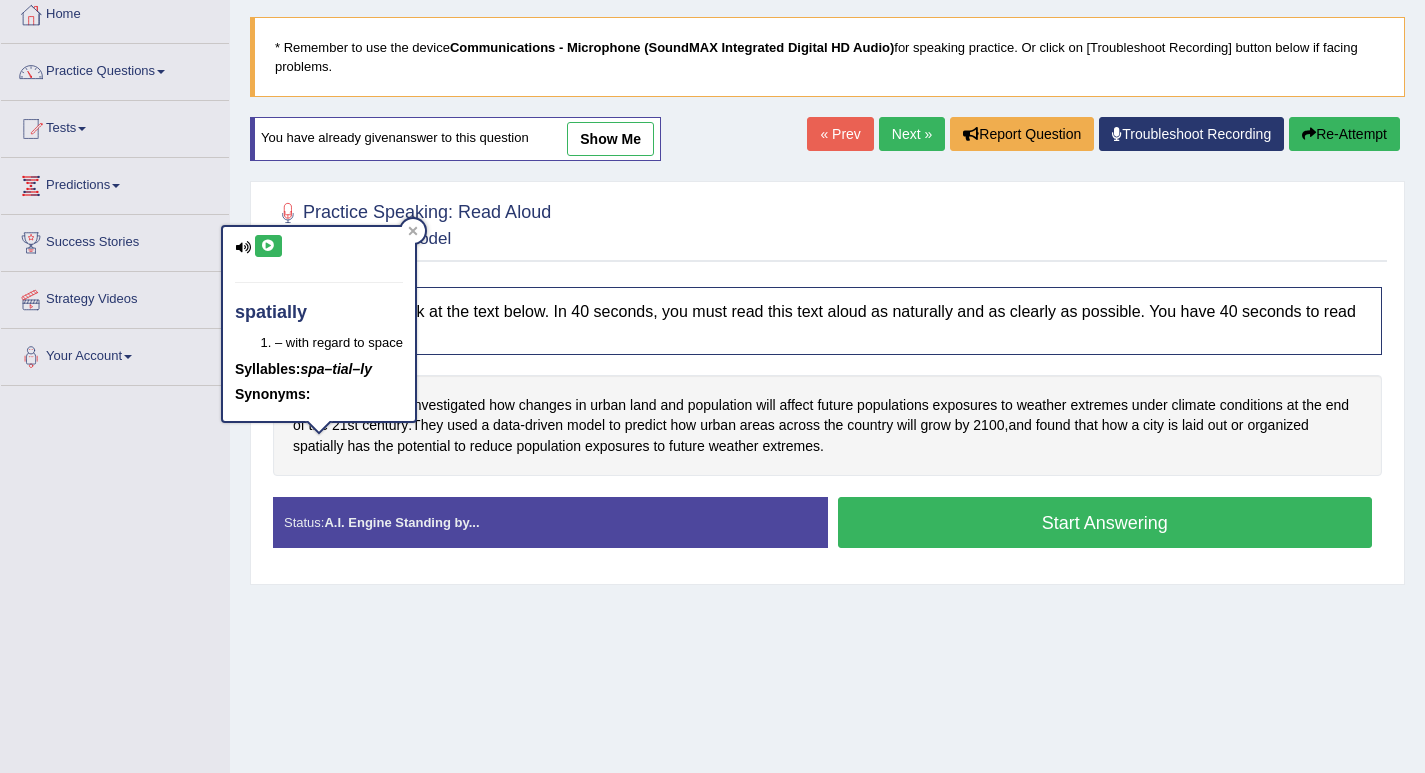 click at bounding box center (268, 246) 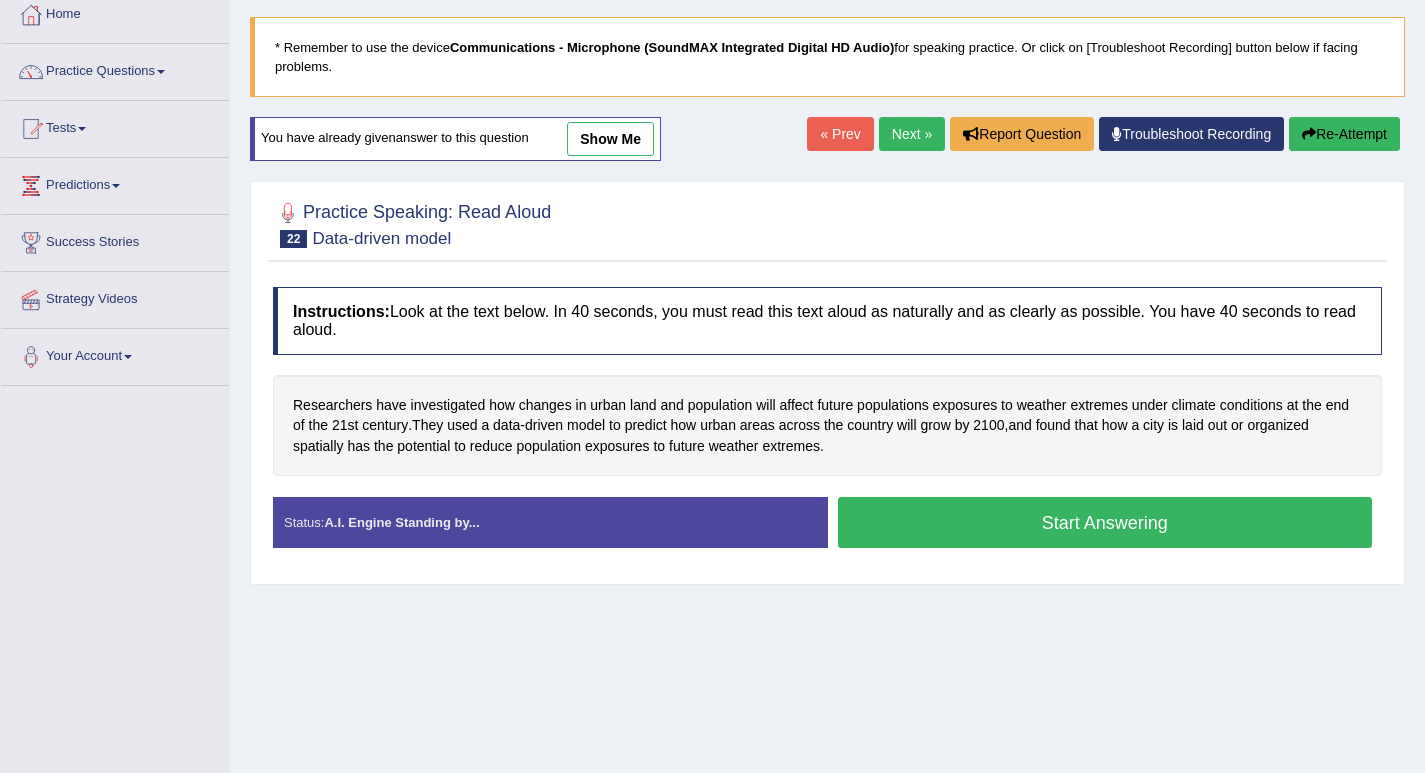 click on "Start Answering" at bounding box center [1105, 522] 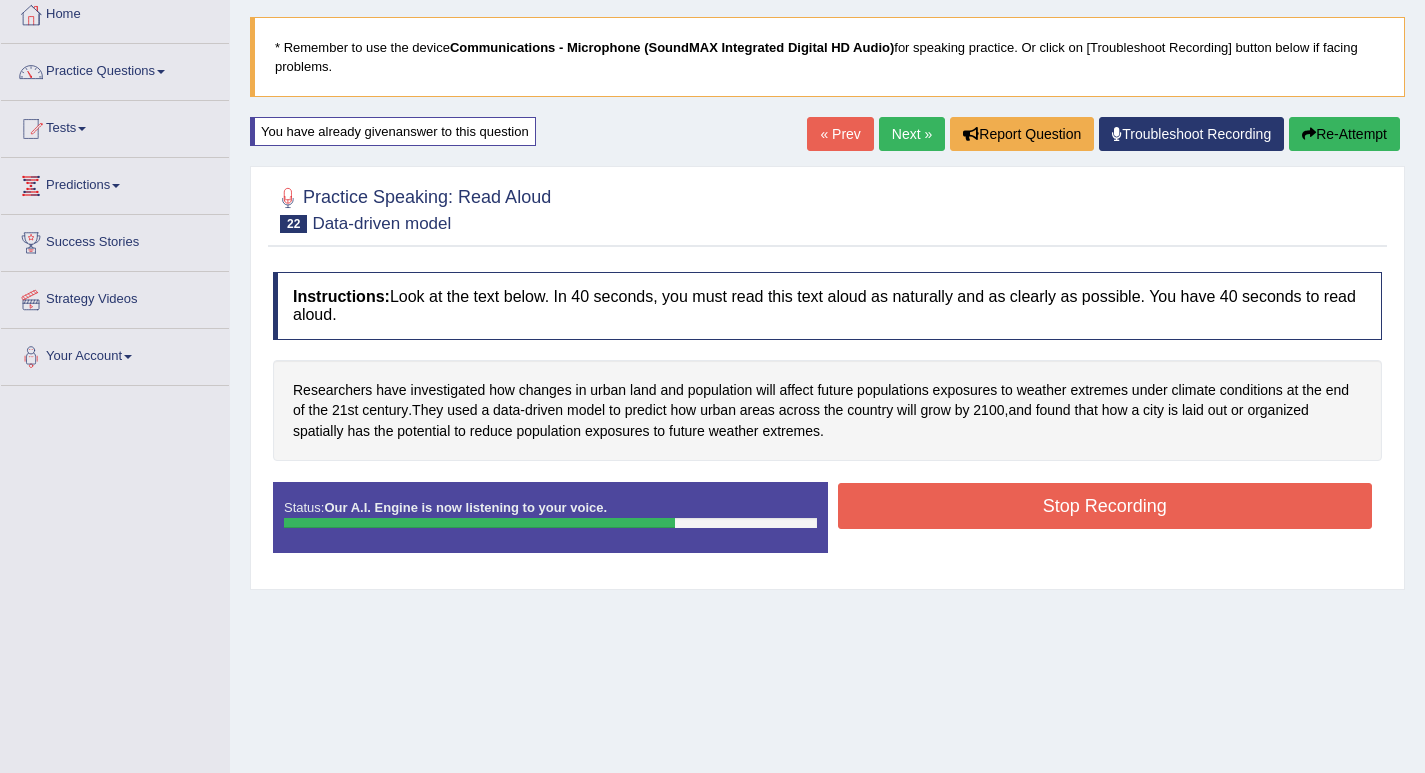 click on "Stop Recording" at bounding box center (1105, 506) 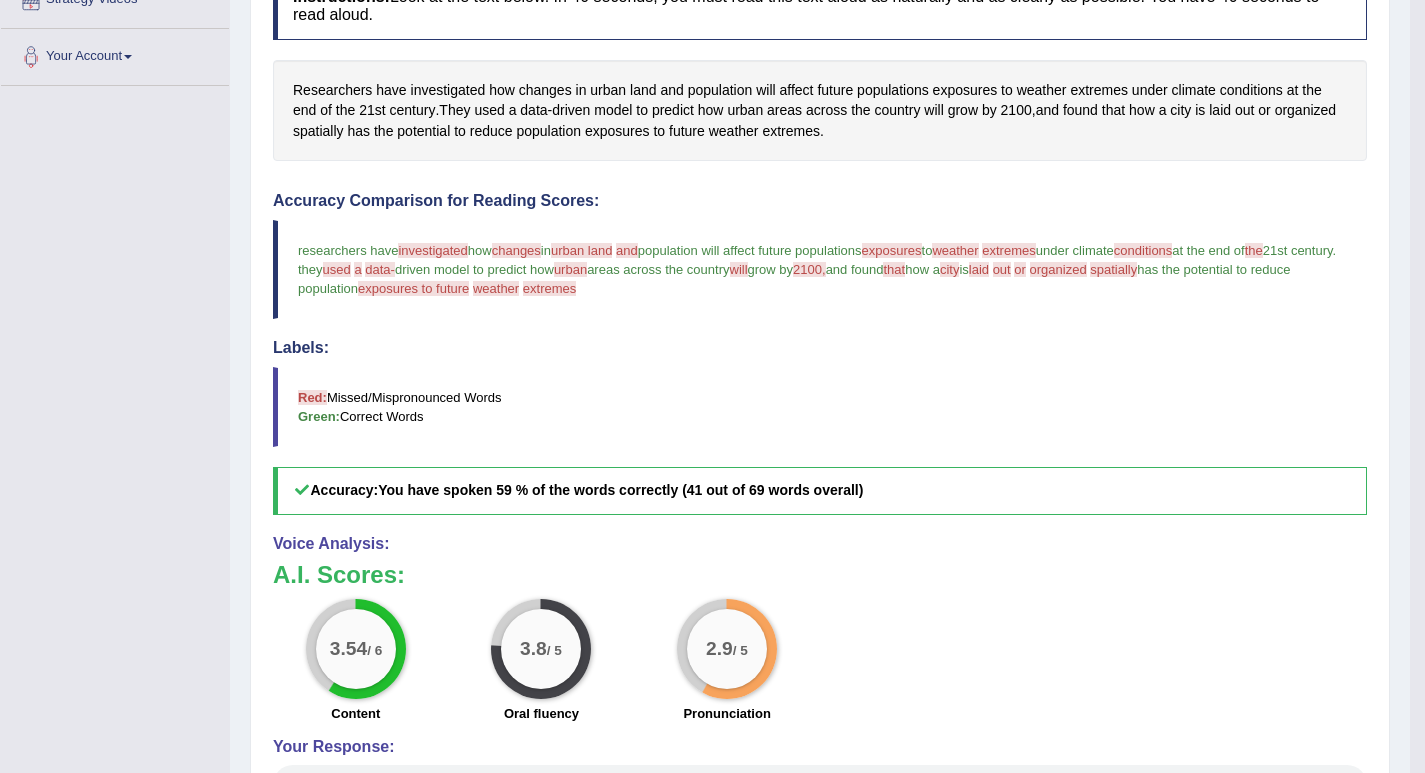 scroll, scrollTop: 212, scrollLeft: 0, axis: vertical 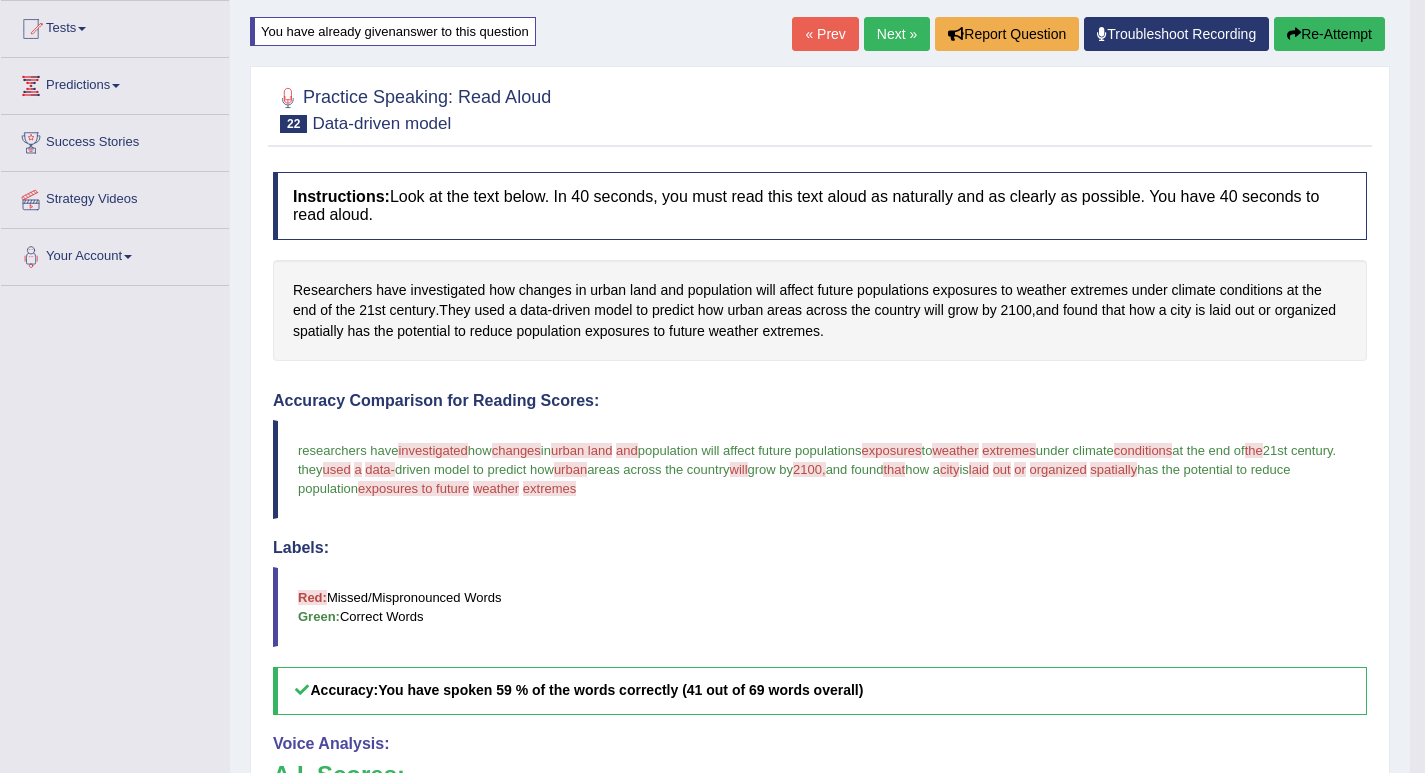 click on "Re-Attempt" at bounding box center (1329, 34) 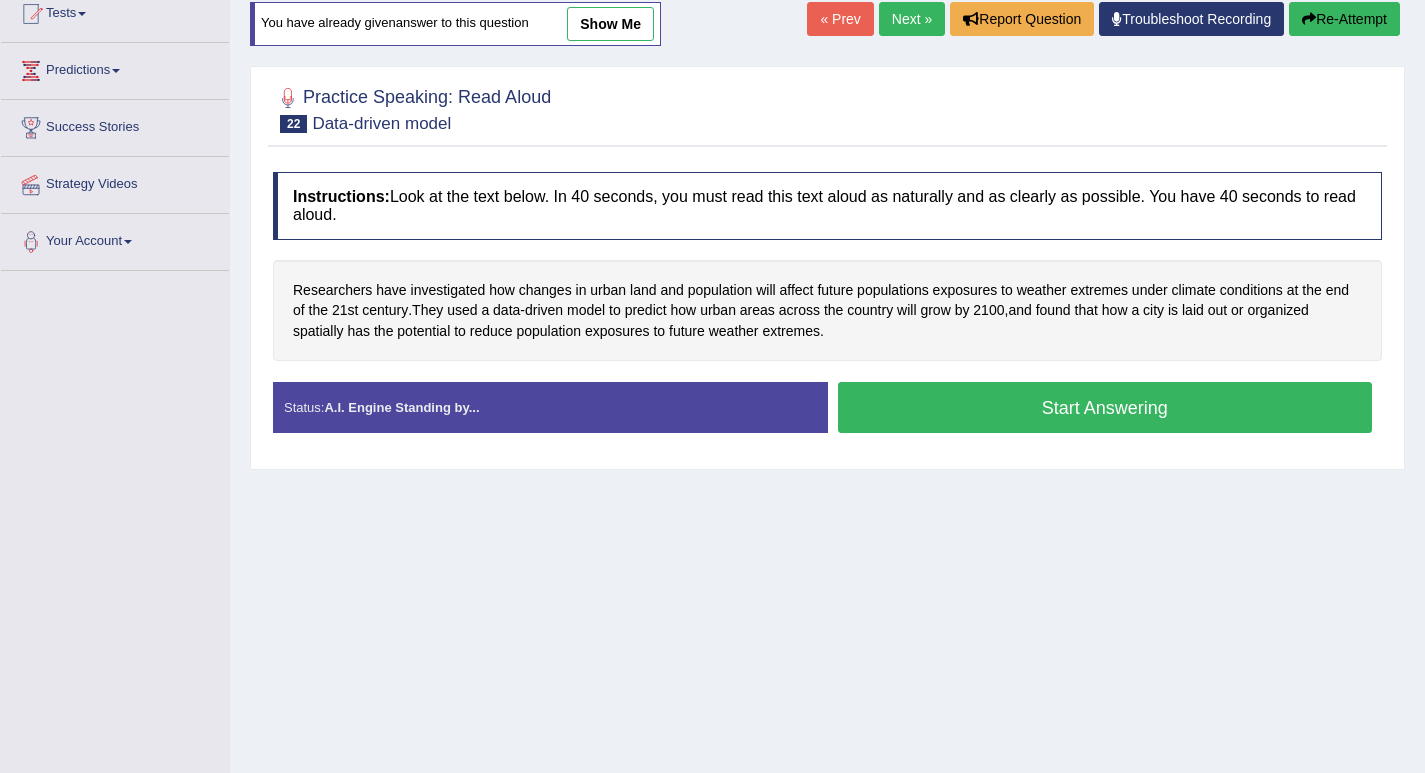 scroll, scrollTop: 0, scrollLeft: 0, axis: both 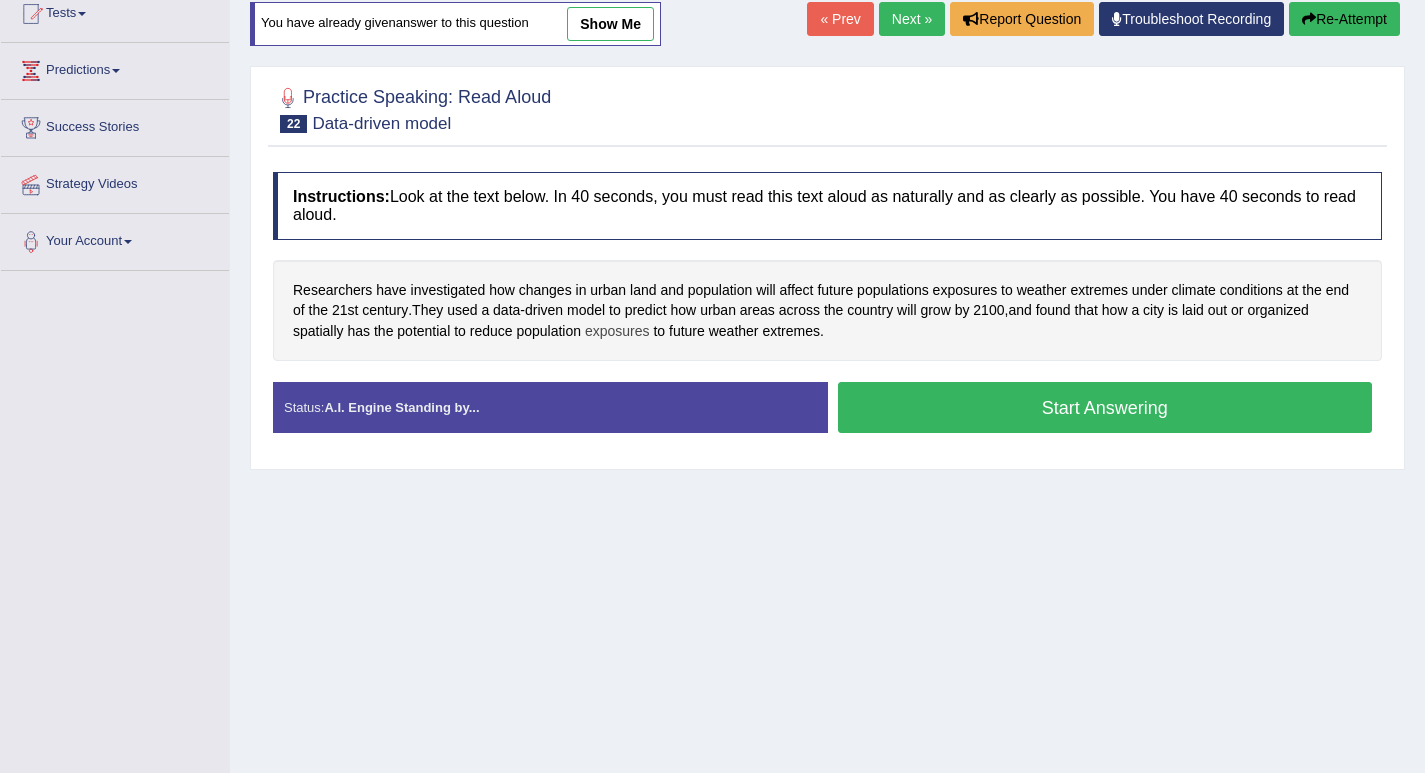 click on "exposures" at bounding box center [617, 331] 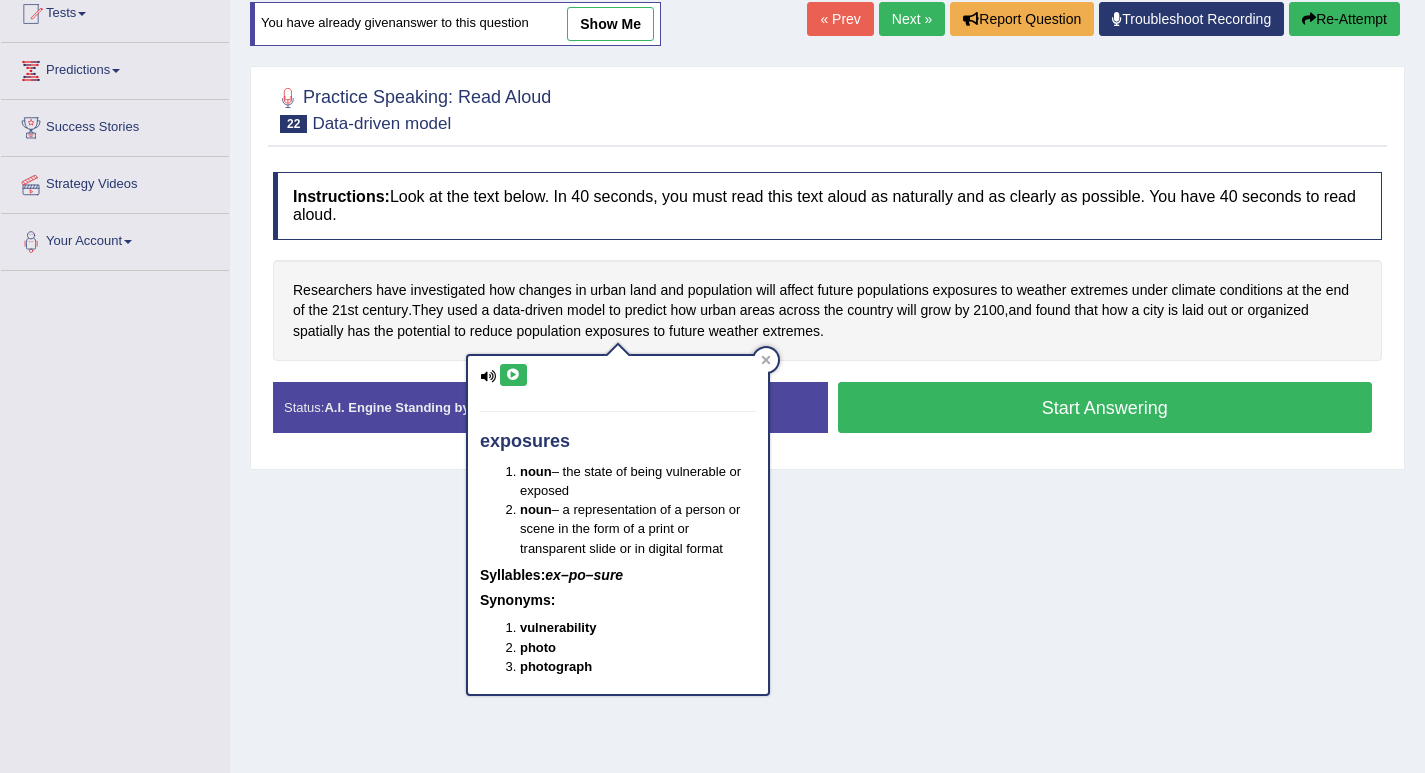 click at bounding box center (513, 375) 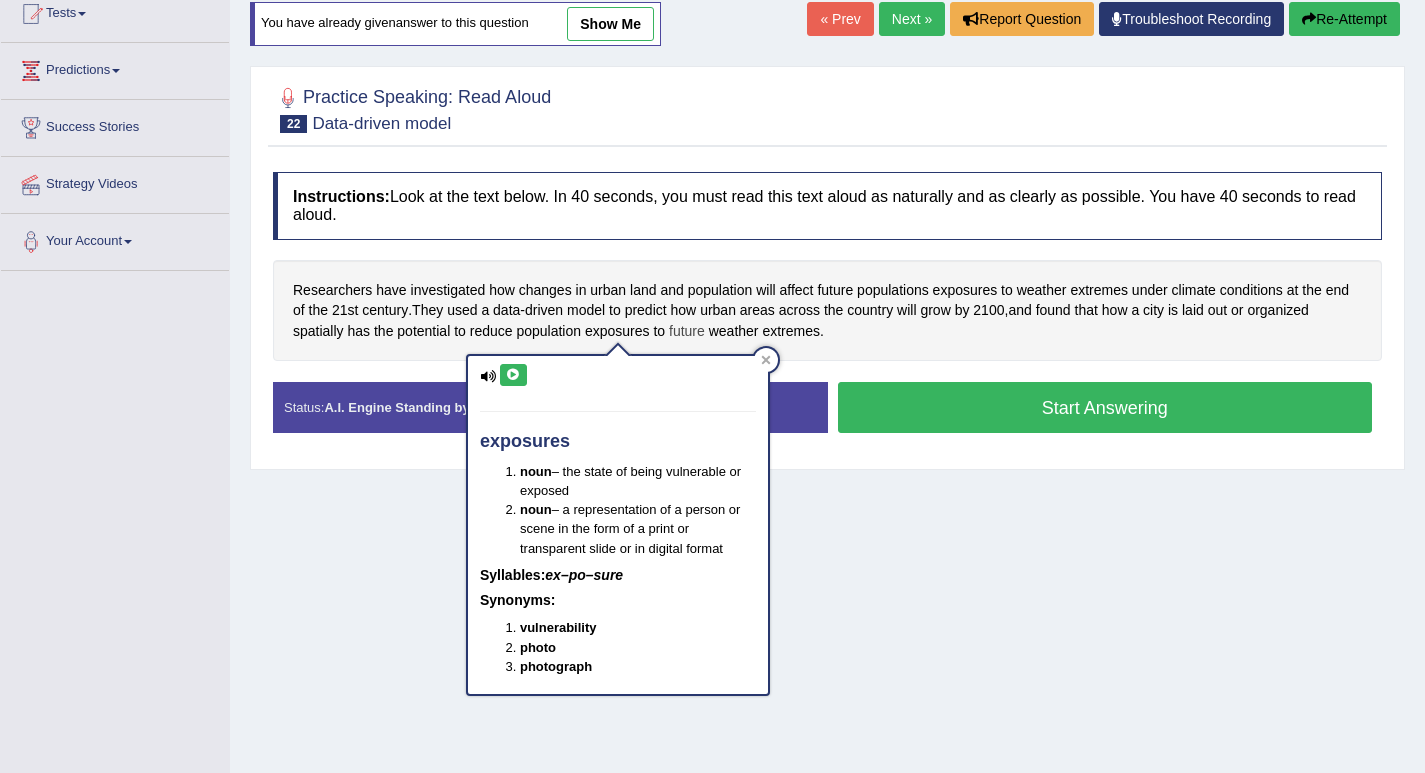 click on "future" at bounding box center (687, 331) 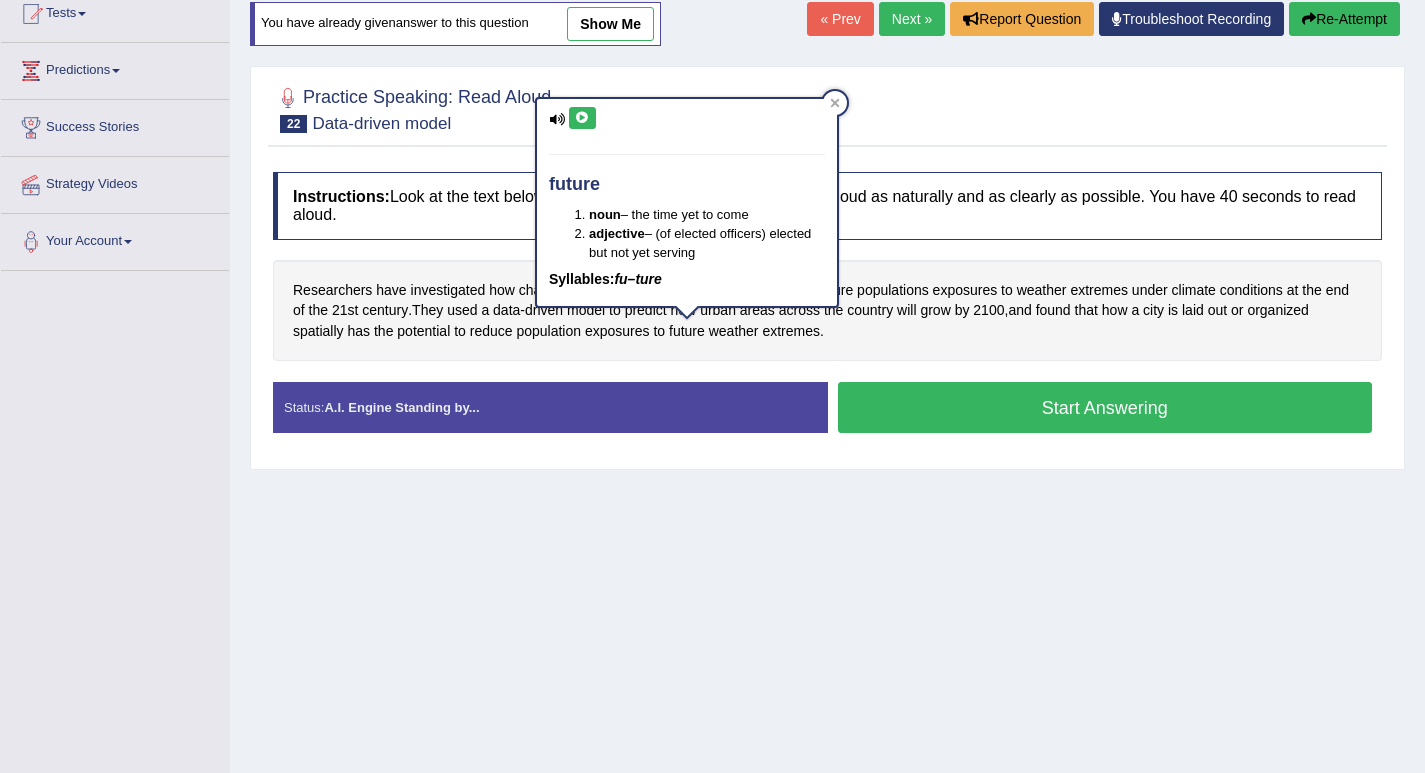 click at bounding box center (582, 118) 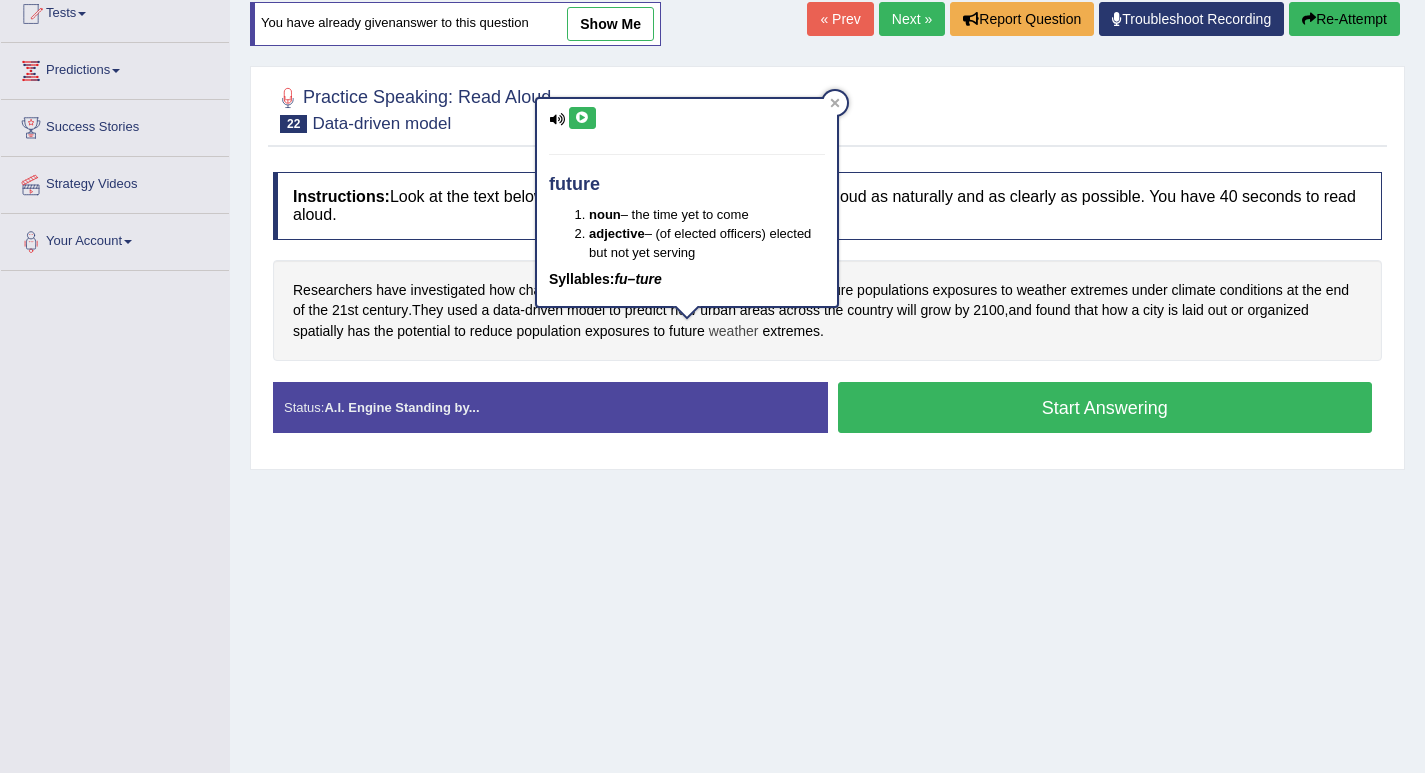 click on "weather" at bounding box center (734, 331) 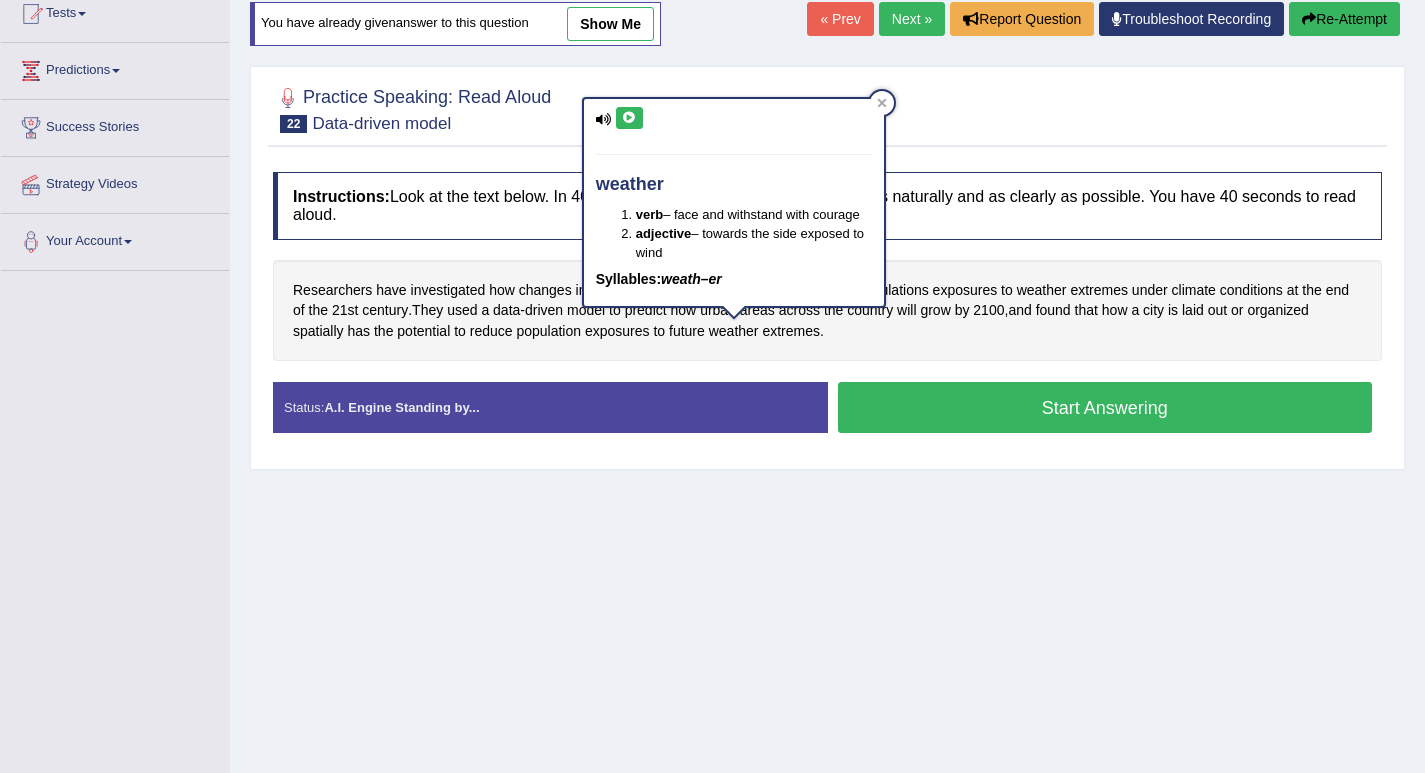 click at bounding box center [629, 118] 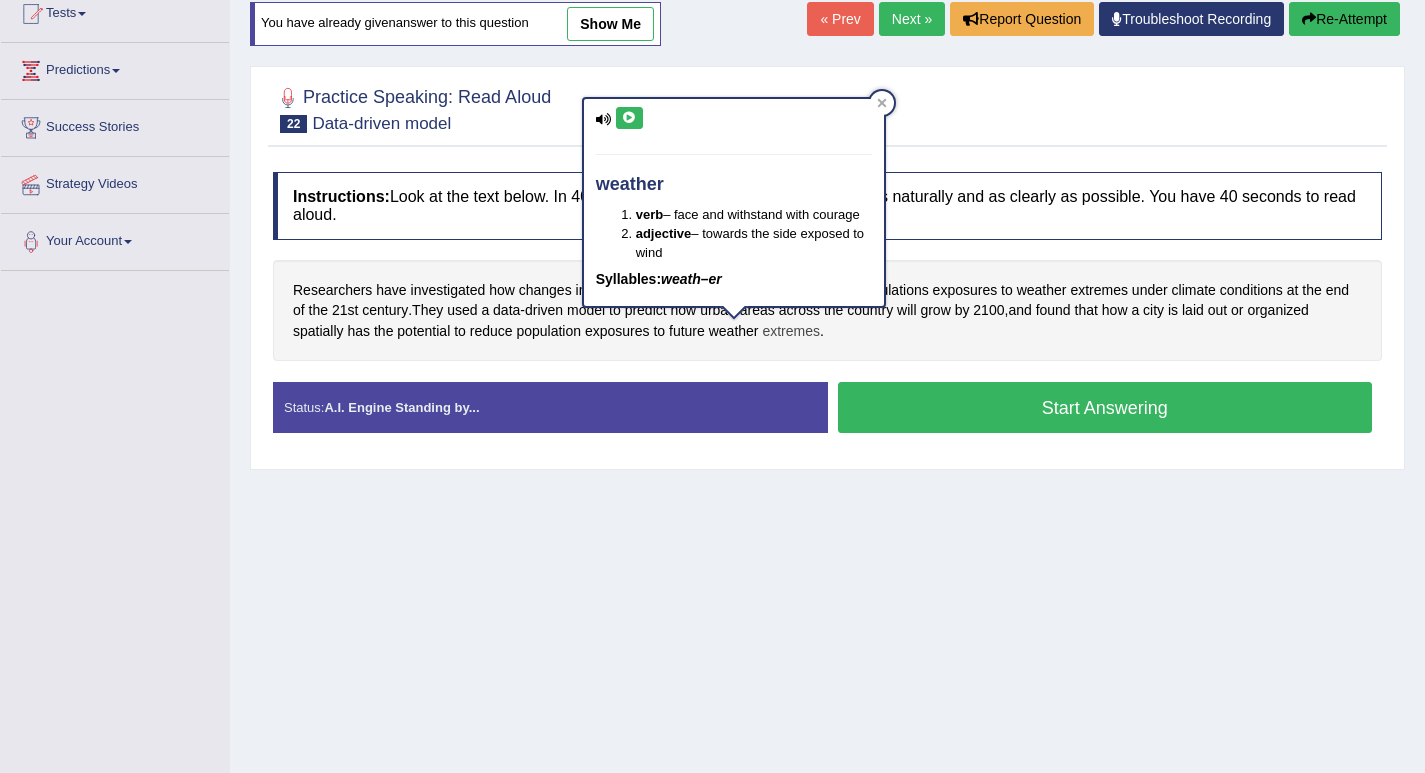click on "extremes" at bounding box center (791, 331) 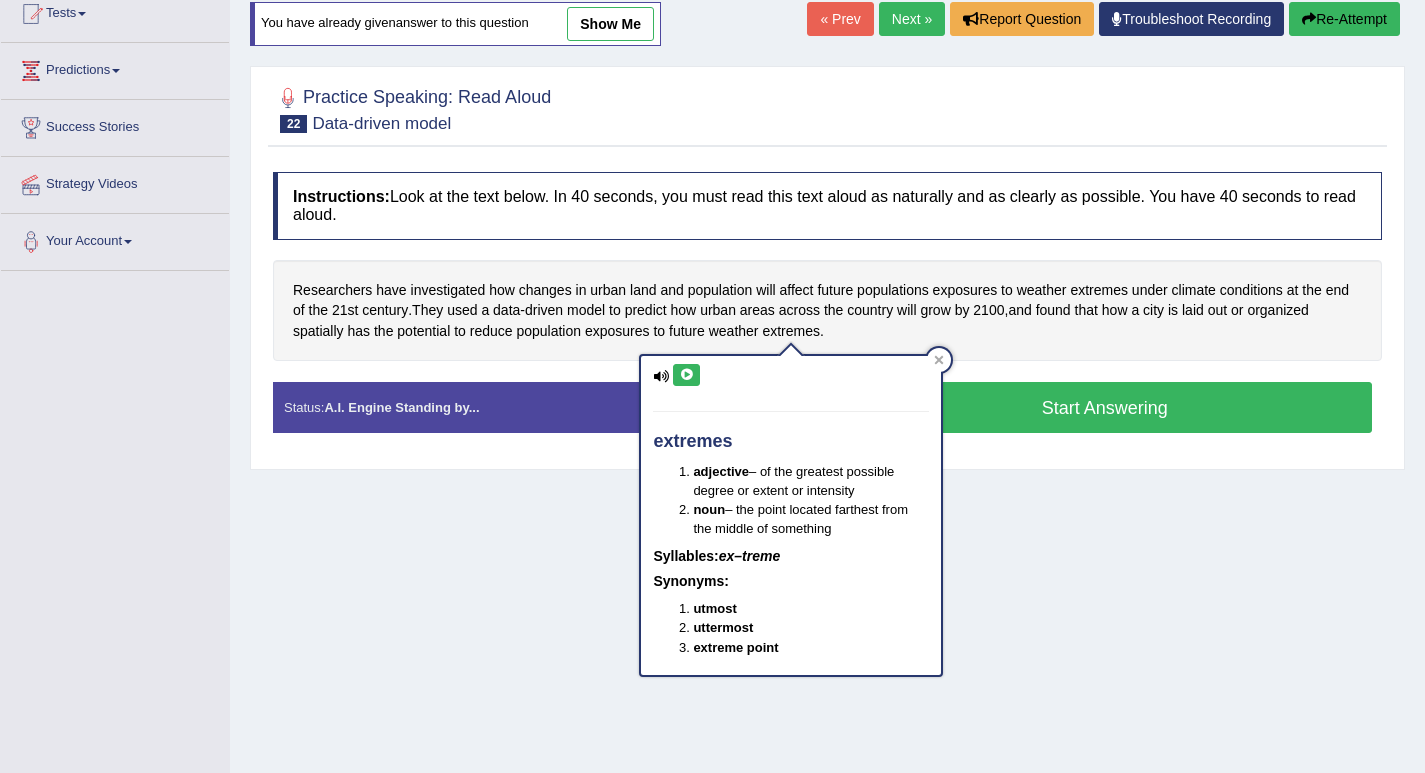 click at bounding box center (686, 375) 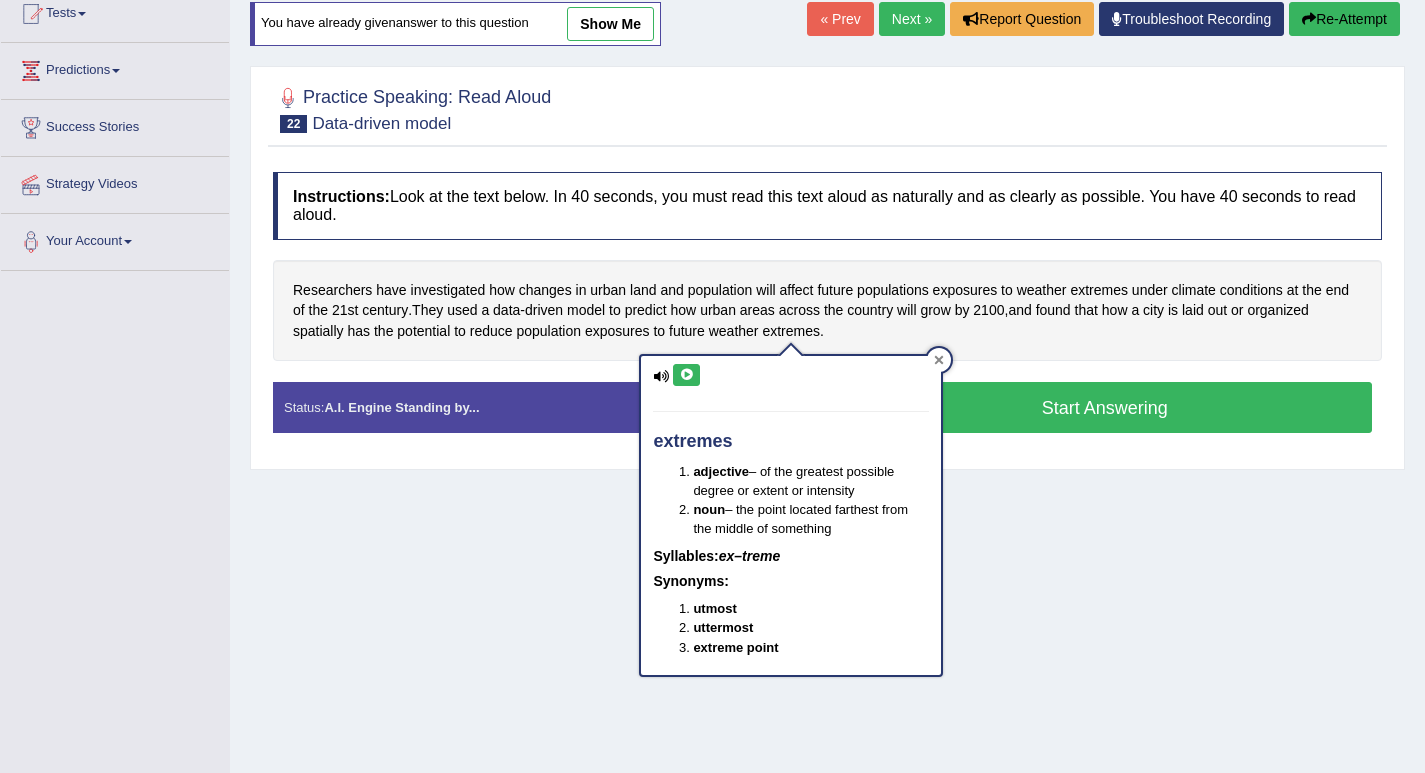 click 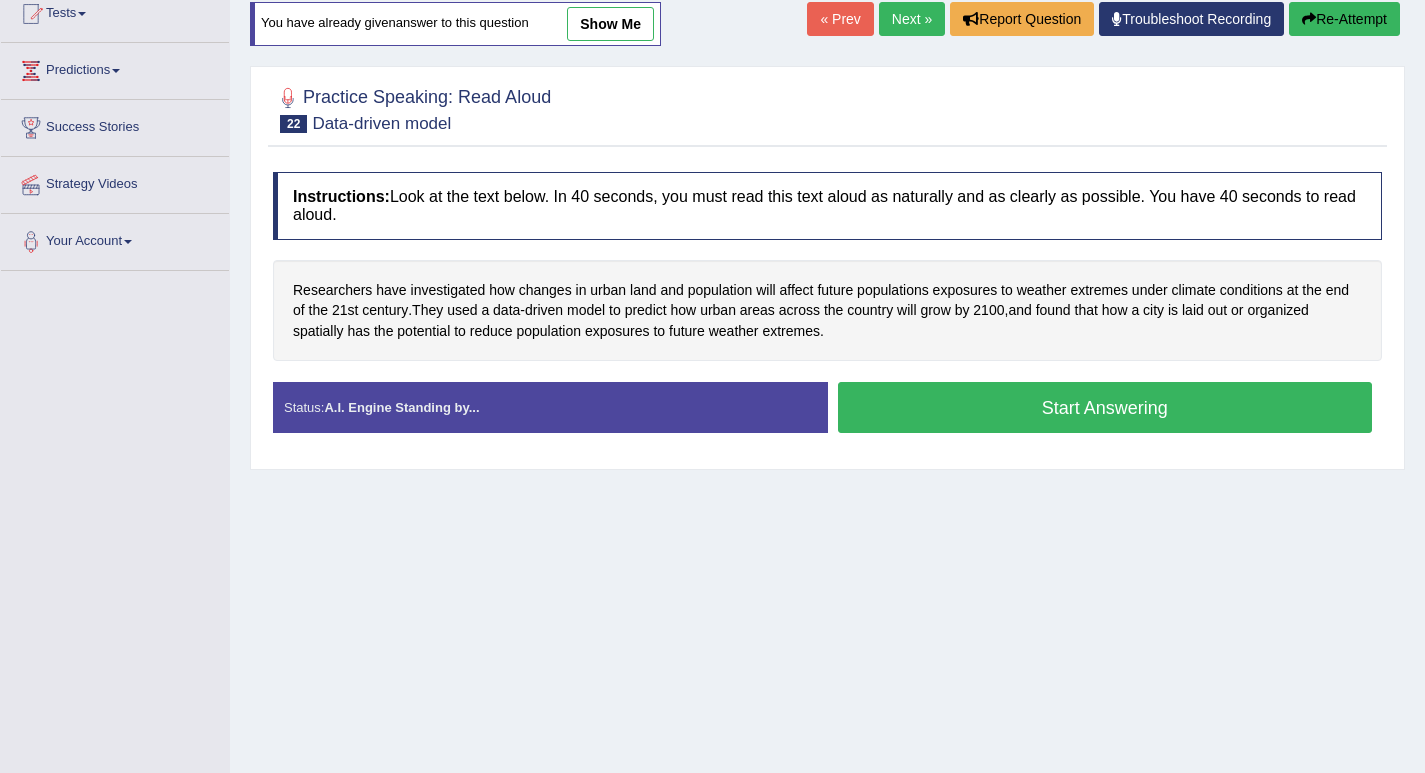 click on "Start Answering" at bounding box center [1105, 407] 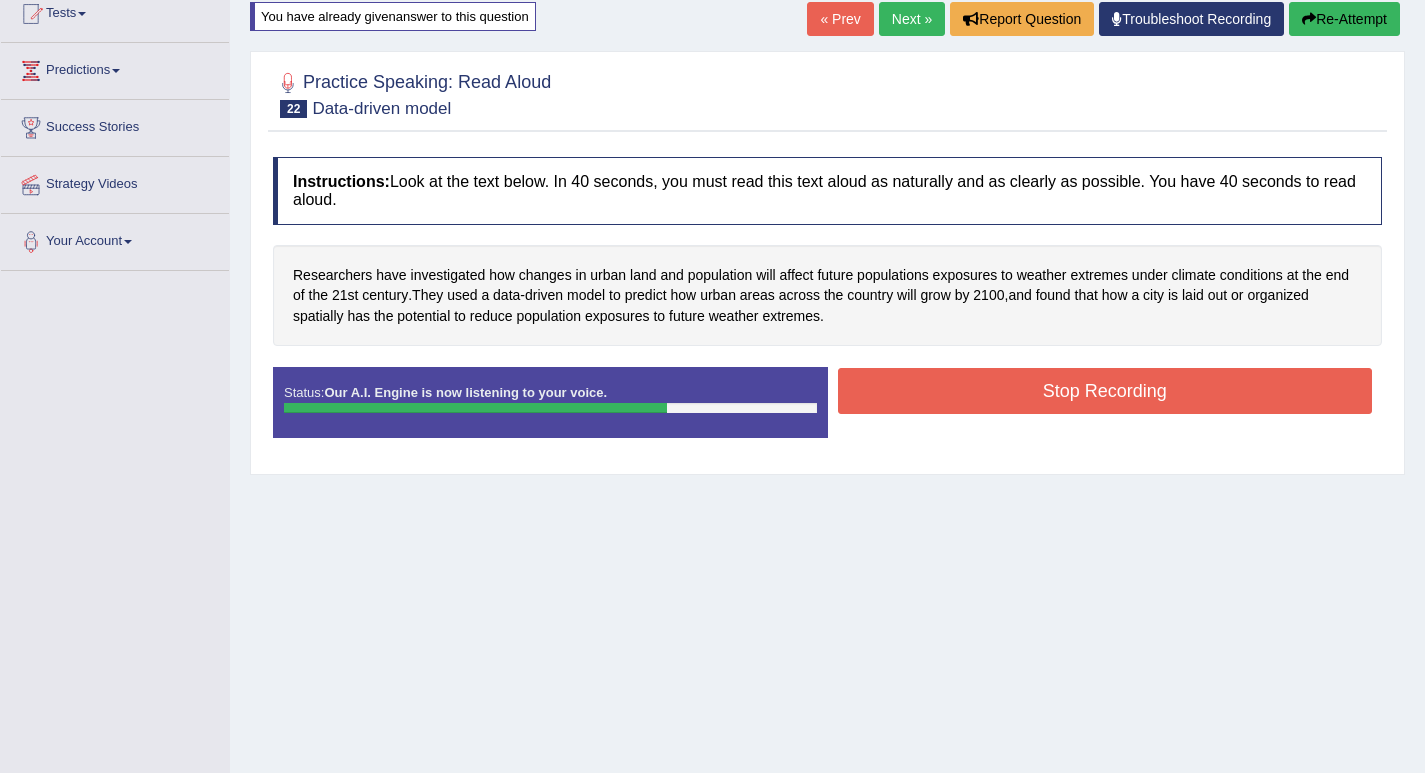 click on "Stop Recording" at bounding box center [1105, 391] 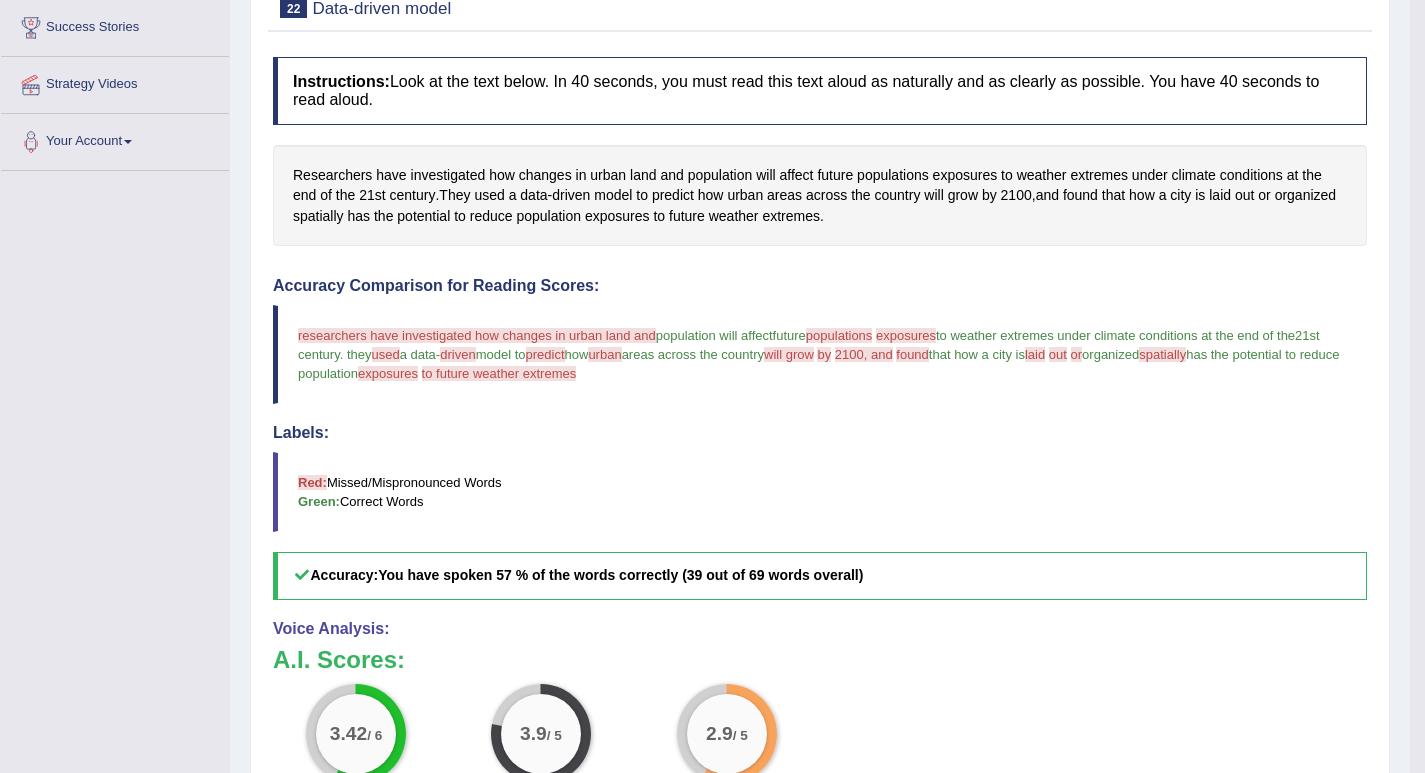 scroll, scrollTop: 27, scrollLeft: 0, axis: vertical 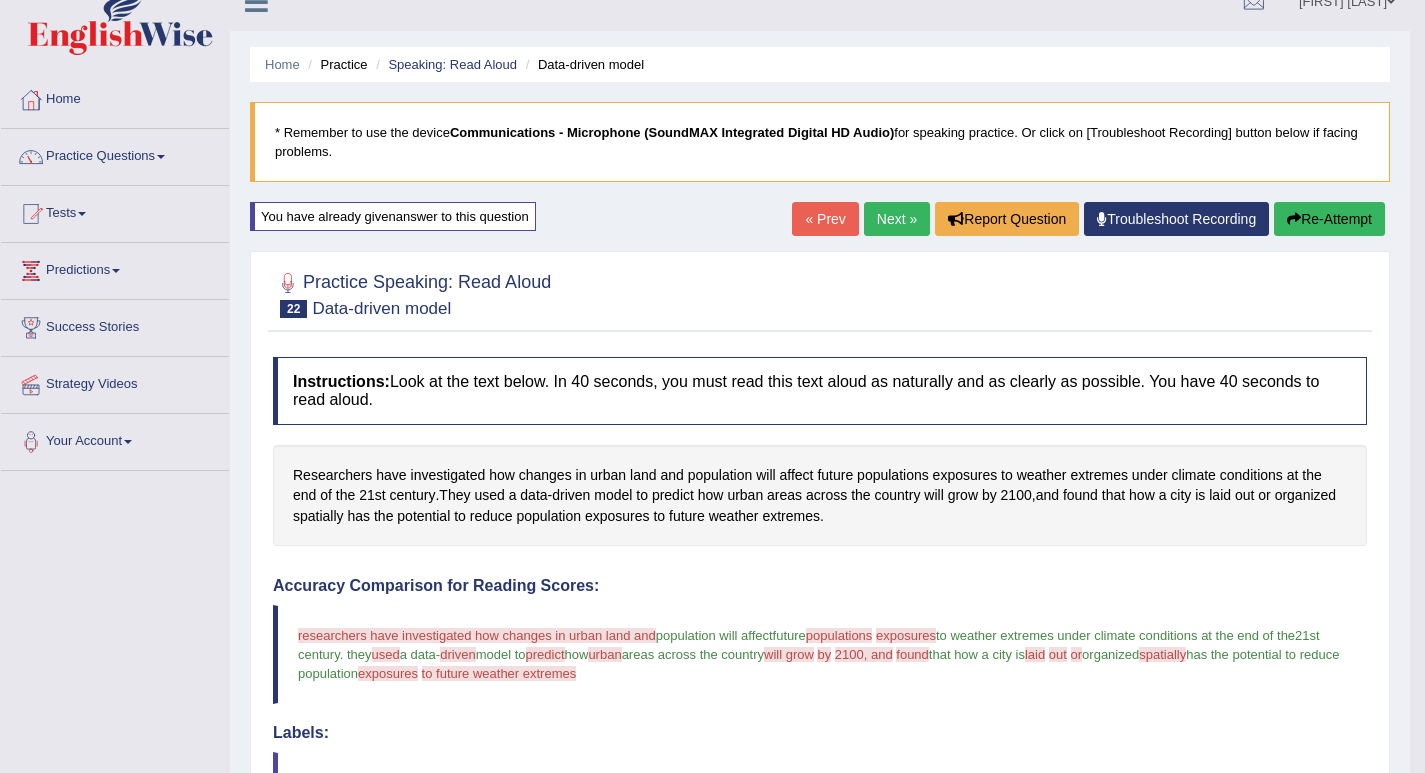 click on "Re-Attempt" at bounding box center (1329, 219) 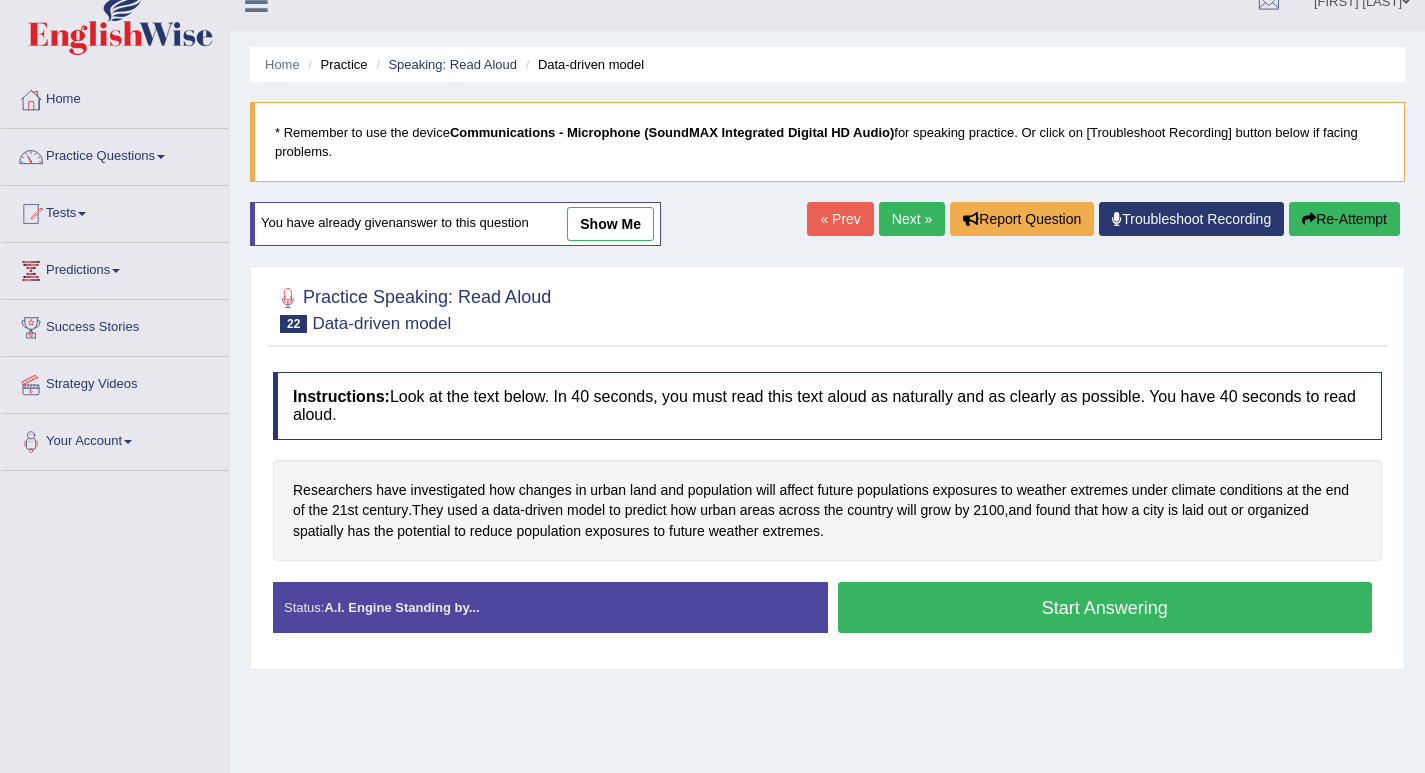 scroll, scrollTop: 0, scrollLeft: 0, axis: both 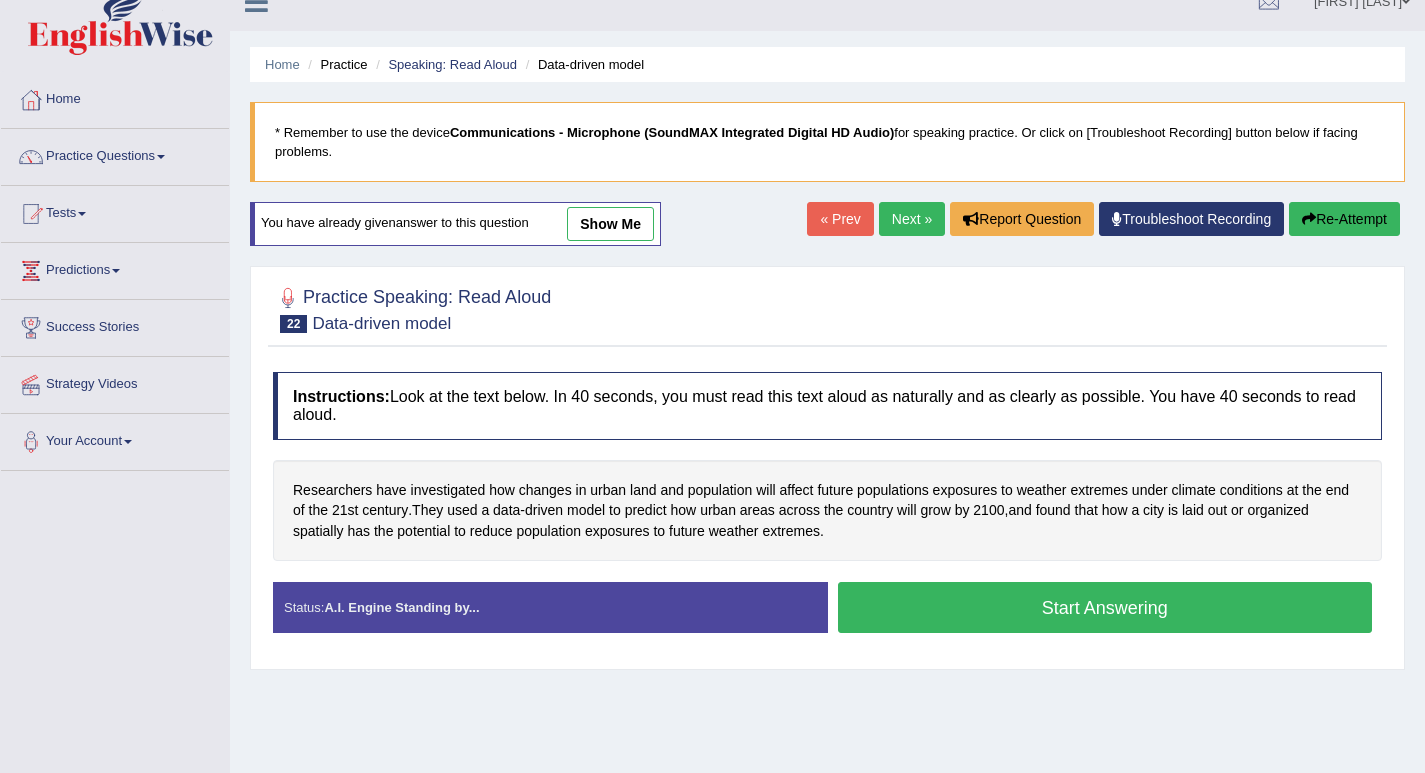 click on "Start Answering" at bounding box center [1105, 607] 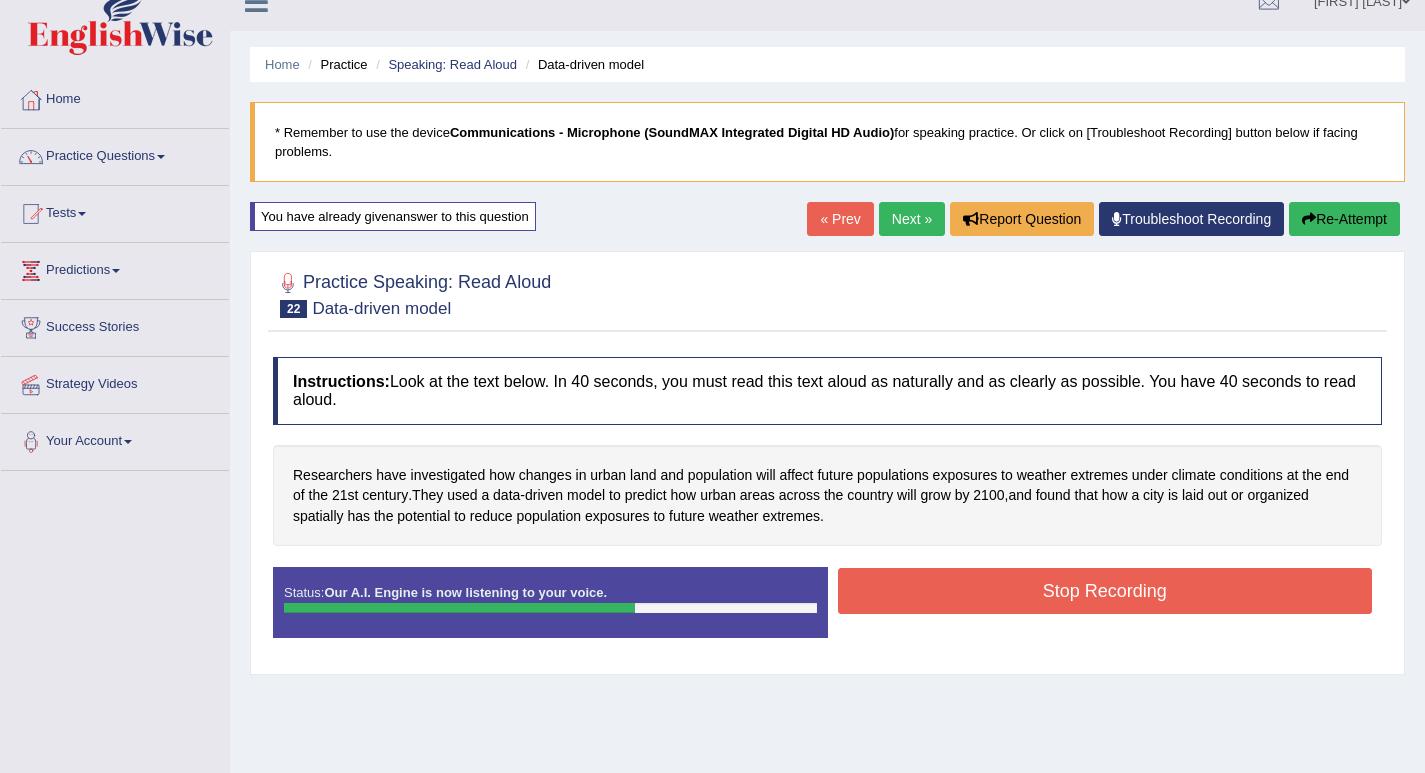 click on "Stop Recording" at bounding box center (1105, 591) 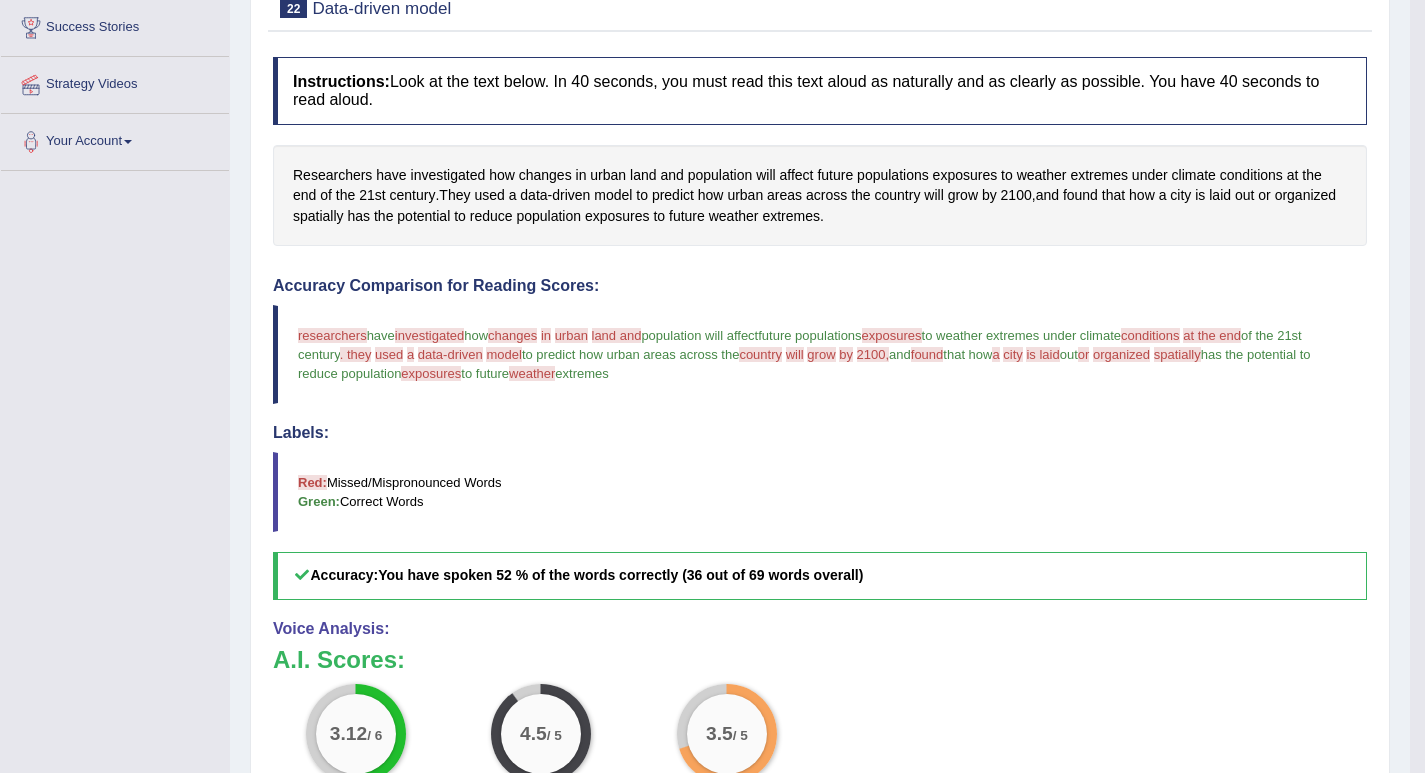 scroll, scrollTop: 227, scrollLeft: 0, axis: vertical 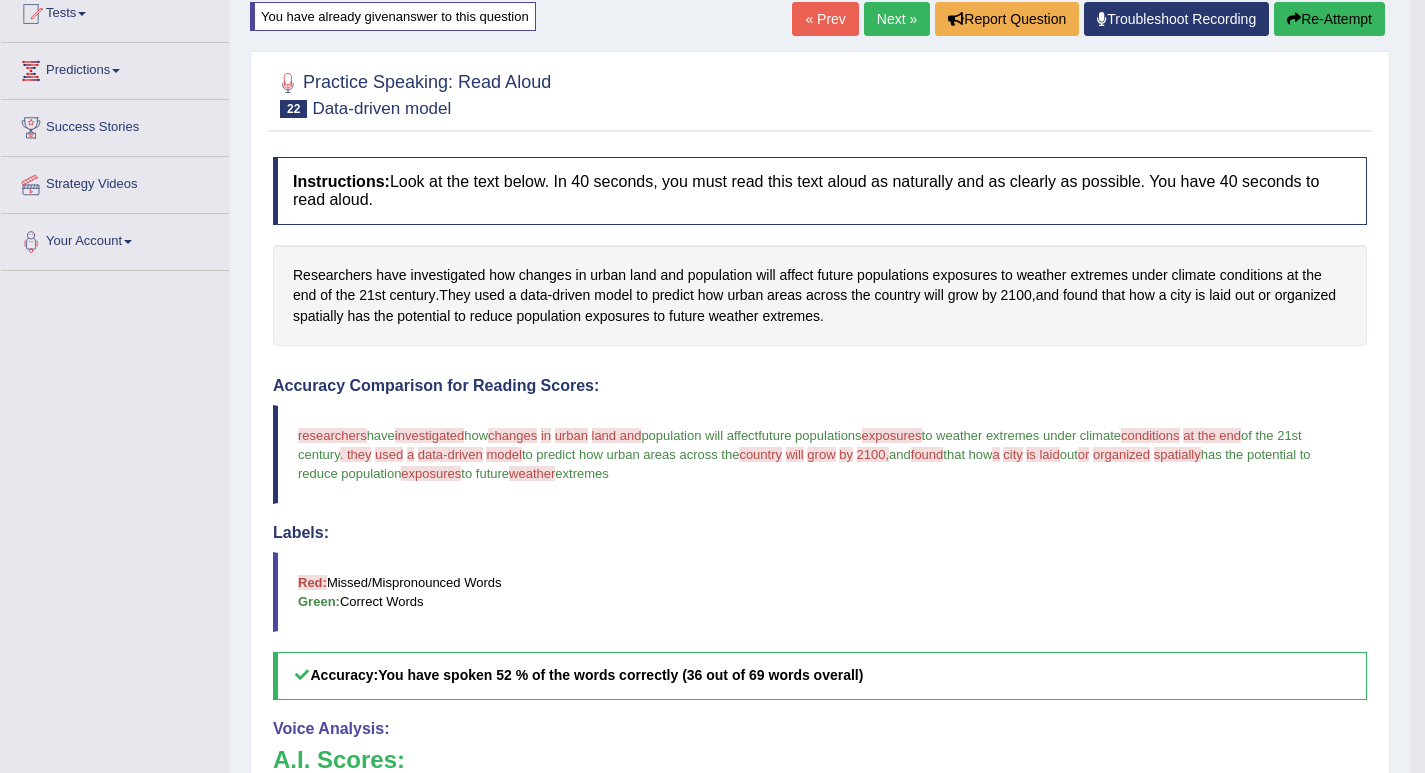 click on "Re-Attempt" at bounding box center (1329, 19) 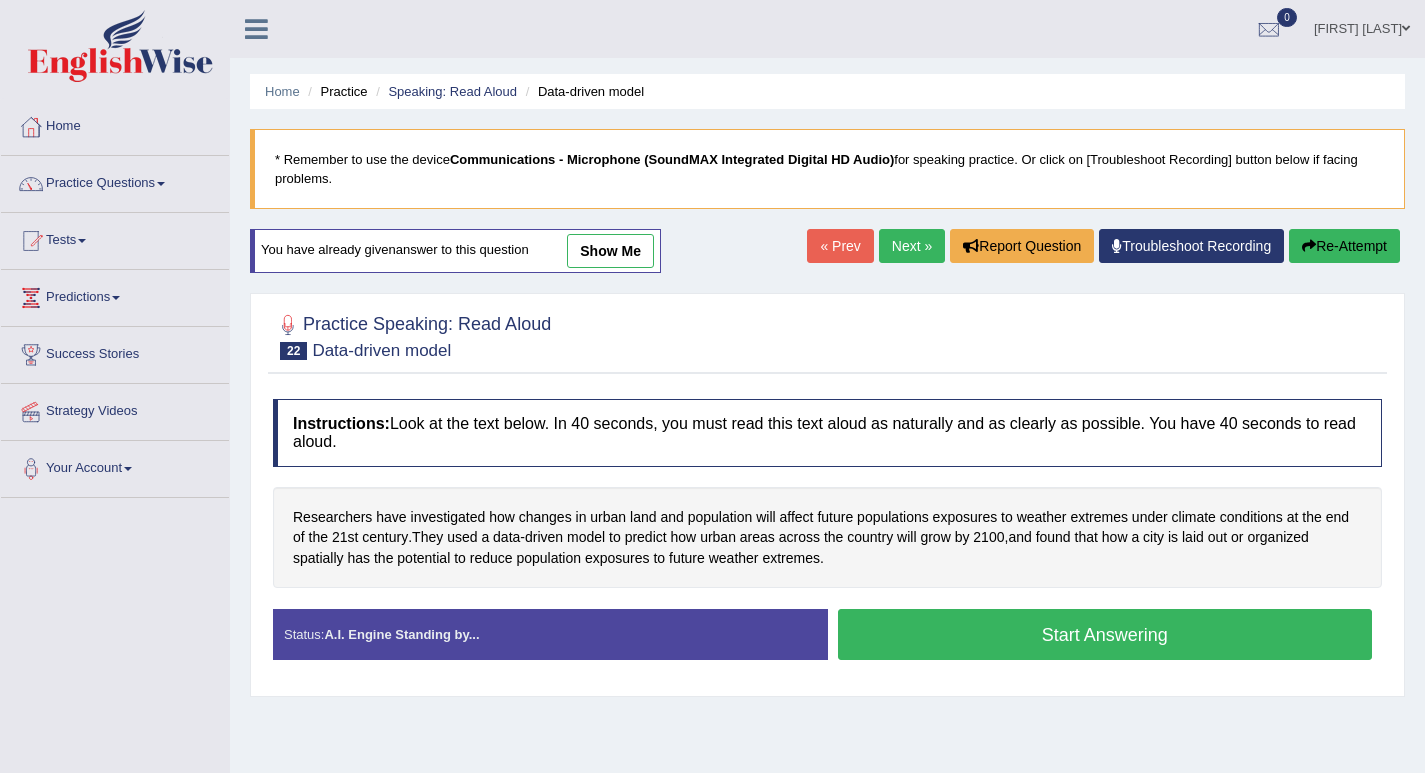 scroll, scrollTop: 227, scrollLeft: 0, axis: vertical 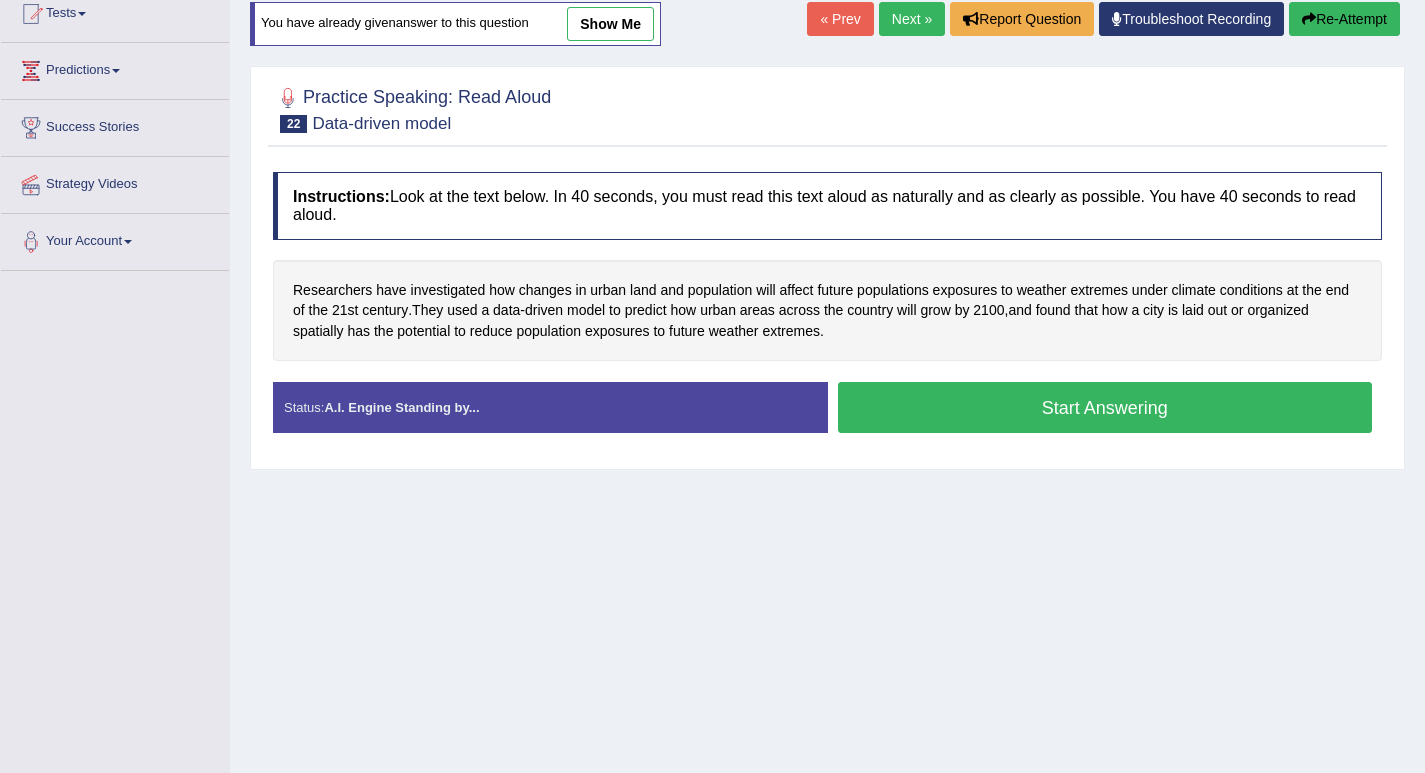 click on "Start Answering" at bounding box center (1105, 407) 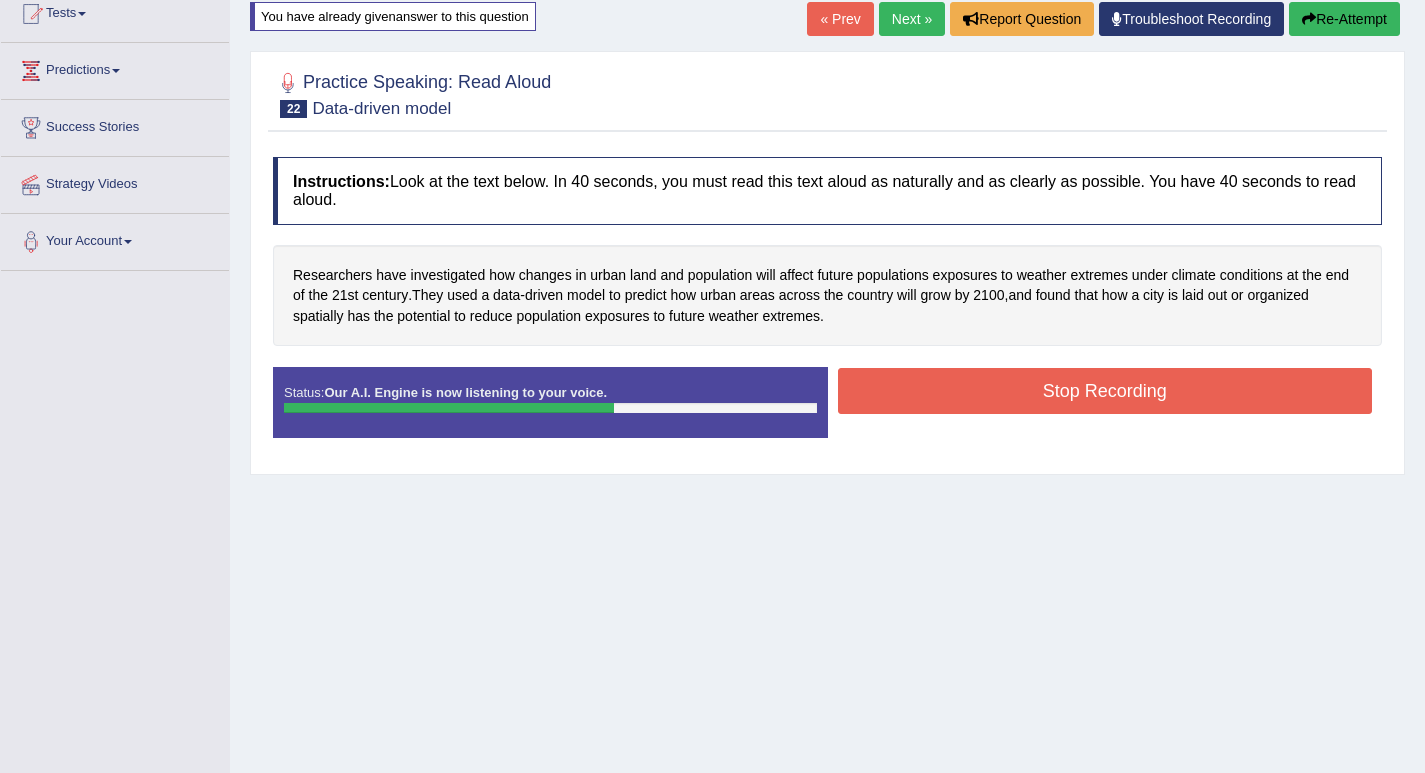 click on "Stop Recording" at bounding box center (1105, 391) 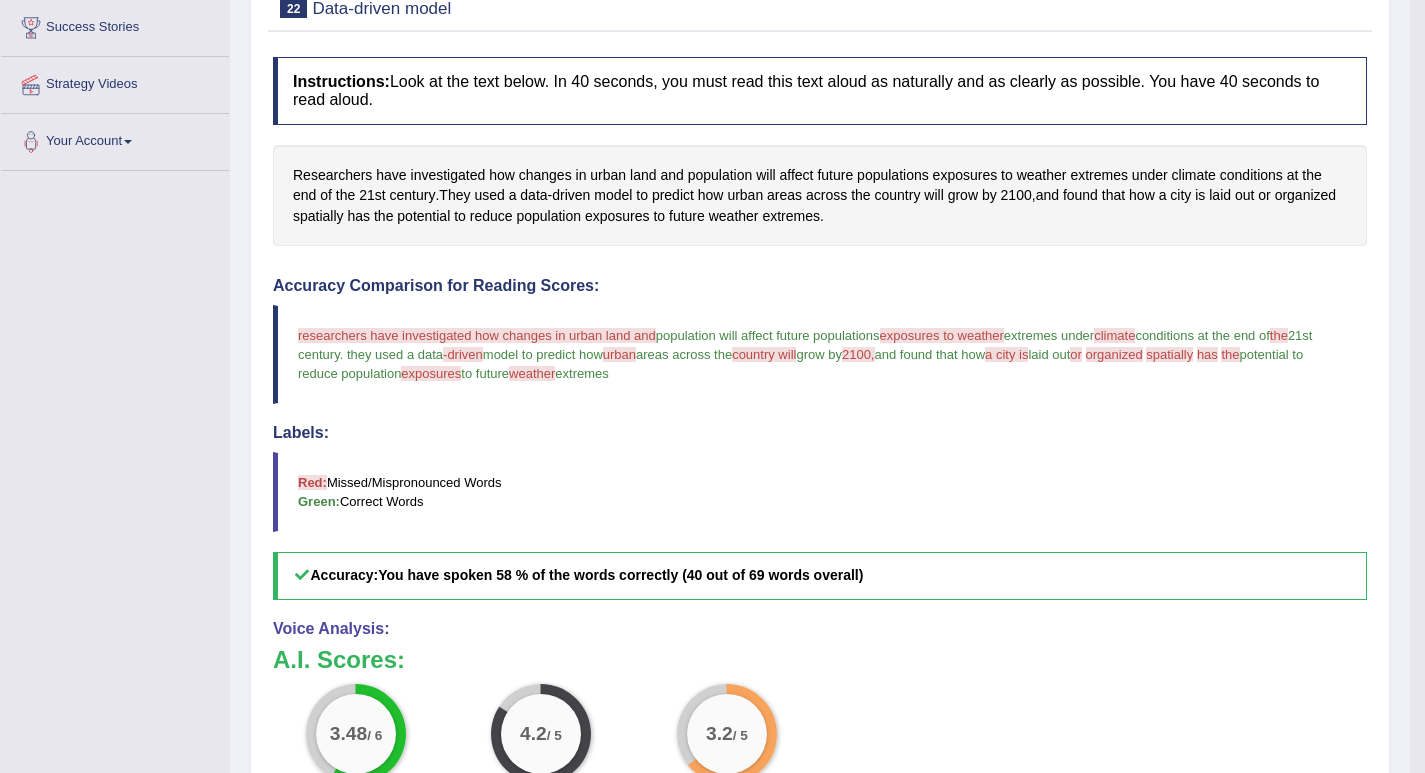 scroll, scrollTop: 227, scrollLeft: 0, axis: vertical 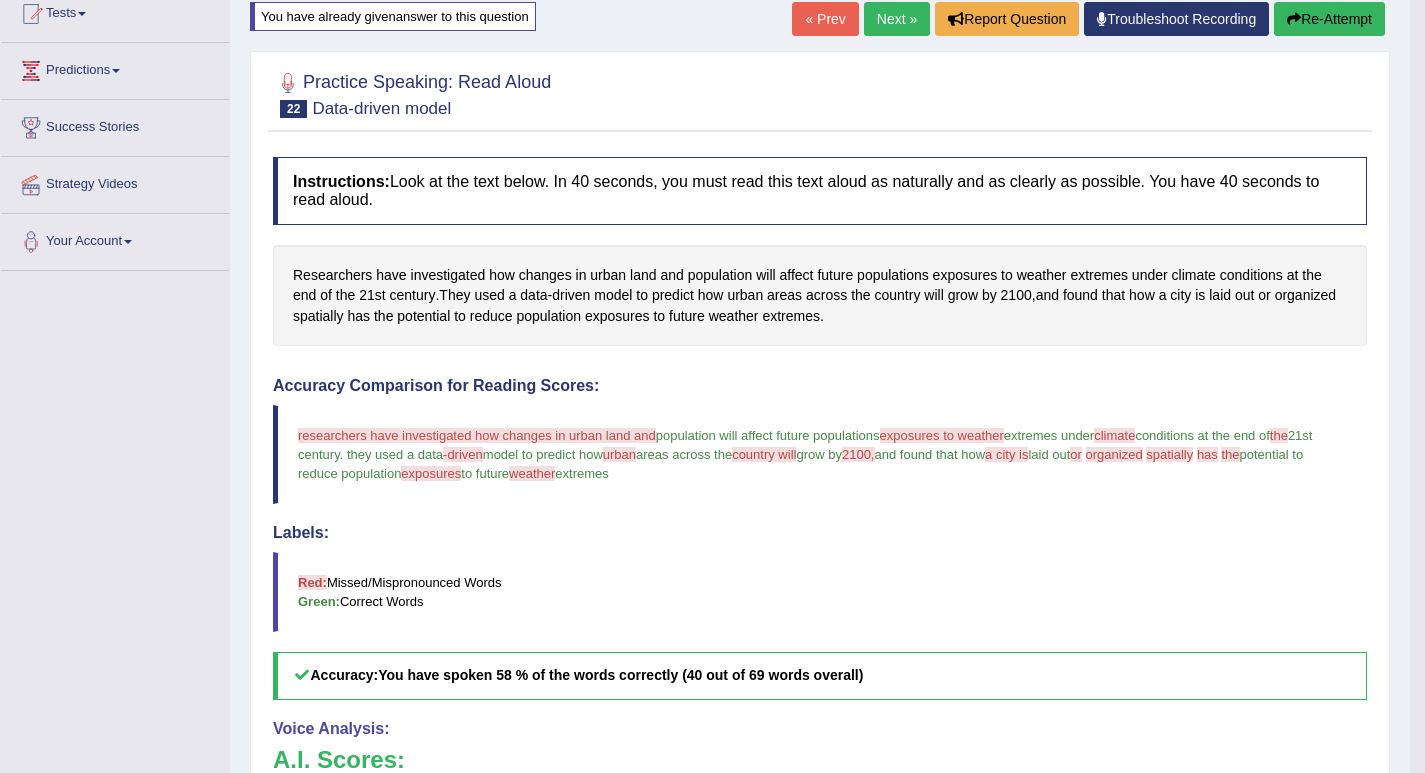 click on "Re-Attempt" at bounding box center [1329, 19] 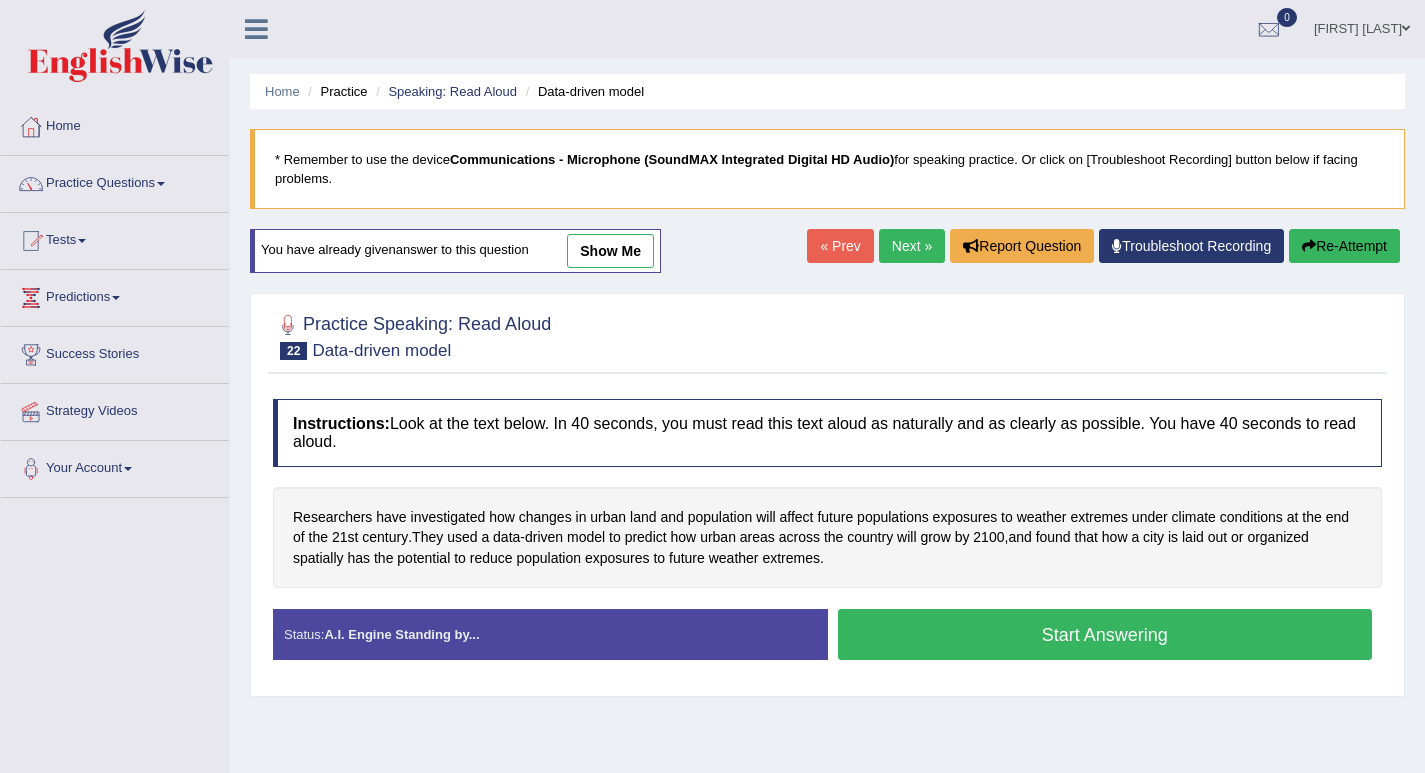 scroll, scrollTop: 227, scrollLeft: 0, axis: vertical 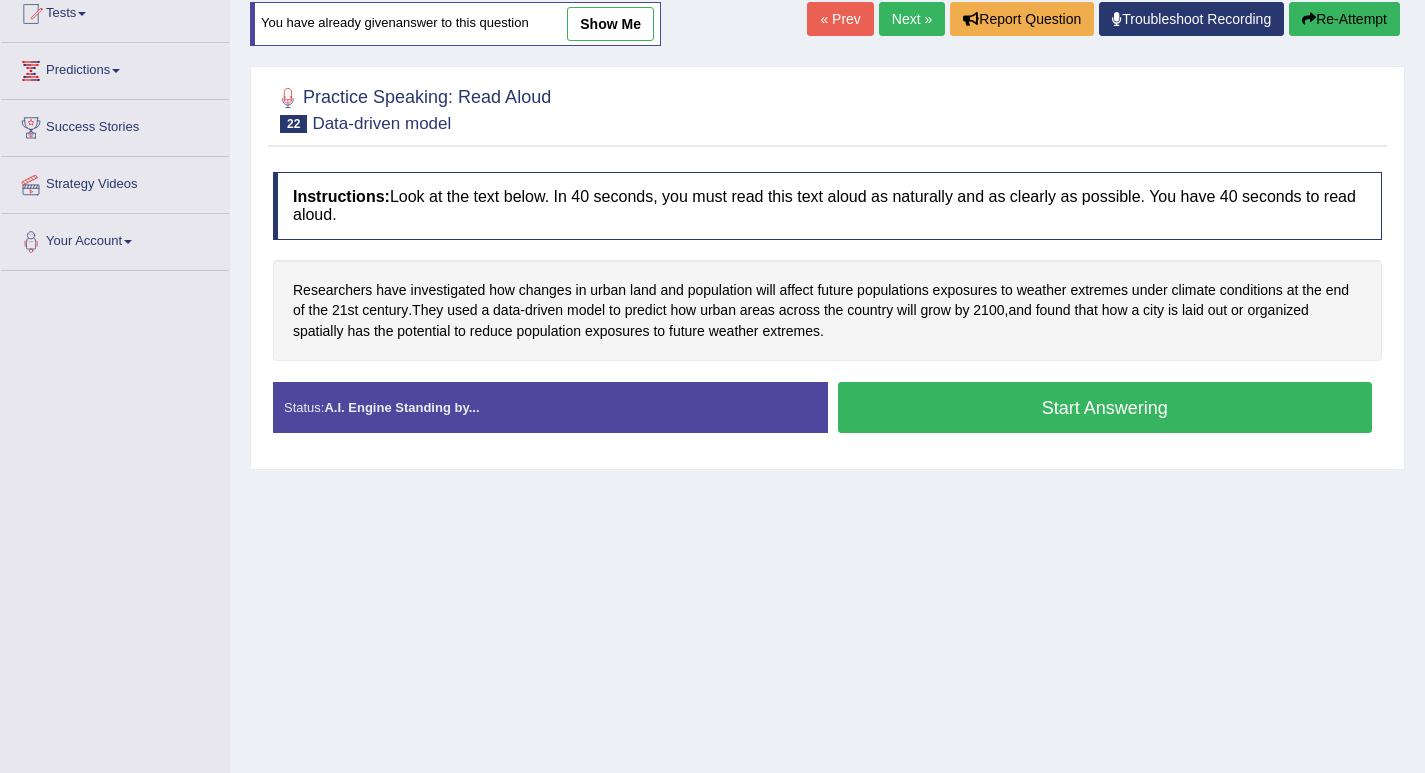 click on "Start Answering" at bounding box center [1105, 407] 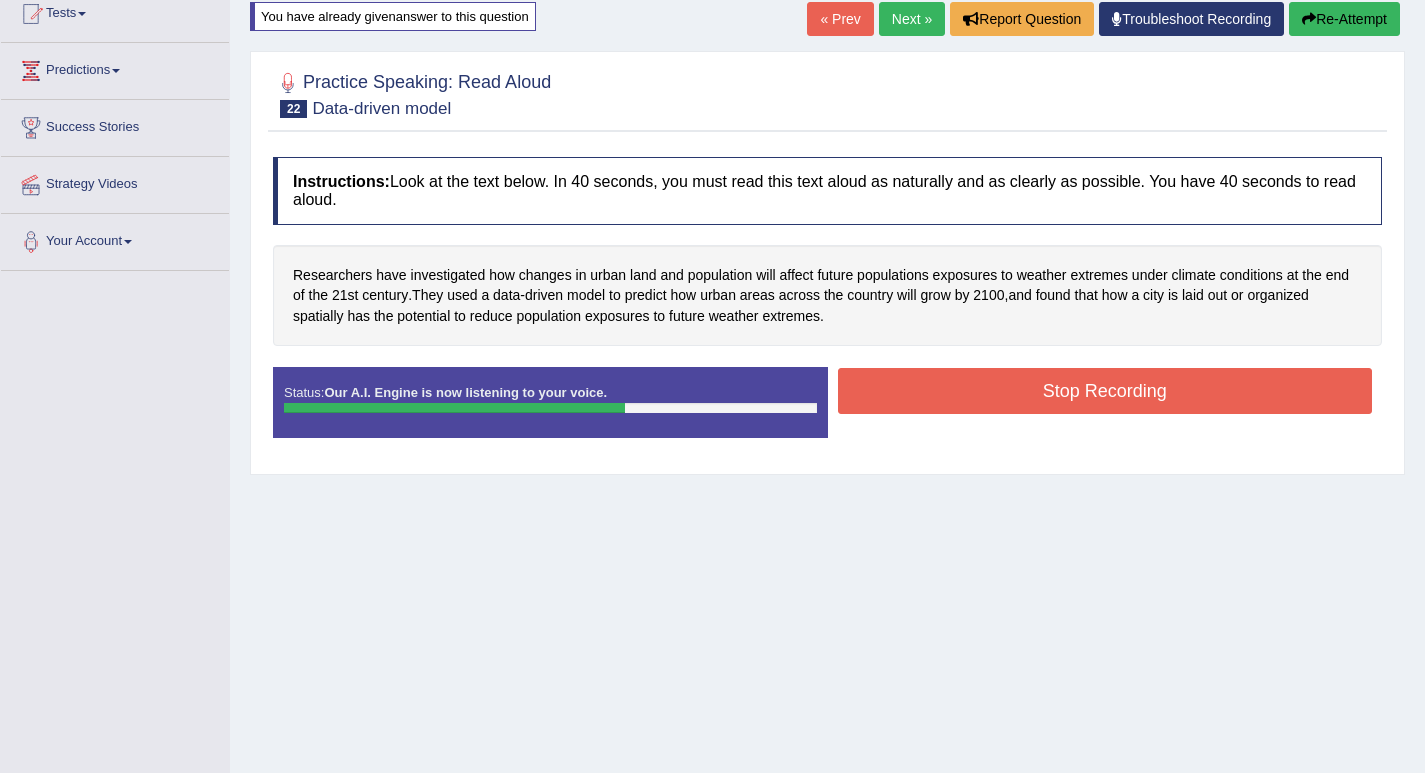 click on "Stop Recording" at bounding box center (1105, 391) 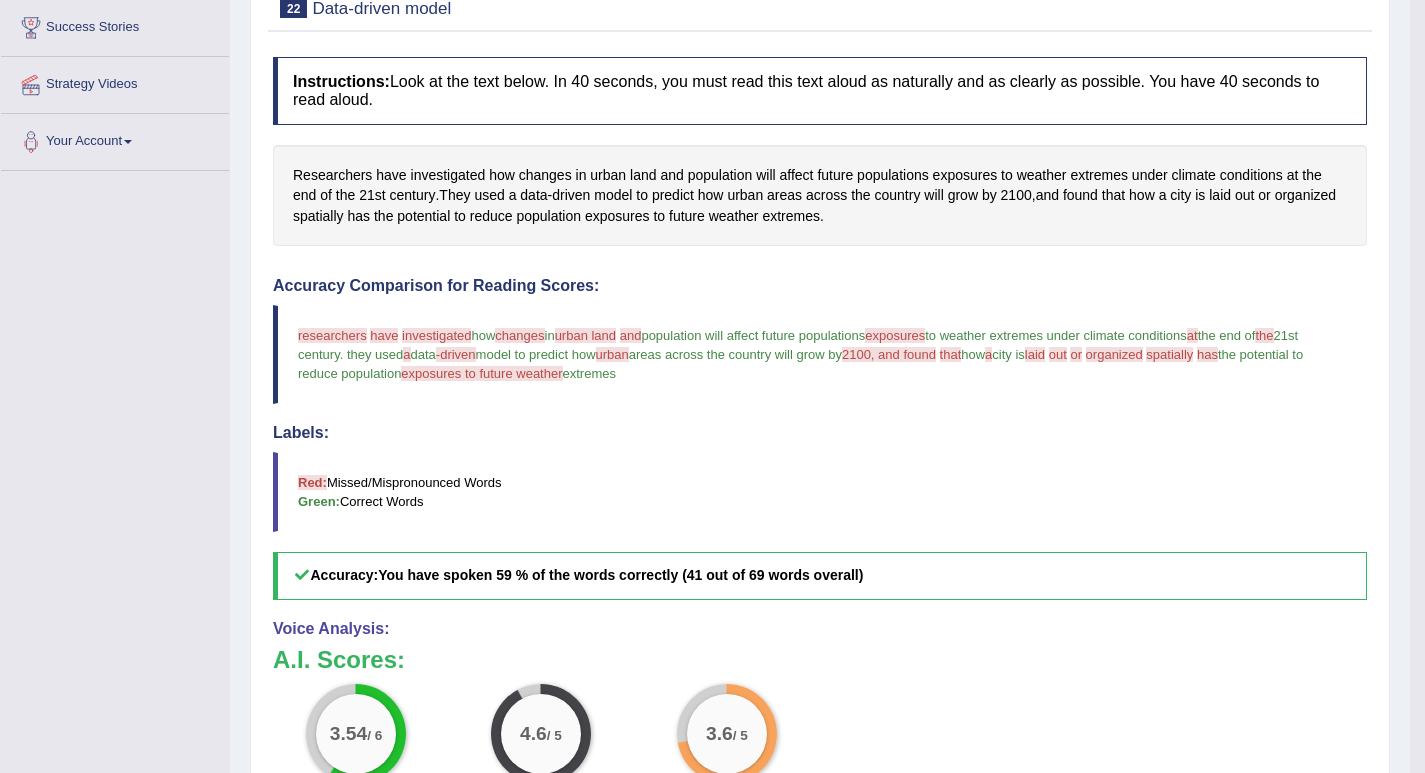 scroll, scrollTop: 227, scrollLeft: 0, axis: vertical 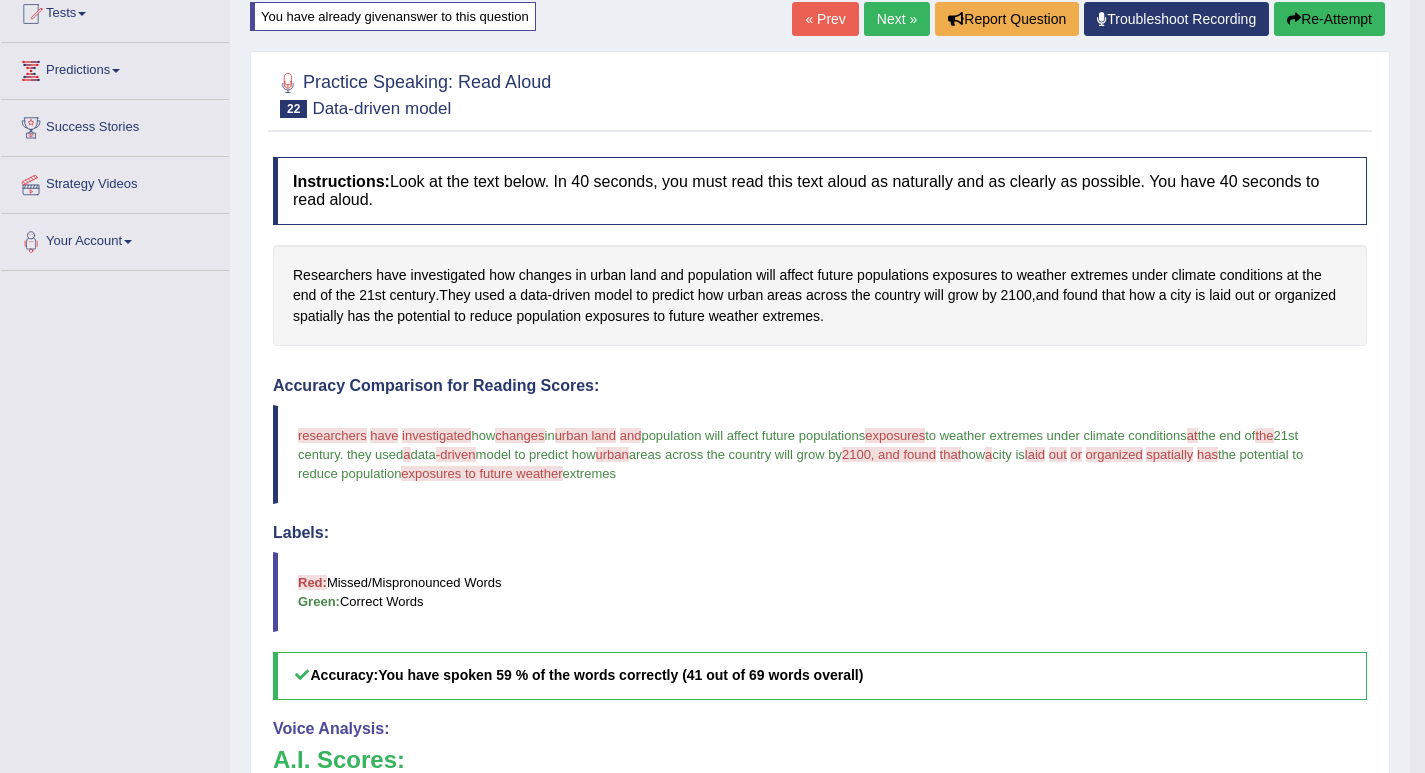 click on "Re-Attempt" at bounding box center (1329, 19) 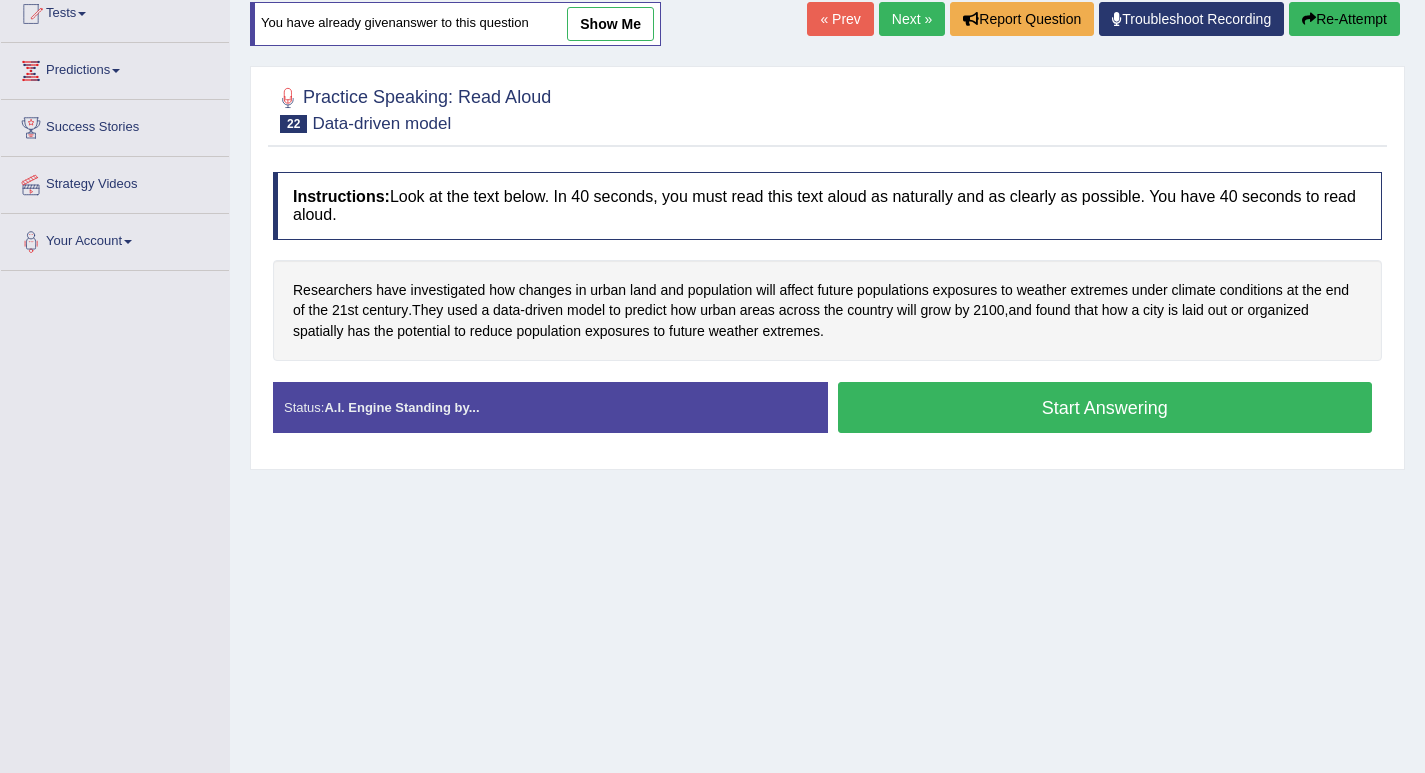 scroll, scrollTop: 227, scrollLeft: 0, axis: vertical 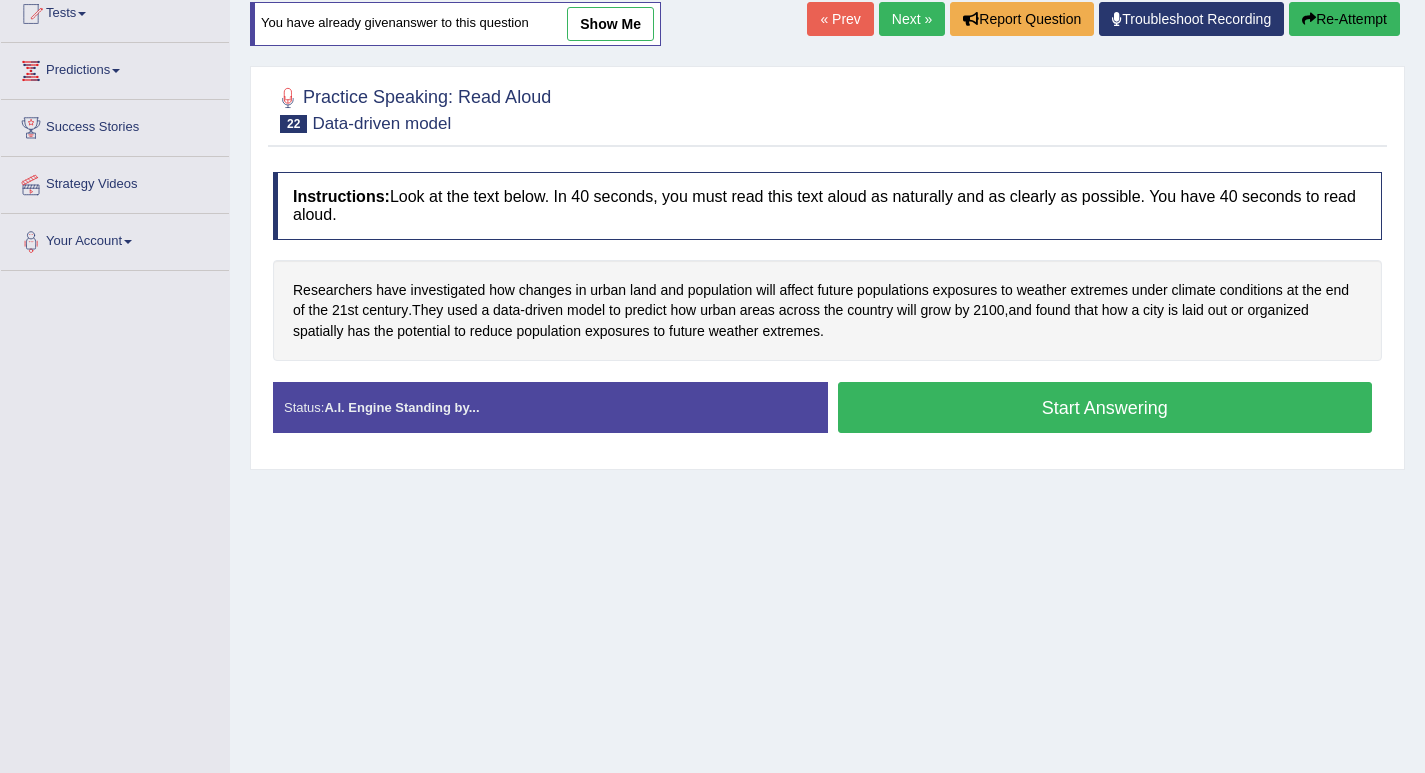 click on "Start Answering" at bounding box center [1105, 407] 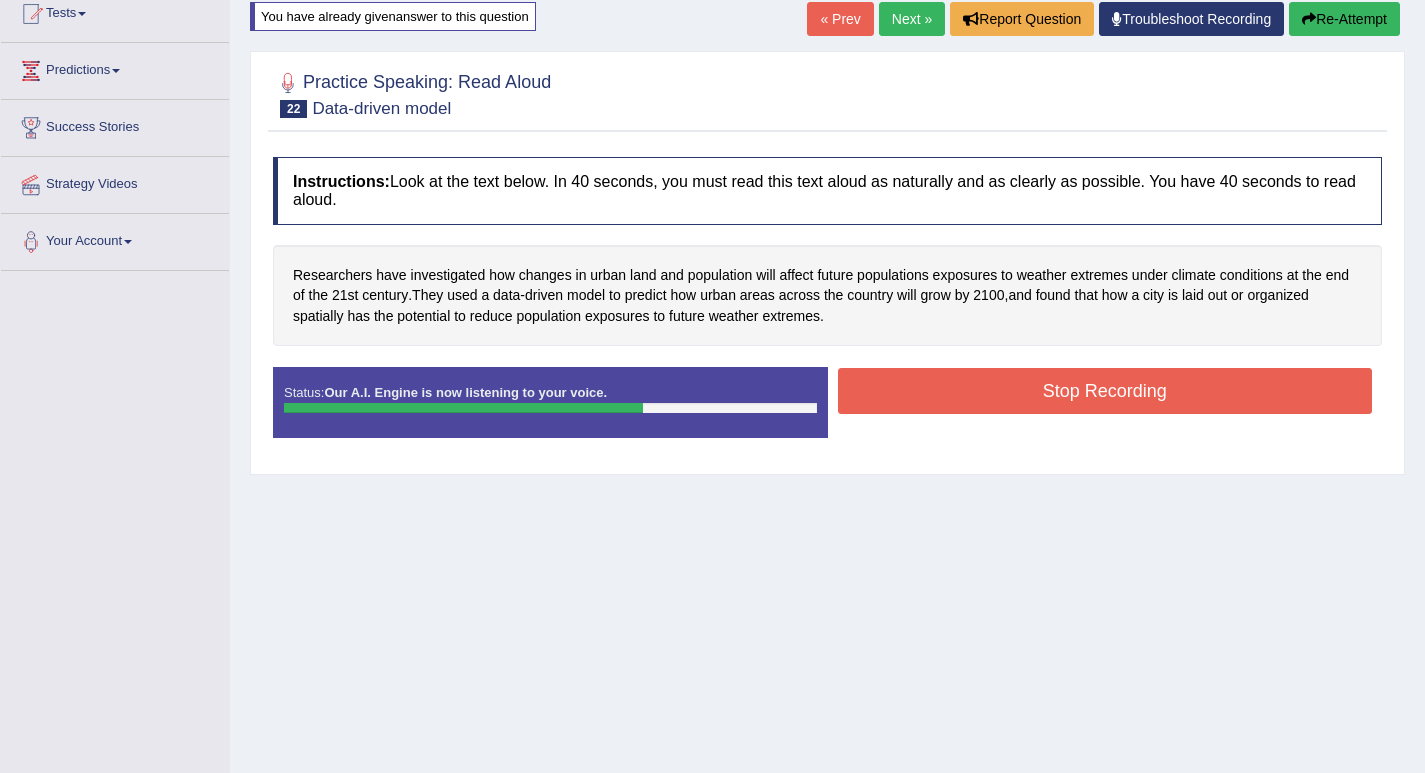 click on "Stop Recording" at bounding box center (1105, 391) 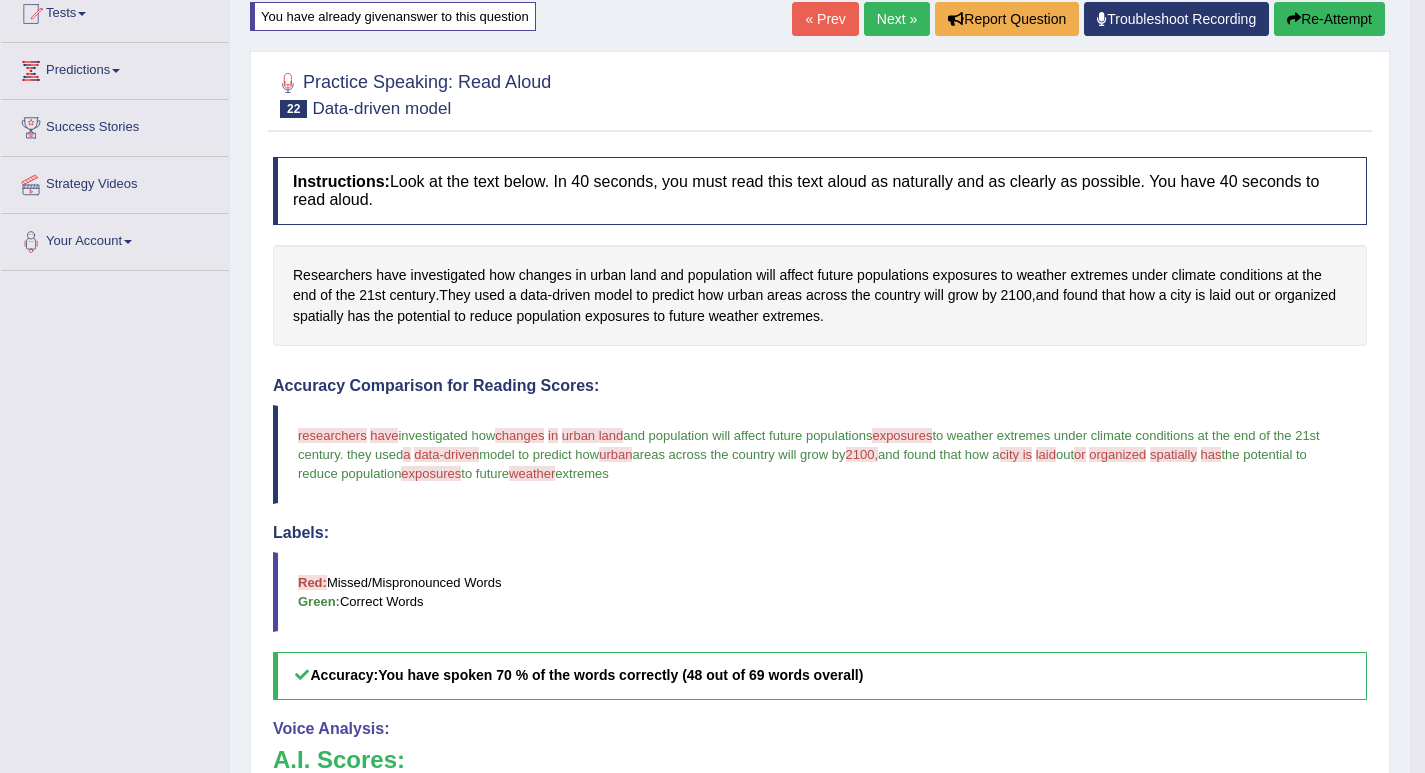 scroll, scrollTop: 27, scrollLeft: 0, axis: vertical 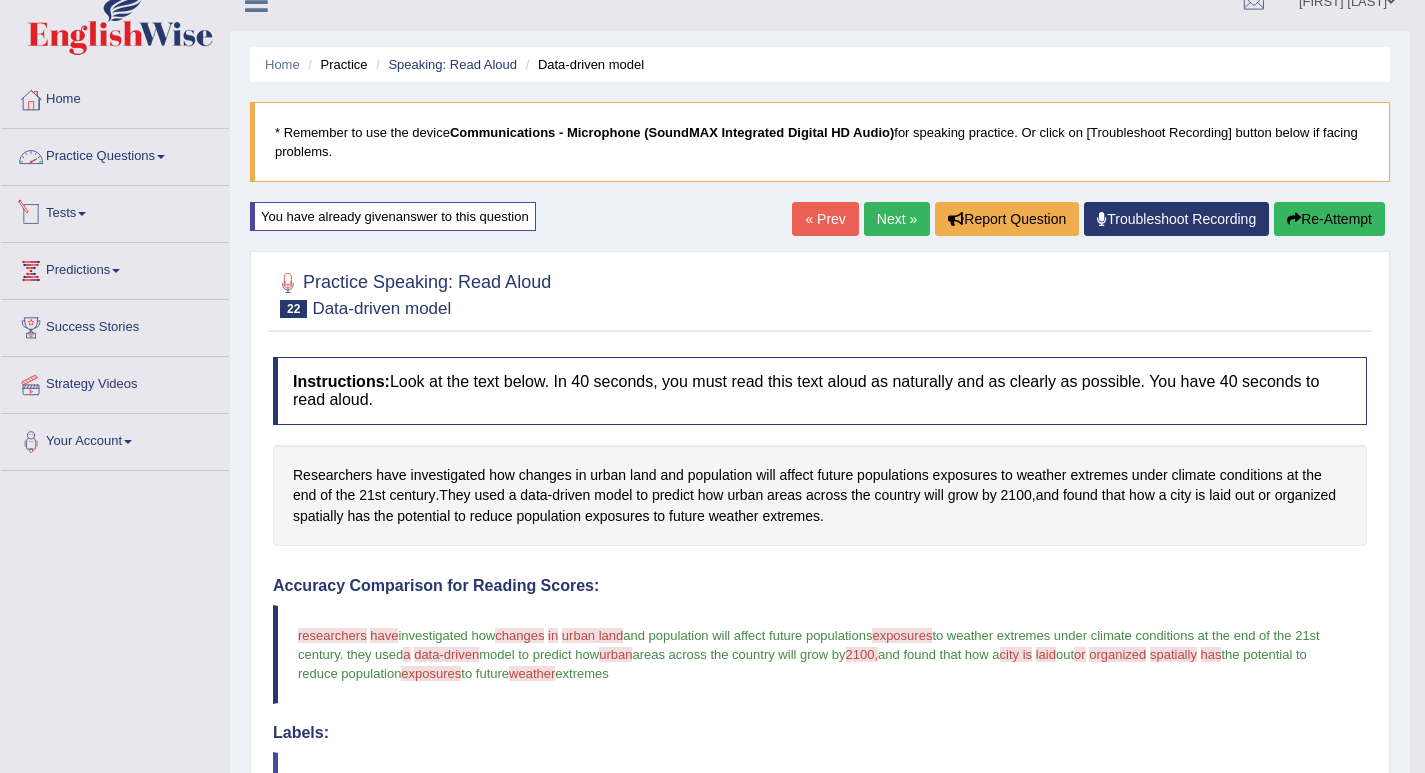 click on "Practice Questions" at bounding box center [115, 154] 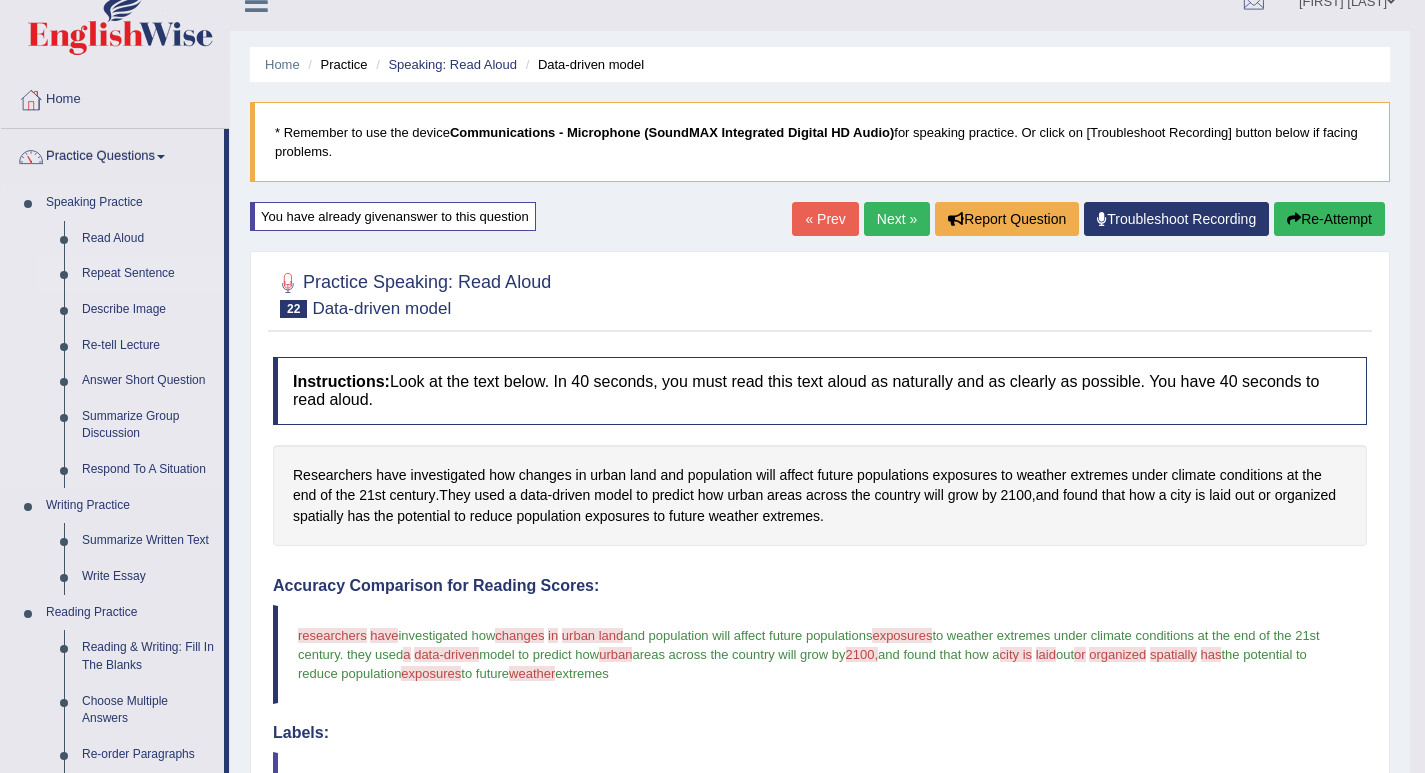 click on "Repeat Sentence" at bounding box center [148, 274] 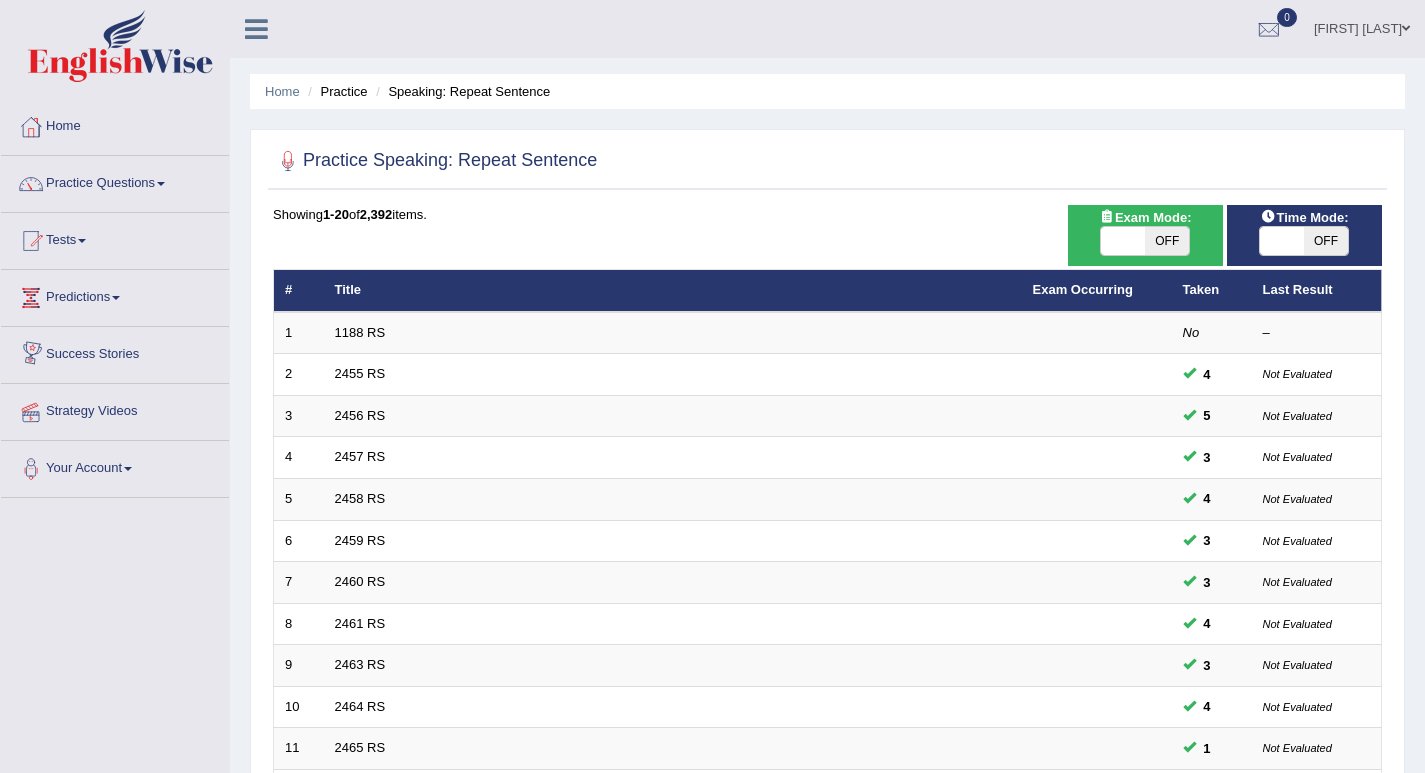 scroll, scrollTop: 0, scrollLeft: 0, axis: both 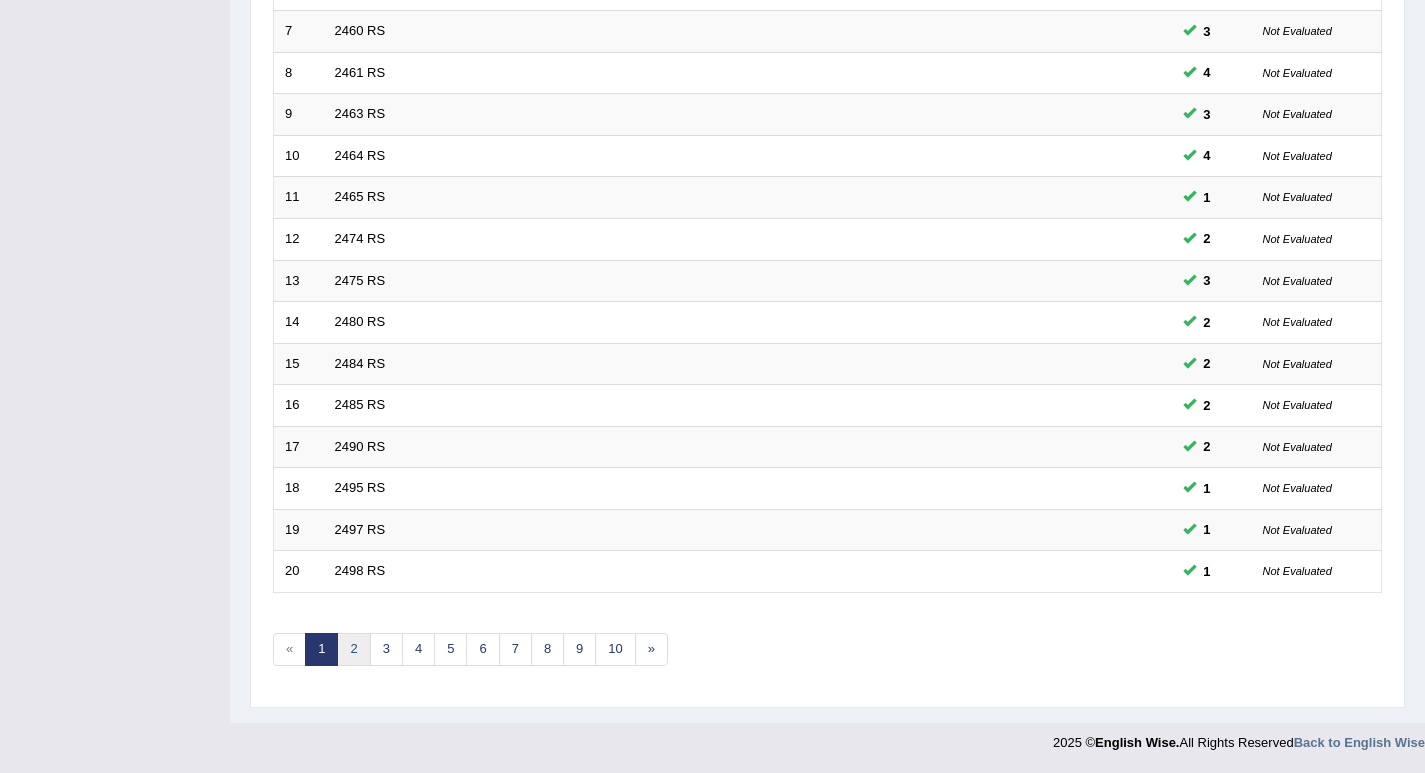 click on "2" at bounding box center [353, 649] 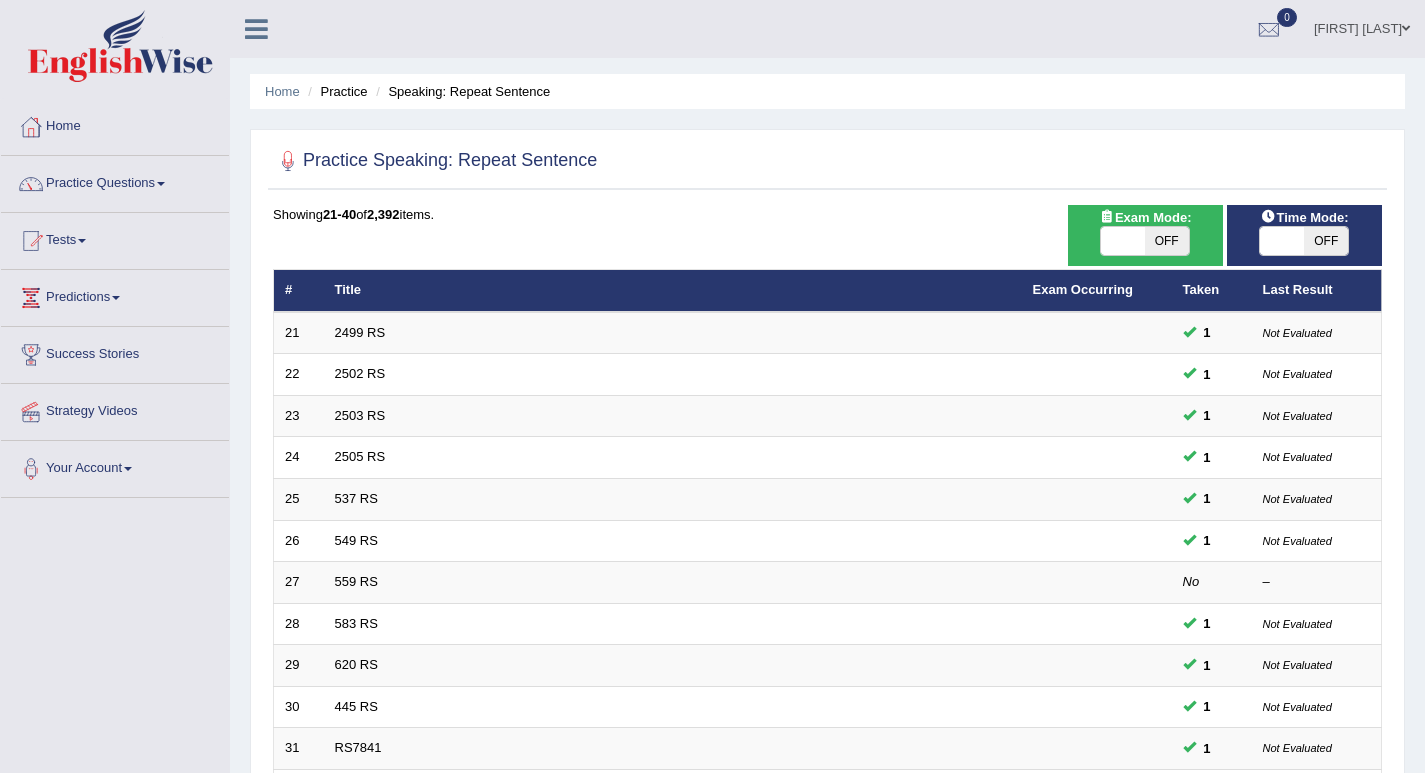 scroll, scrollTop: 400, scrollLeft: 0, axis: vertical 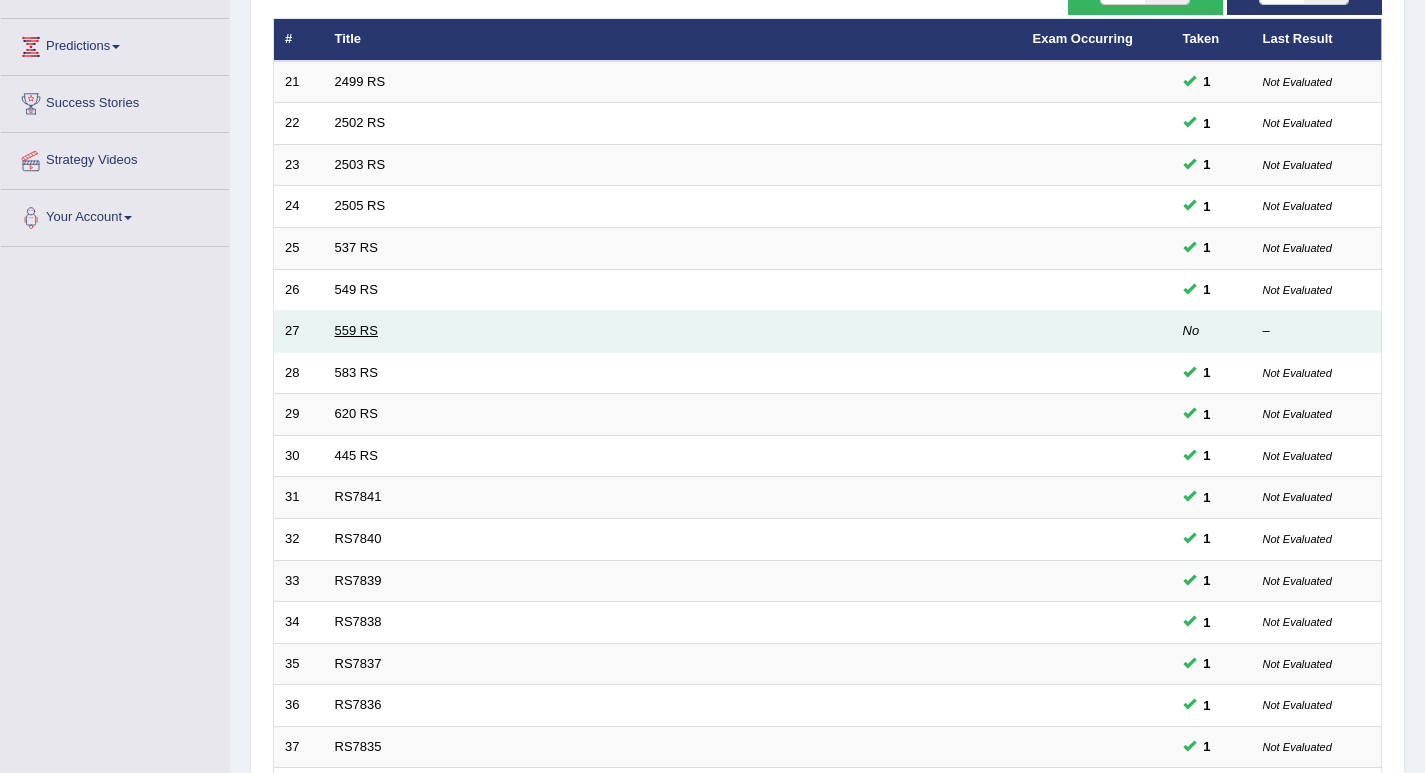 click on "559 RS" at bounding box center (356, 330) 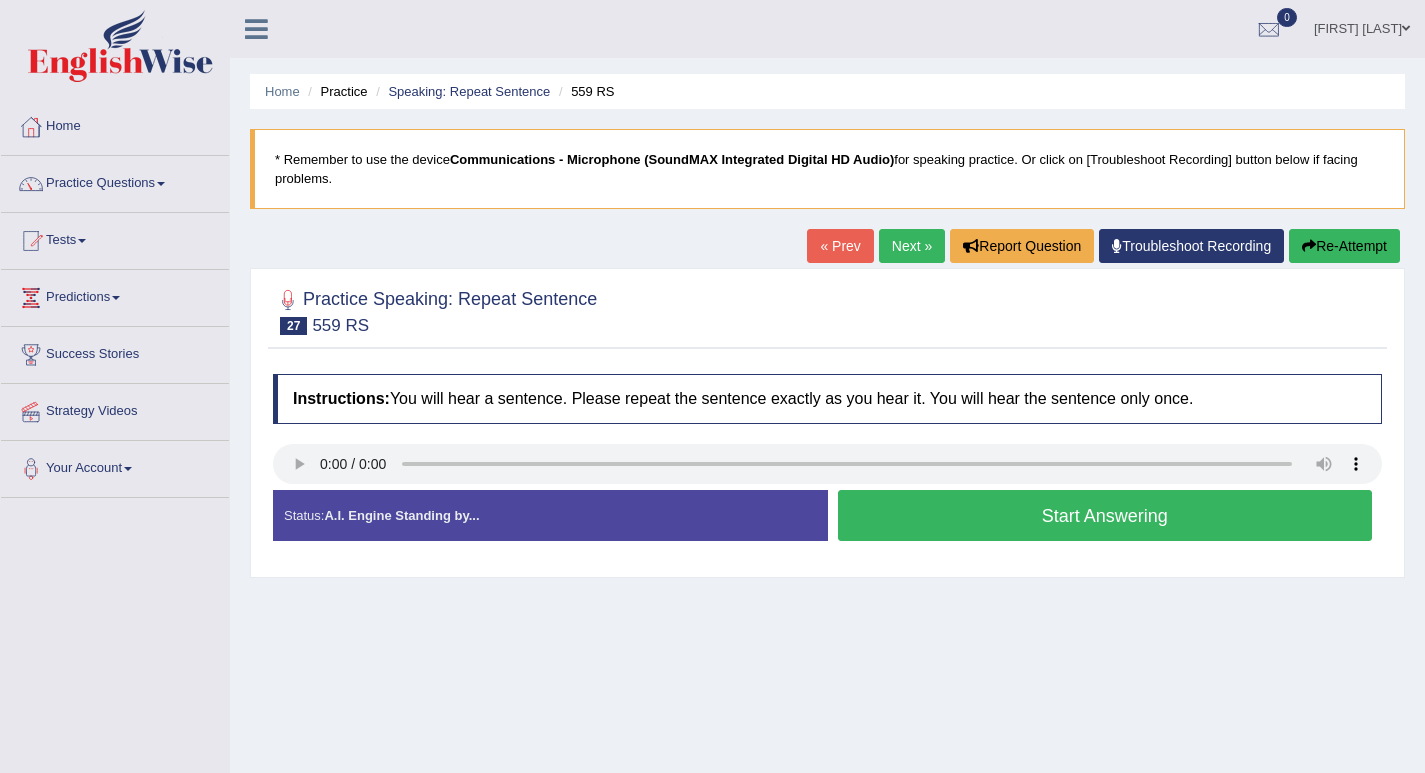 scroll, scrollTop: 0, scrollLeft: 0, axis: both 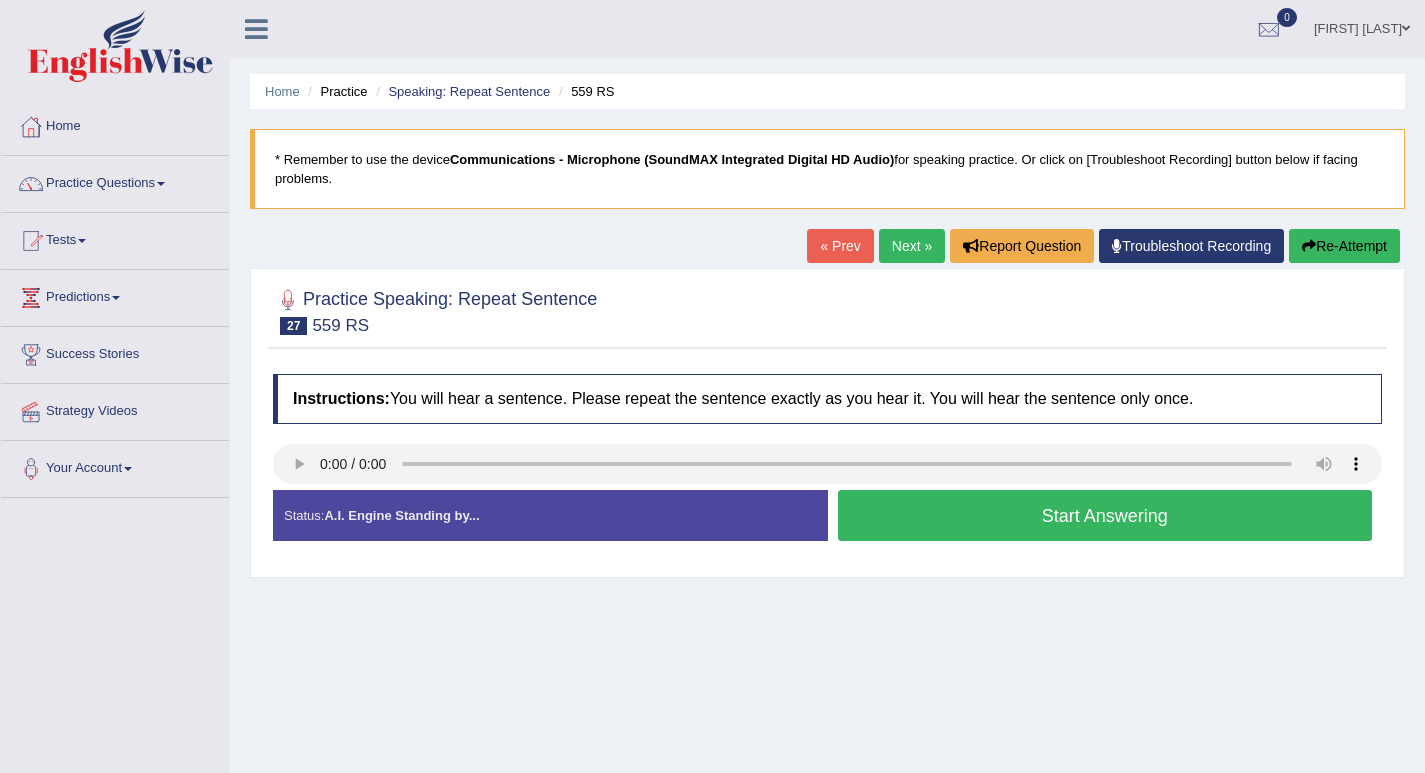 click on "Start Answering" at bounding box center (1105, 515) 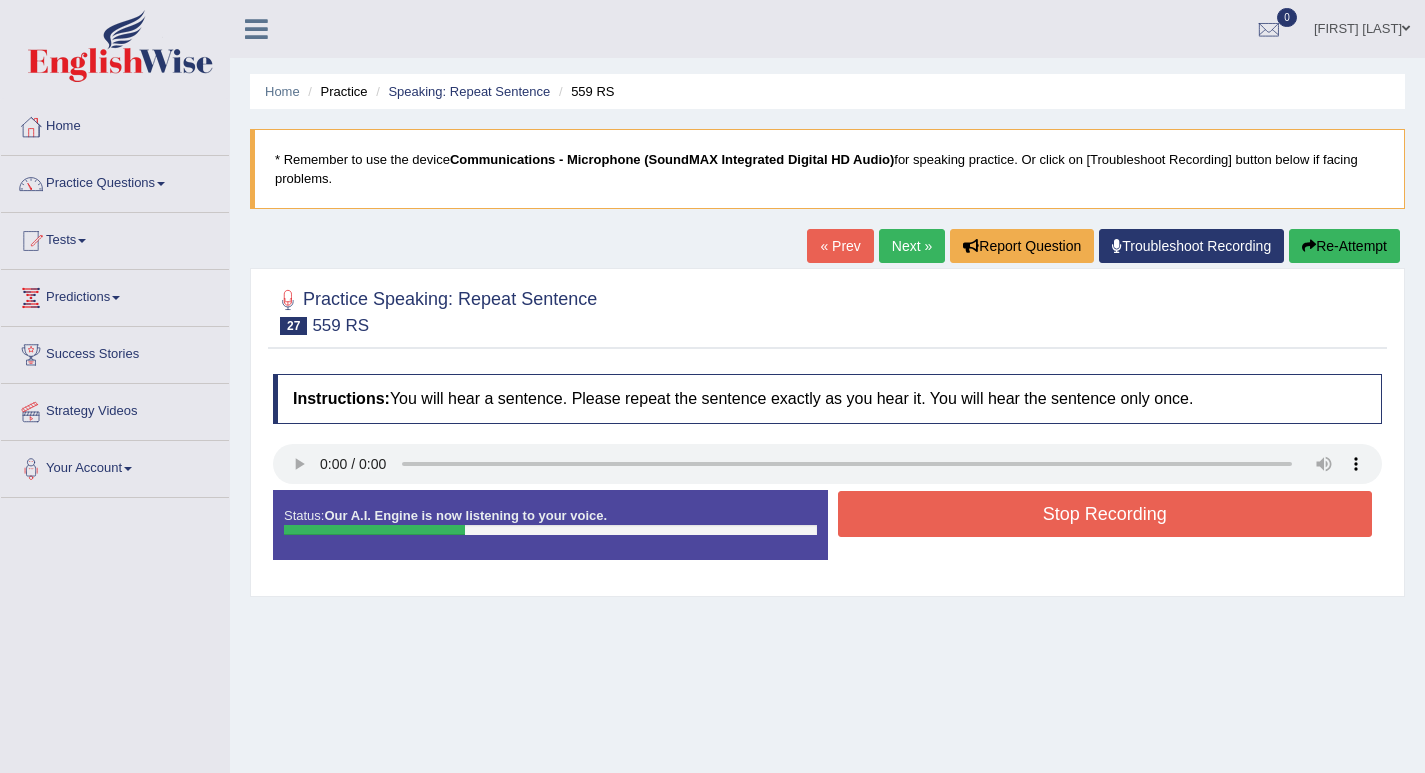 click on "Stop Recording" at bounding box center (1105, 514) 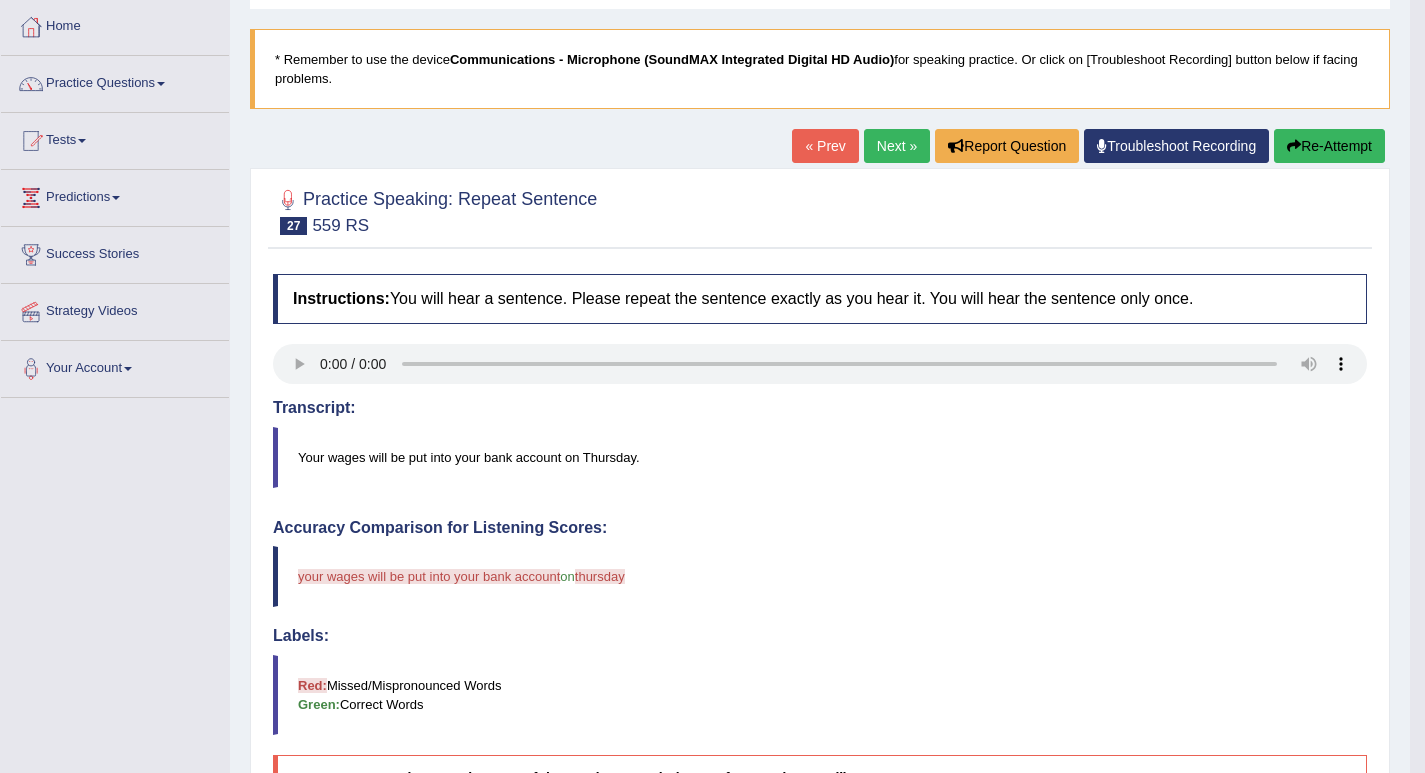 scroll, scrollTop: 0, scrollLeft: 0, axis: both 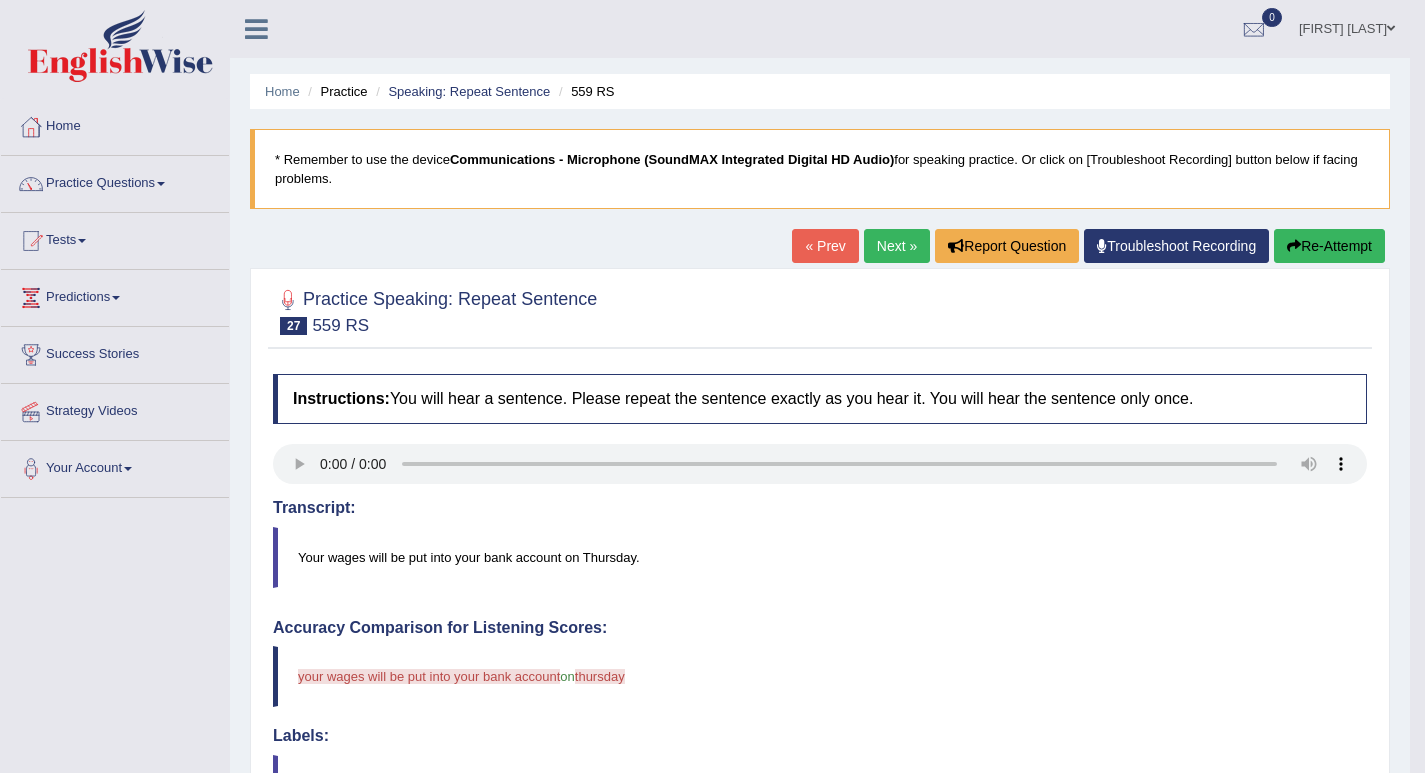 click on "Re-Attempt" at bounding box center [1329, 246] 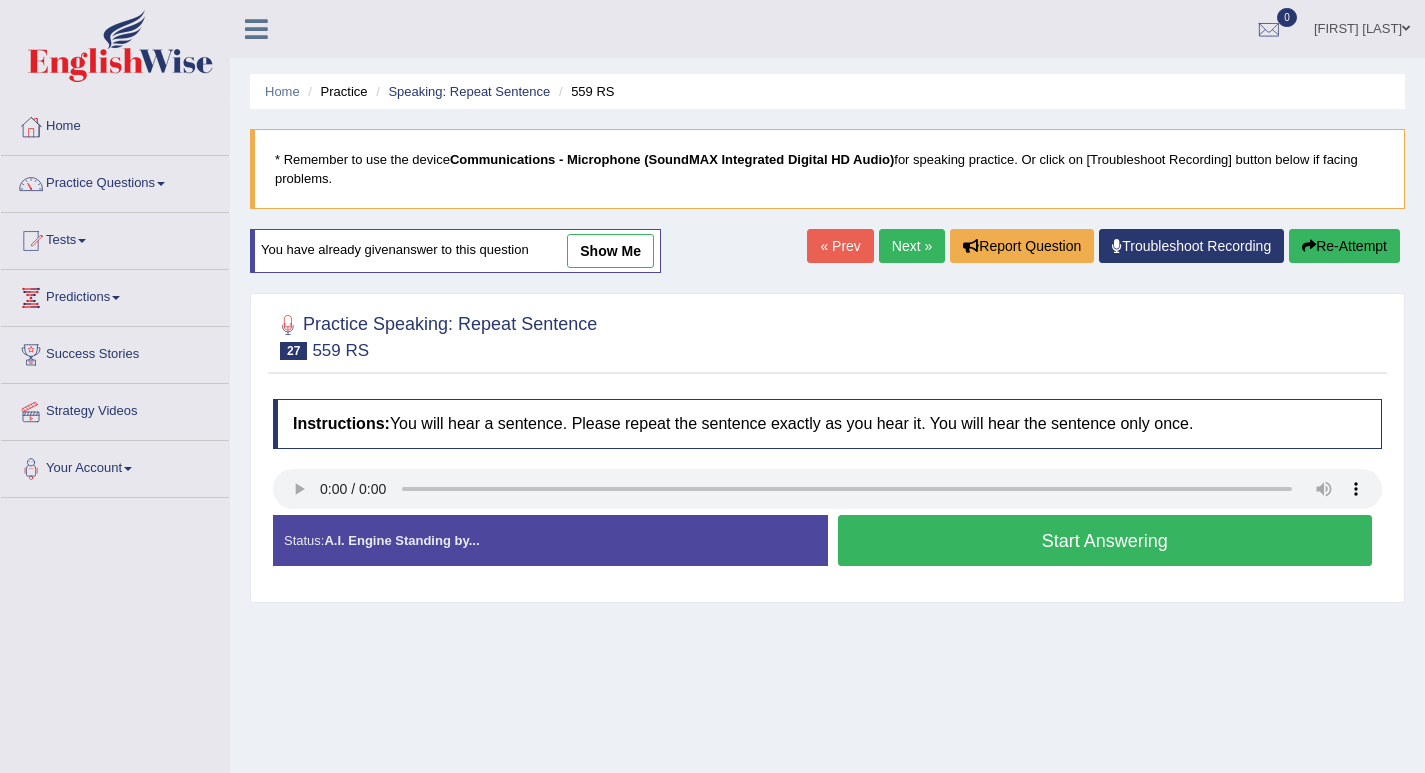 scroll, scrollTop: 0, scrollLeft: 0, axis: both 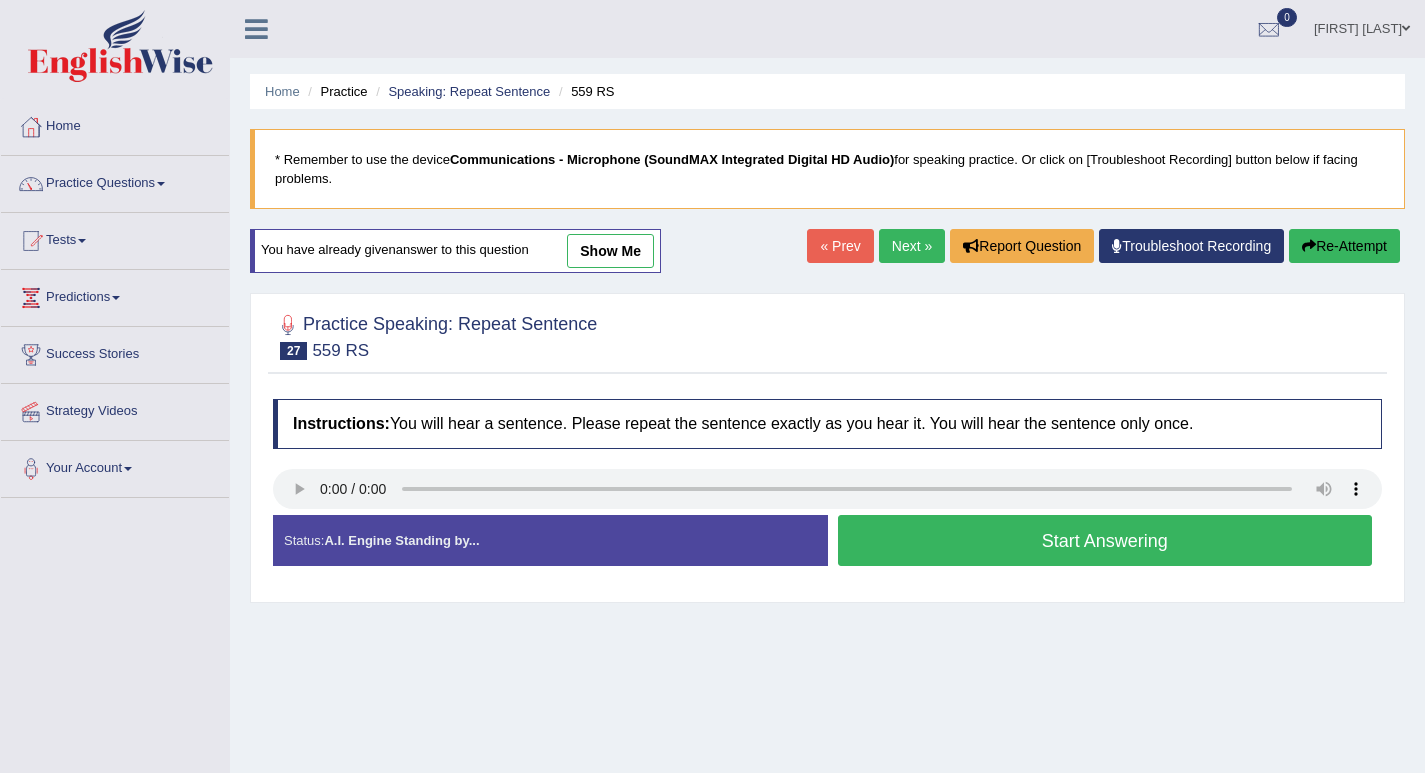 click on "Start Answering" at bounding box center [1105, 540] 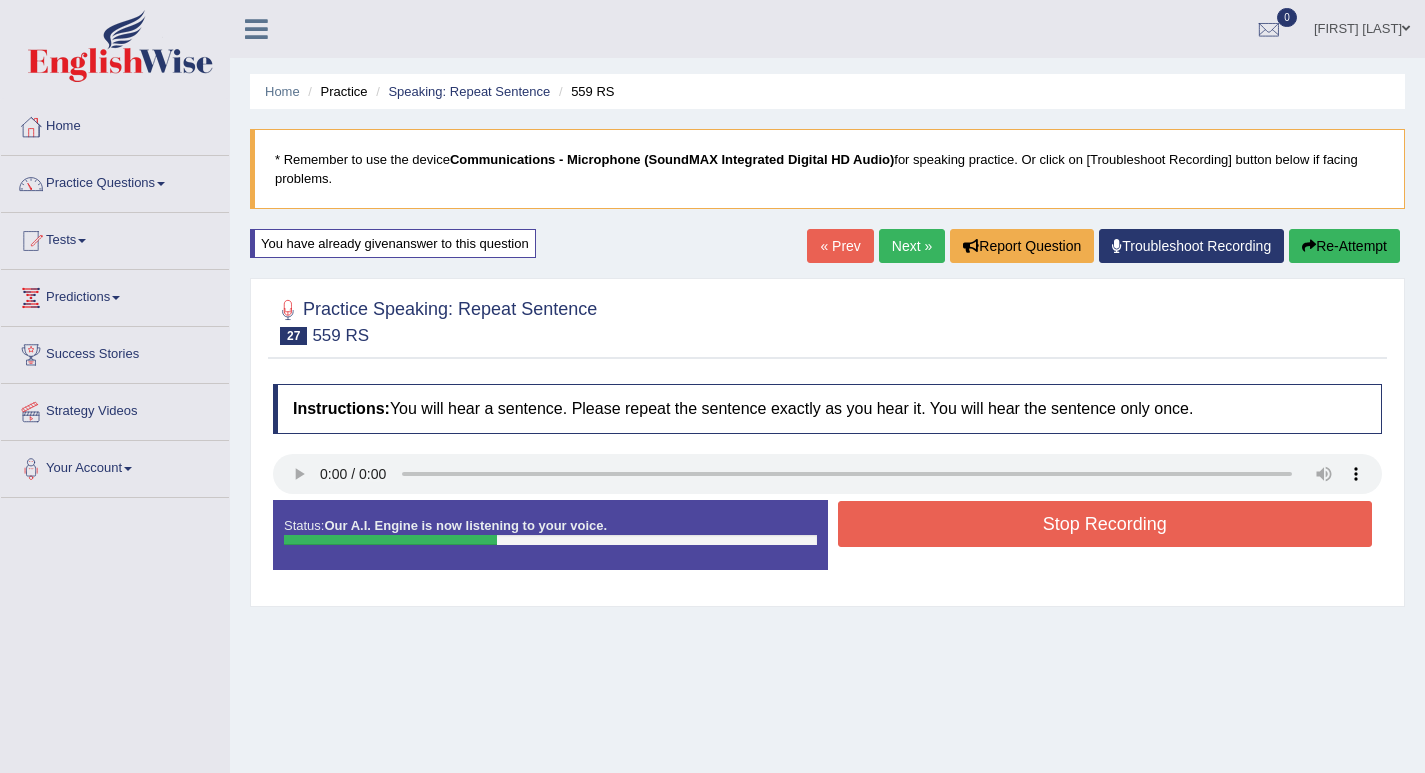 click on "Stop Recording" at bounding box center (1105, 524) 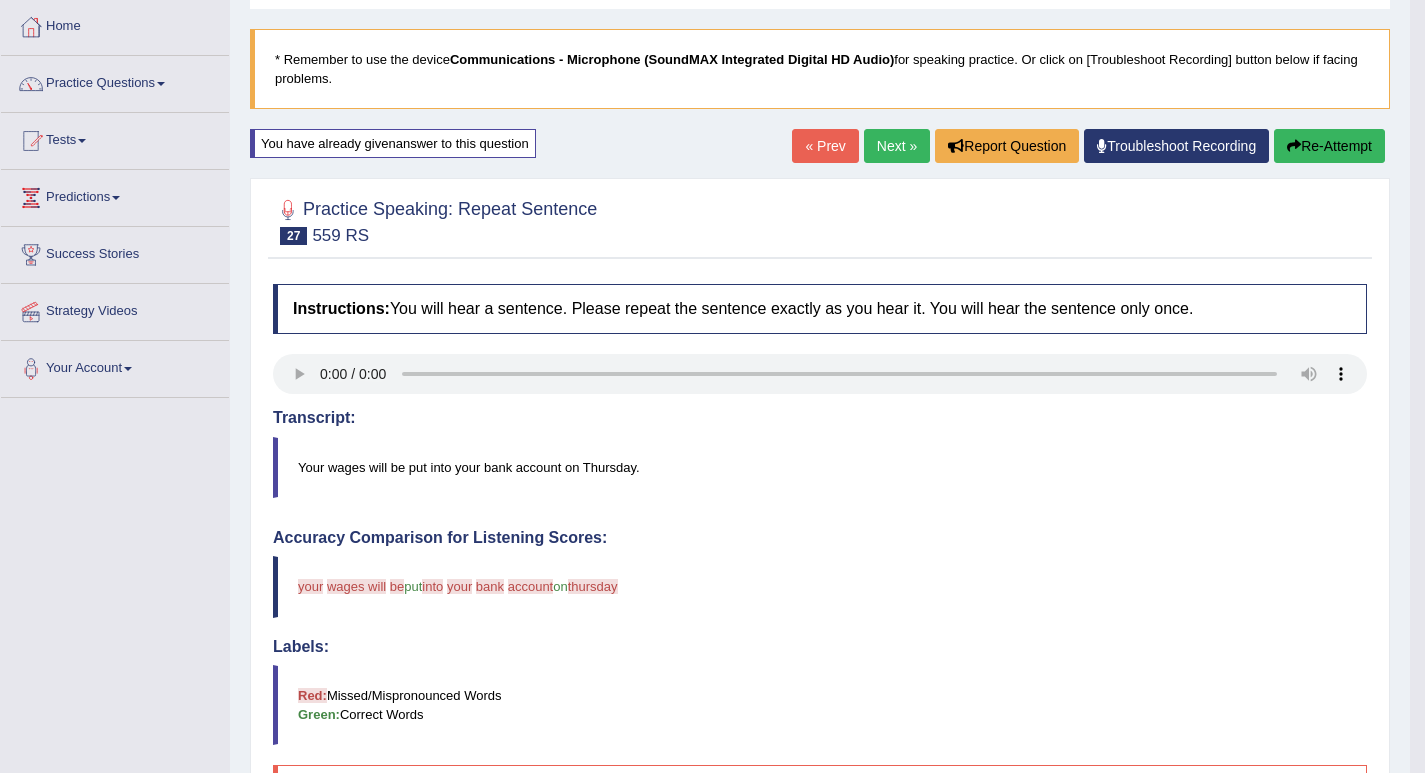scroll, scrollTop: 0, scrollLeft: 0, axis: both 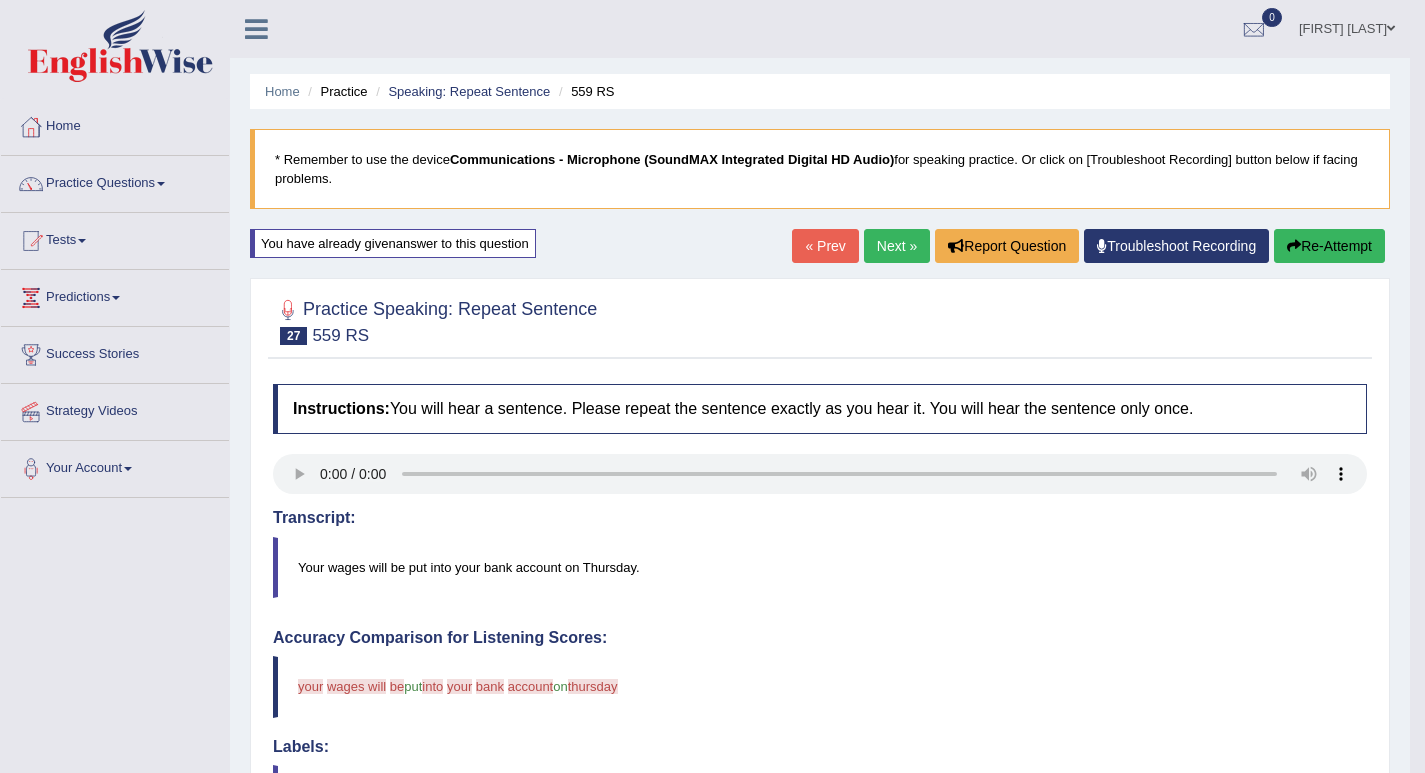 click on "Re-Attempt" at bounding box center [1329, 246] 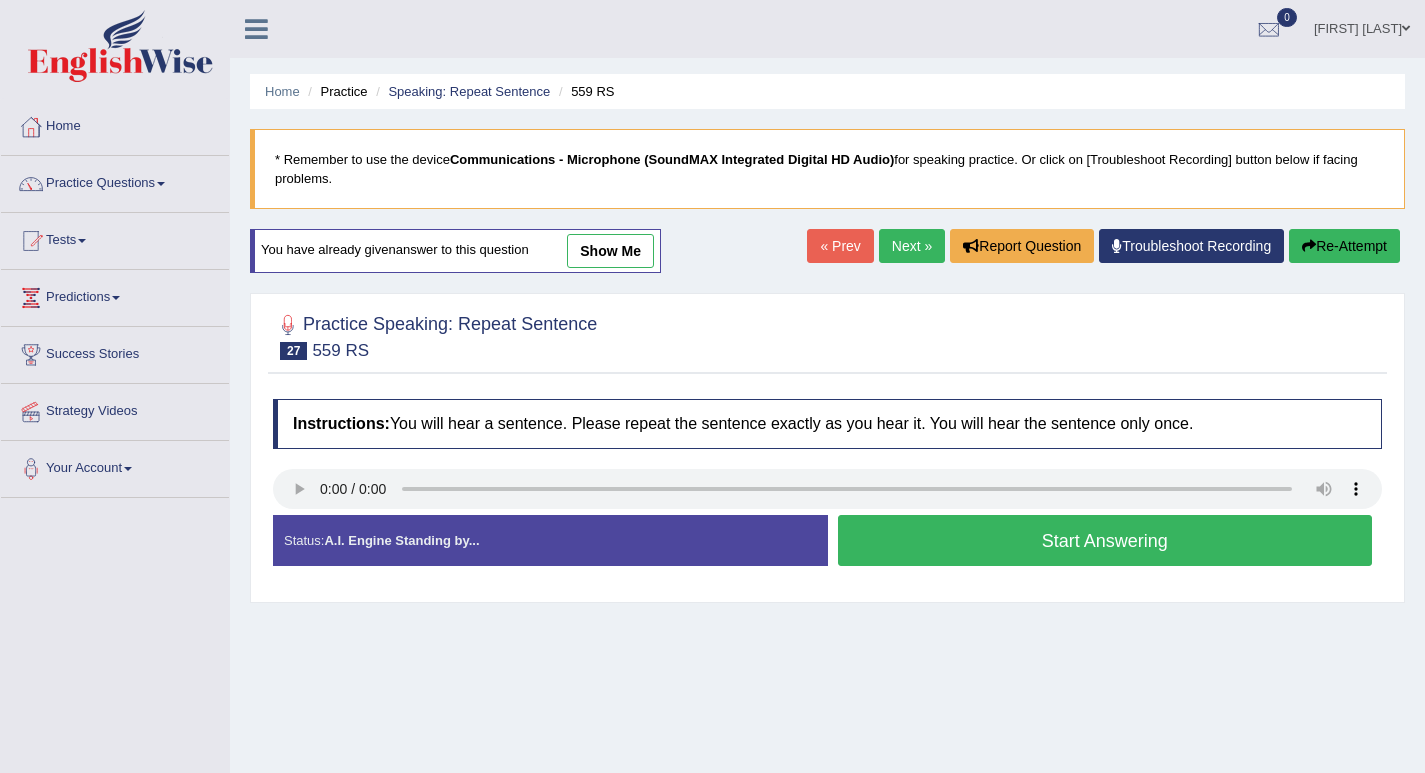 scroll, scrollTop: 0, scrollLeft: 0, axis: both 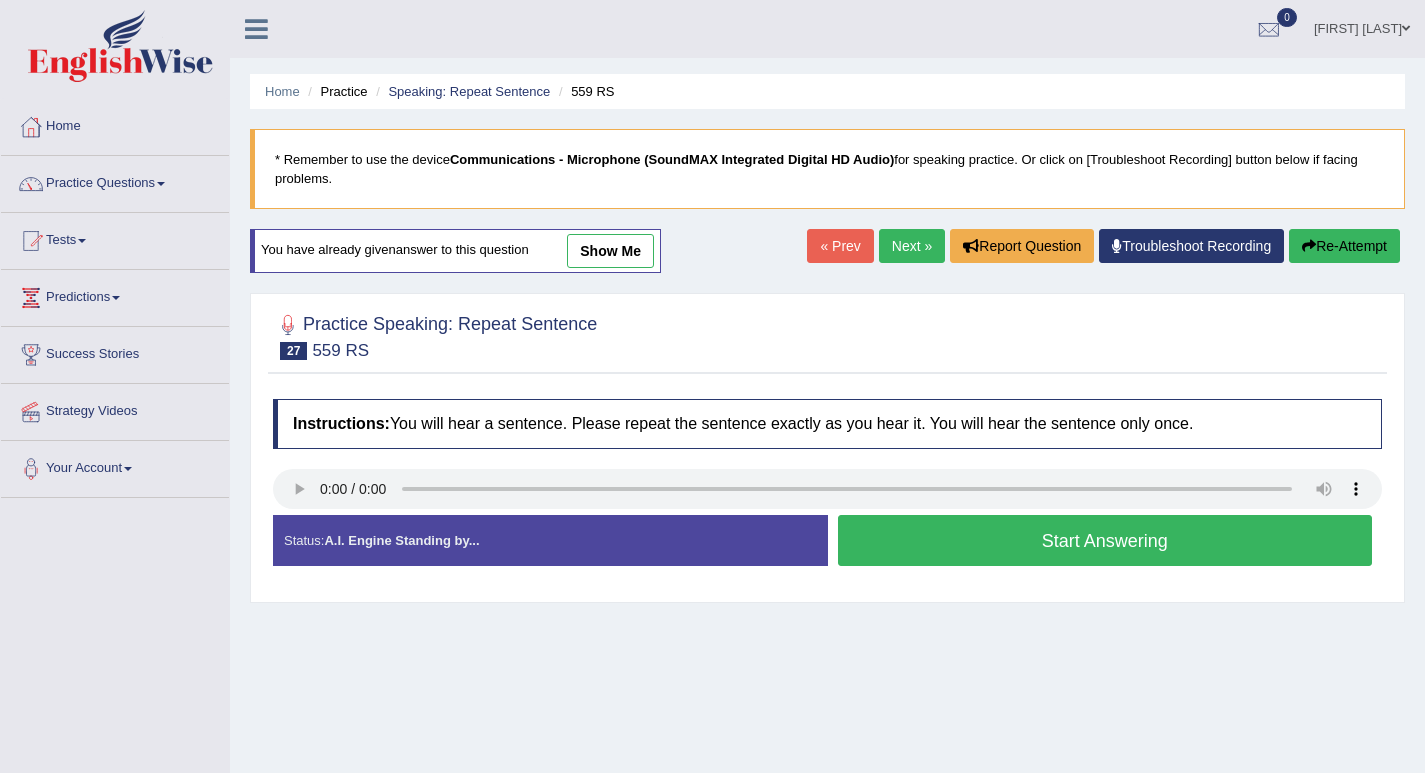 click on "Start Answering" at bounding box center [1105, 540] 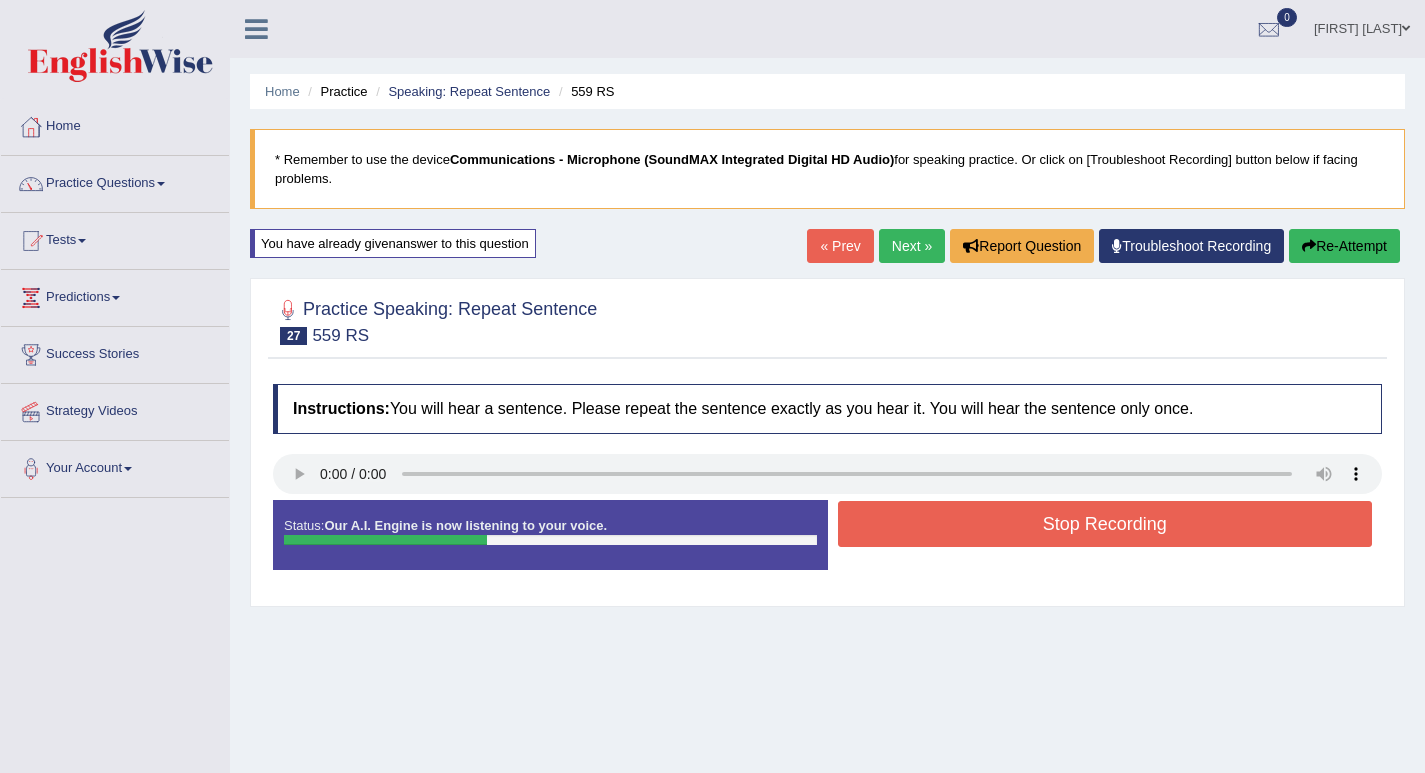 click on "Stop Recording" at bounding box center [1105, 524] 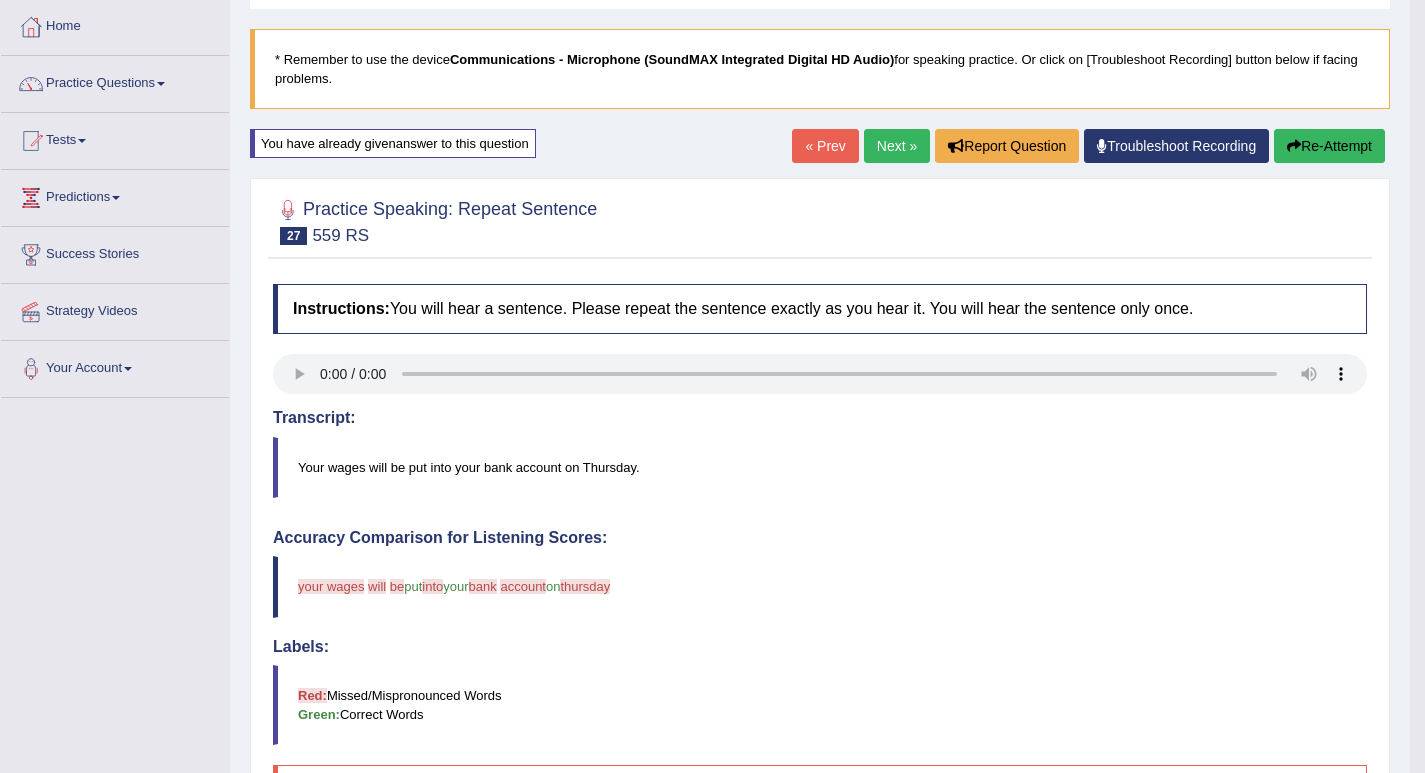 scroll, scrollTop: 0, scrollLeft: 0, axis: both 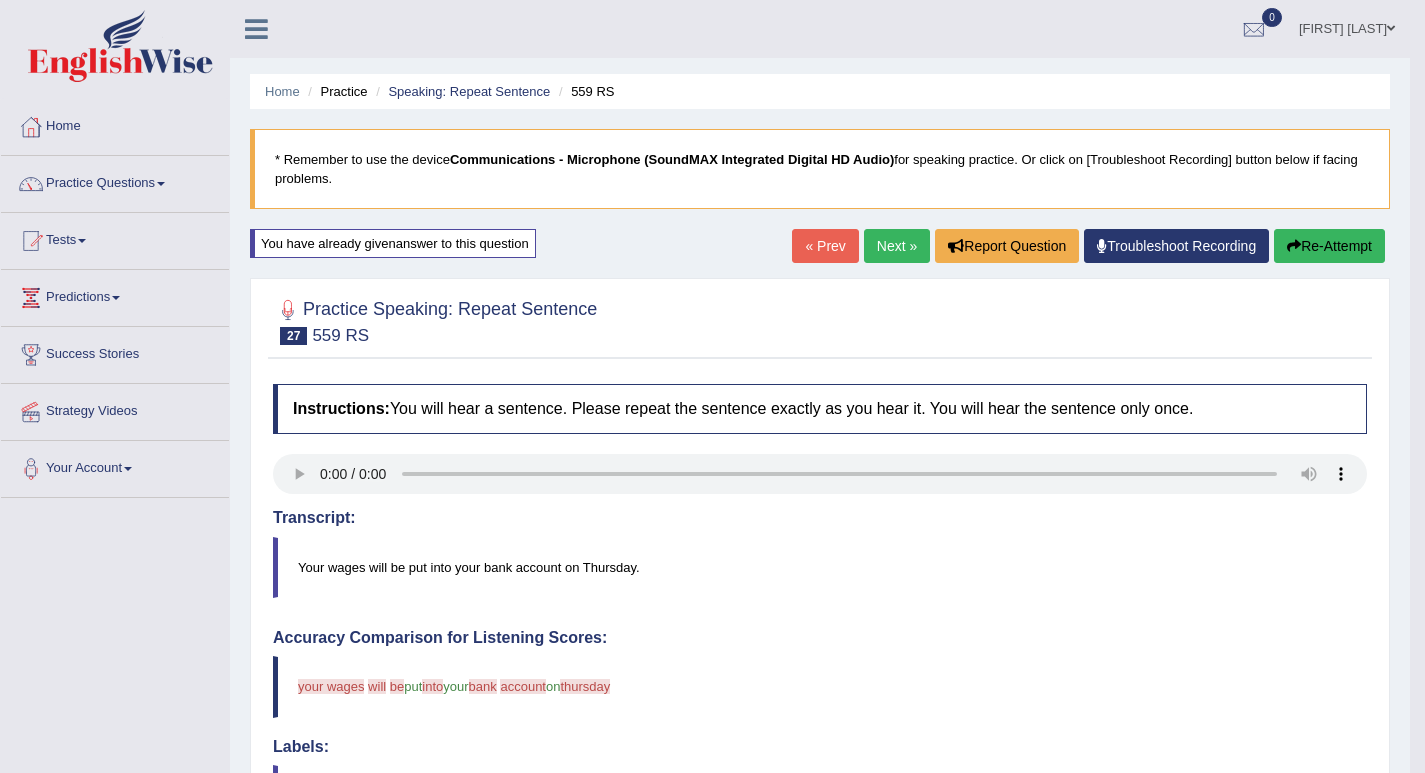 click on "Re-Attempt" at bounding box center (1329, 246) 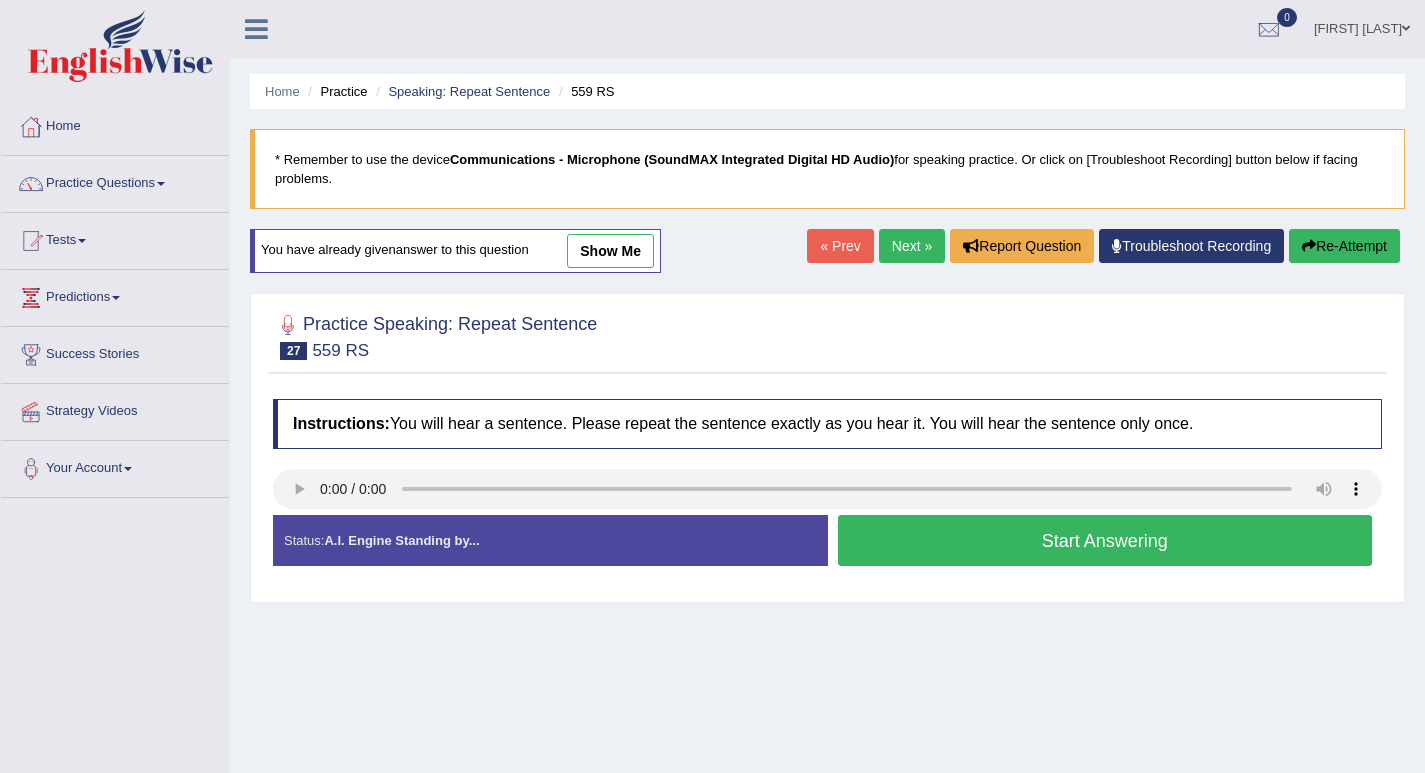 scroll, scrollTop: 0, scrollLeft: 0, axis: both 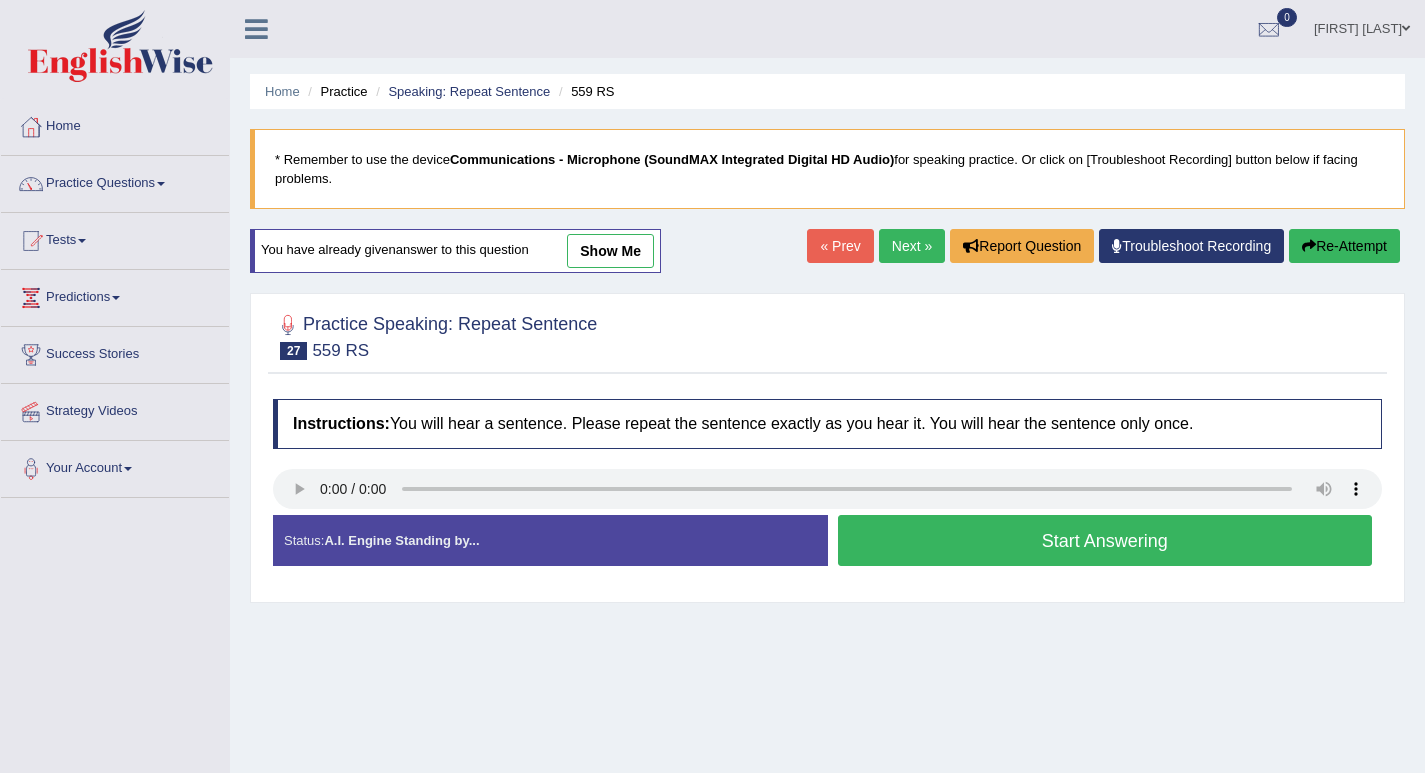 click on "Start Answering" at bounding box center [1105, 540] 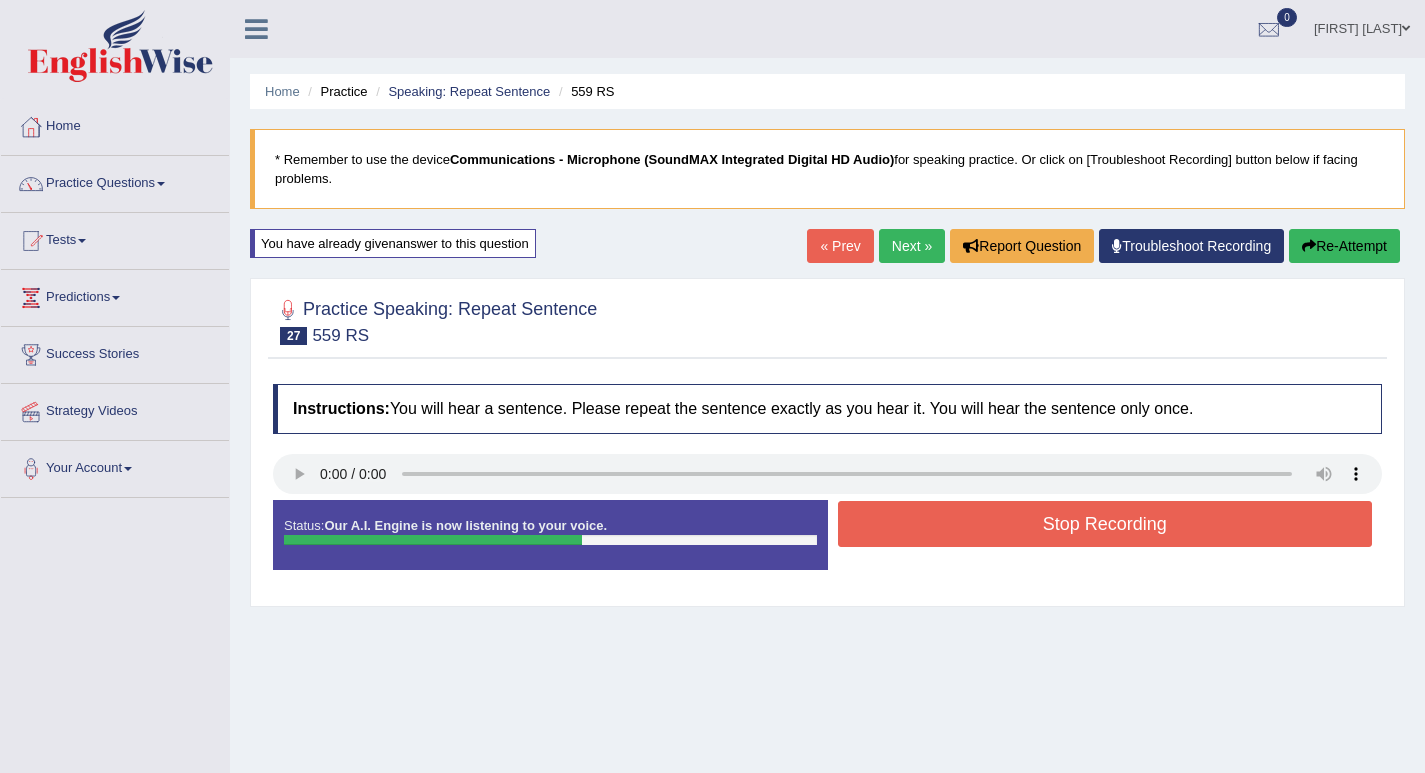 click on "Stop Recording" at bounding box center (1105, 524) 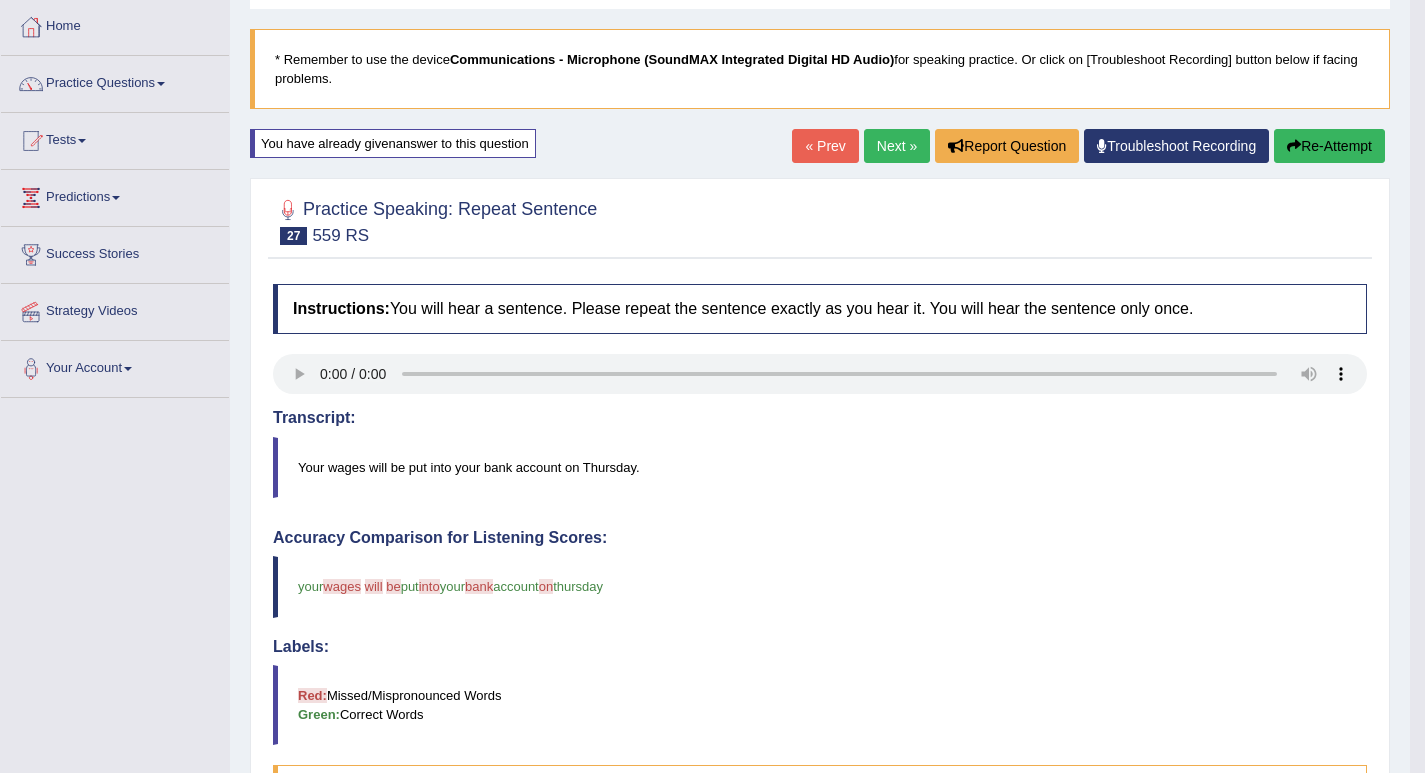 scroll, scrollTop: 0, scrollLeft: 0, axis: both 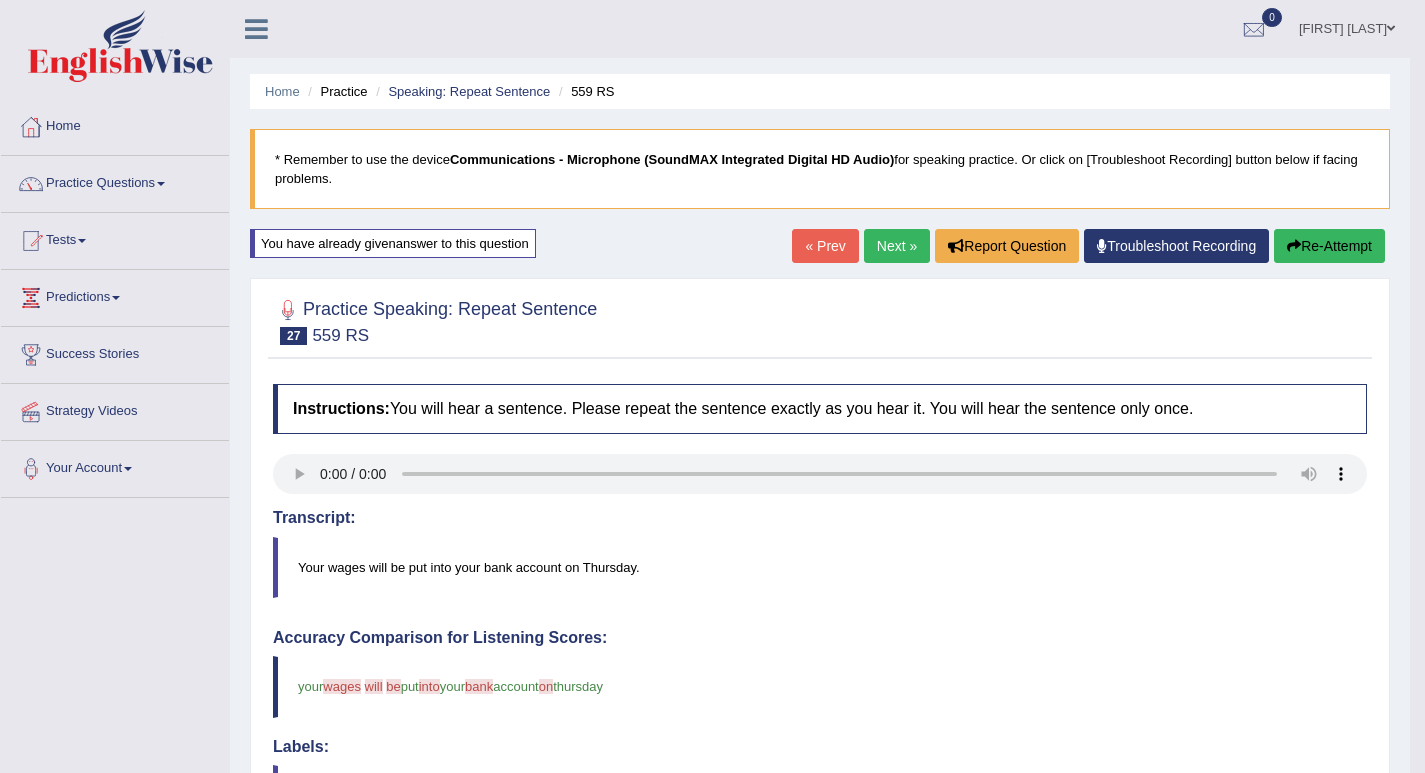 click on "Re-Attempt" at bounding box center [1329, 246] 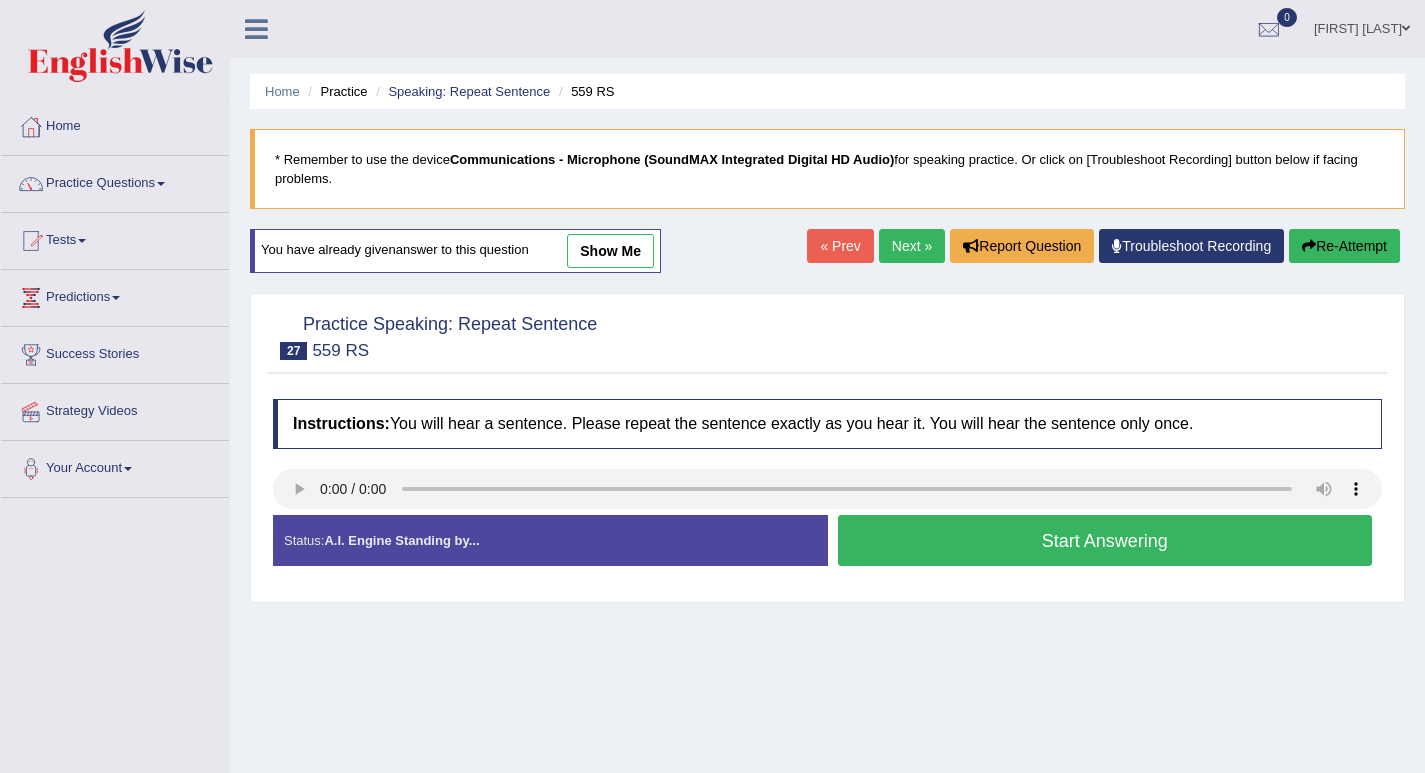 scroll, scrollTop: 0, scrollLeft: 0, axis: both 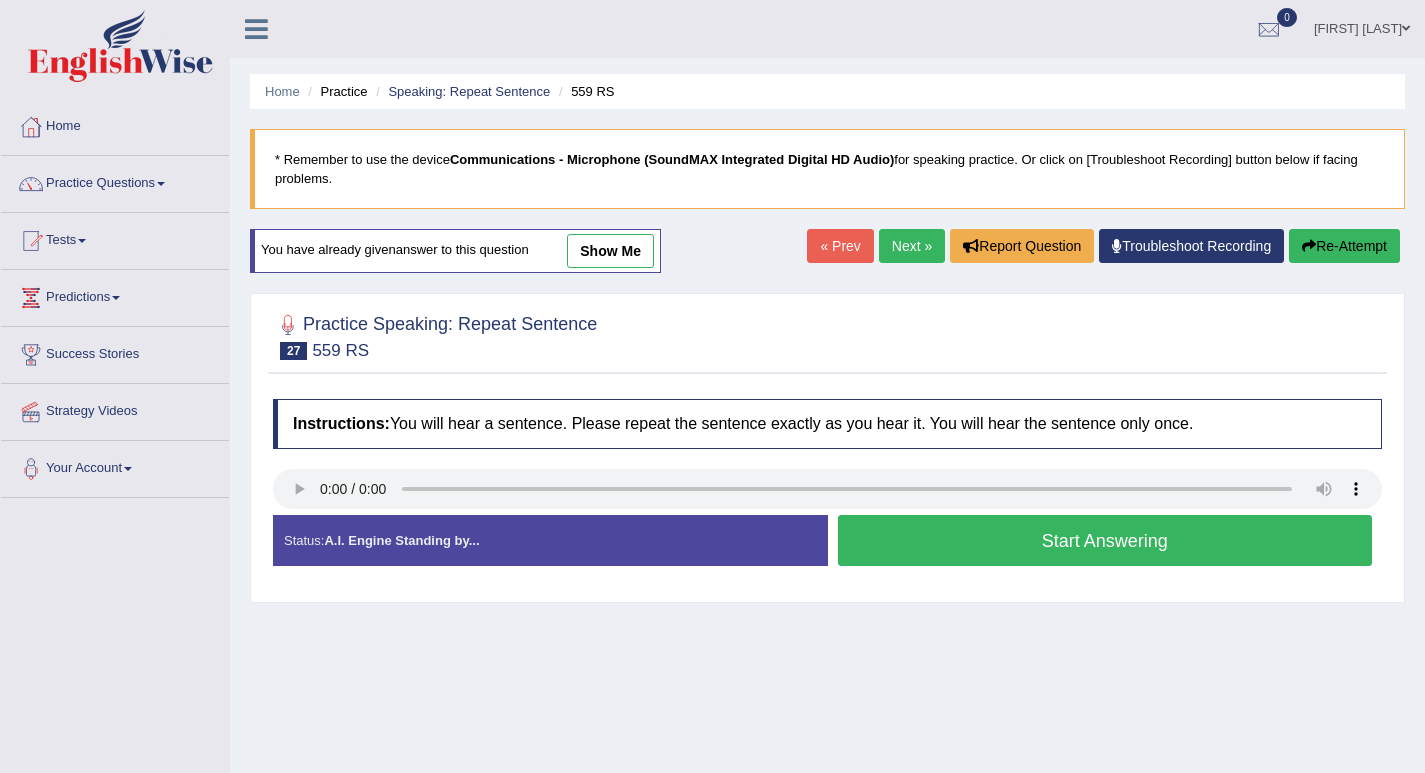 click on "Start Answering" at bounding box center (1105, 540) 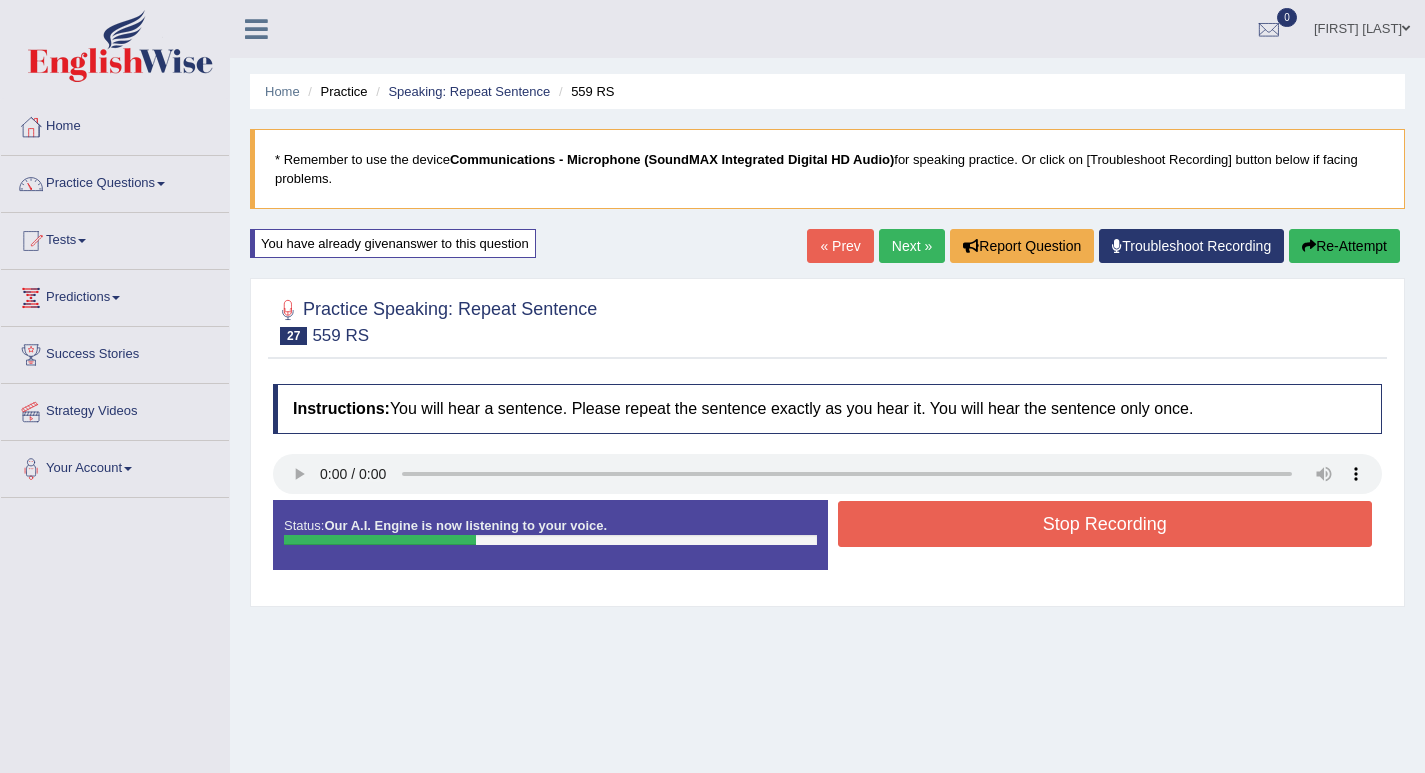 click on "Stop Recording" at bounding box center [1105, 524] 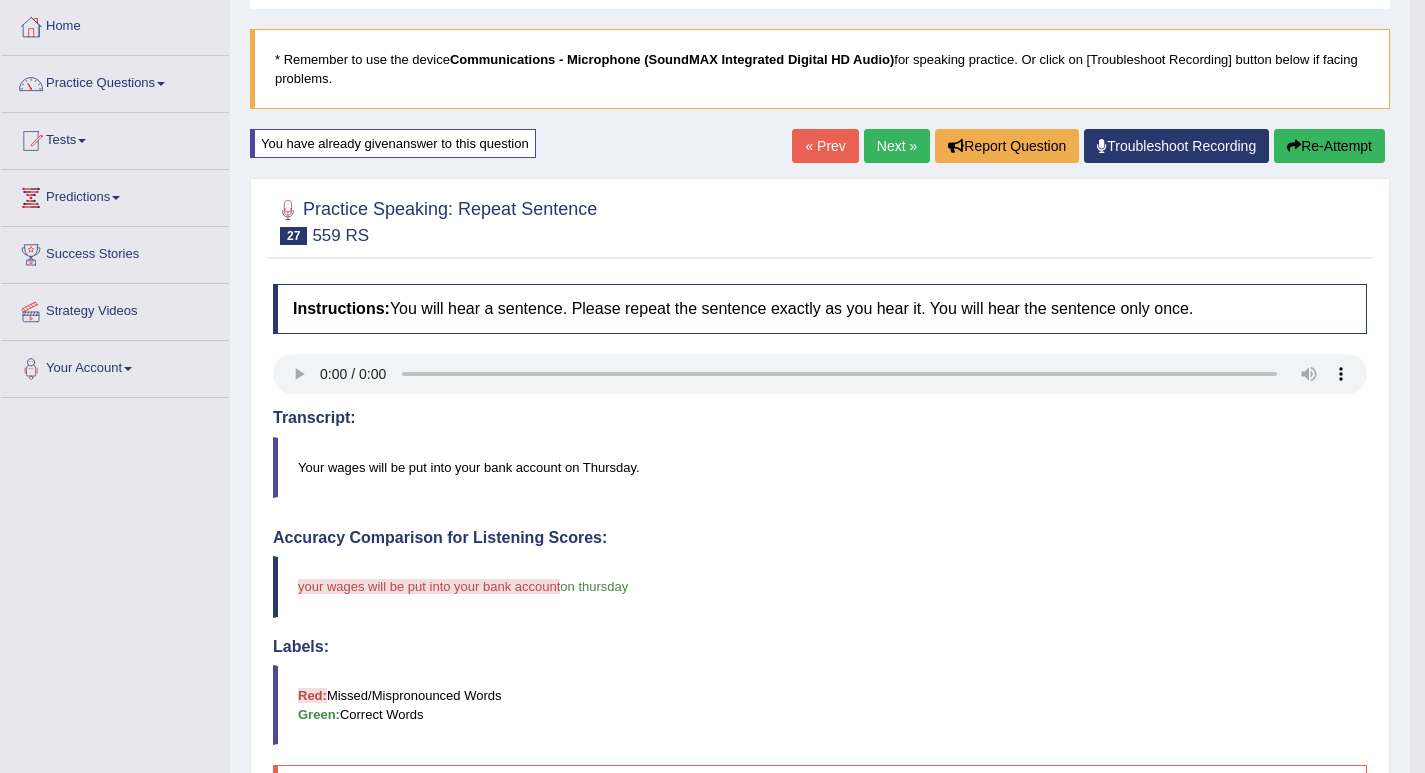 scroll, scrollTop: 0, scrollLeft: 0, axis: both 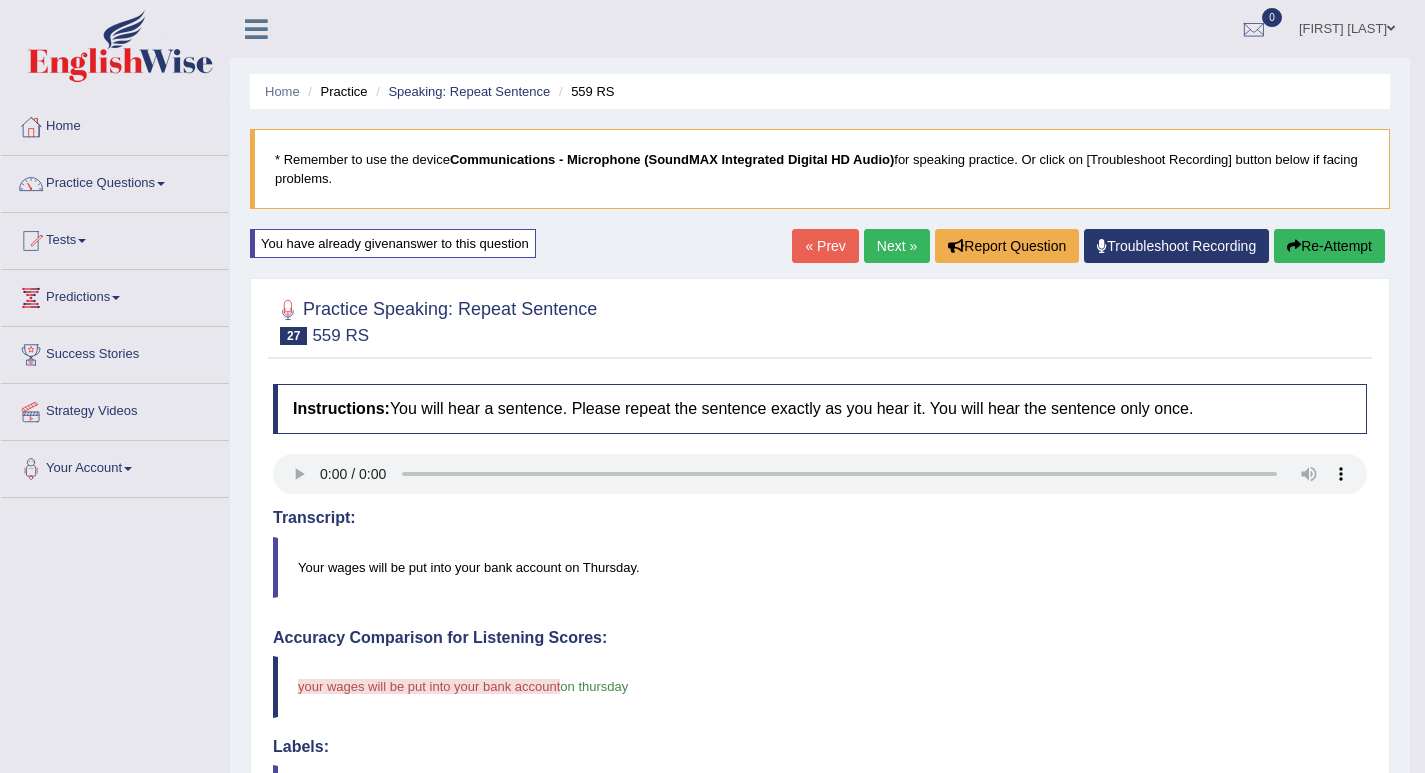 click on "Re-Attempt" at bounding box center (1329, 246) 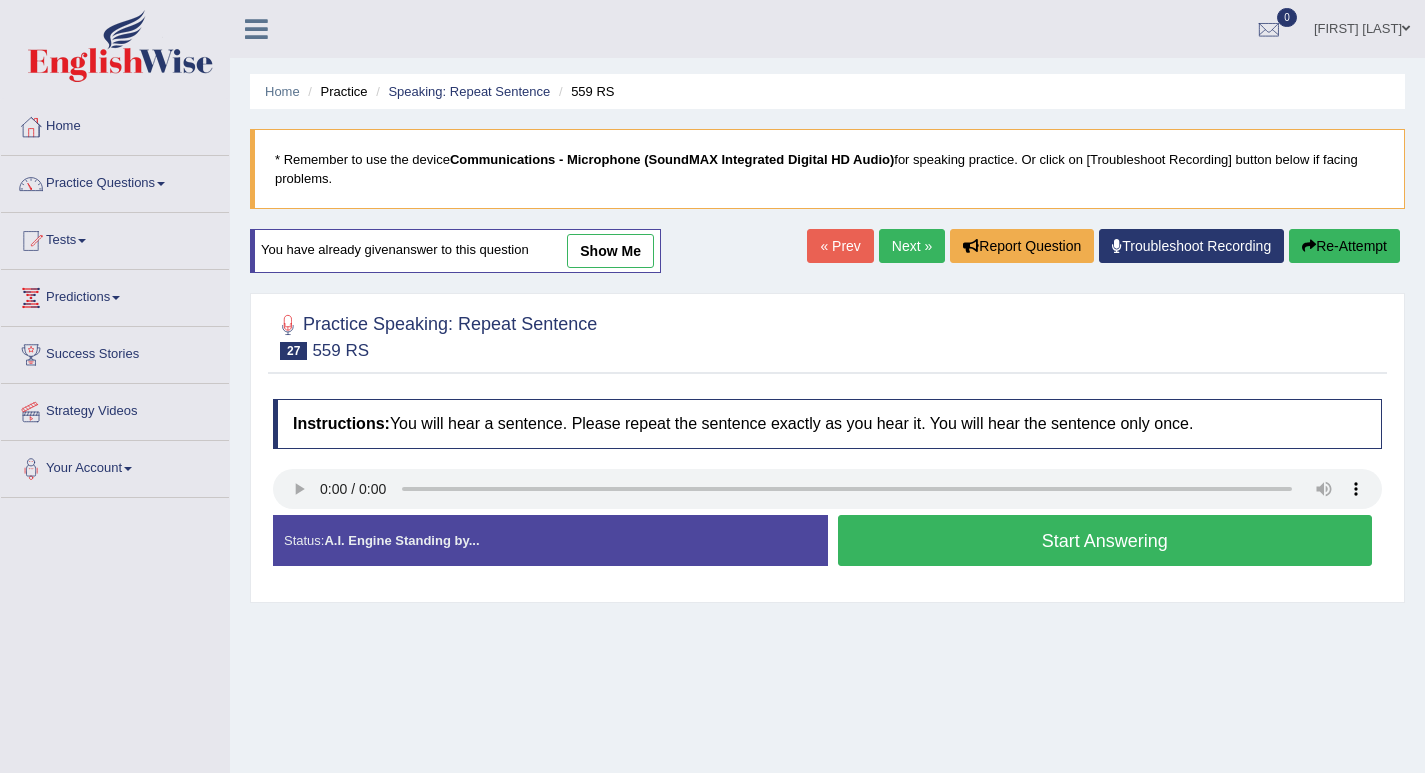 scroll, scrollTop: 0, scrollLeft: 0, axis: both 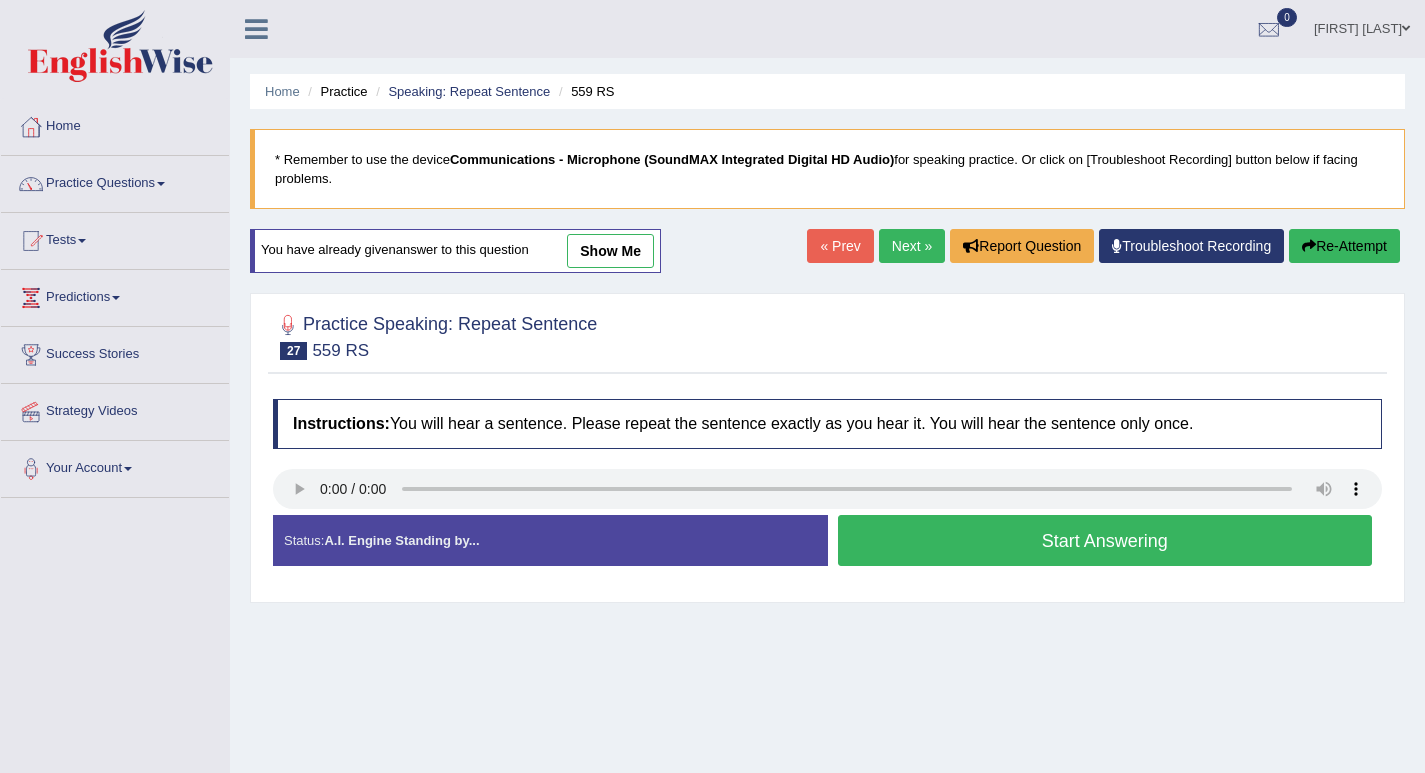 click on "Start Answering" at bounding box center (1105, 540) 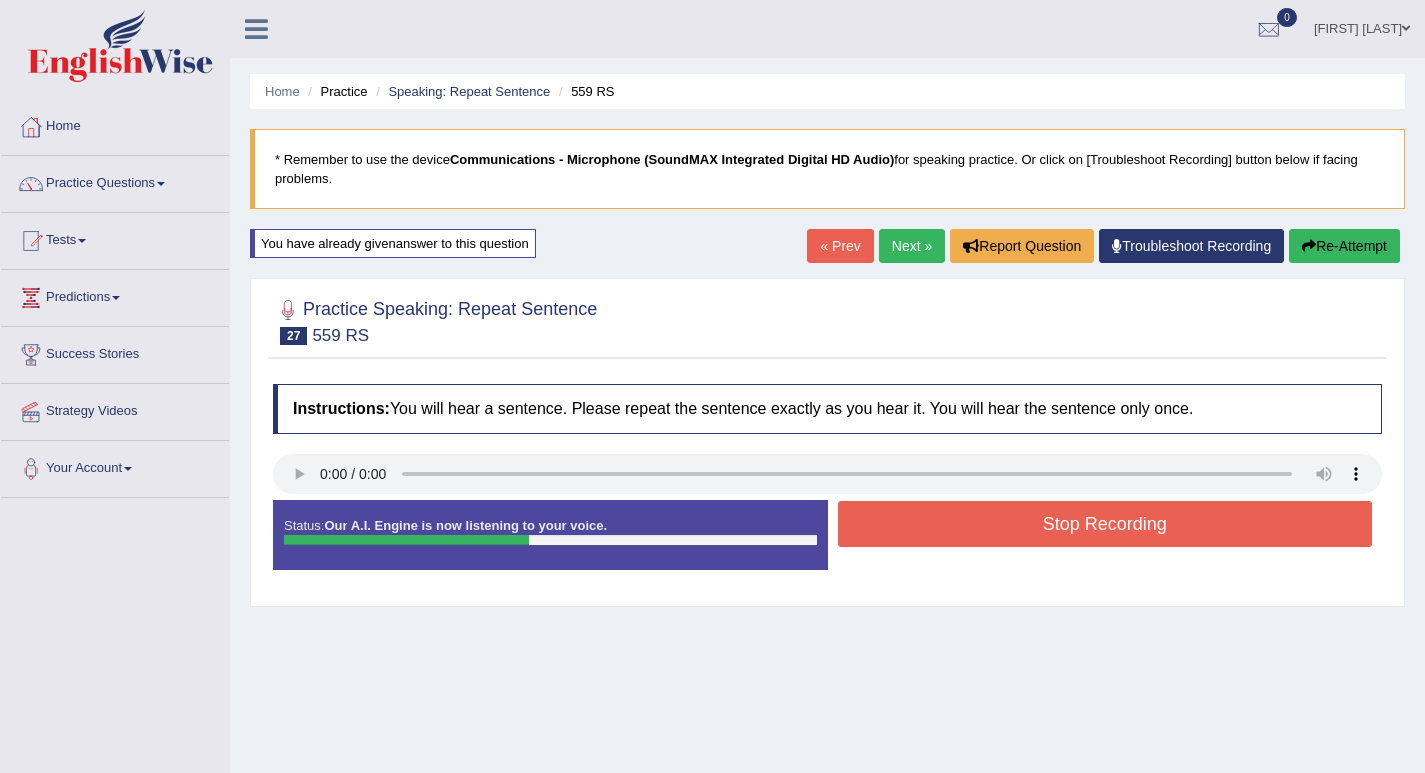 click on "Stop Recording" at bounding box center (1105, 524) 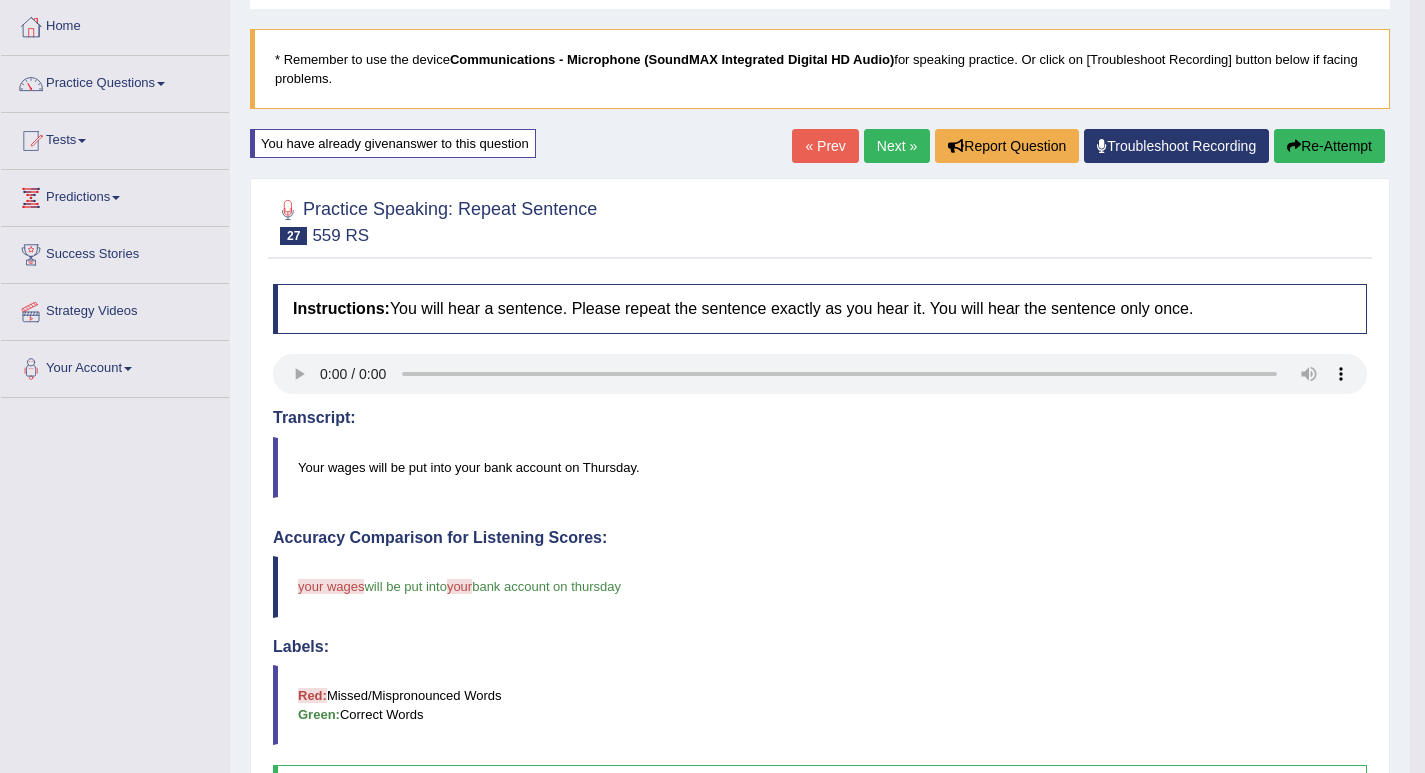 scroll, scrollTop: 0, scrollLeft: 0, axis: both 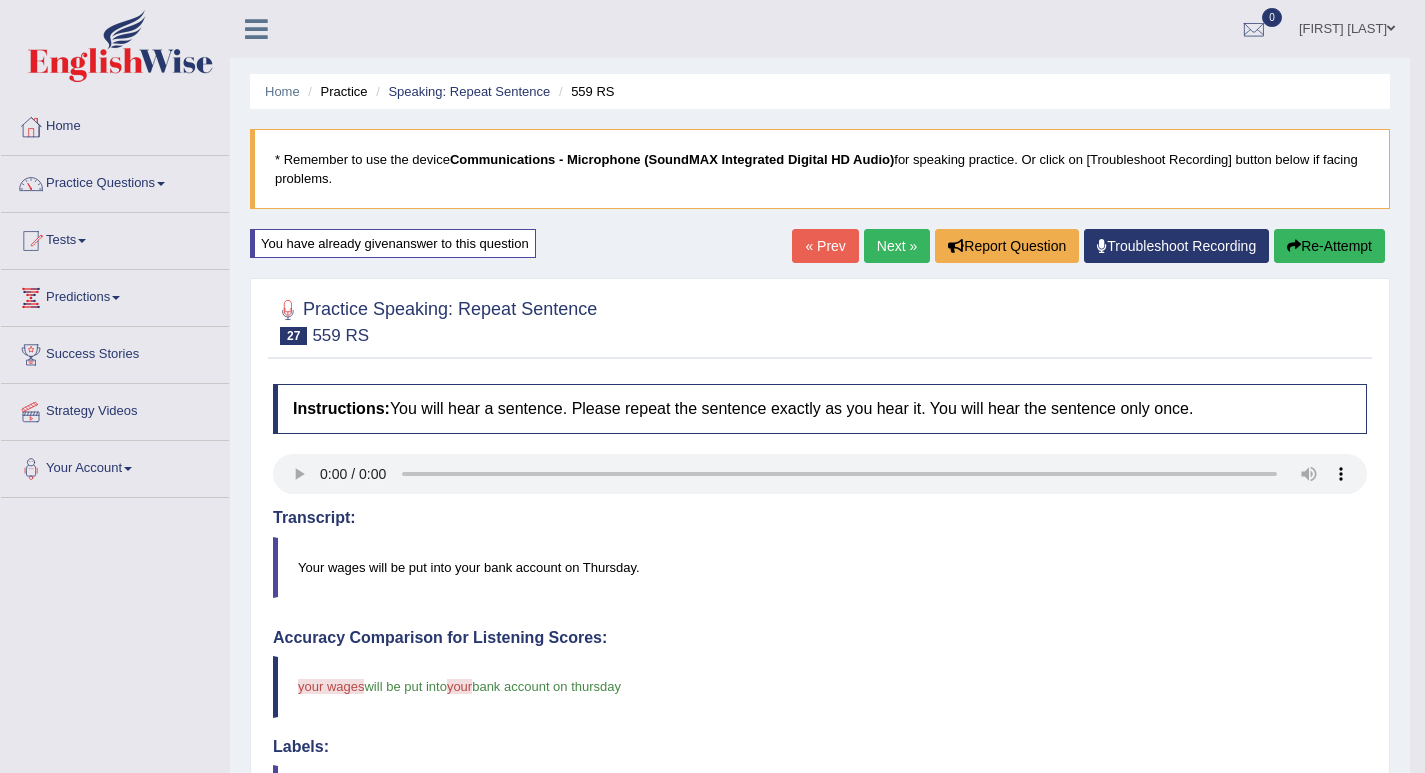 click on "Re-Attempt" at bounding box center (1329, 246) 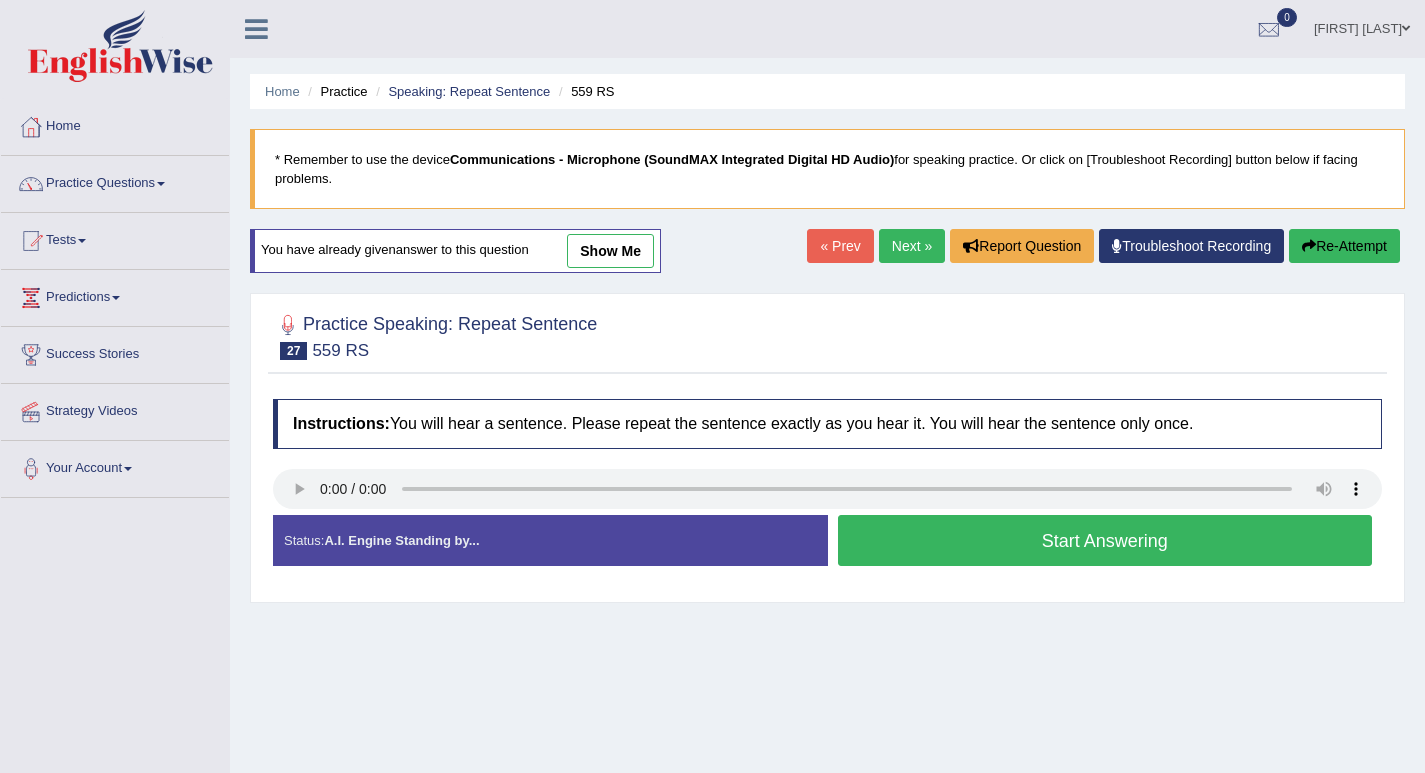 scroll, scrollTop: 0, scrollLeft: 0, axis: both 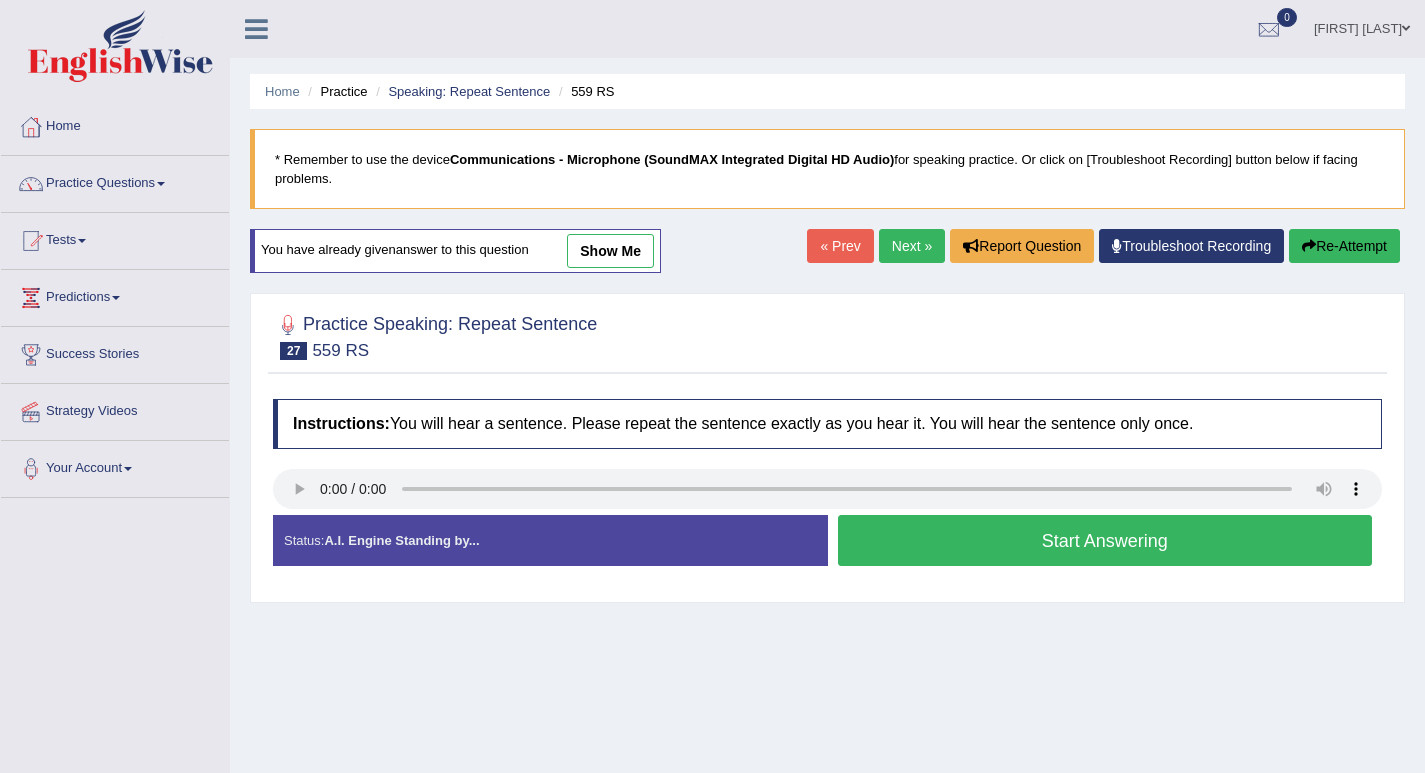 click on "Start Answering" at bounding box center [1105, 540] 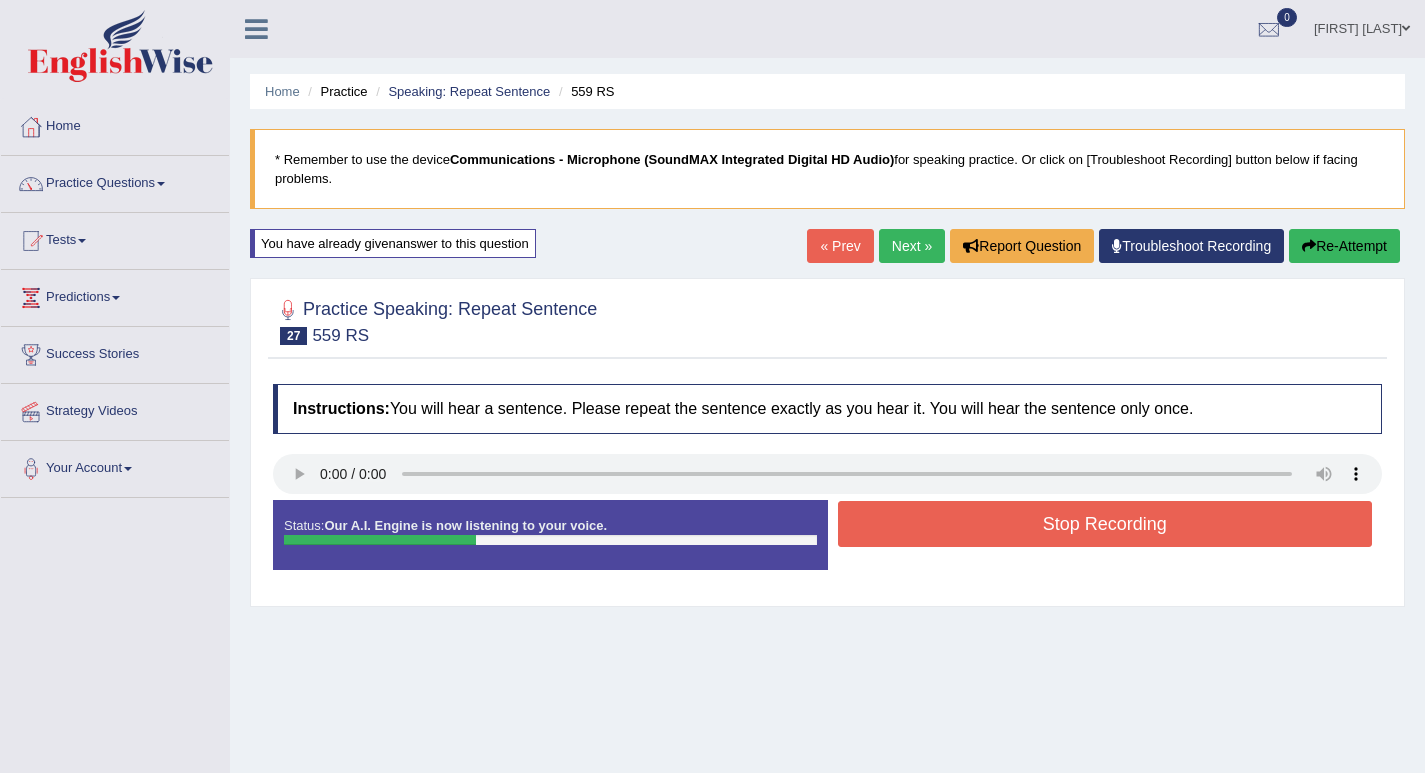 click on "Stop Recording" at bounding box center [1105, 526] 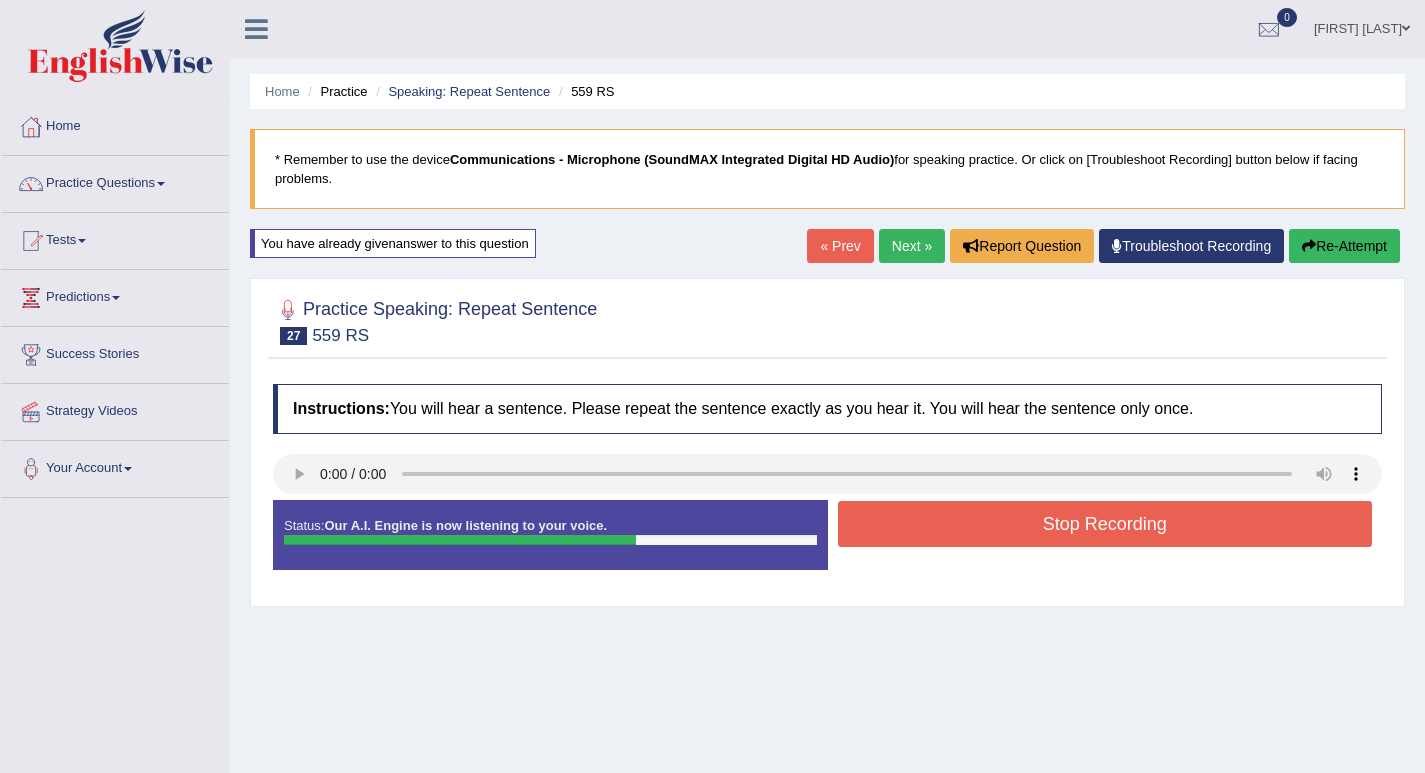 click on "Stop Recording" at bounding box center (1105, 526) 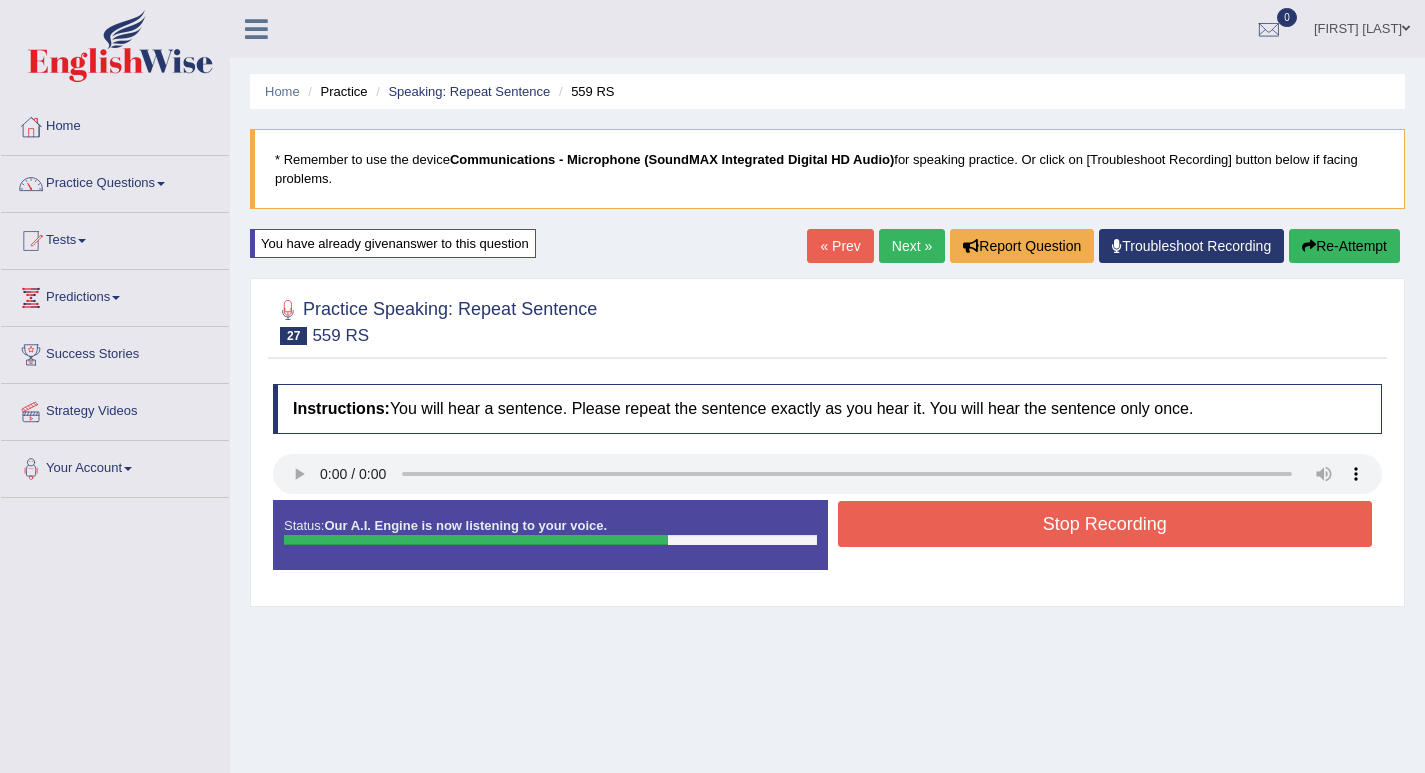 click on "Stop Recording" at bounding box center [1105, 524] 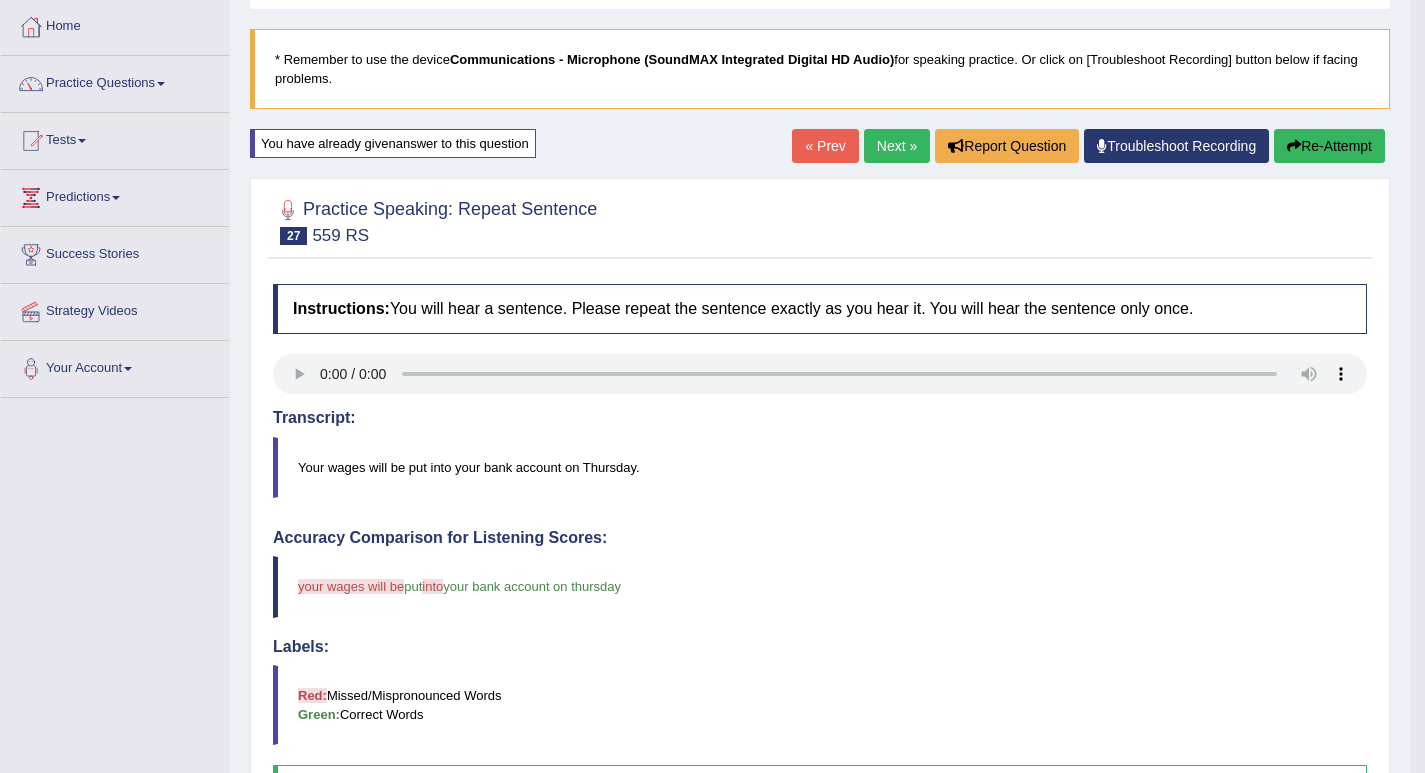 scroll, scrollTop: 0, scrollLeft: 0, axis: both 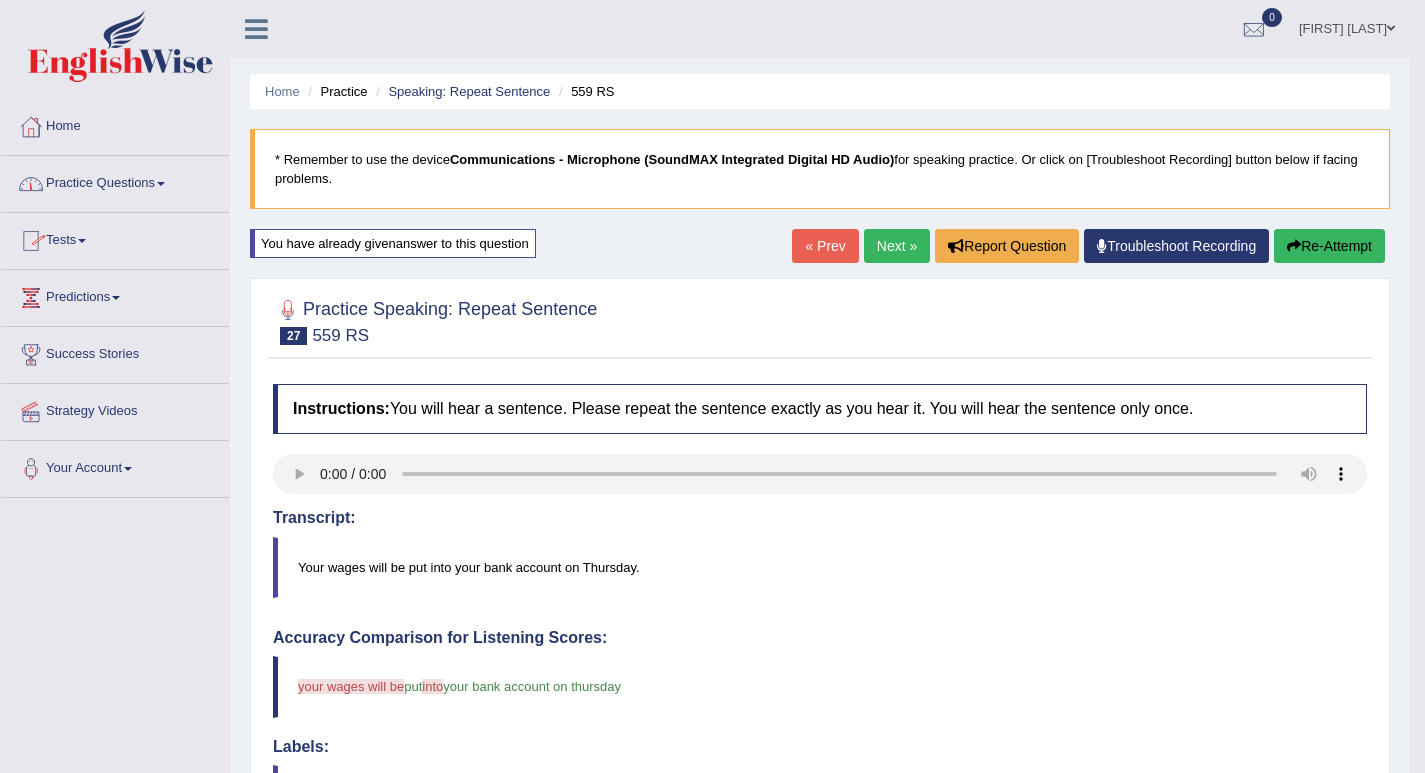 click on "Practice Questions" at bounding box center [115, 181] 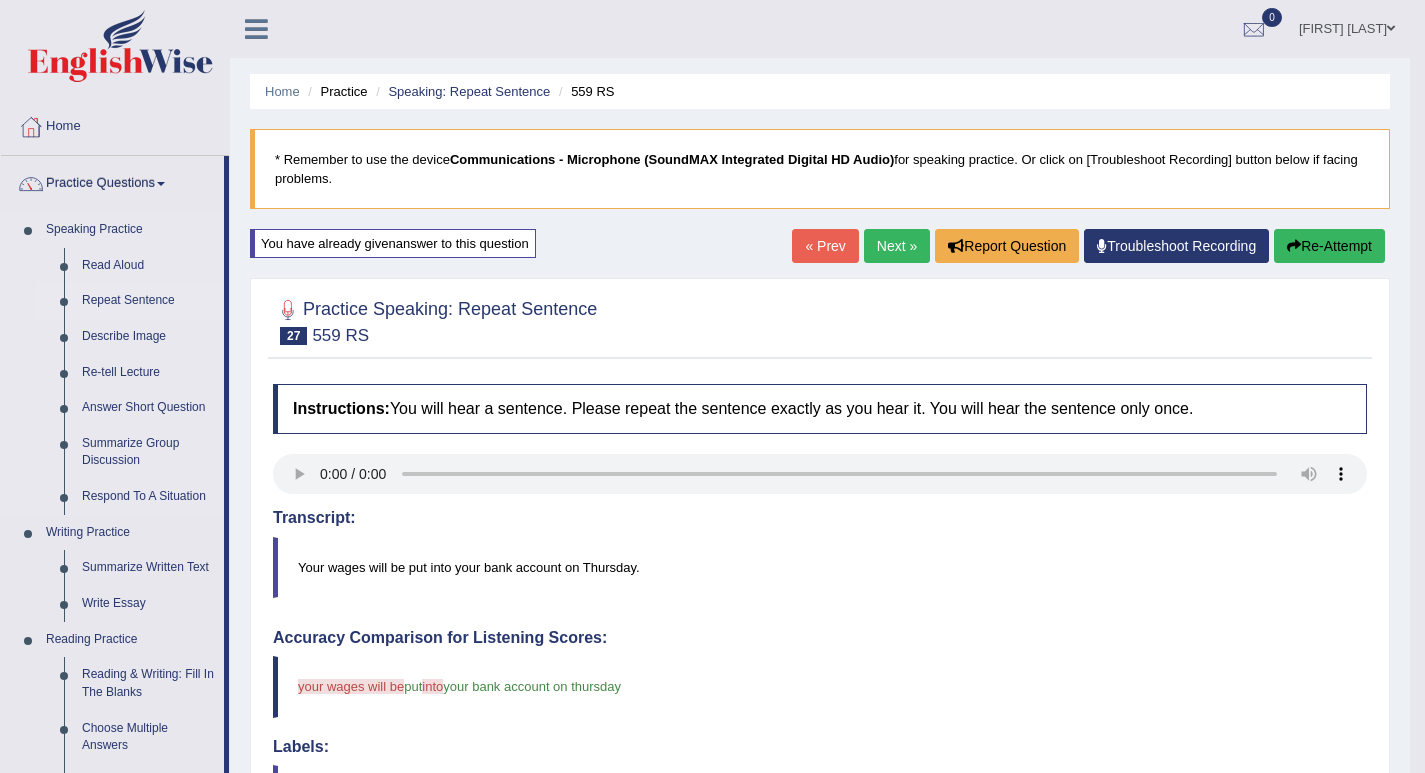 click on "Repeat Sentence" at bounding box center [148, 301] 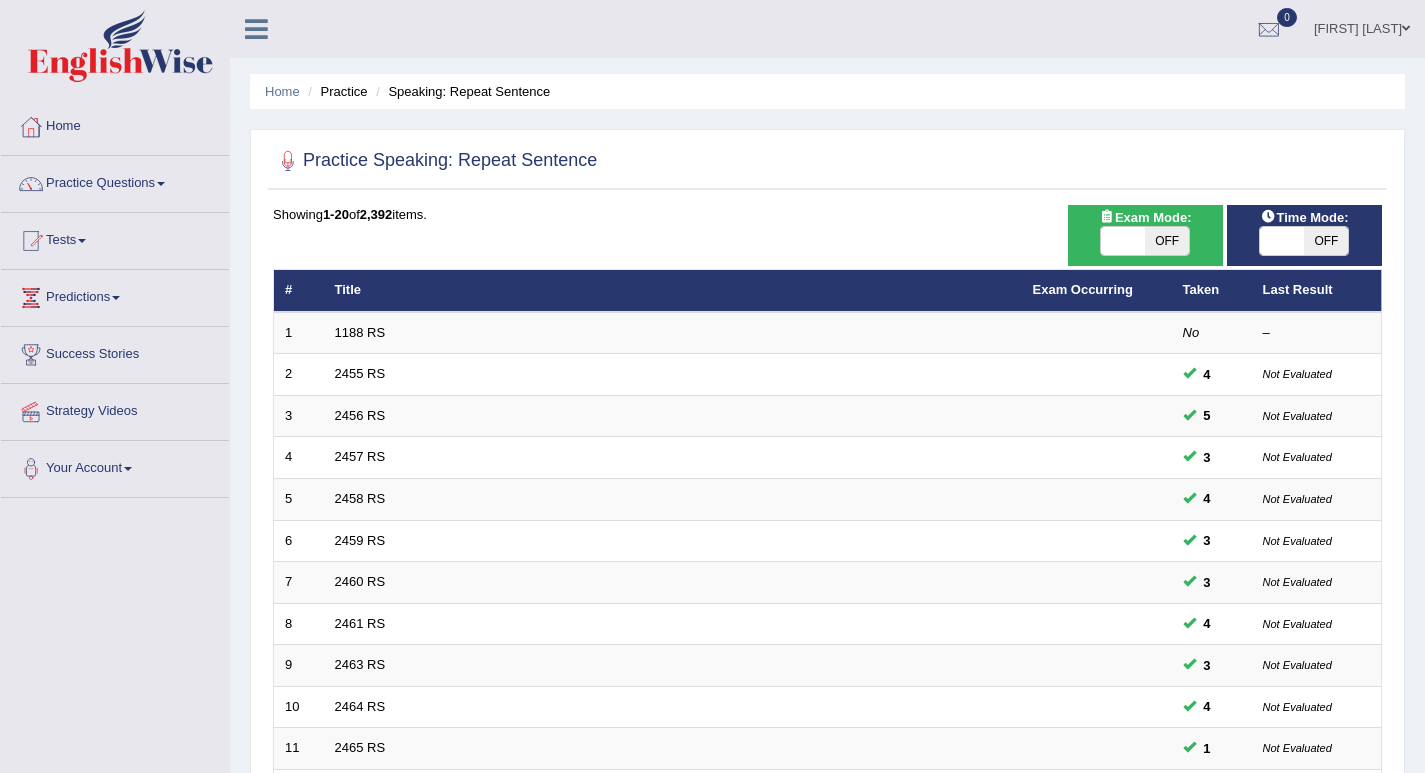 scroll, scrollTop: 0, scrollLeft: 0, axis: both 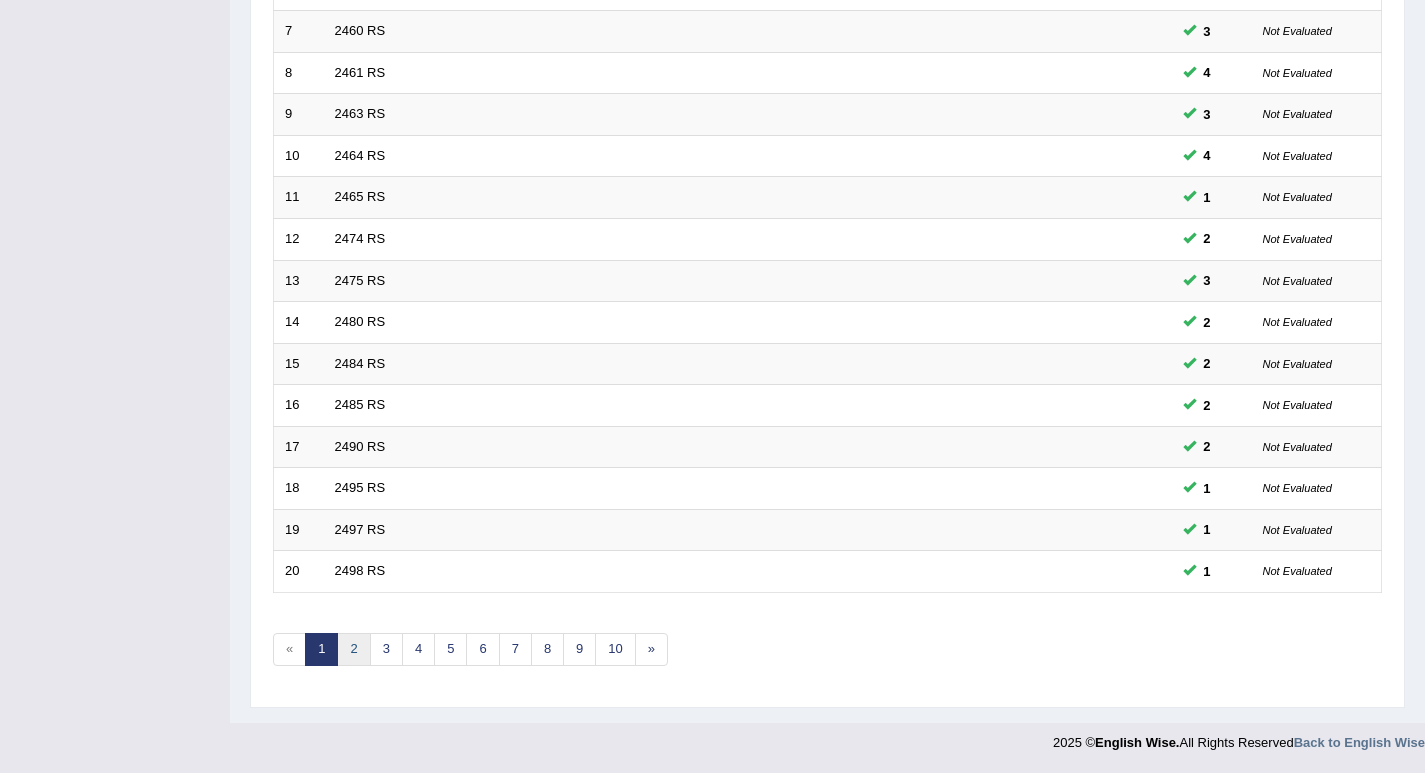 click on "2" at bounding box center (353, 649) 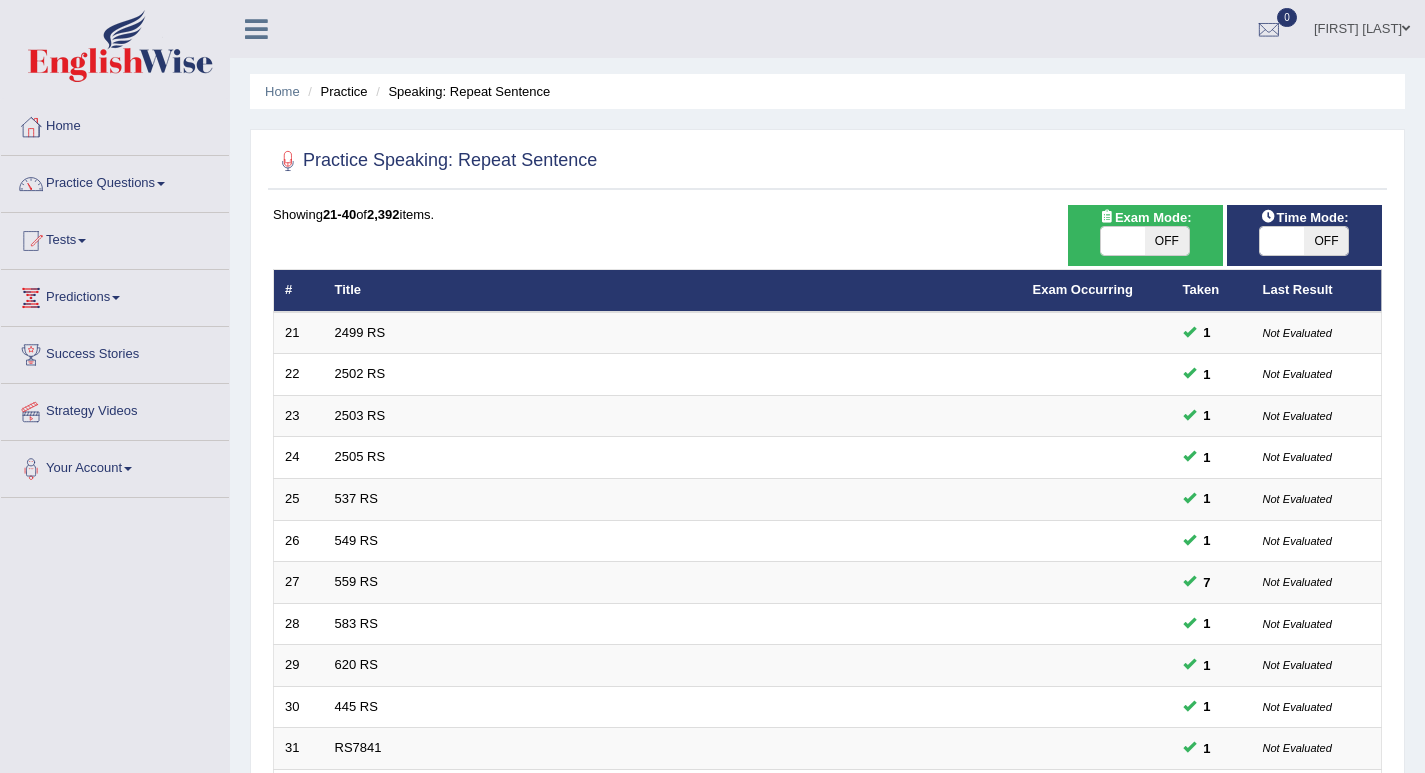 scroll, scrollTop: 551, scrollLeft: 0, axis: vertical 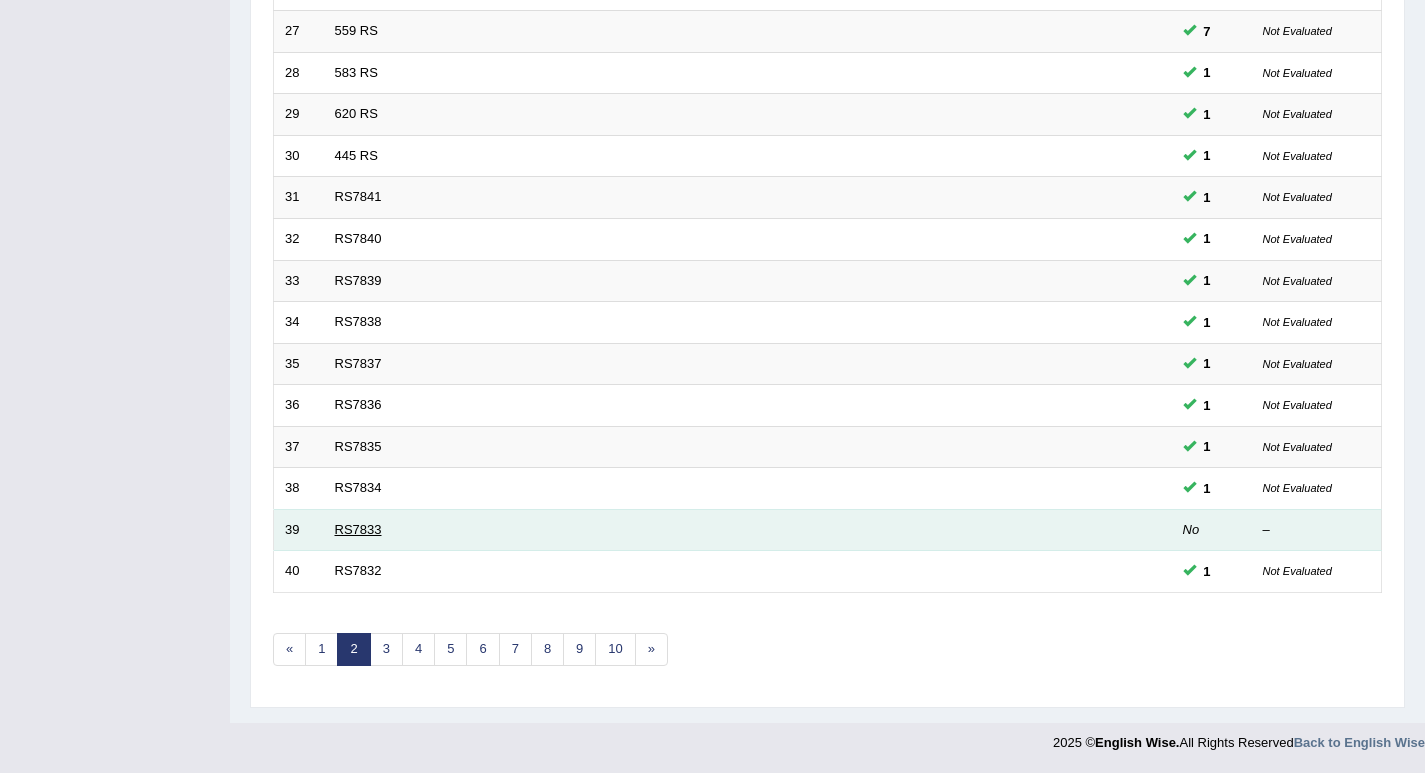 click on "RS7833" at bounding box center (358, 529) 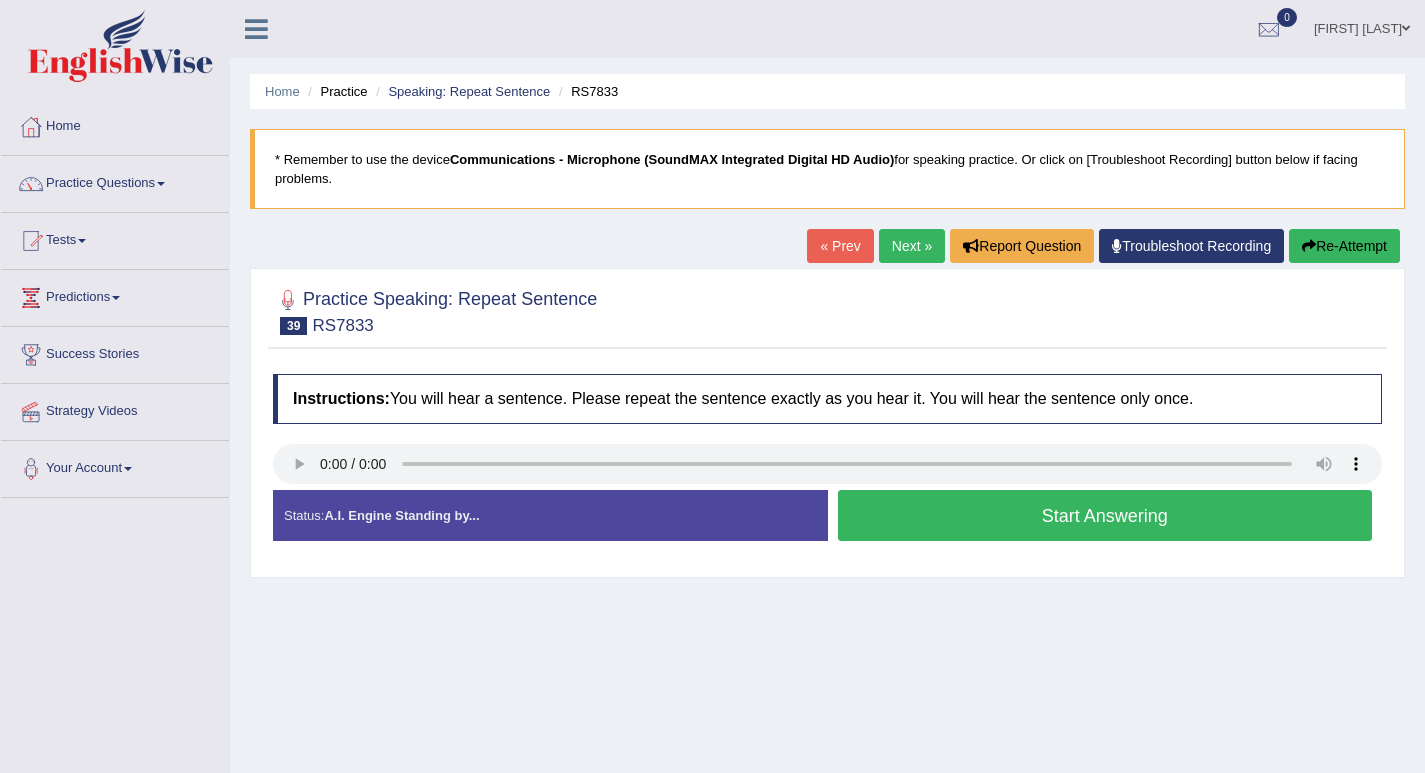 scroll, scrollTop: 0, scrollLeft: 0, axis: both 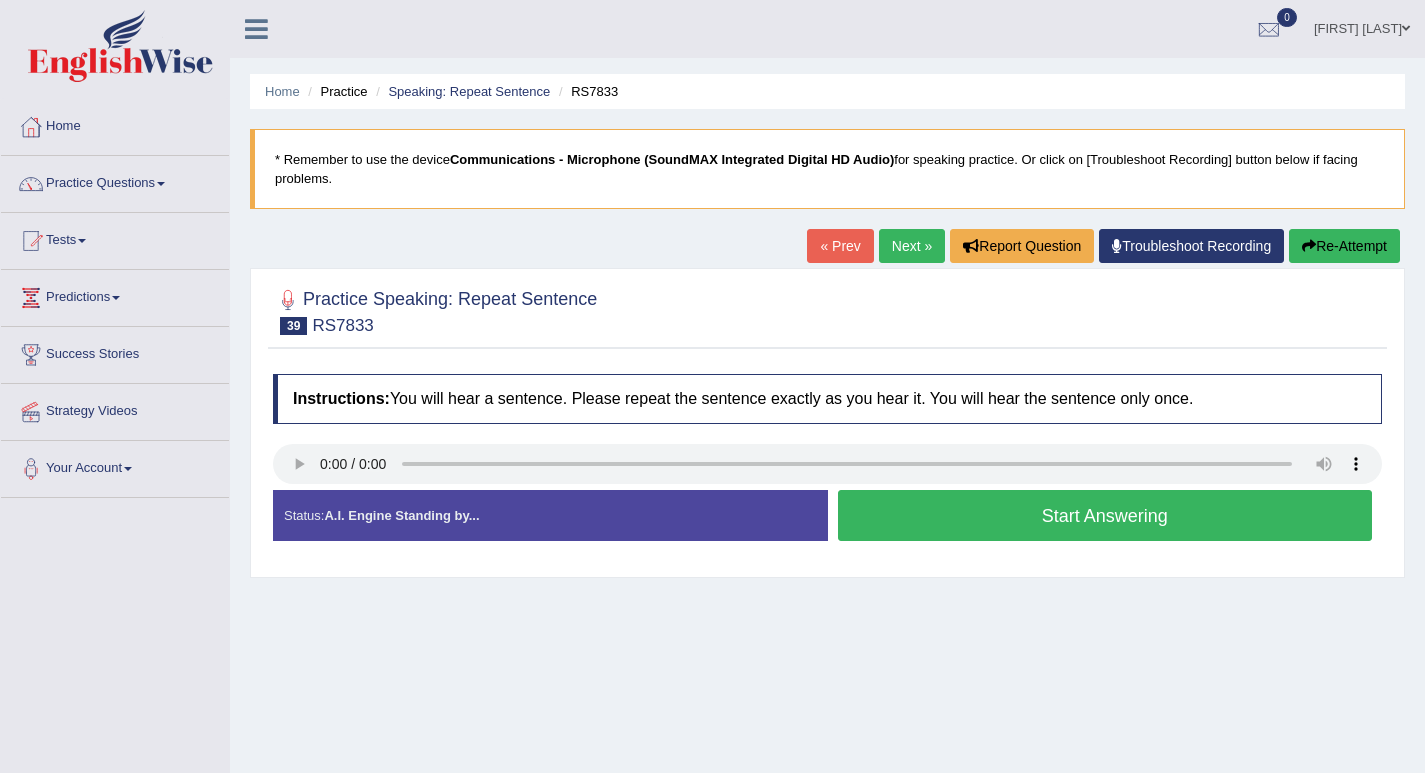 click on "Start Answering" at bounding box center (1105, 515) 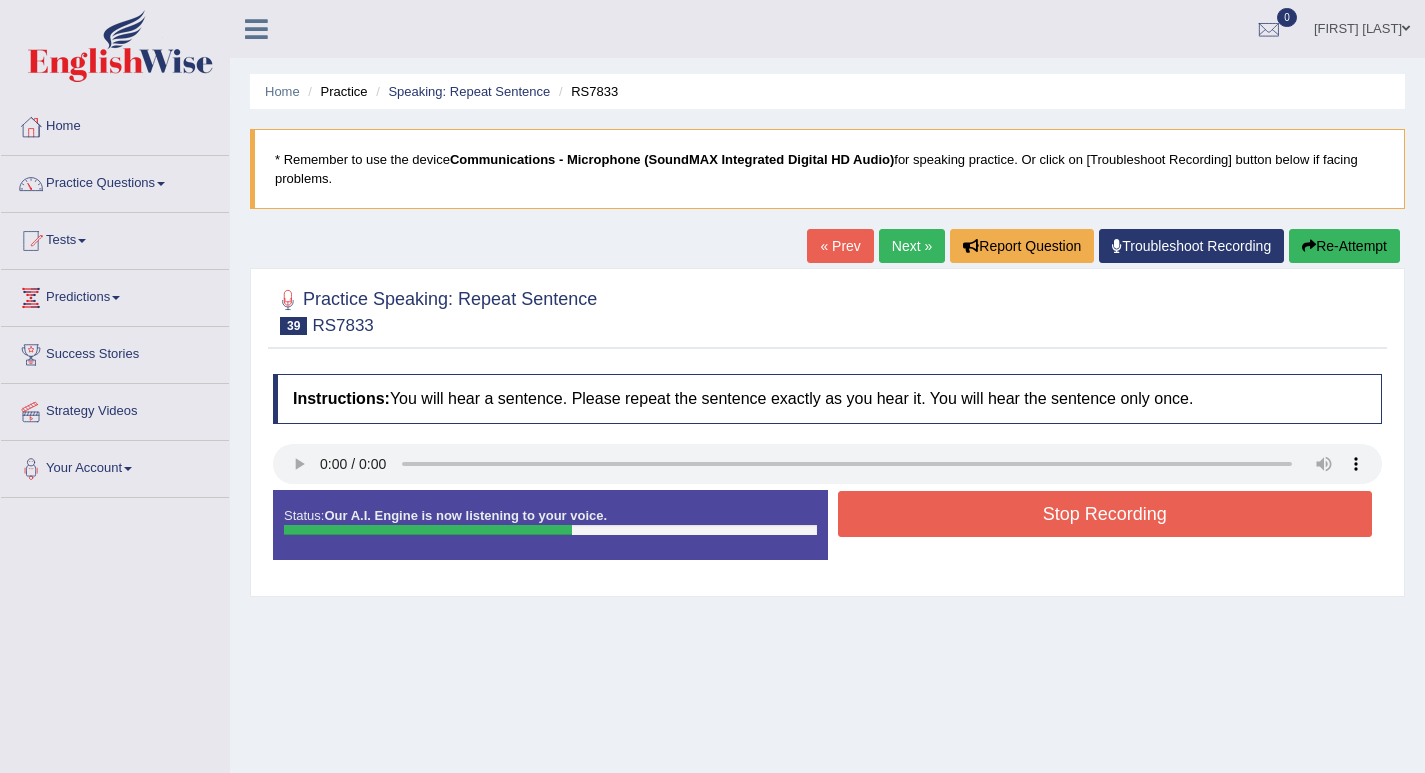 click on "Stop Recording" at bounding box center [1105, 514] 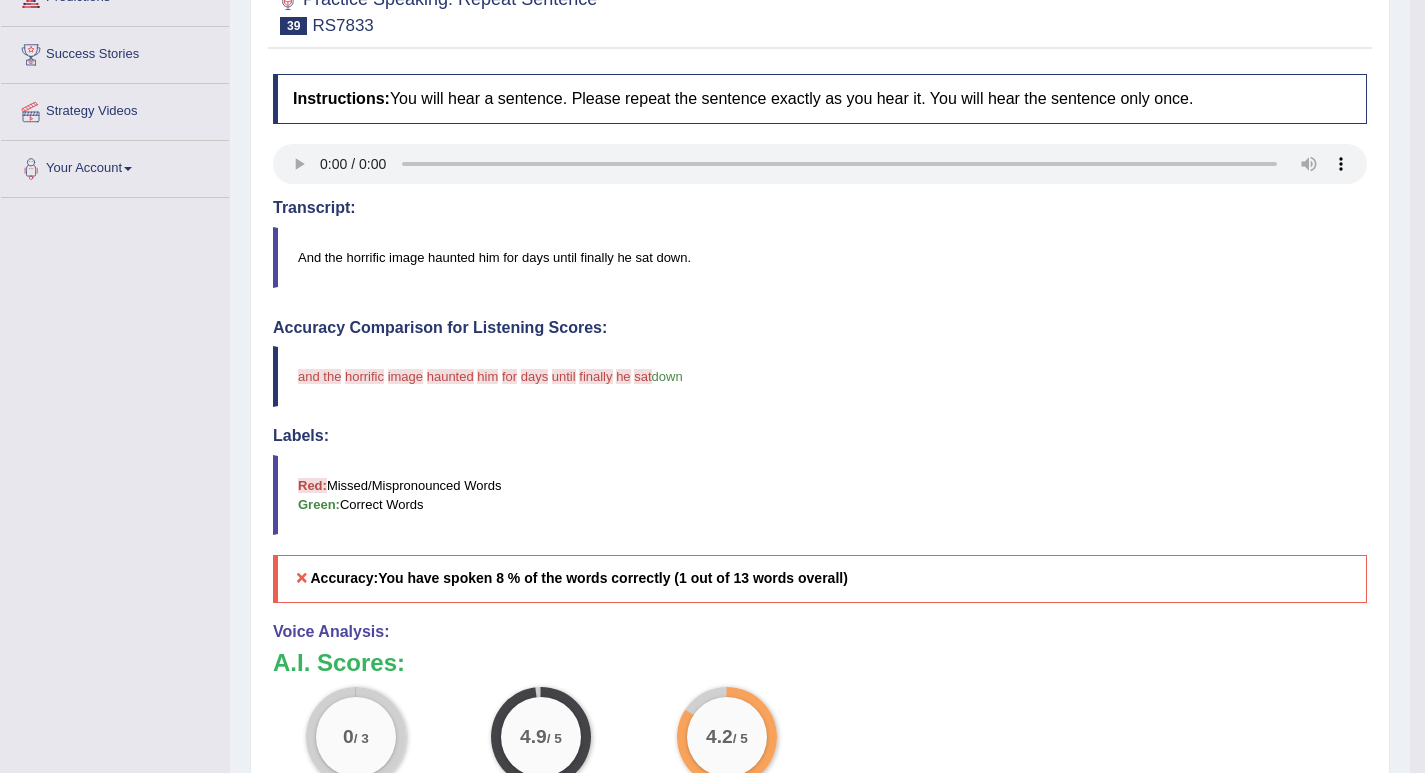 scroll, scrollTop: 400, scrollLeft: 0, axis: vertical 